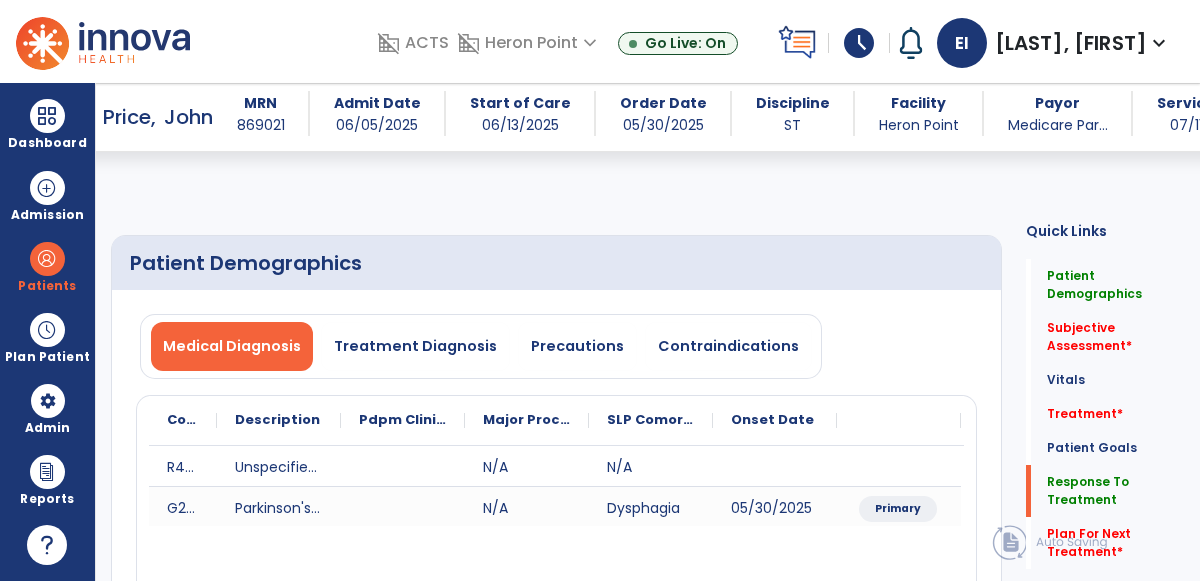 select on "*" 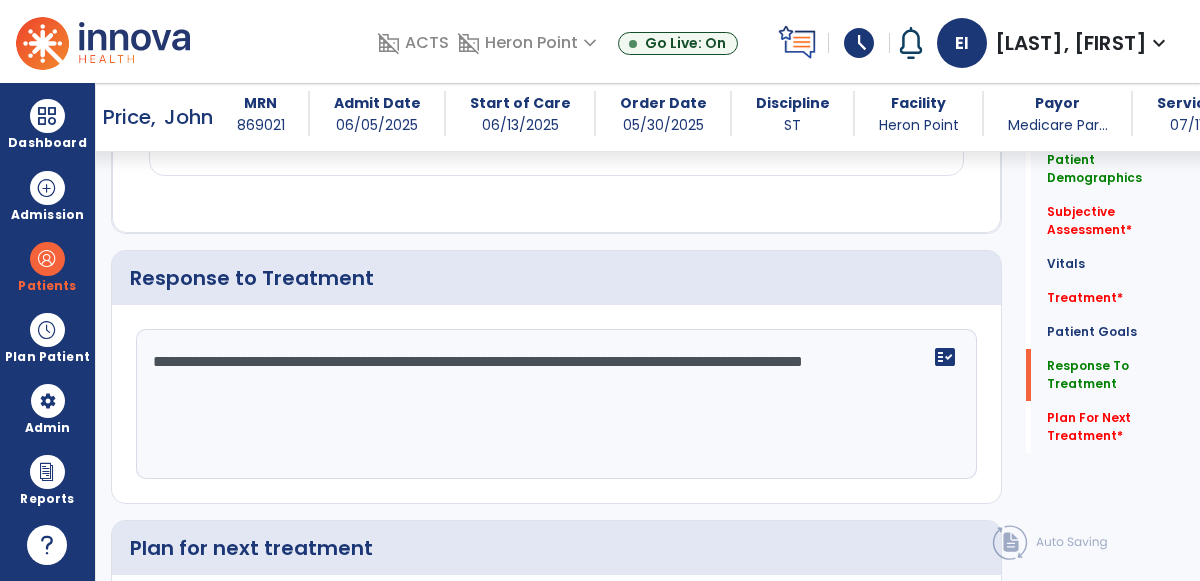 click on "**********" 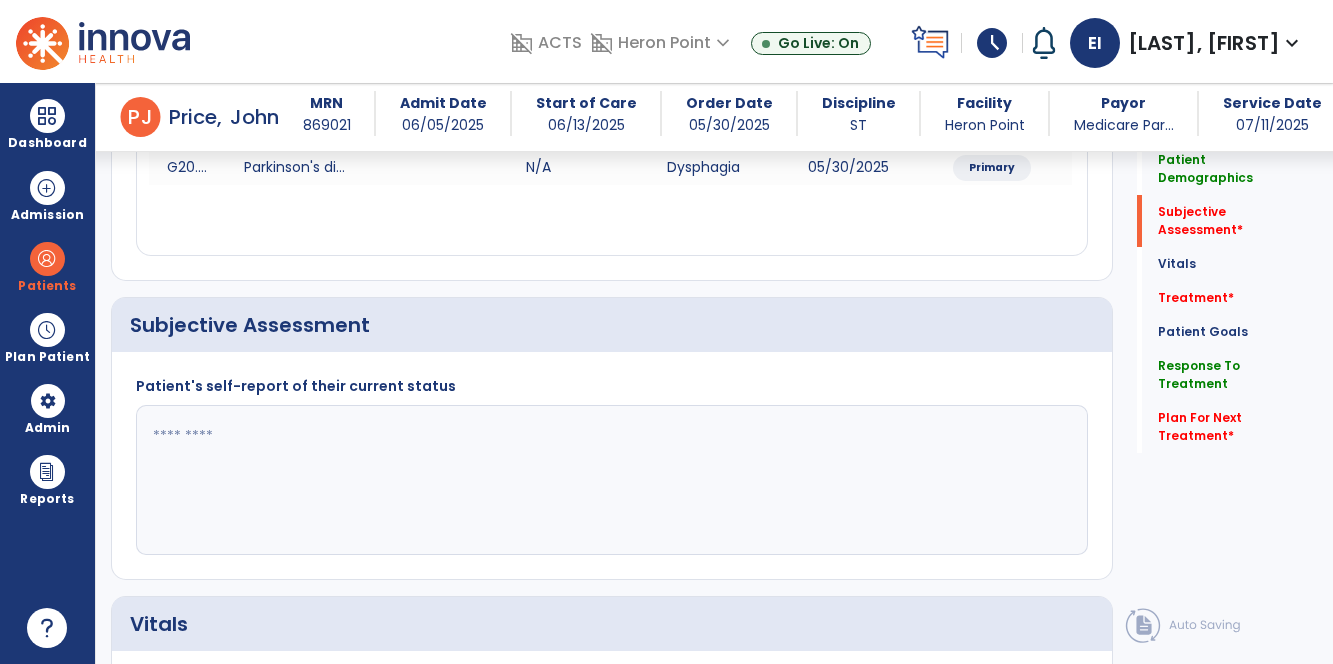 scroll, scrollTop: 347, scrollLeft: 0, axis: vertical 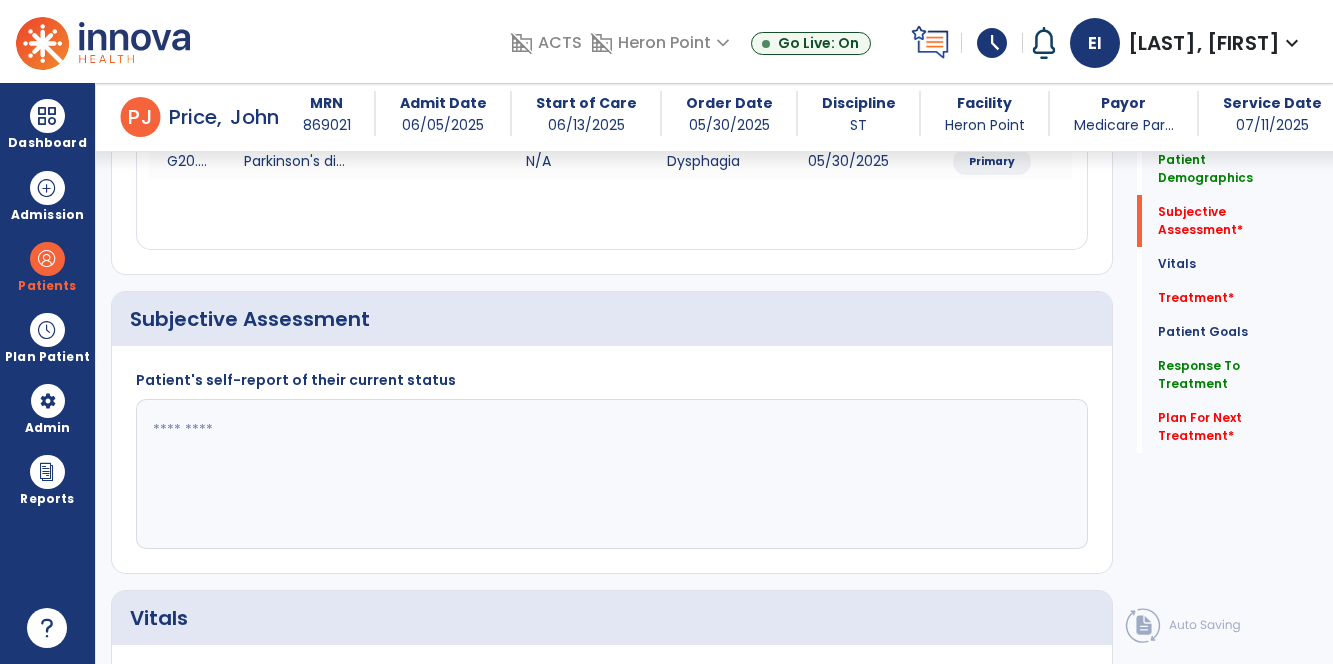 click 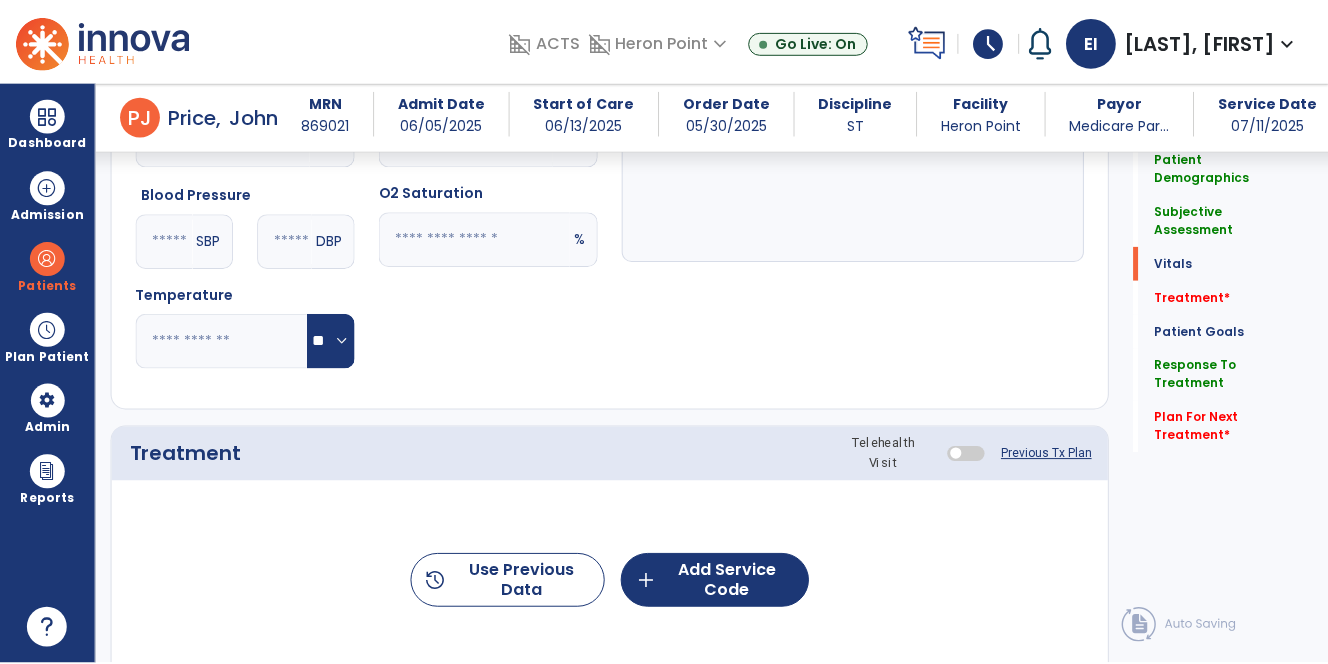 scroll, scrollTop: 894, scrollLeft: 0, axis: vertical 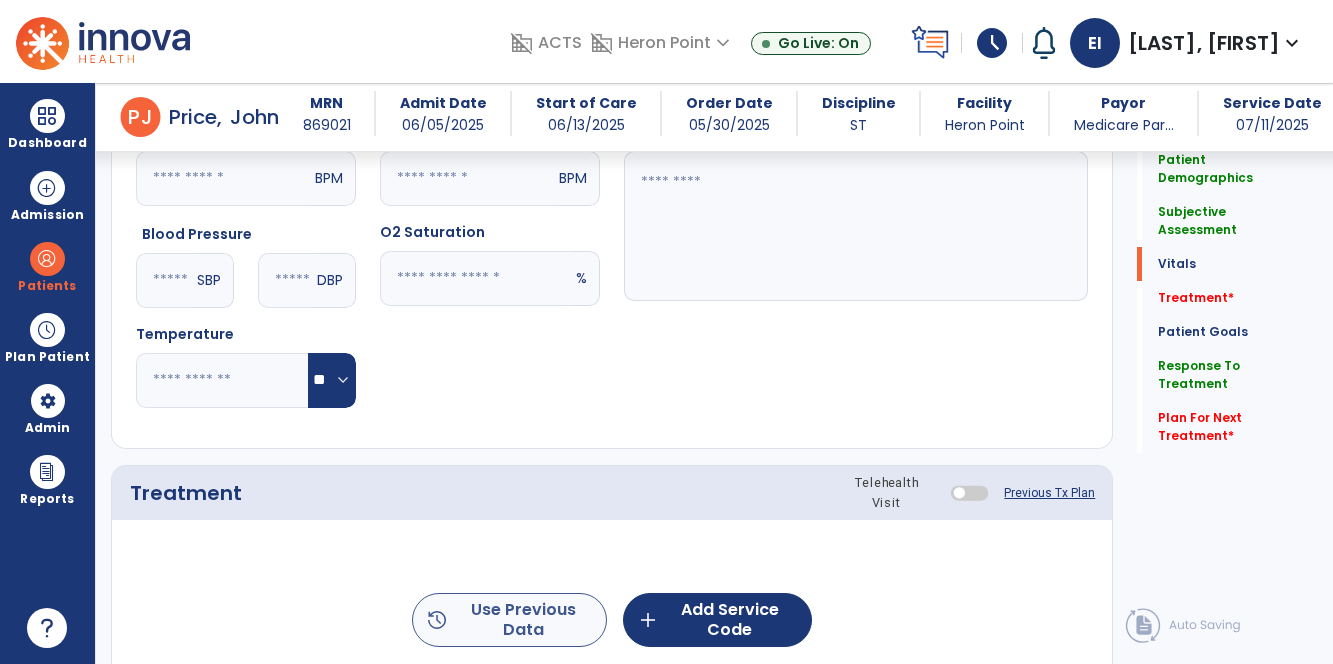 type on "**********" 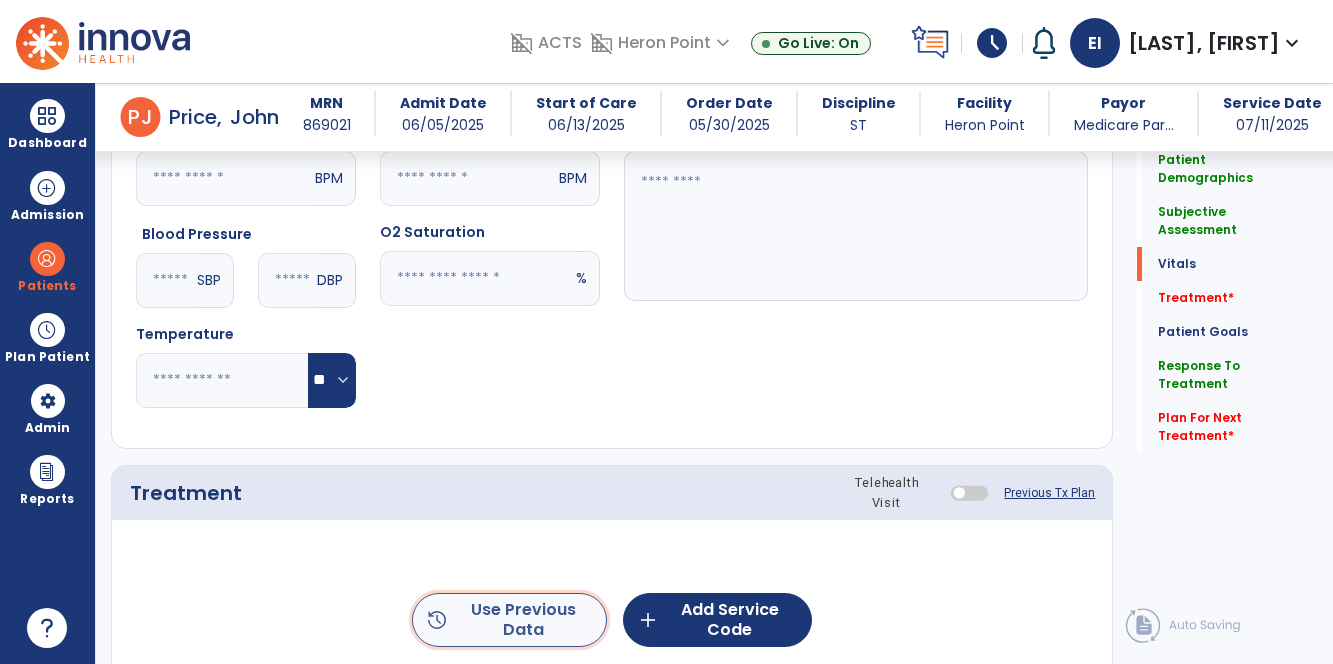 click on "history  Use Previous Data" 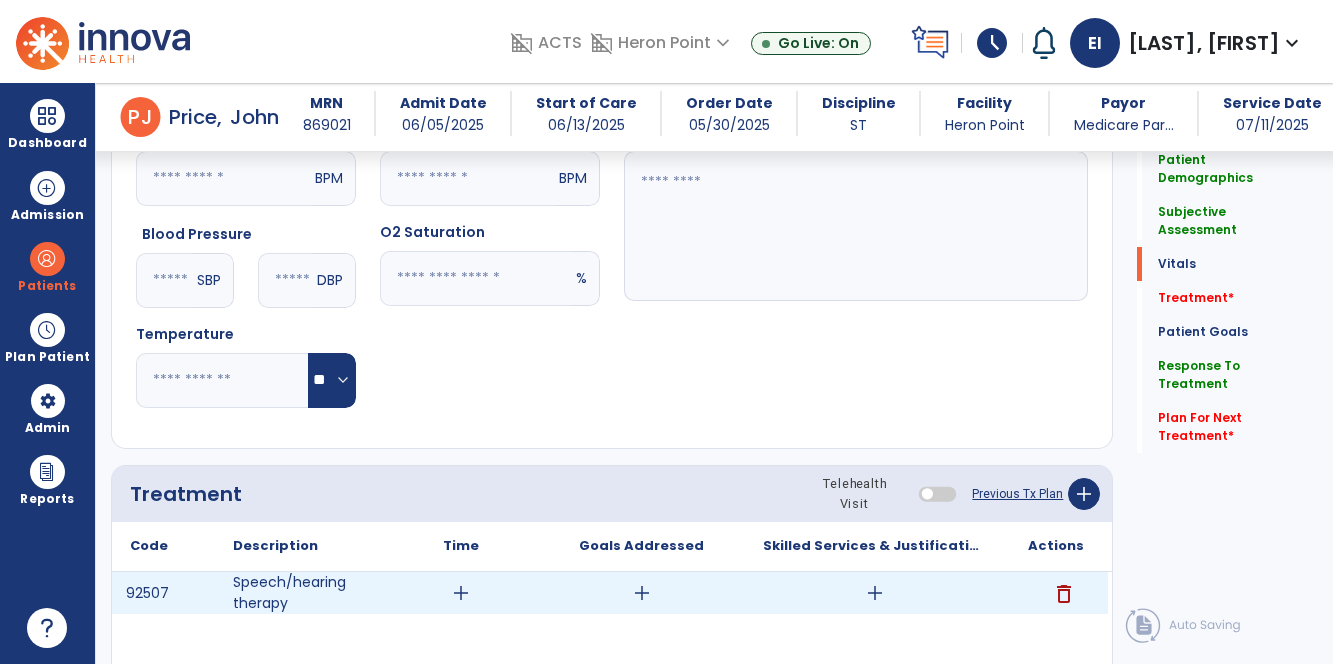 click on "add" at bounding box center [461, 593] 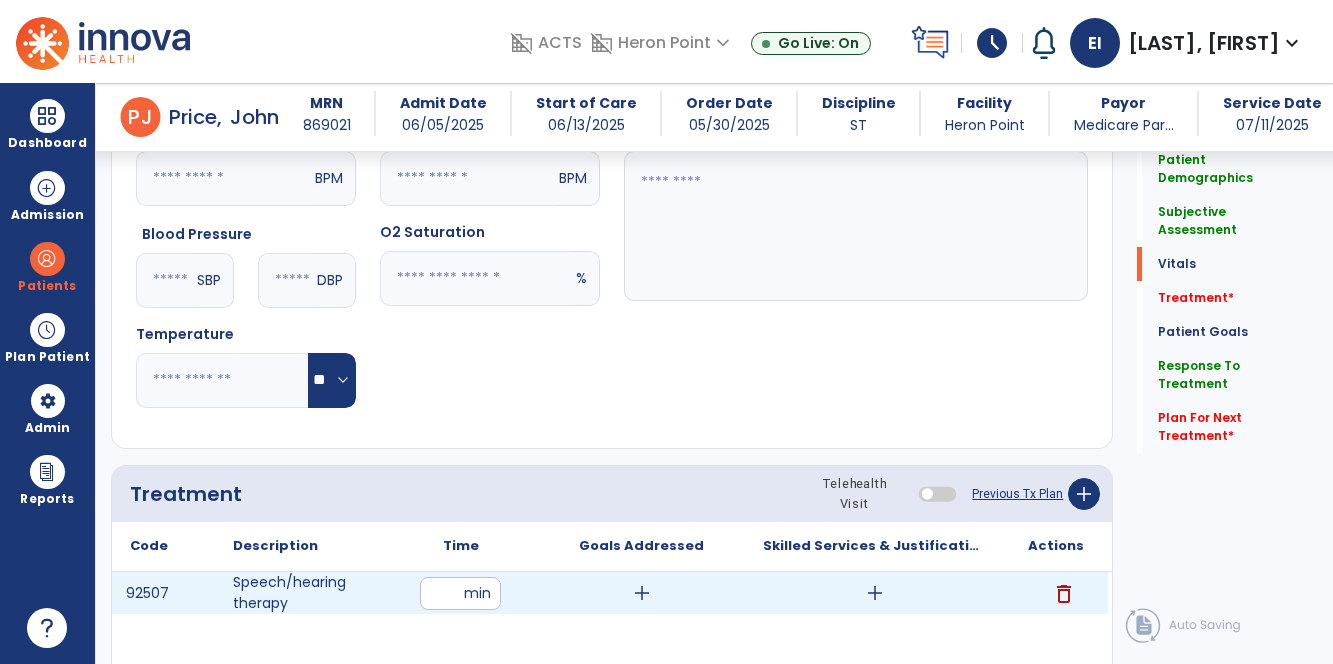 type on "**" 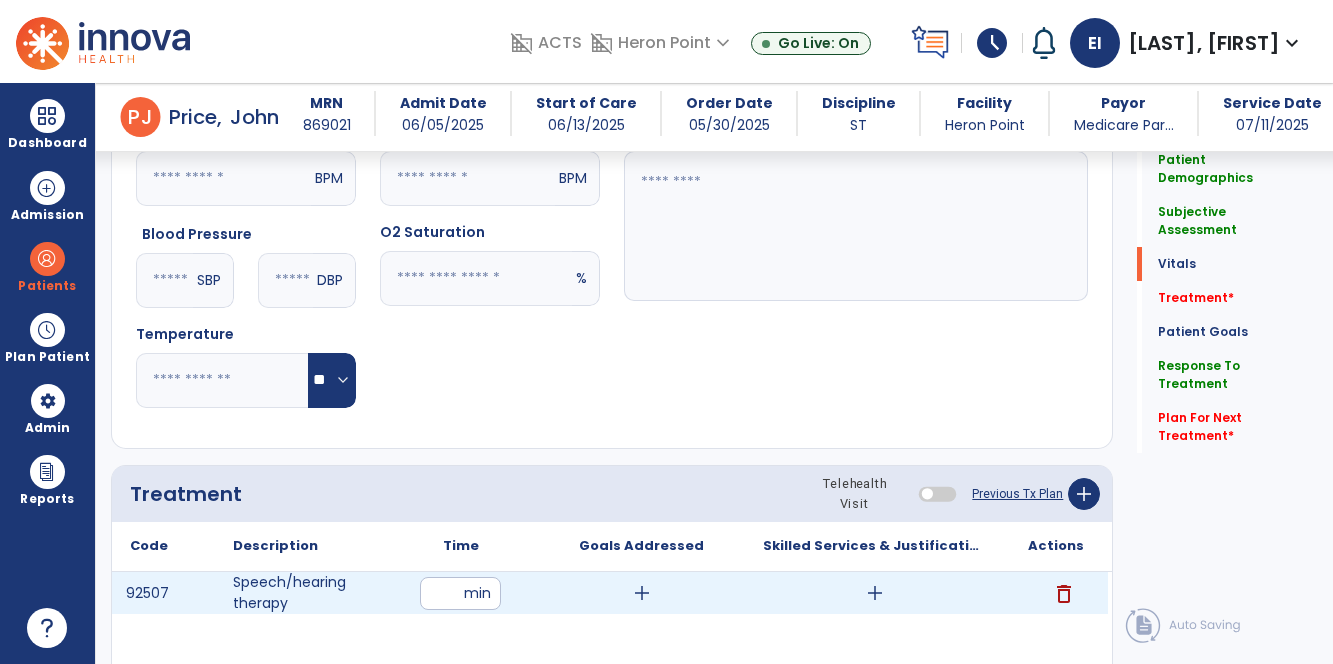 click on "add" at bounding box center [875, 593] 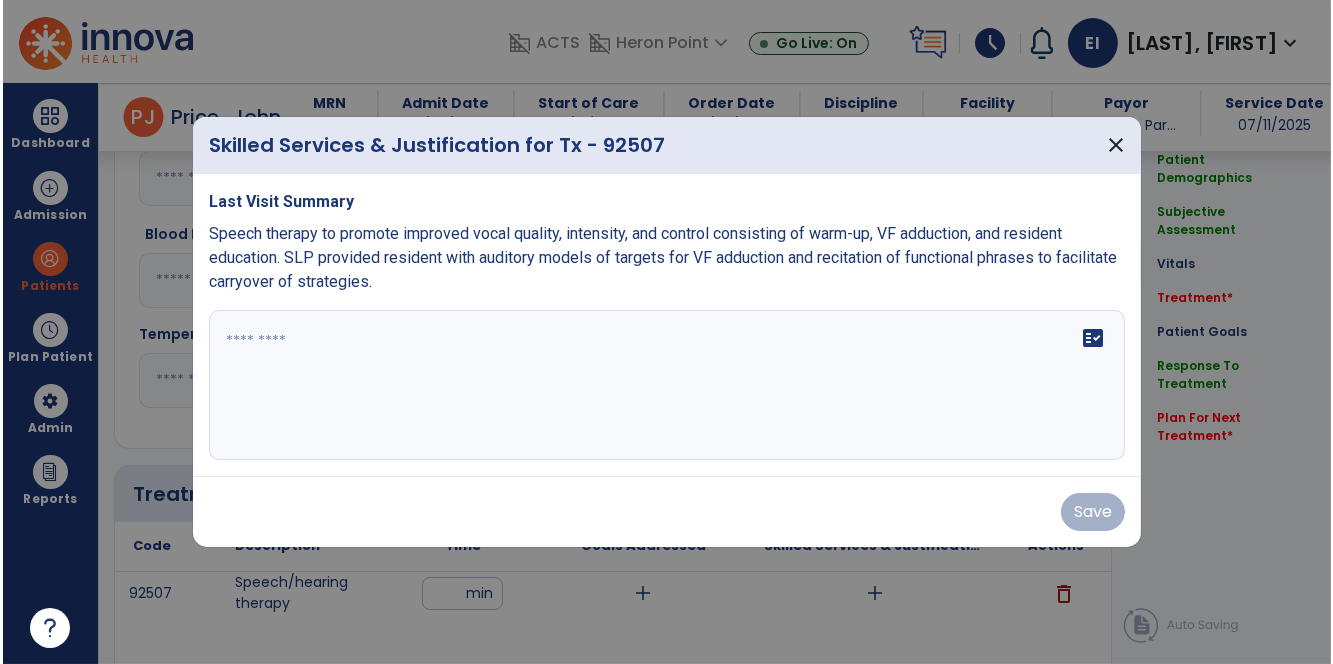 scroll, scrollTop: 894, scrollLeft: 0, axis: vertical 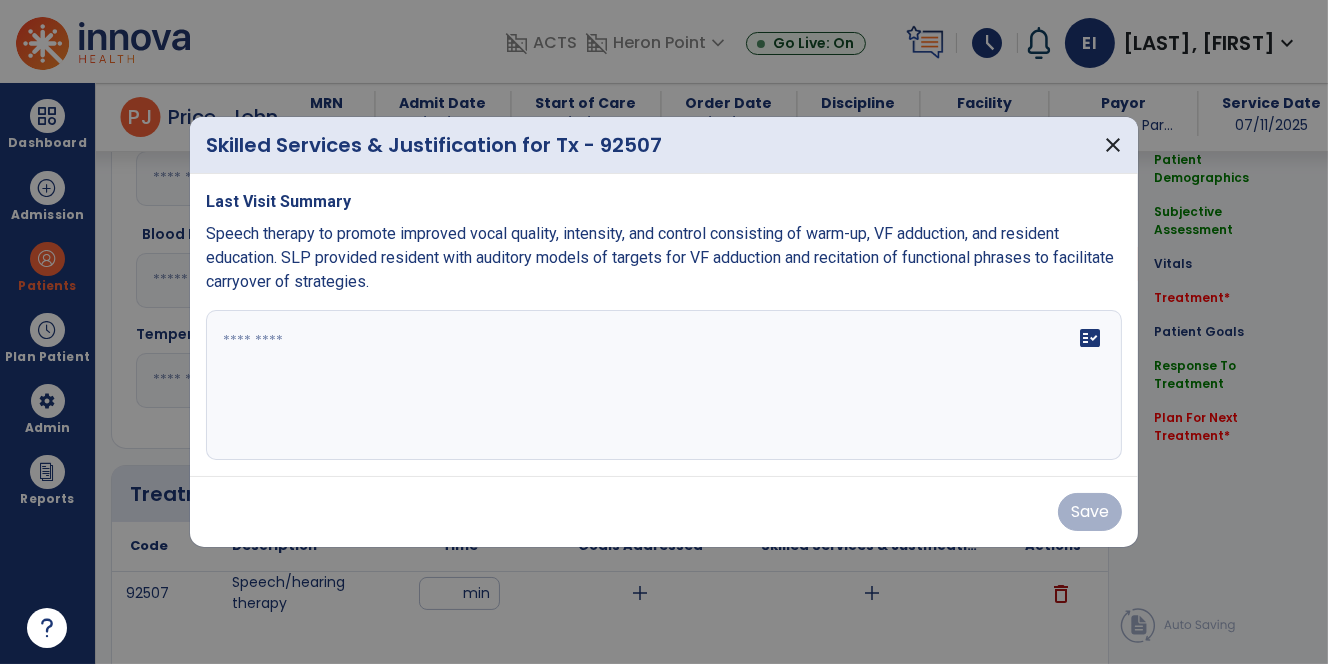 click on "fact_check" at bounding box center [664, 385] 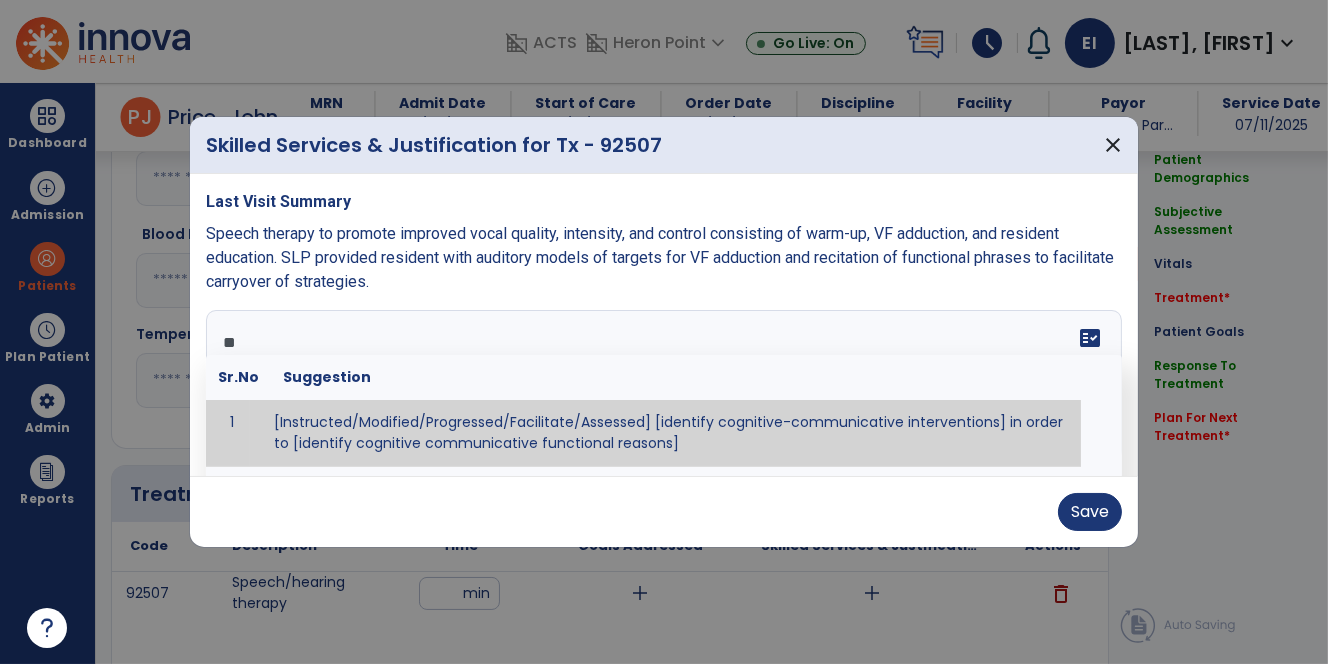 type on "*" 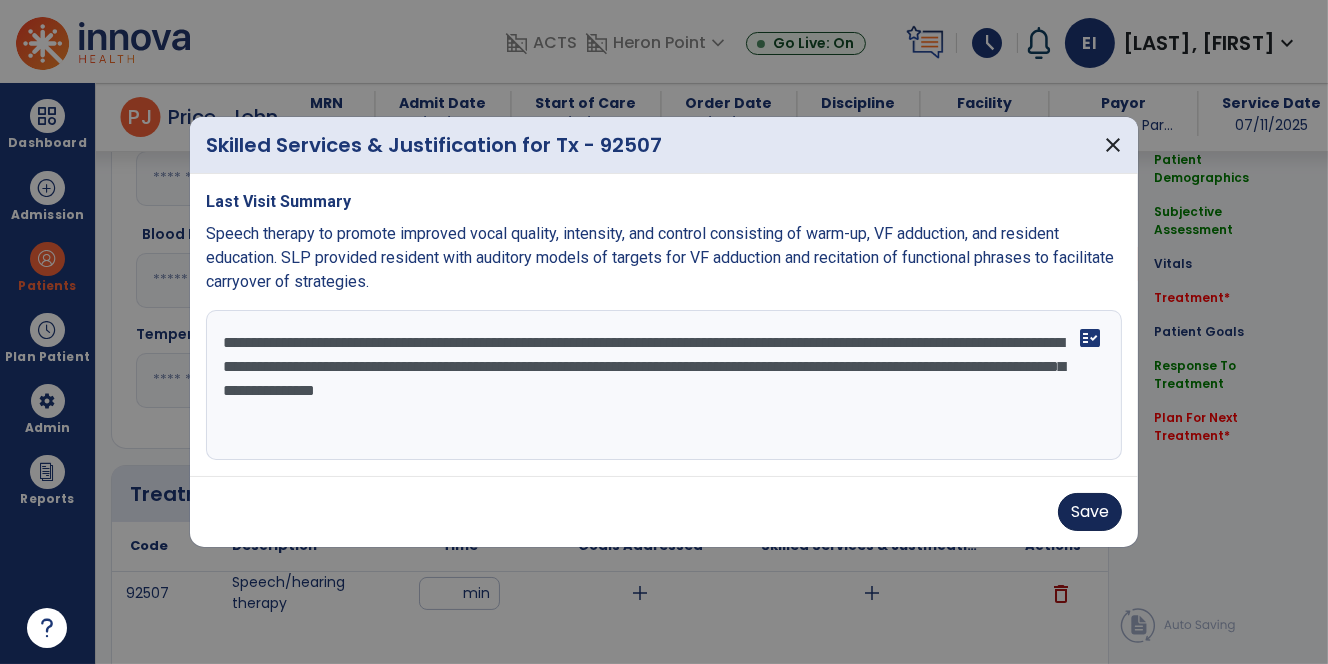 type on "**********" 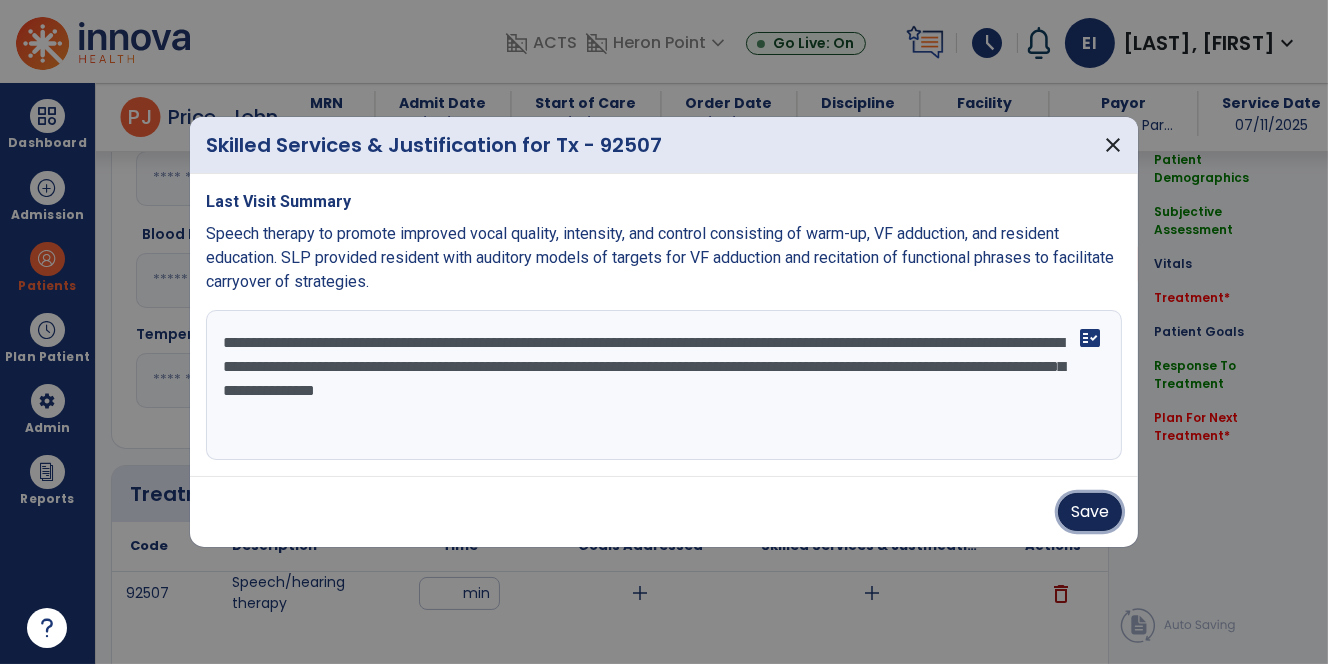 click on "Save" at bounding box center [1090, 512] 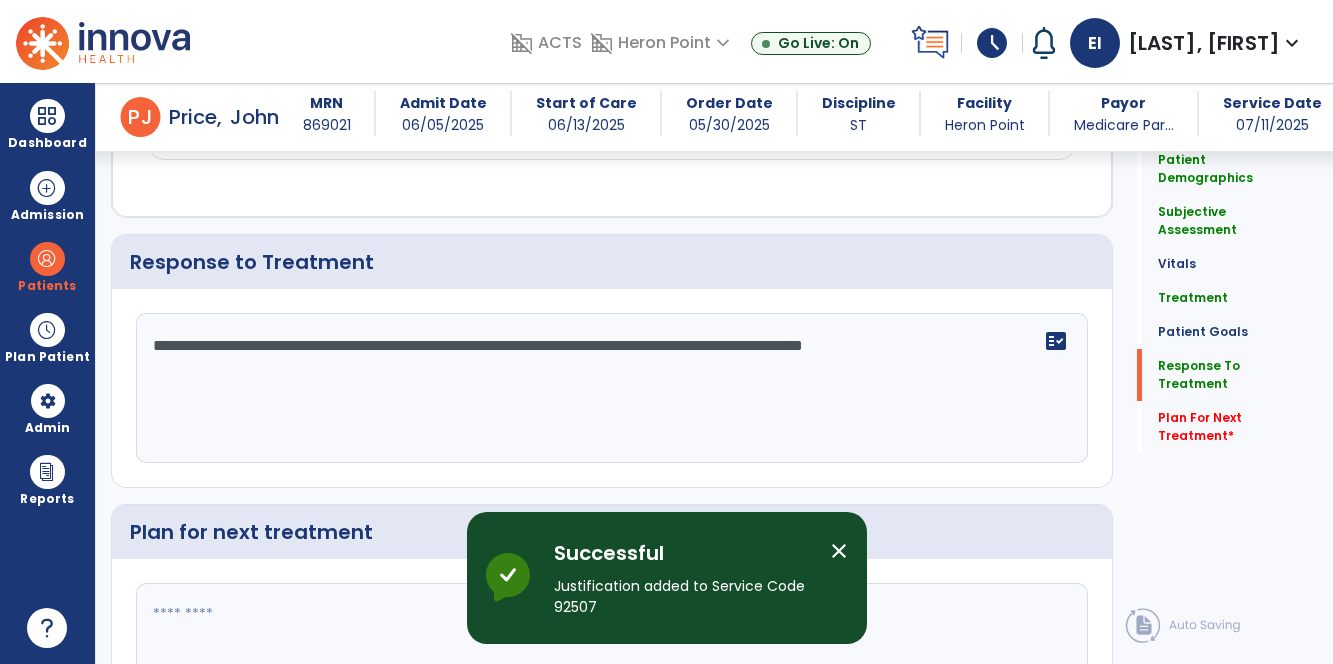 scroll, scrollTop: 2232, scrollLeft: 0, axis: vertical 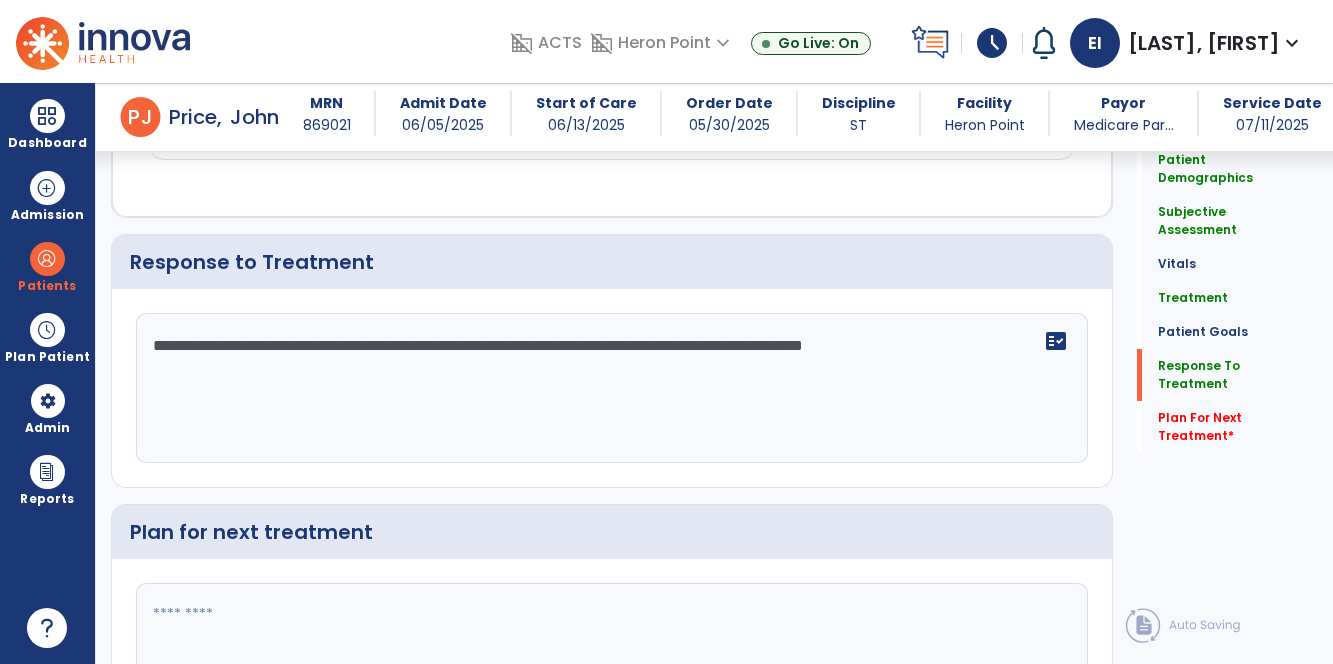 click on "**********" 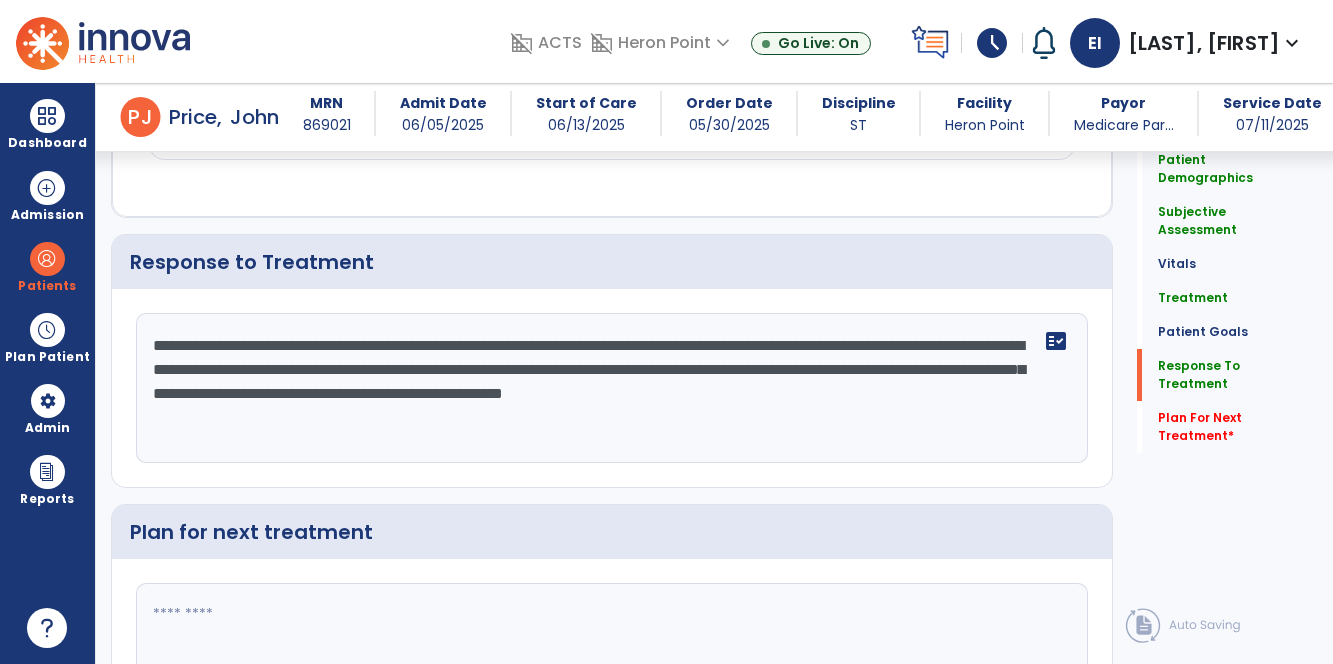 scroll, scrollTop: 2314, scrollLeft: 0, axis: vertical 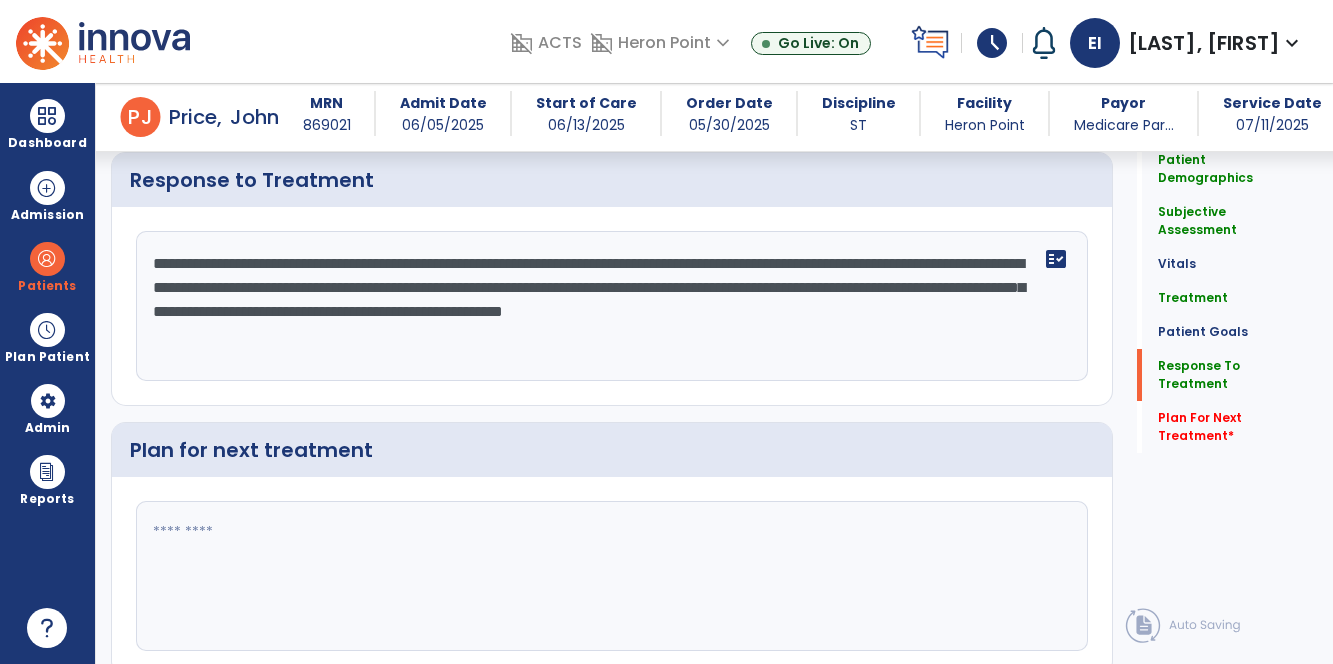 type on "**********" 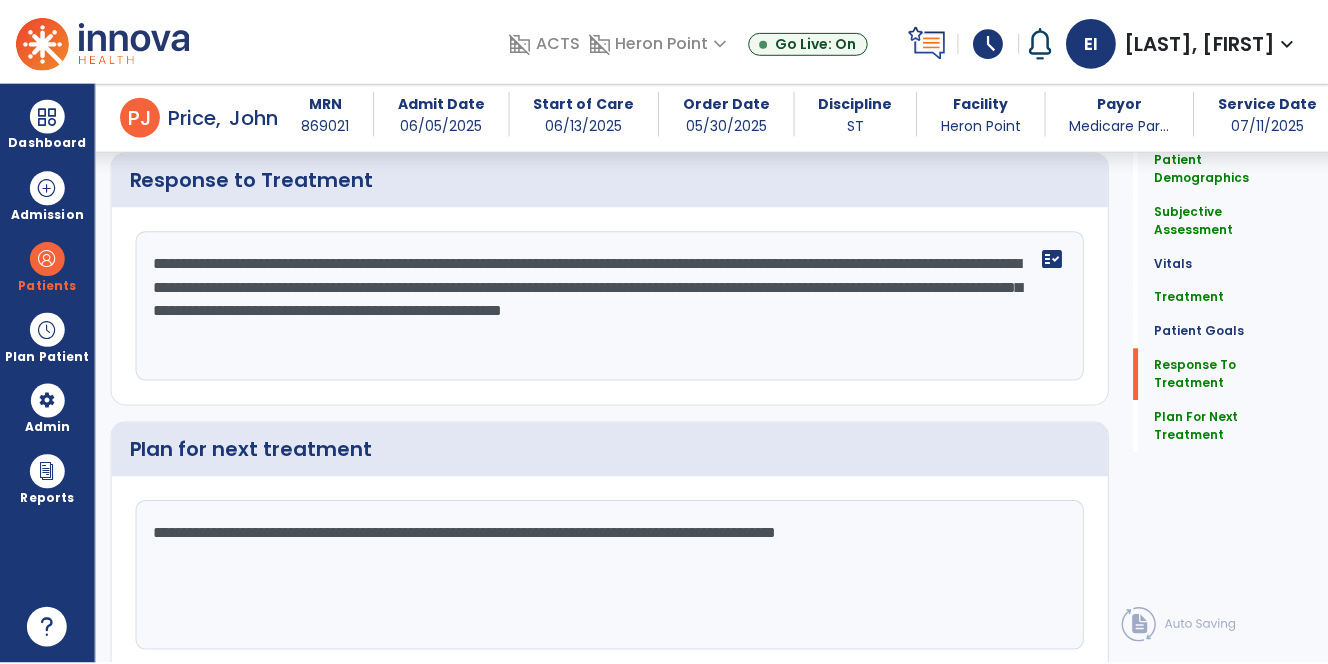 scroll, scrollTop: 2381, scrollLeft: 0, axis: vertical 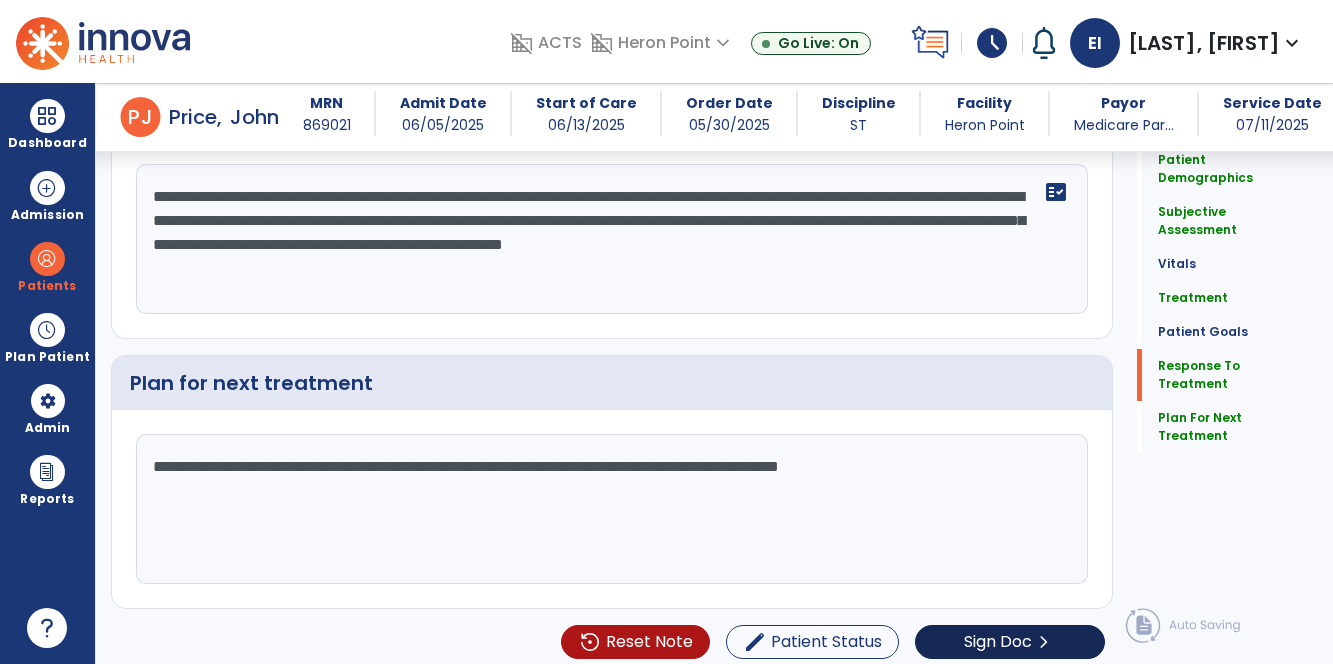type on "**********" 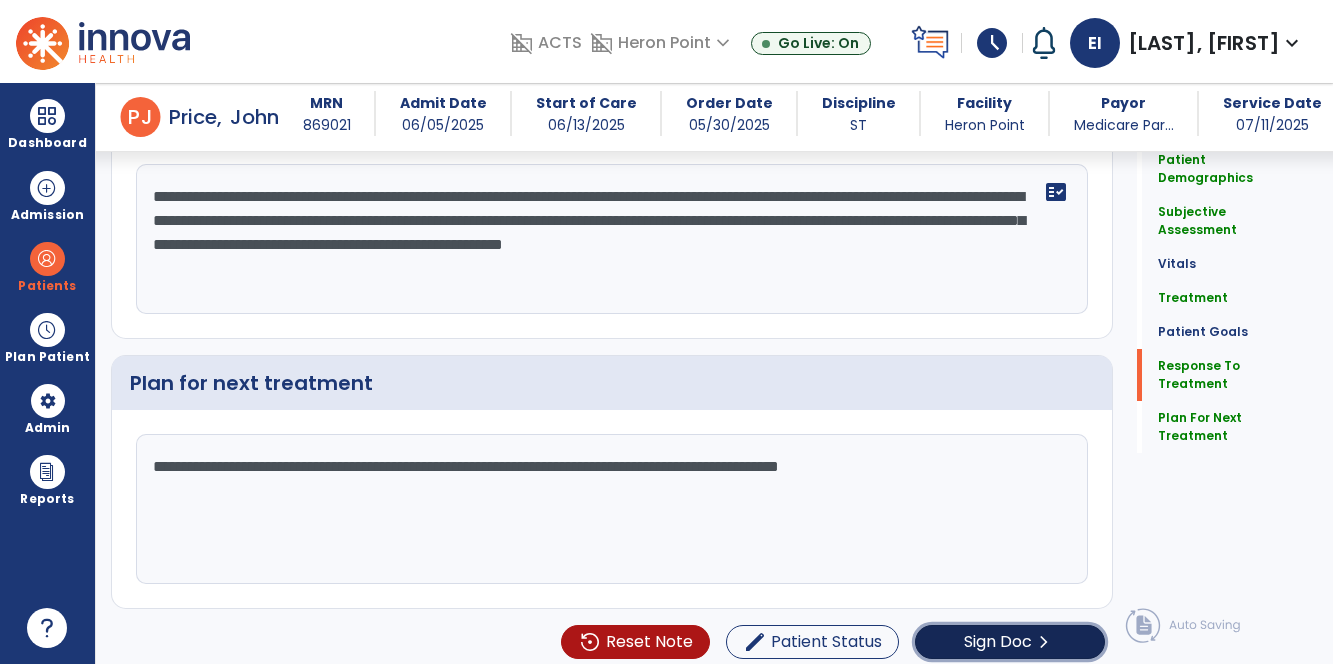 click on "Sign Doc  chevron_right" 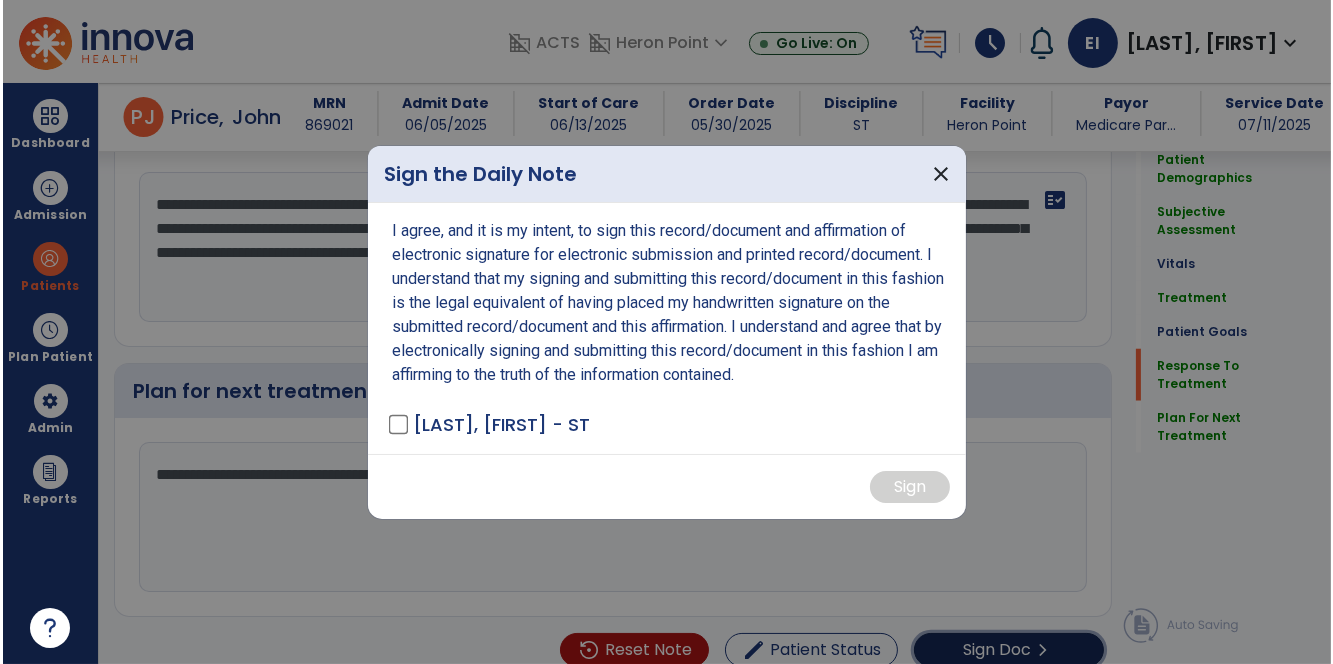 scroll, scrollTop: 2381, scrollLeft: 0, axis: vertical 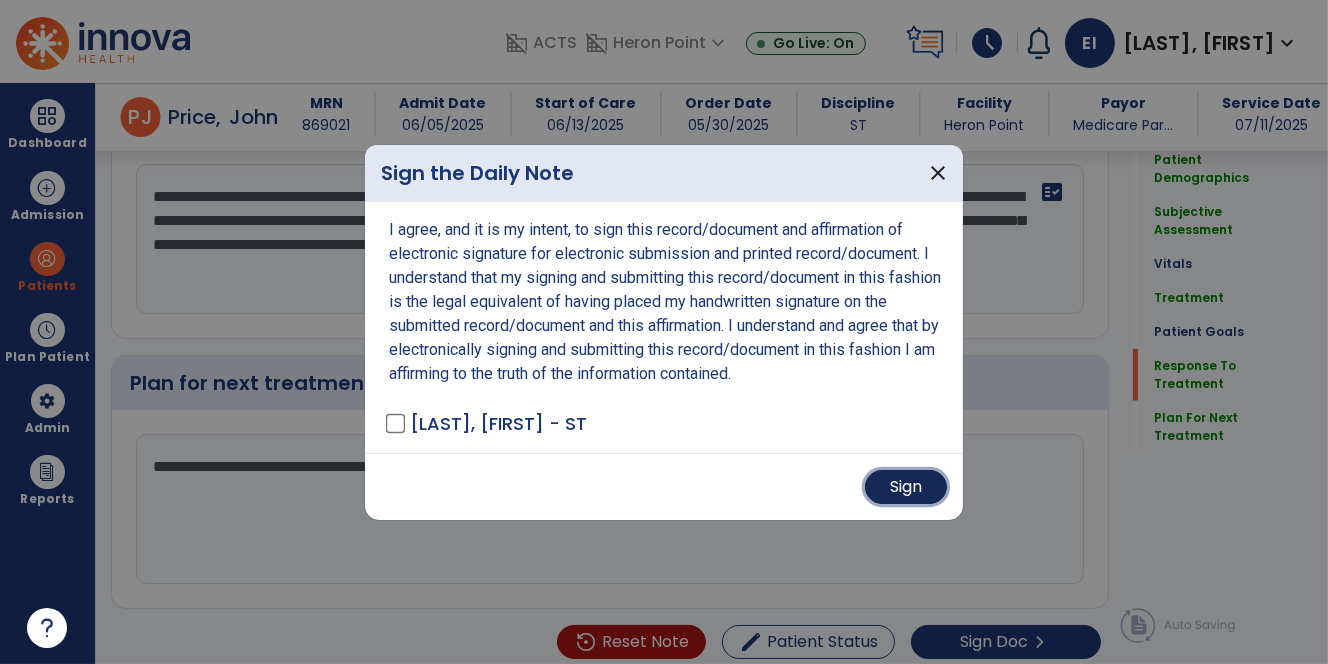 click on "Sign" at bounding box center [906, 487] 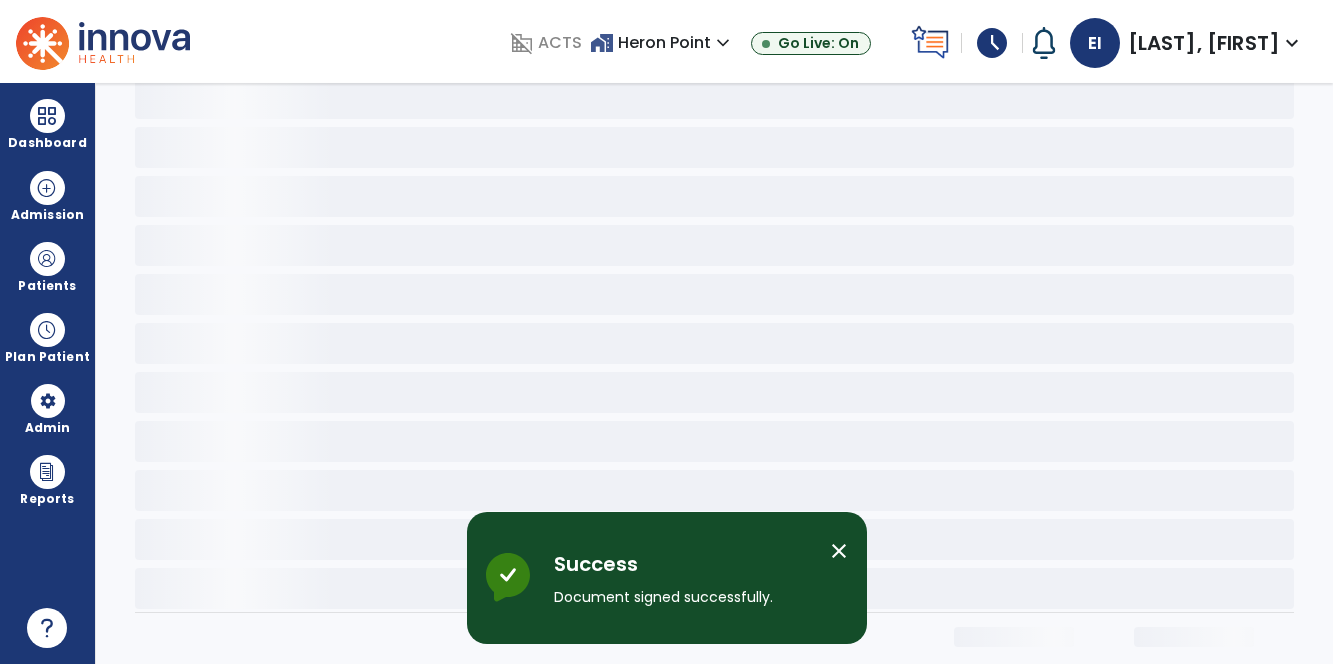 scroll, scrollTop: 0, scrollLeft: 0, axis: both 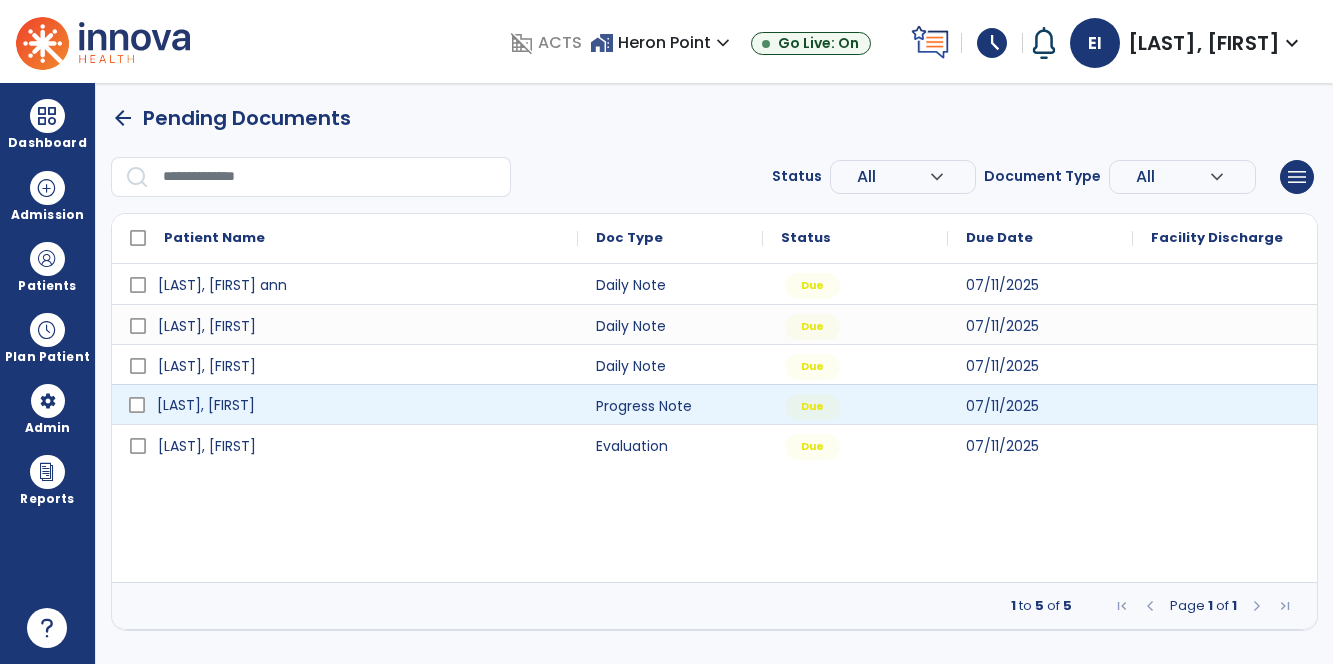 click at bounding box center (137, 405) 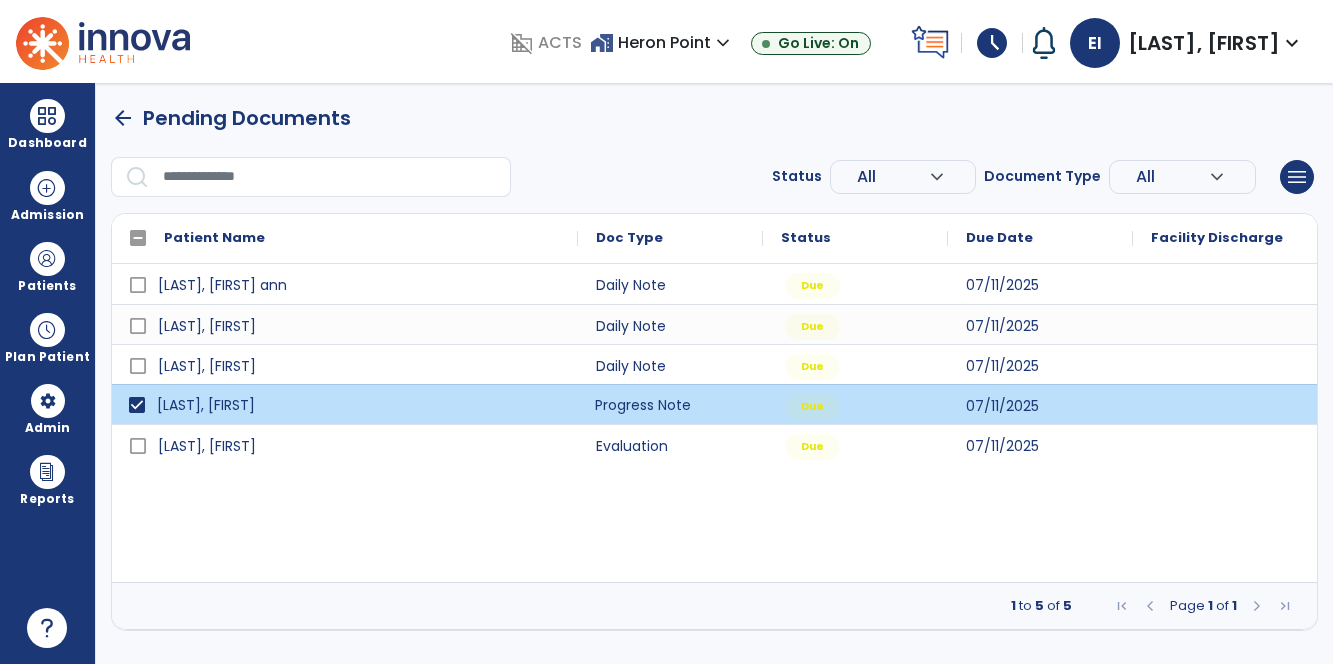 click on "Progress Note" at bounding box center [670, 404] 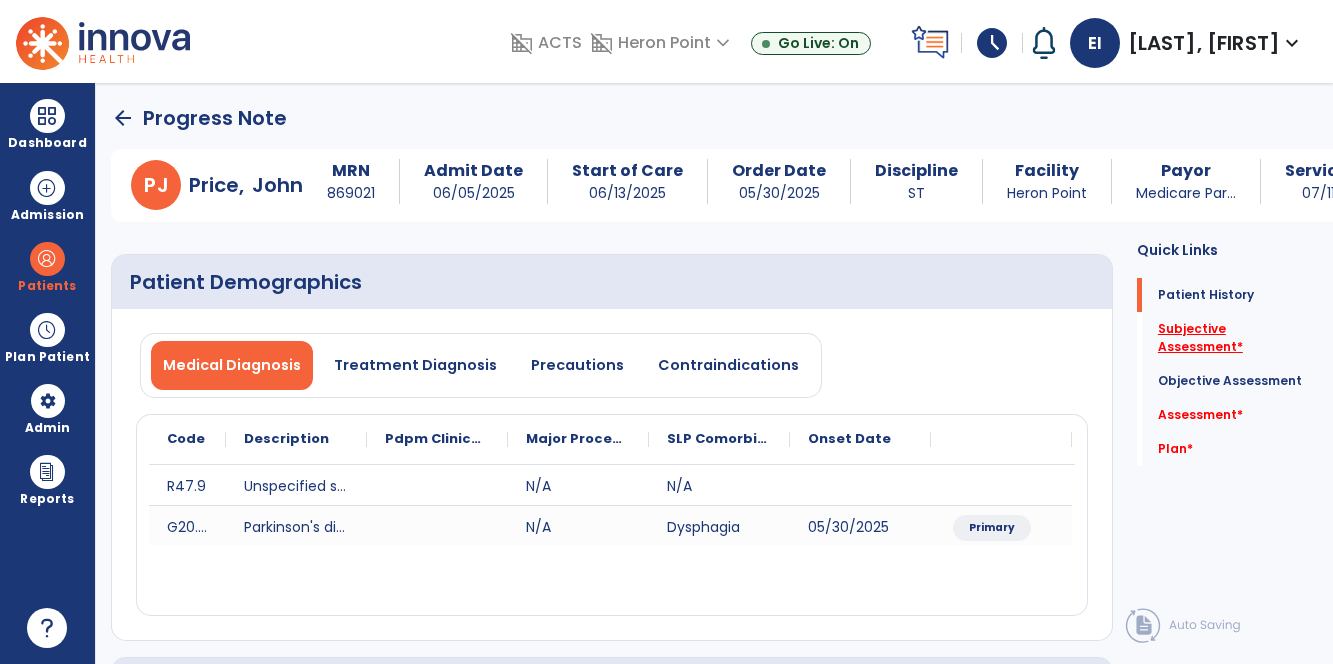 click on "Subjective Assessment   *" 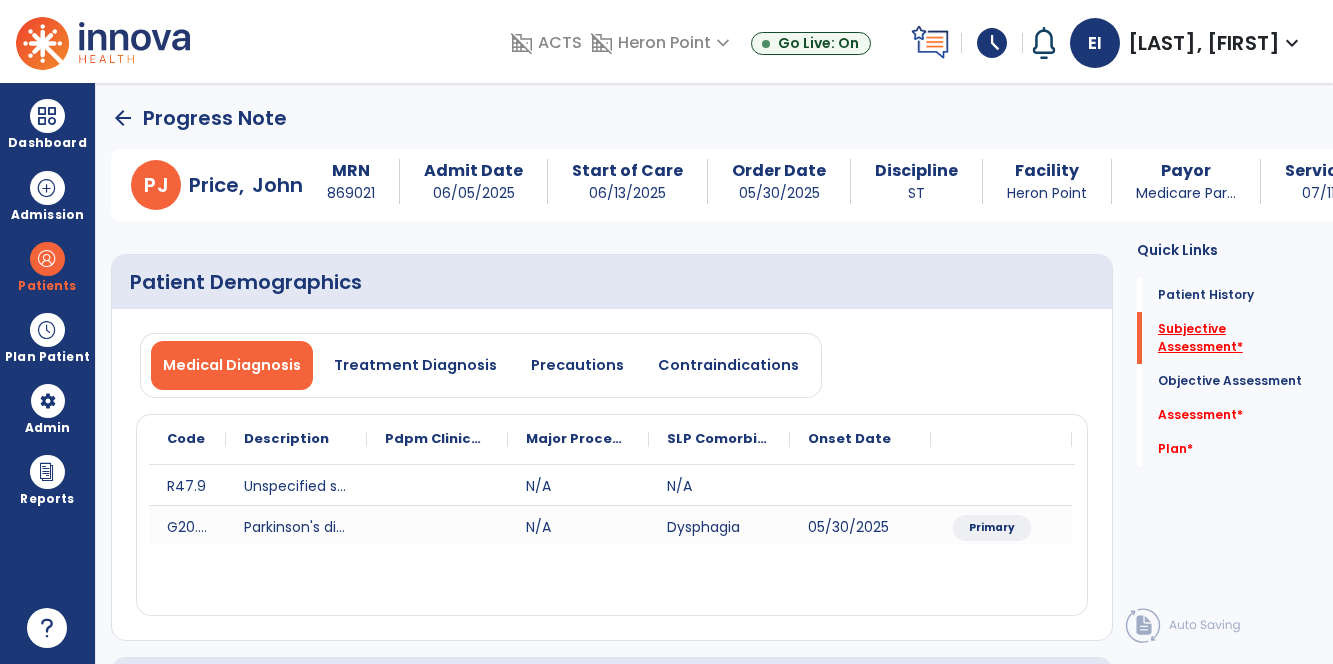 scroll, scrollTop: 260, scrollLeft: 0, axis: vertical 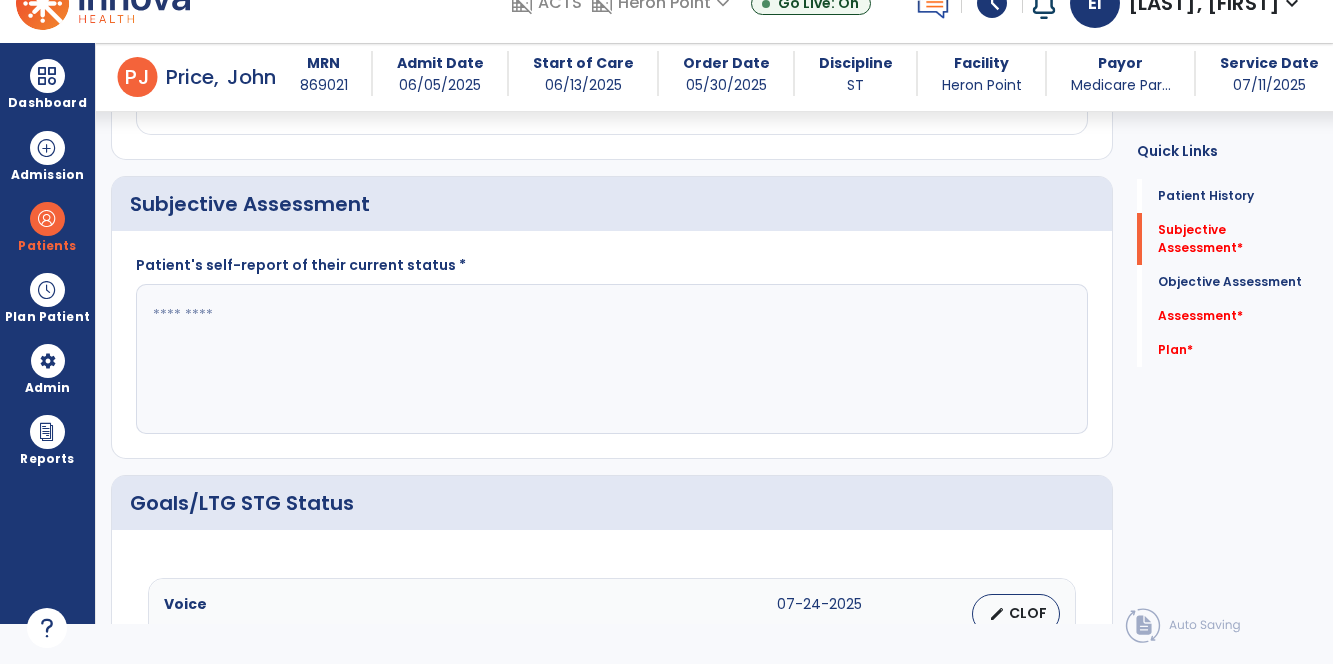 click 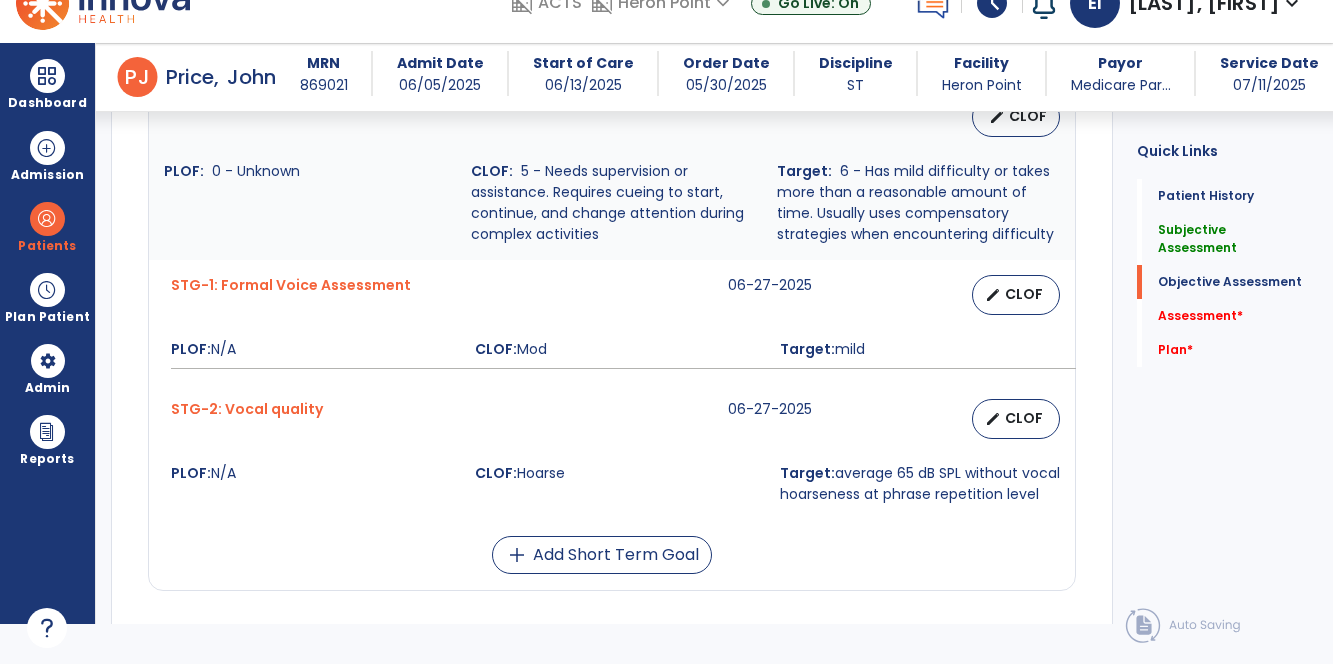 scroll, scrollTop: 921, scrollLeft: 0, axis: vertical 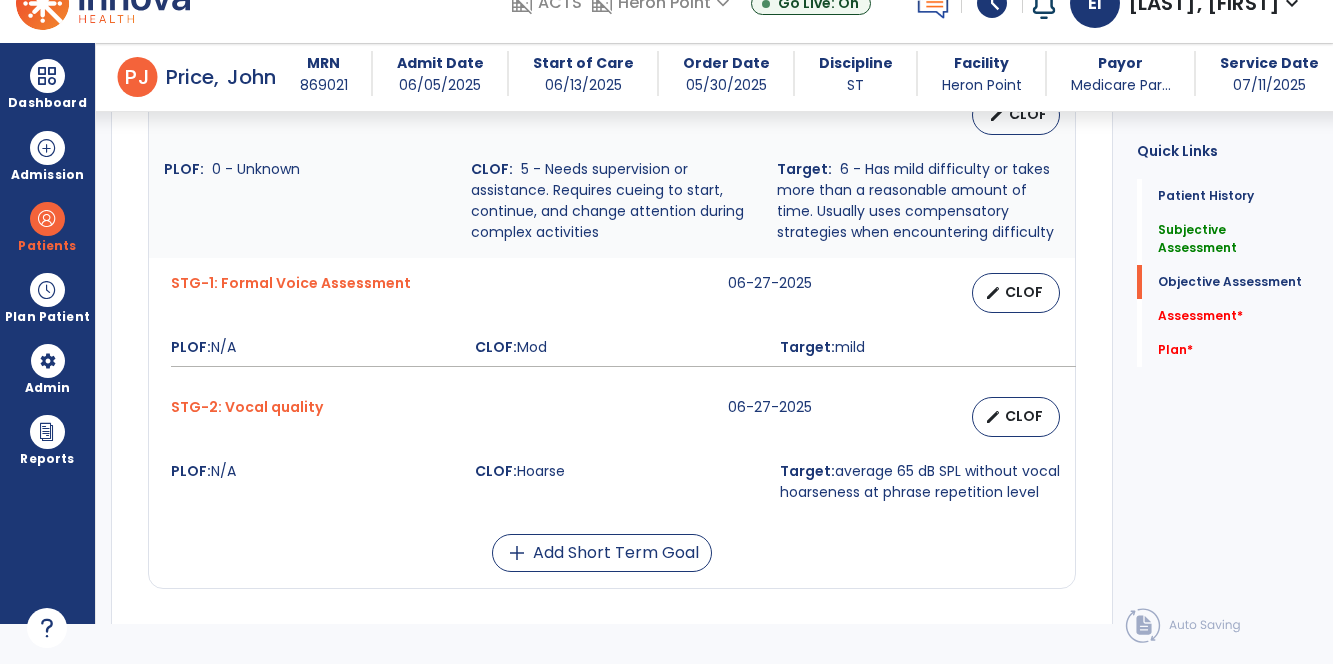 type on "**********" 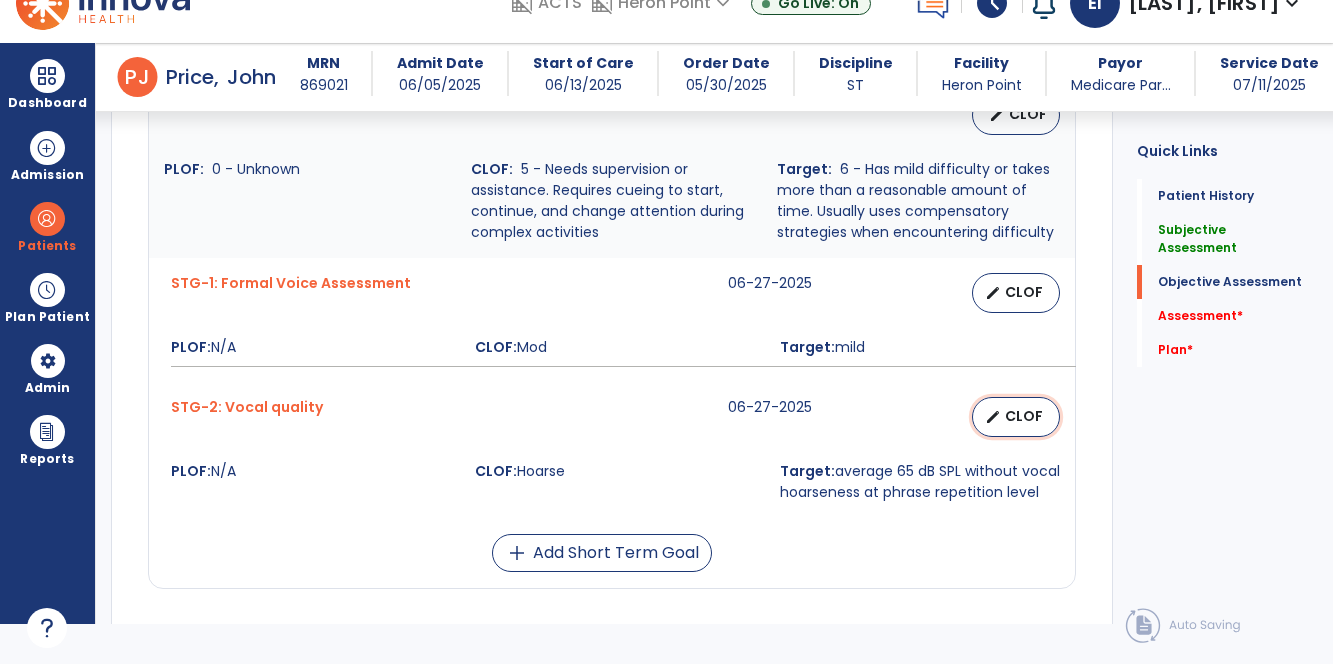 click on "edit" at bounding box center (993, 417) 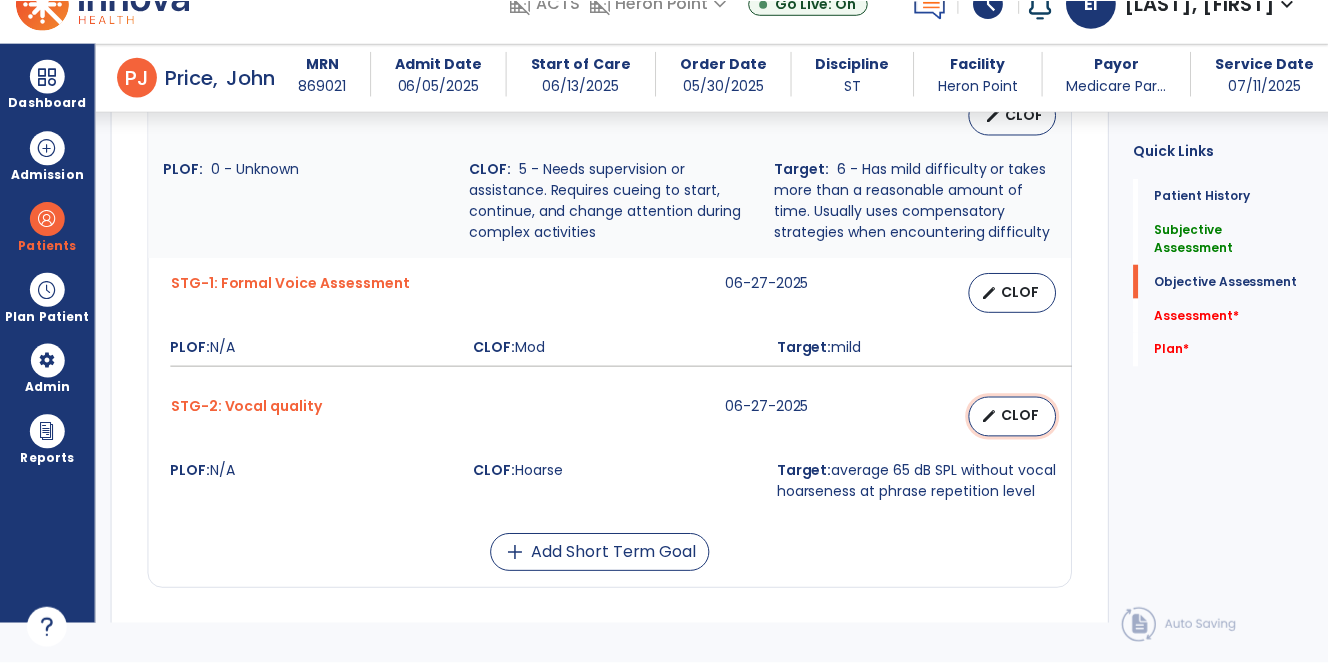 scroll, scrollTop: 0, scrollLeft: 0, axis: both 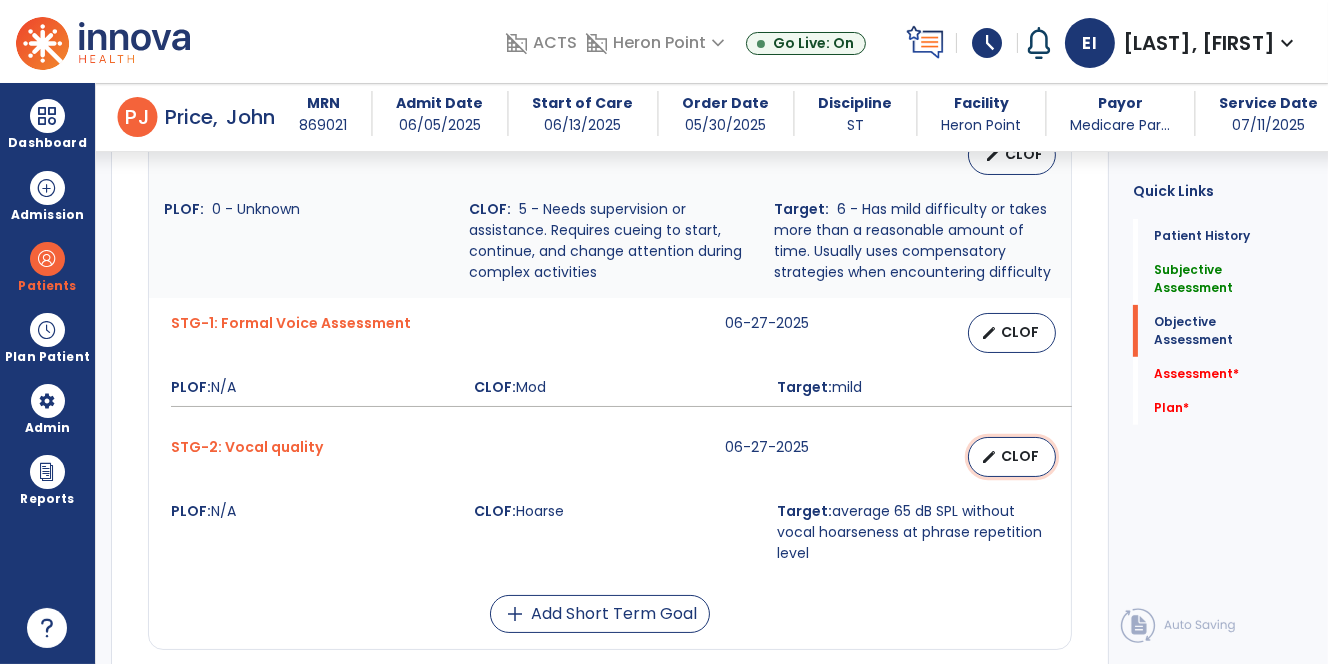 select on "********" 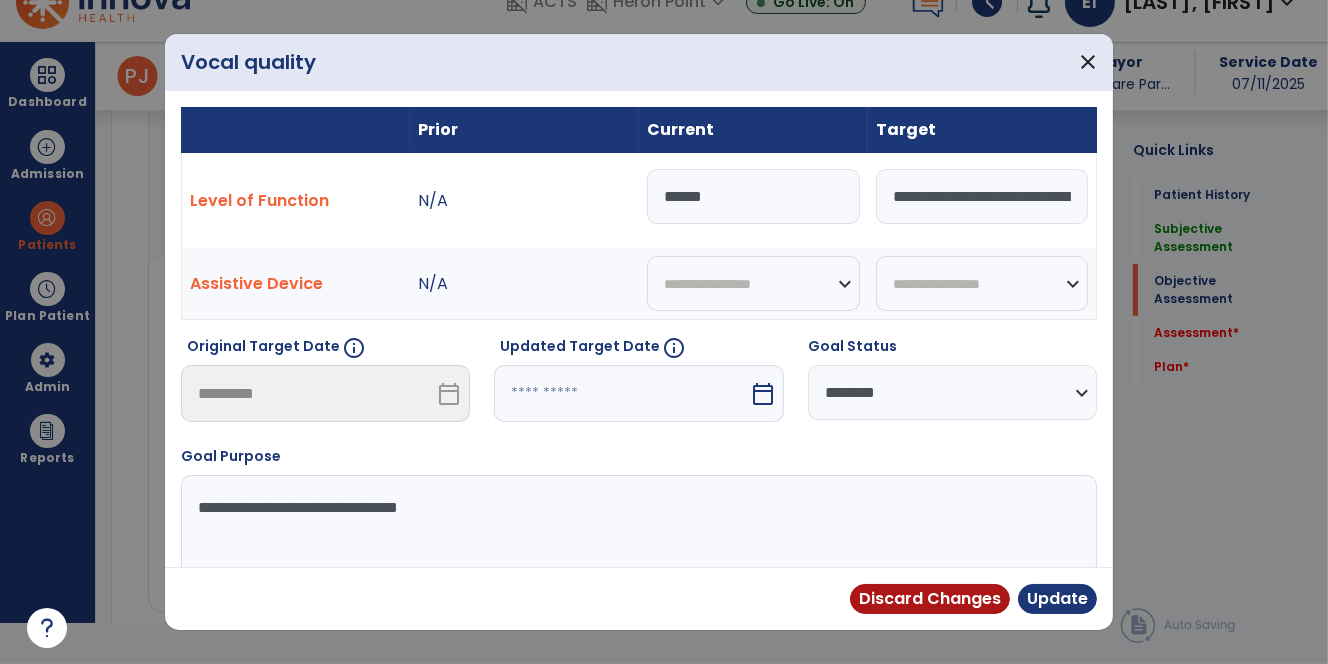 scroll, scrollTop: 921, scrollLeft: 0, axis: vertical 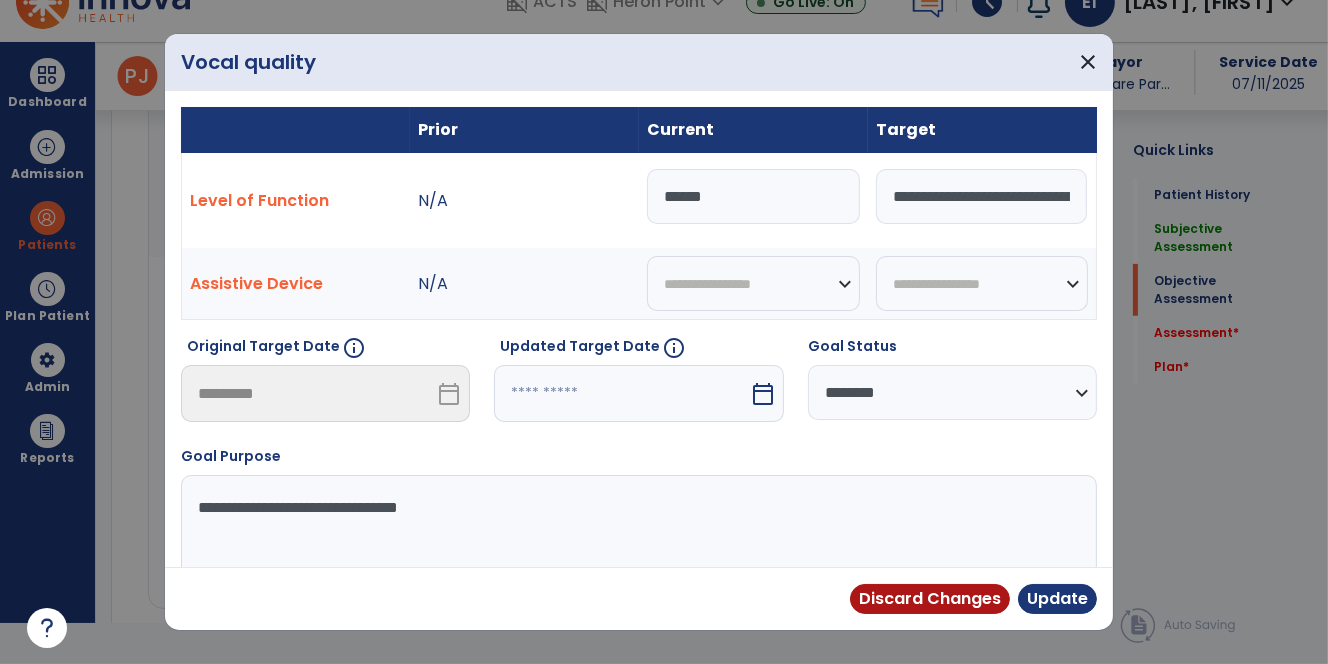 drag, startPoint x: 750, startPoint y: 202, endPoint x: 582, endPoint y: 153, distance: 175 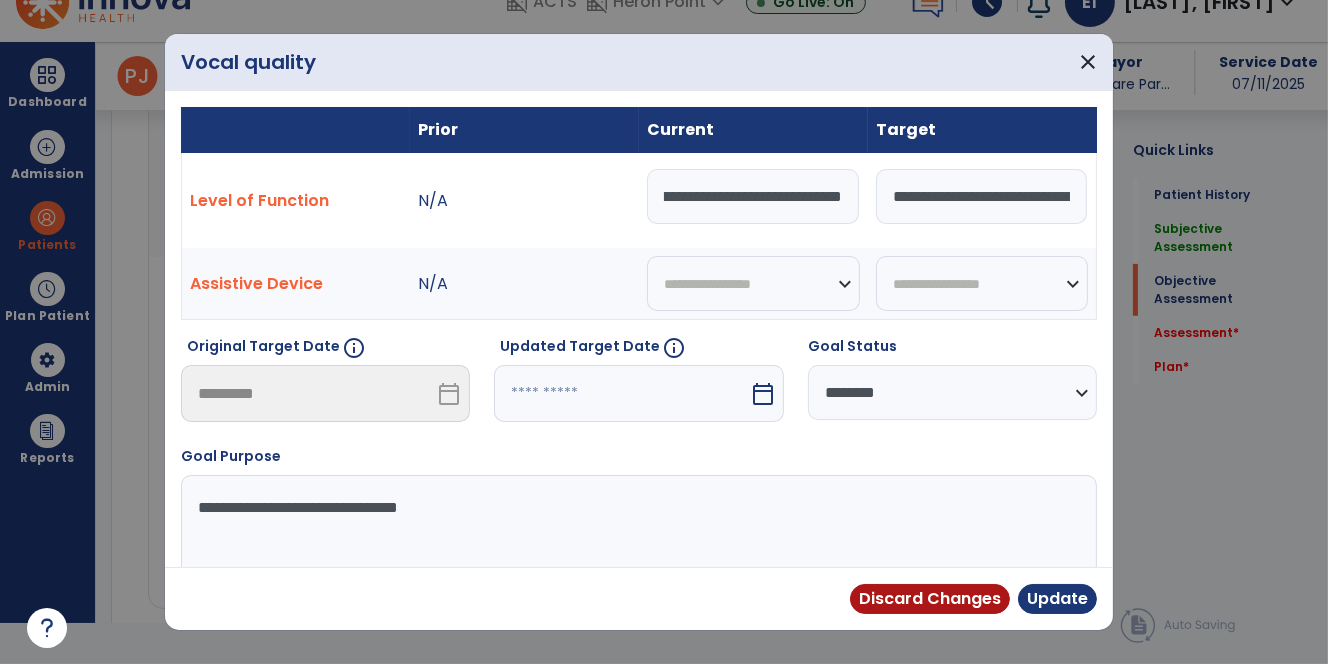 scroll, scrollTop: 0, scrollLeft: 281, axis: horizontal 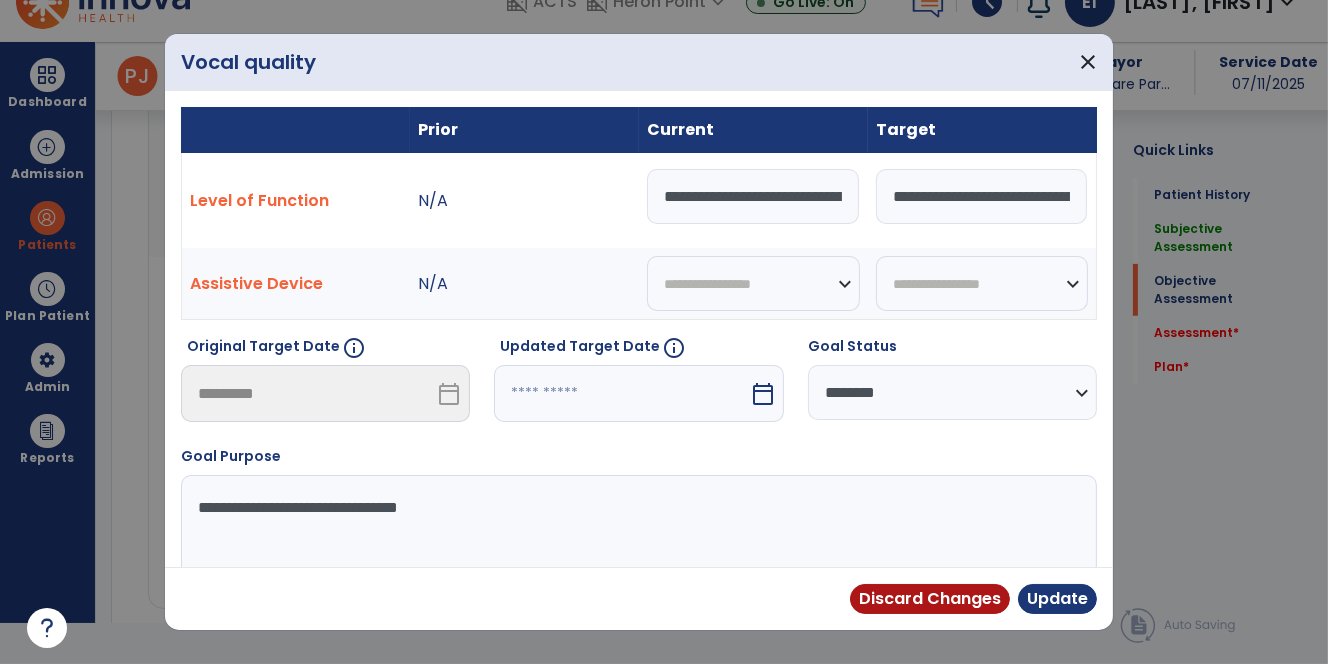 click on "**********" at bounding box center (981, 196) 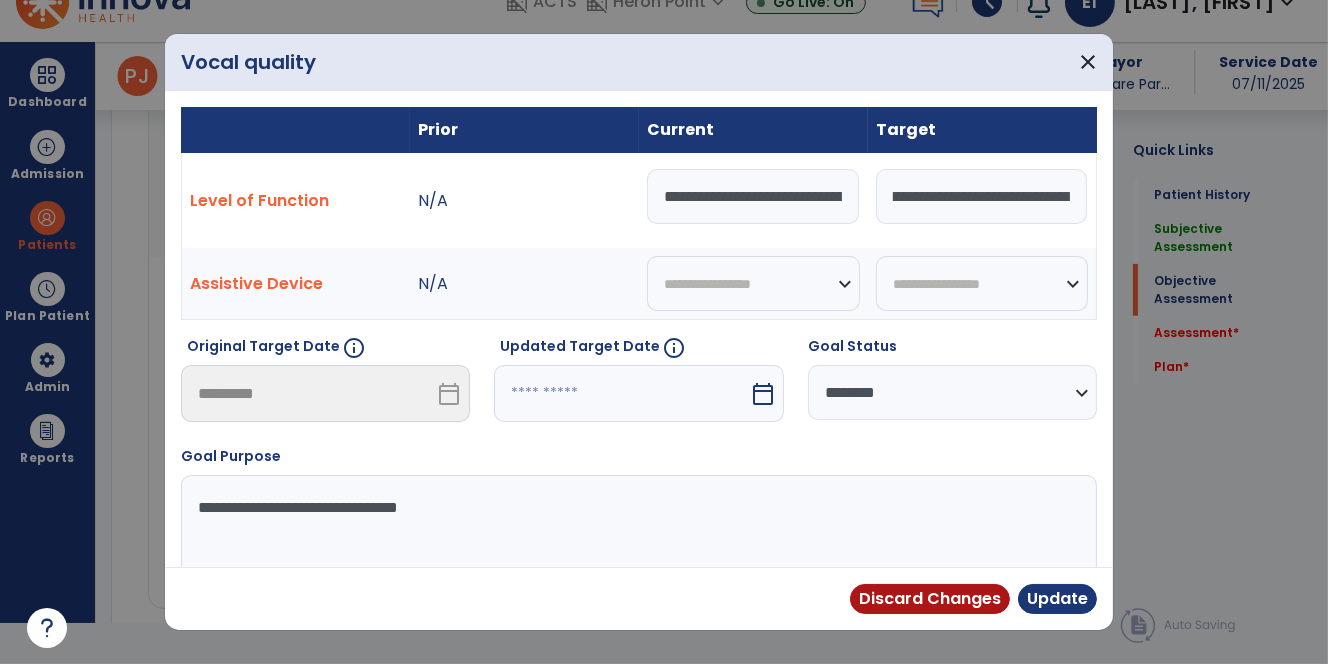 scroll, scrollTop: 0, scrollLeft: 134, axis: horizontal 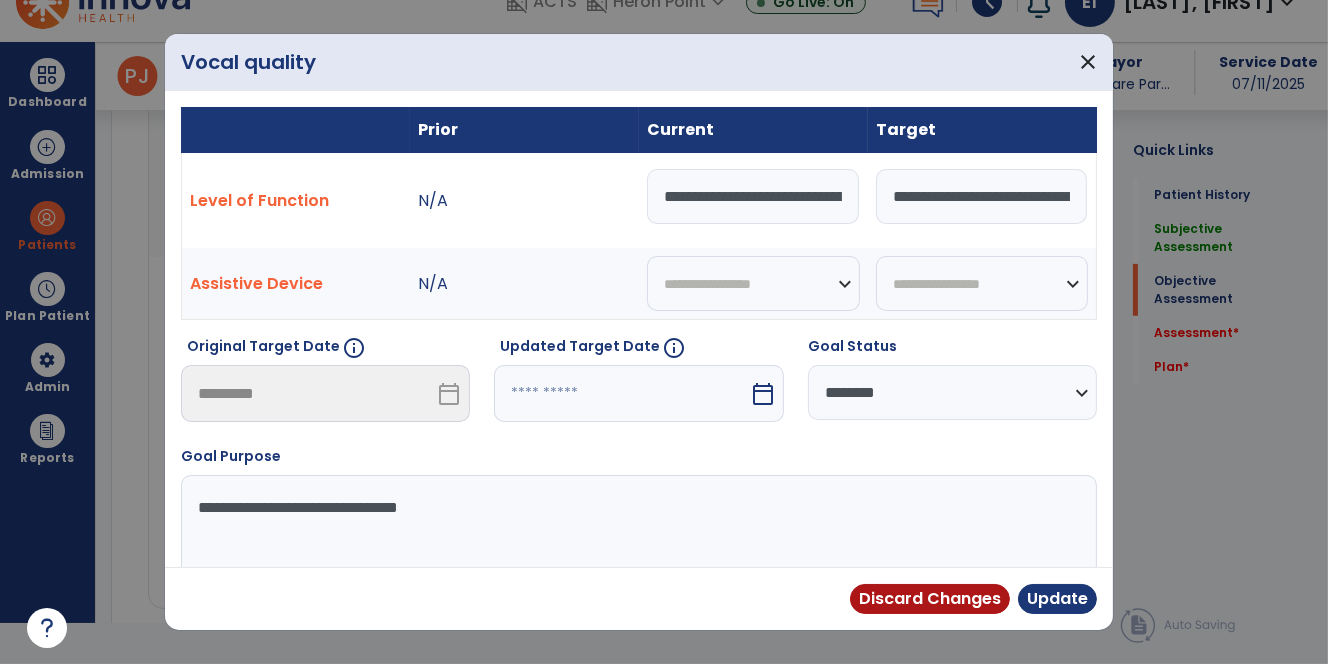 select on "*" 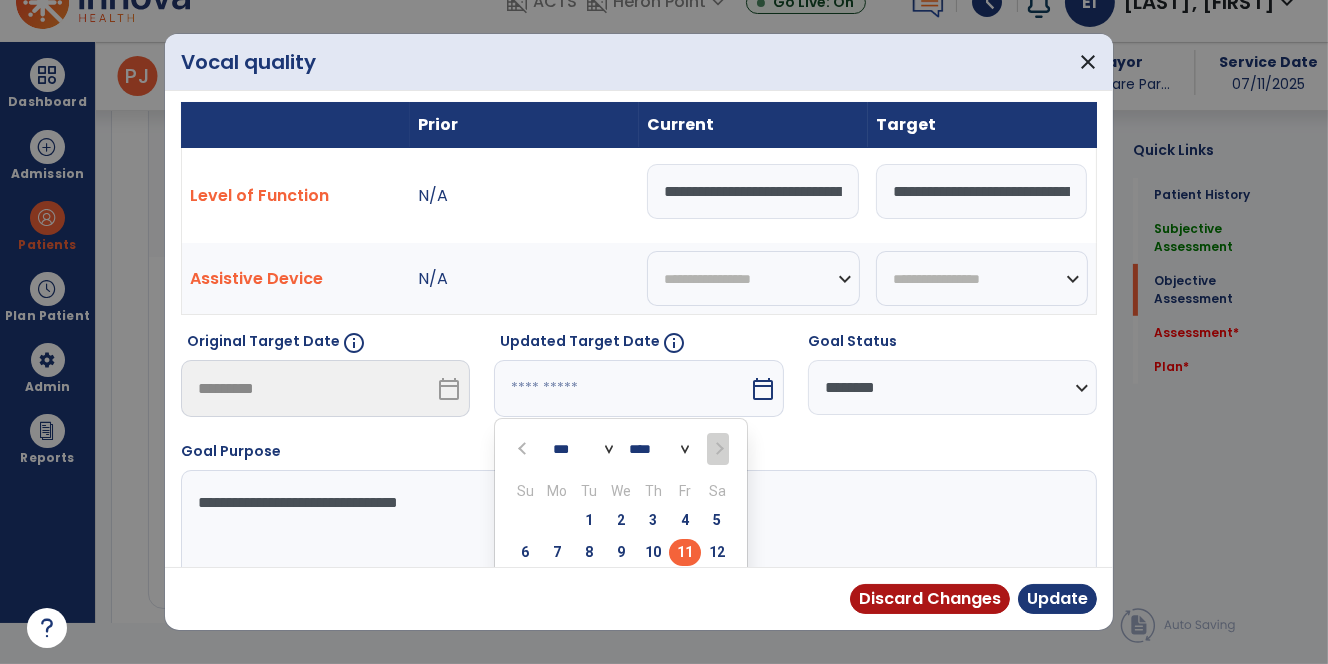 scroll, scrollTop: 147, scrollLeft: 0, axis: vertical 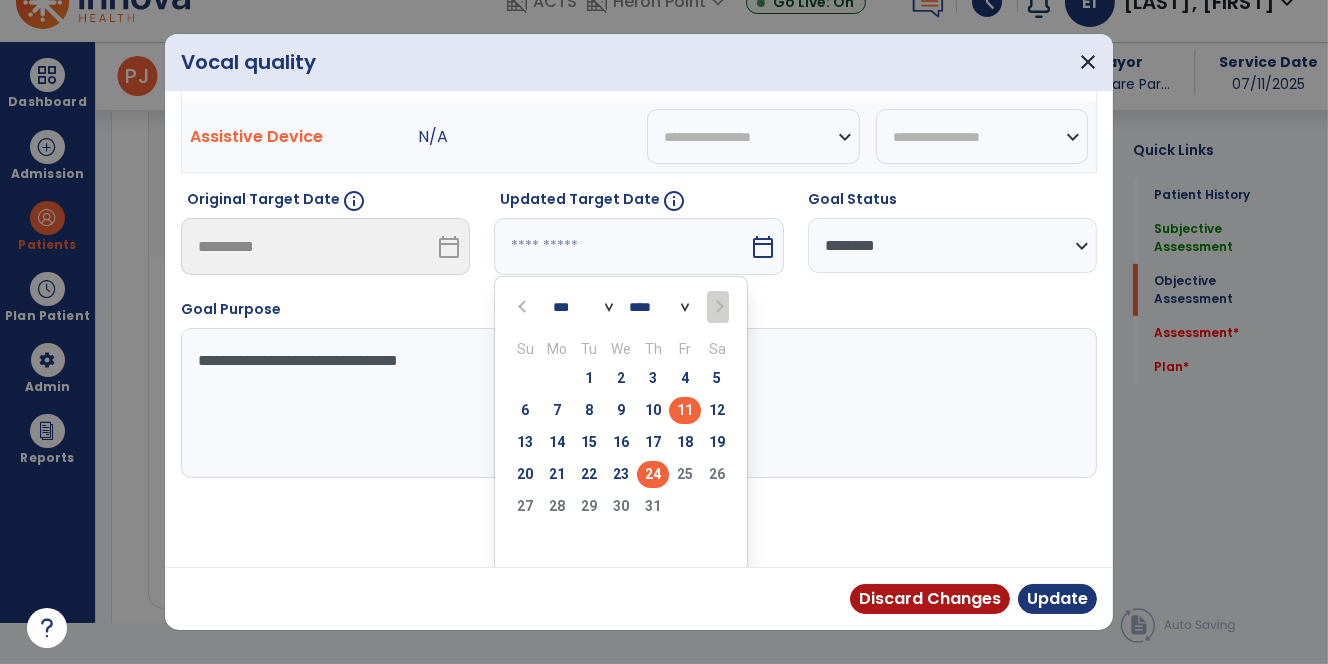 click on "24" at bounding box center [653, 474] 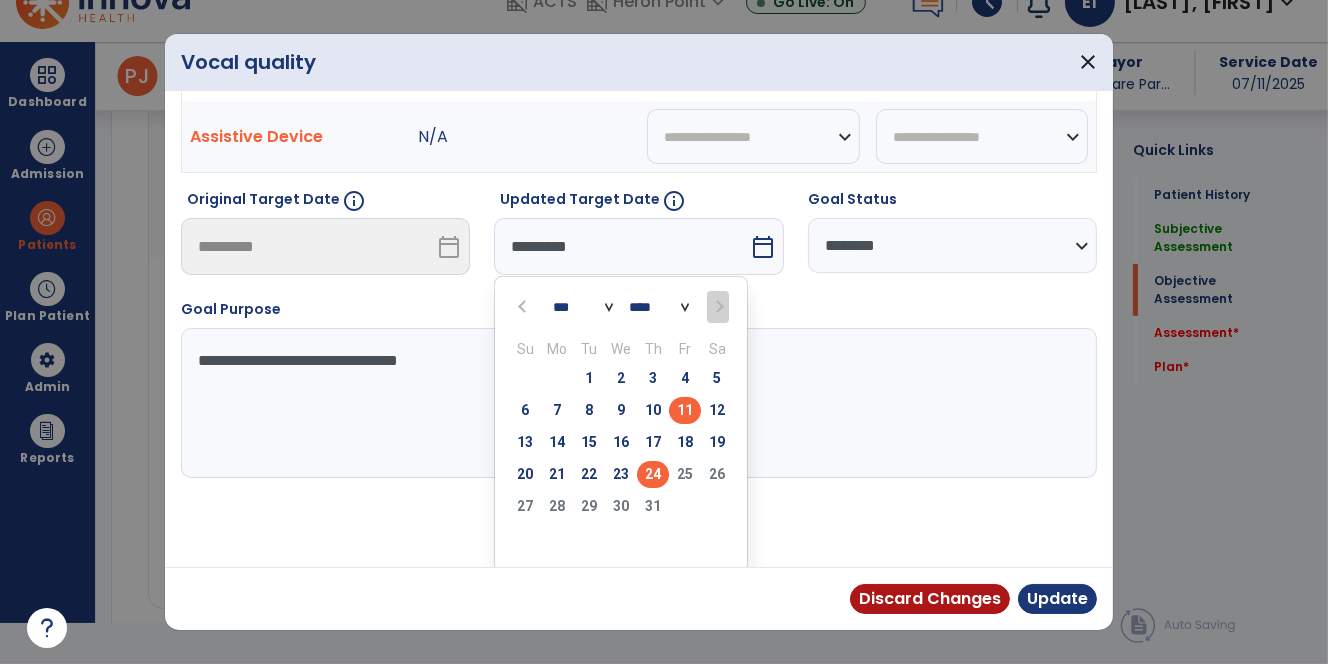 scroll, scrollTop: 70, scrollLeft: 0, axis: vertical 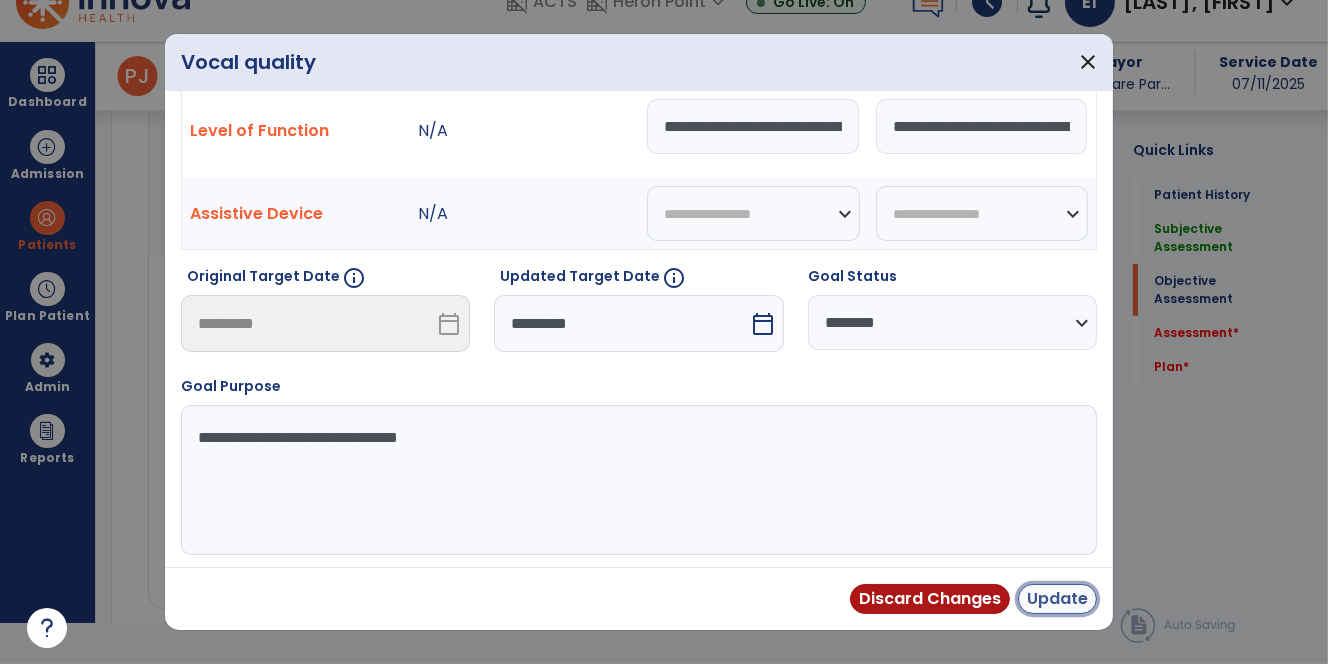 click on "Update" at bounding box center [1057, 599] 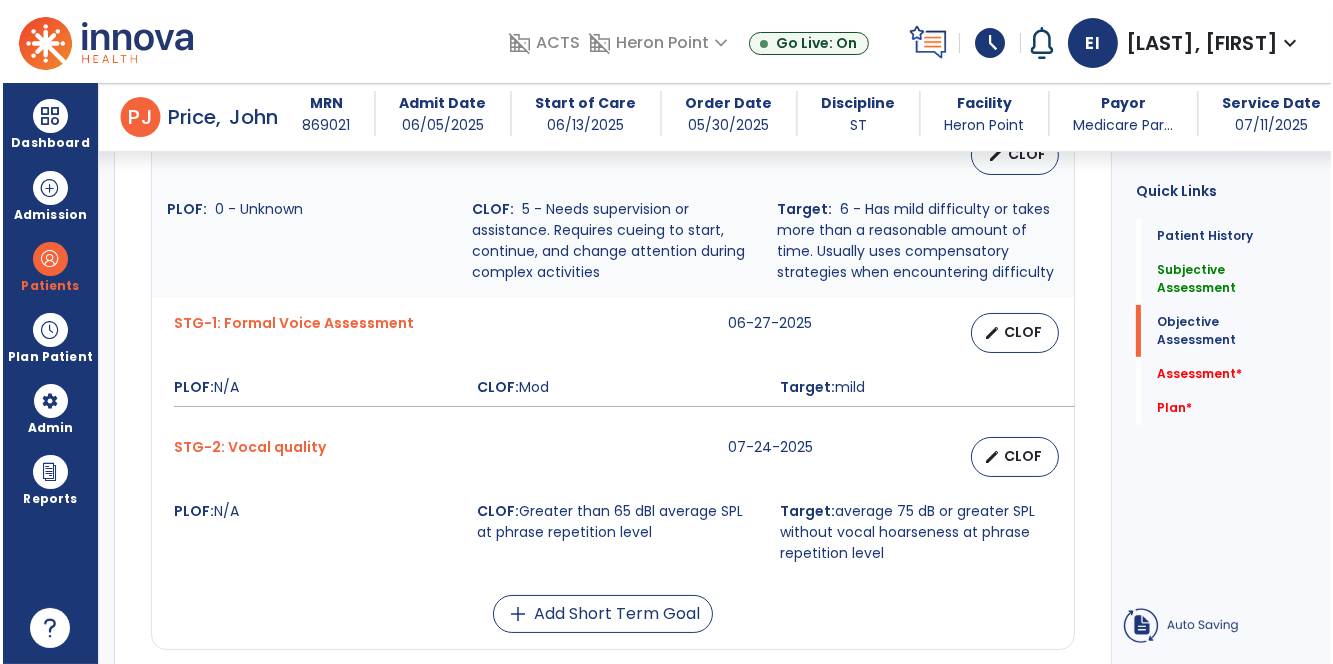scroll, scrollTop: 40, scrollLeft: 0, axis: vertical 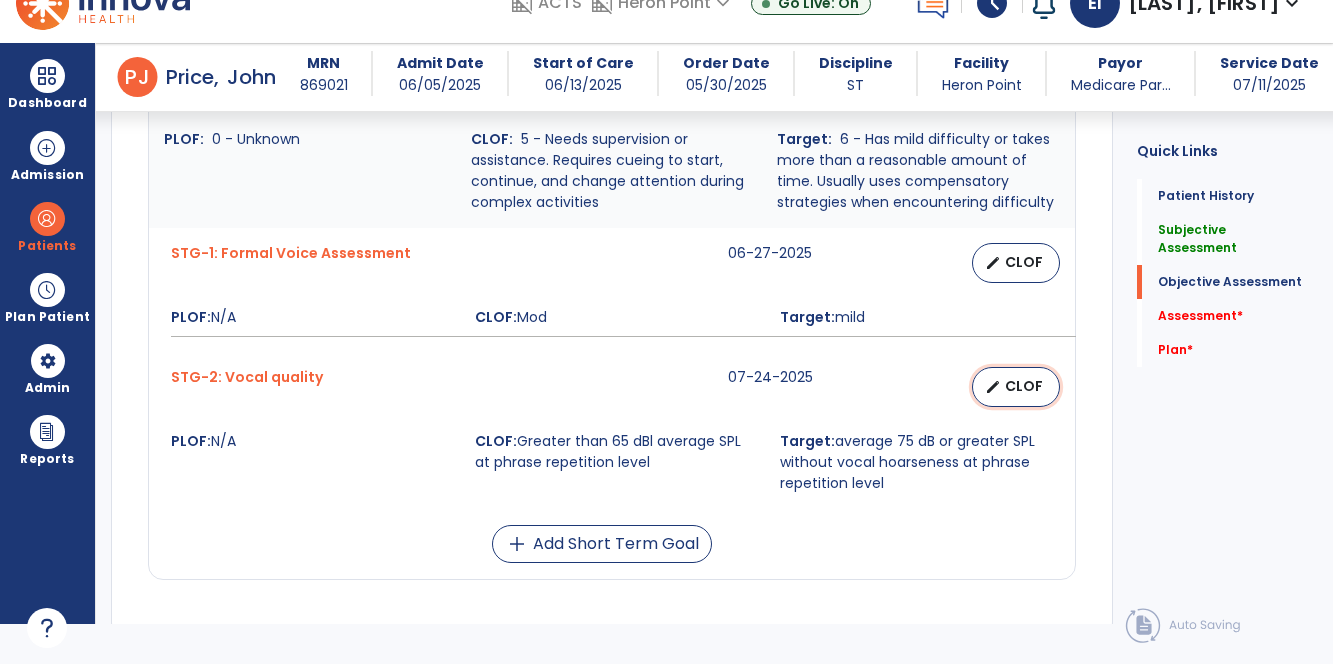 click on "CLOF" at bounding box center [1024, 386] 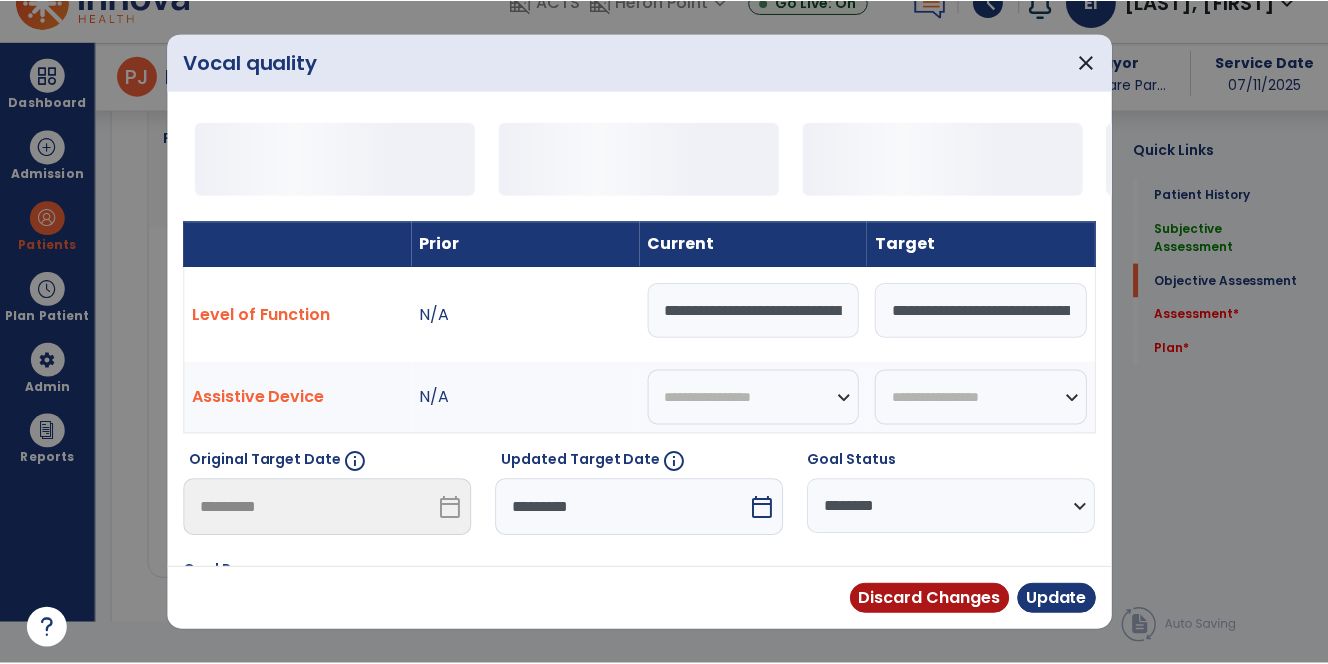 scroll, scrollTop: 0, scrollLeft: 0, axis: both 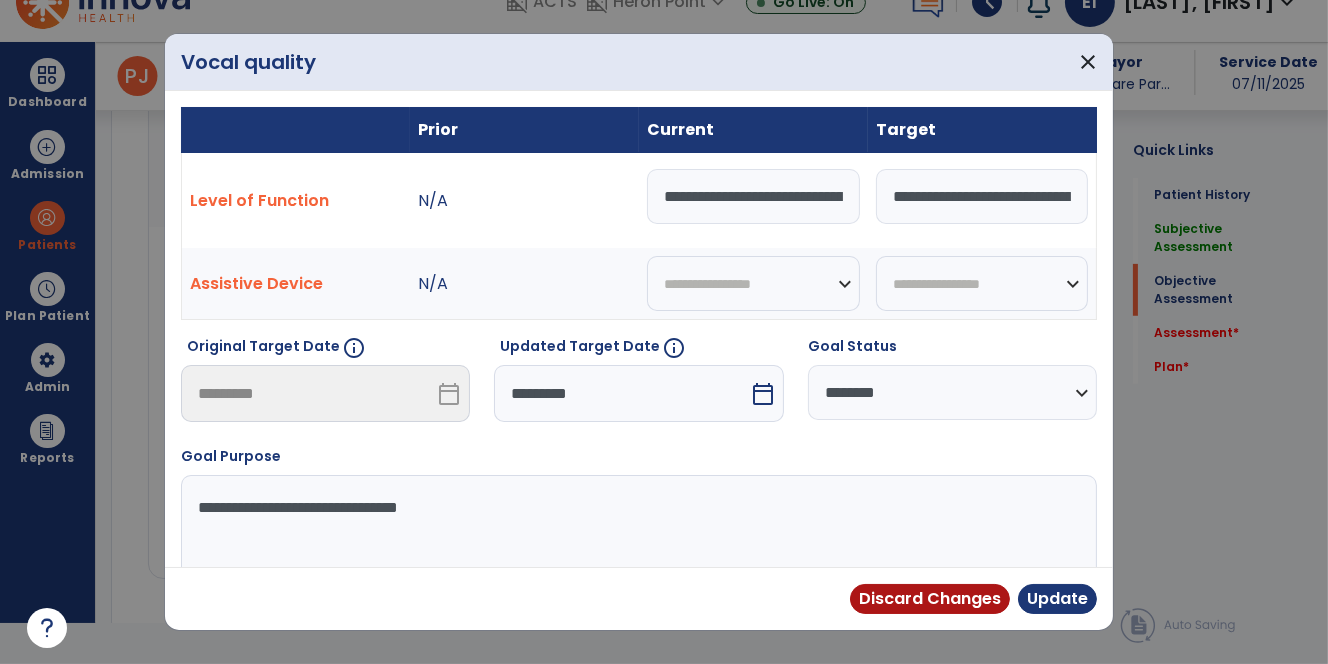 click on "**********" at bounding box center (952, 392) 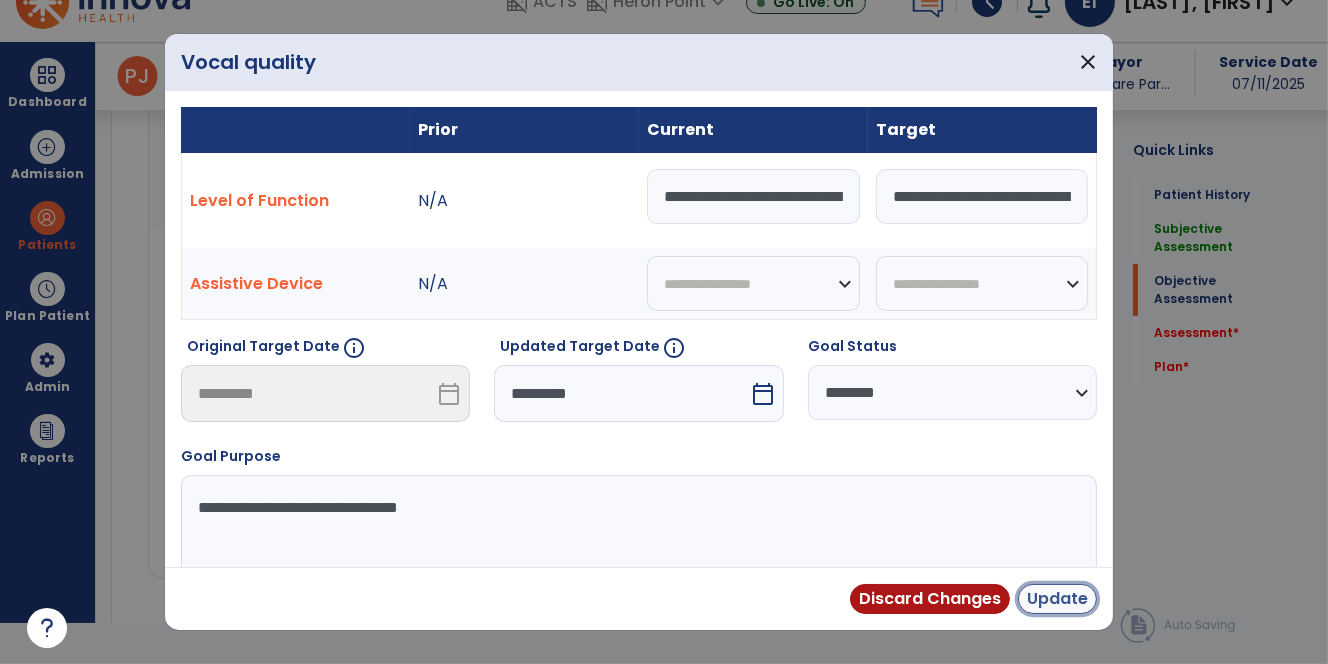 click on "Update" at bounding box center (1057, 599) 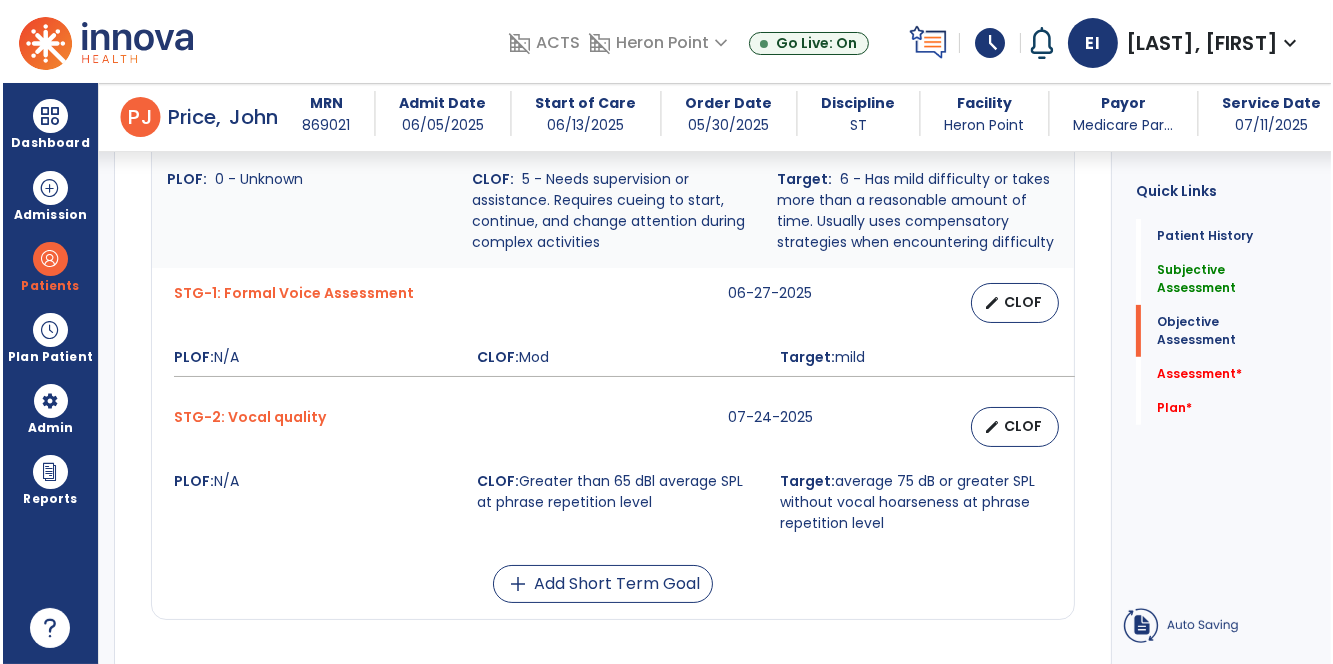scroll, scrollTop: 40, scrollLeft: 0, axis: vertical 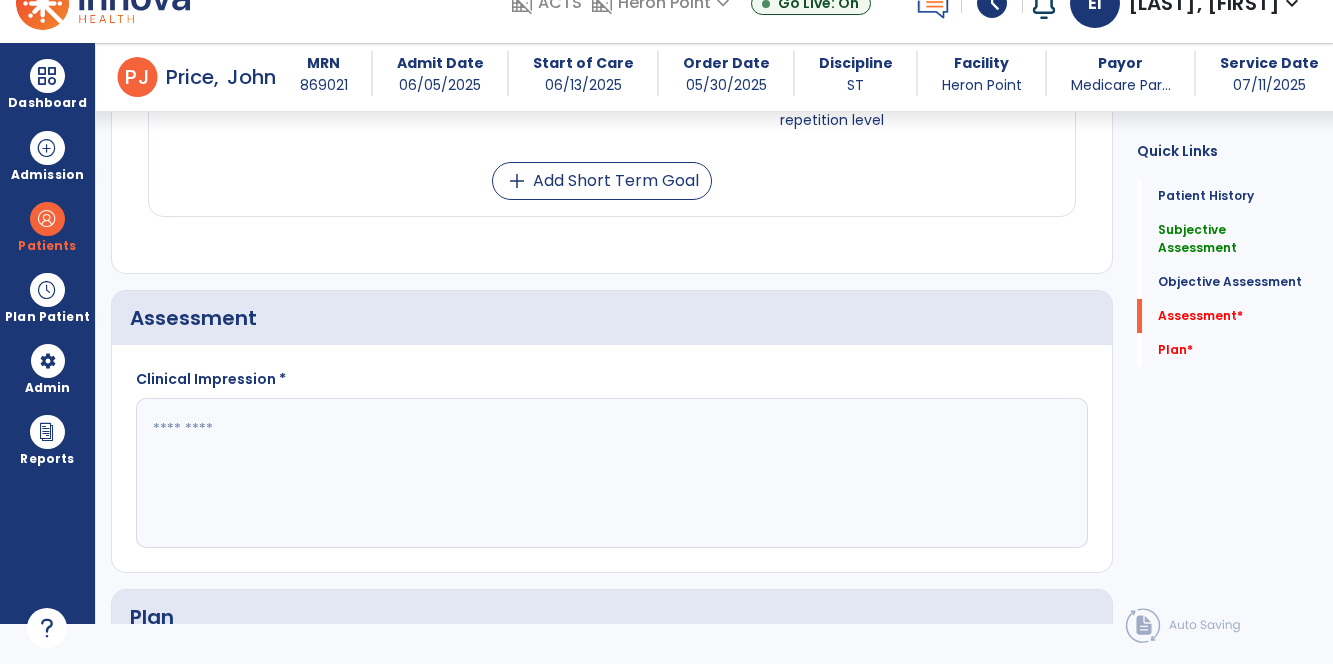 click 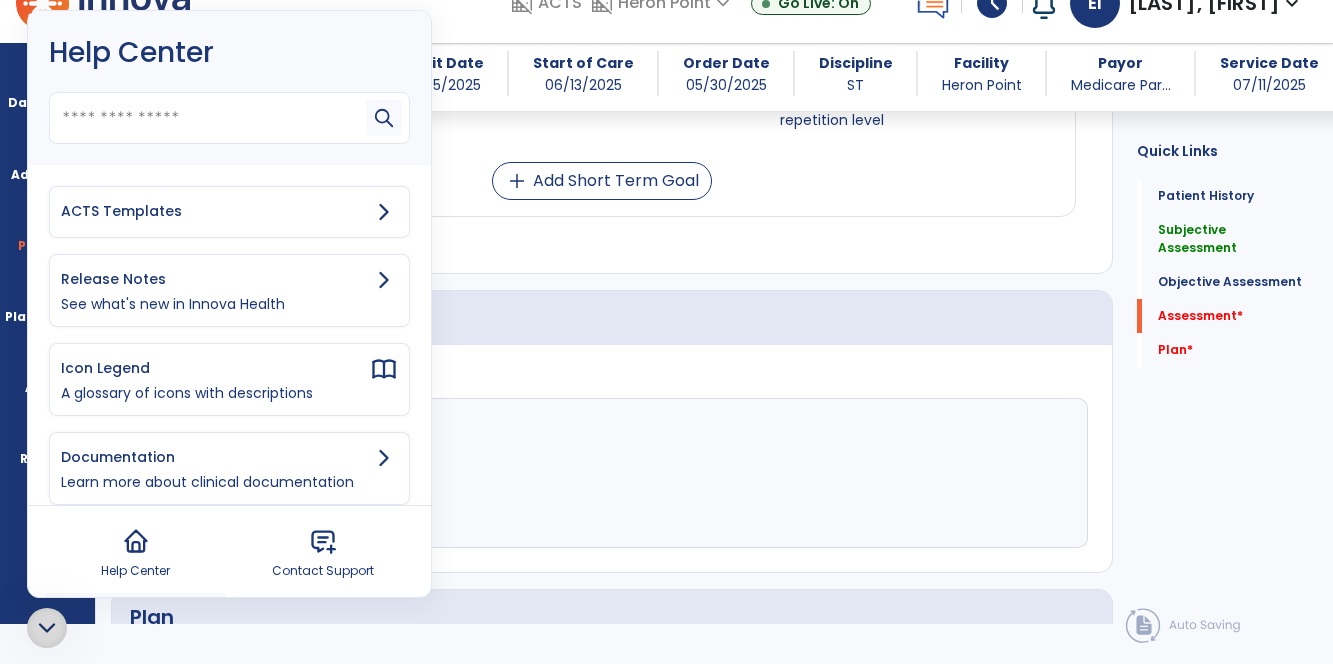 click on "ACTS Templates" at bounding box center [215, 211] 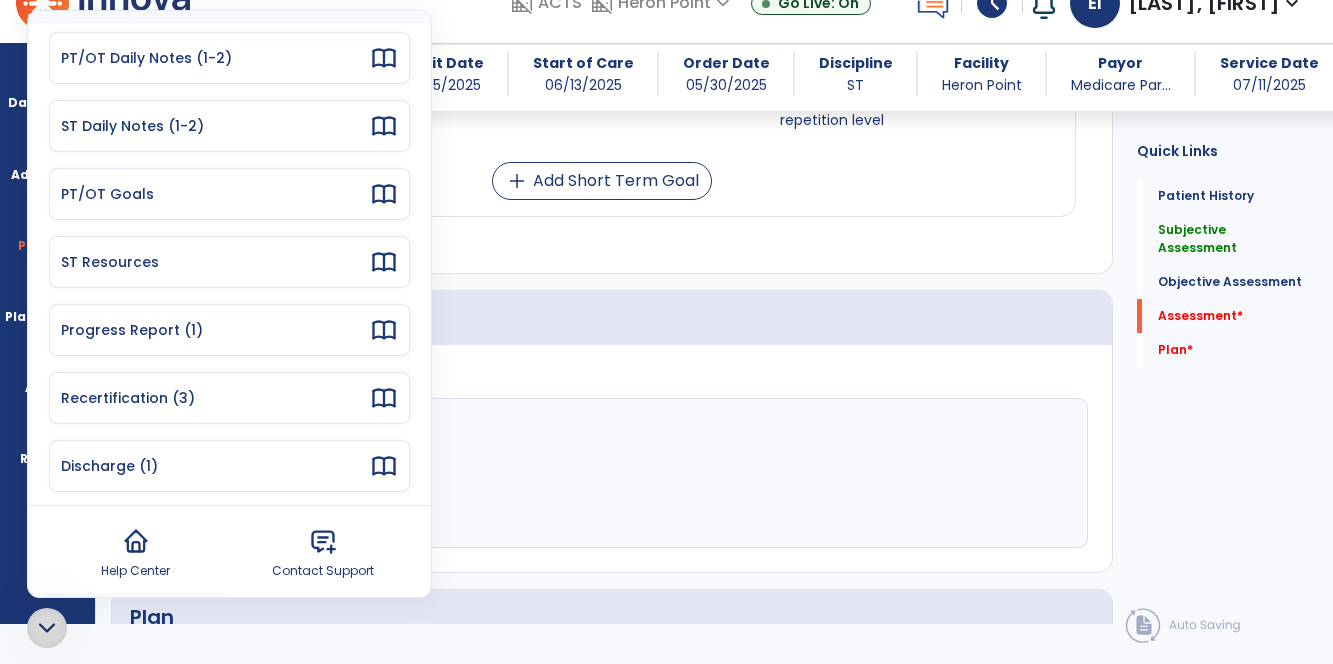 scroll, scrollTop: 153, scrollLeft: 0, axis: vertical 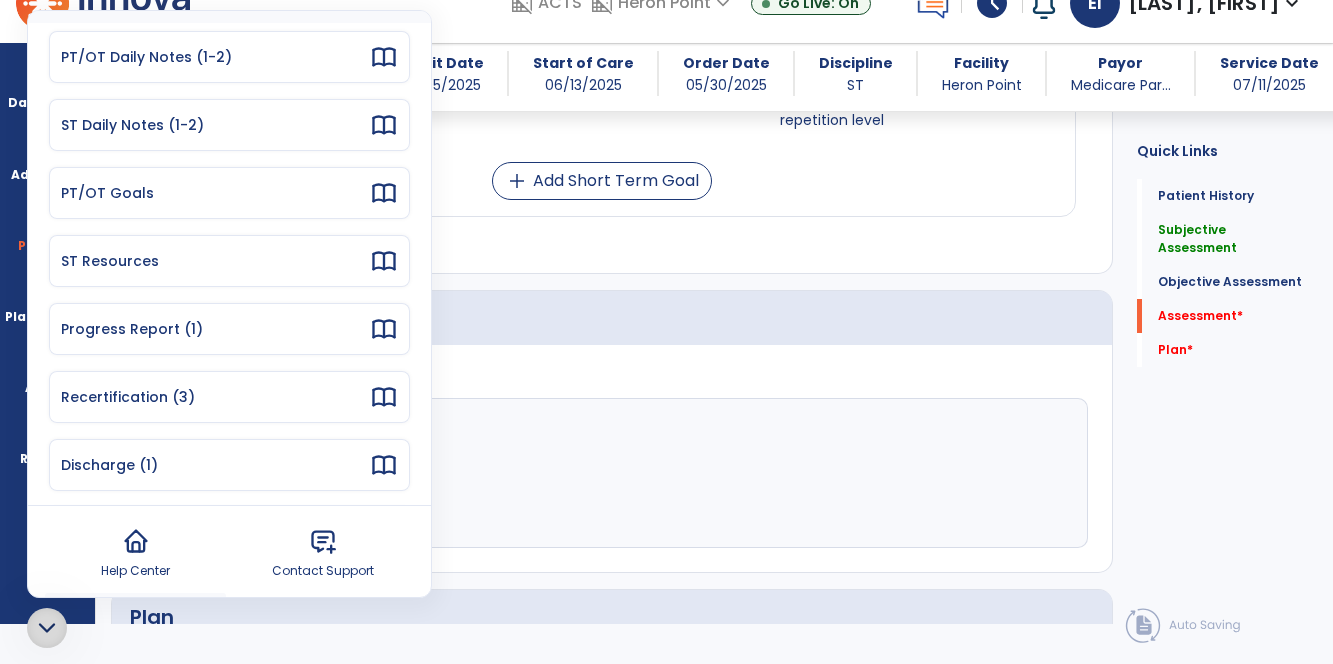 click on "Progress Report (1)" at bounding box center (229, 329) 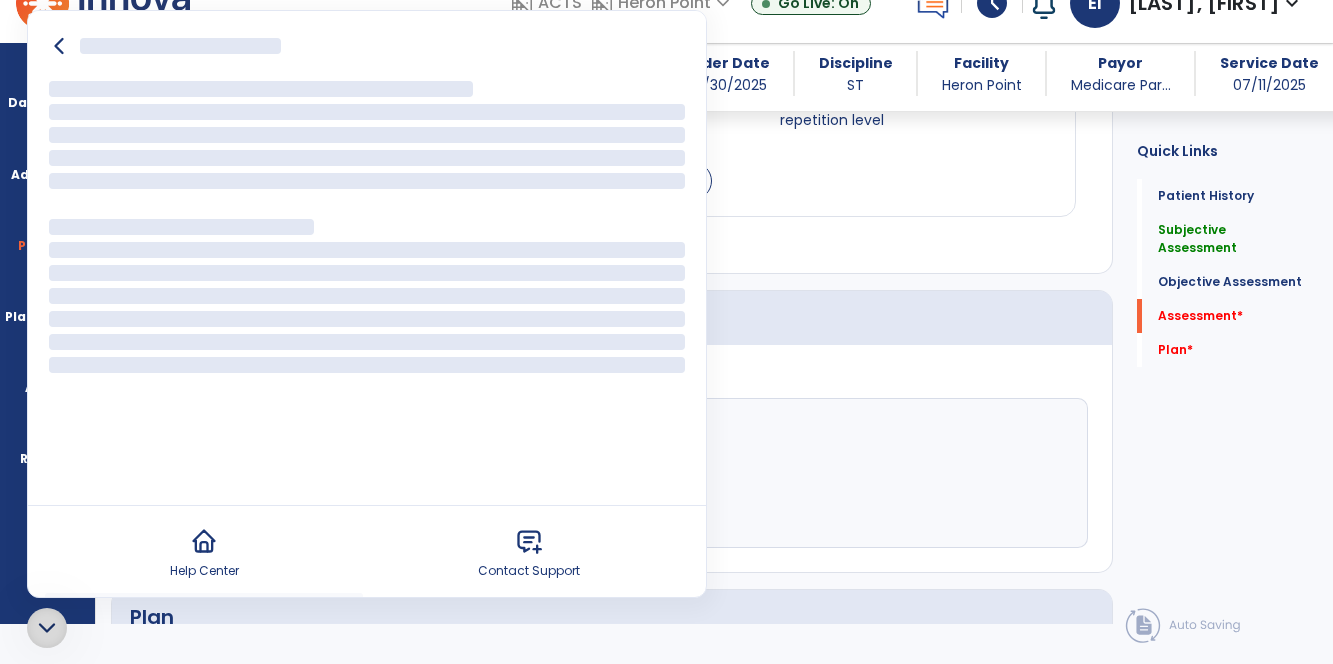 scroll, scrollTop: 0, scrollLeft: 0, axis: both 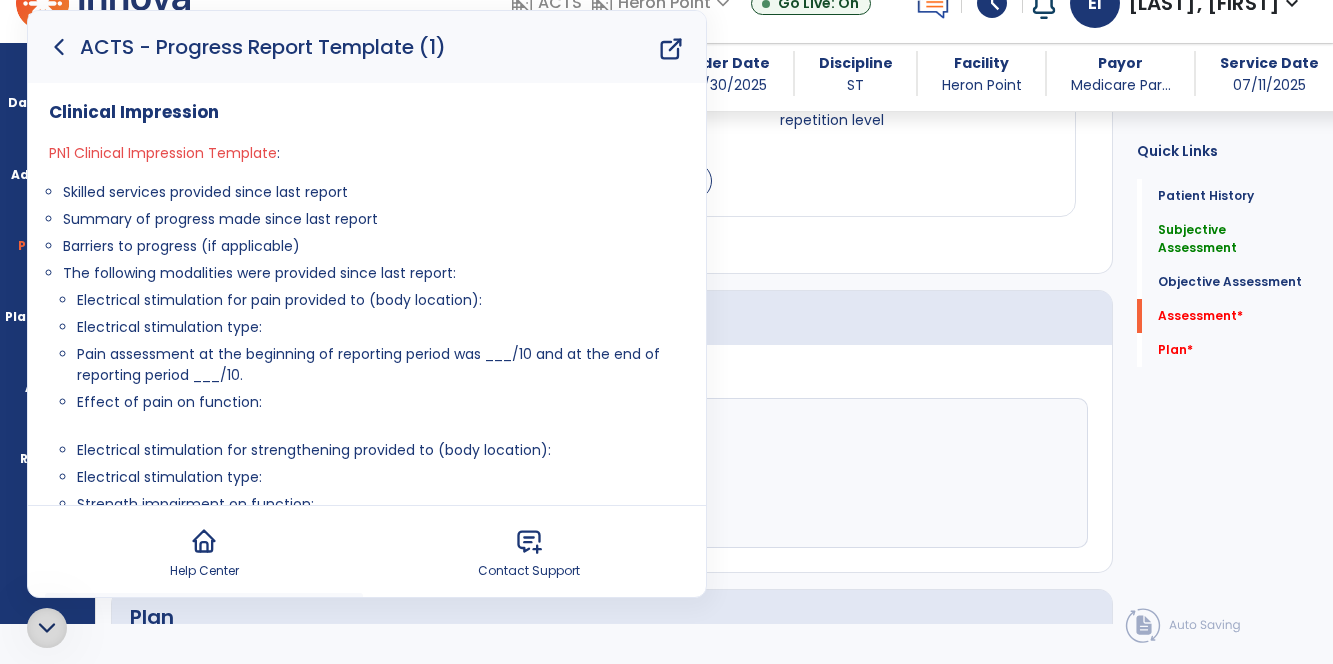 drag, startPoint x: 476, startPoint y: 278, endPoint x: 218, endPoint y: 258, distance: 258.77405 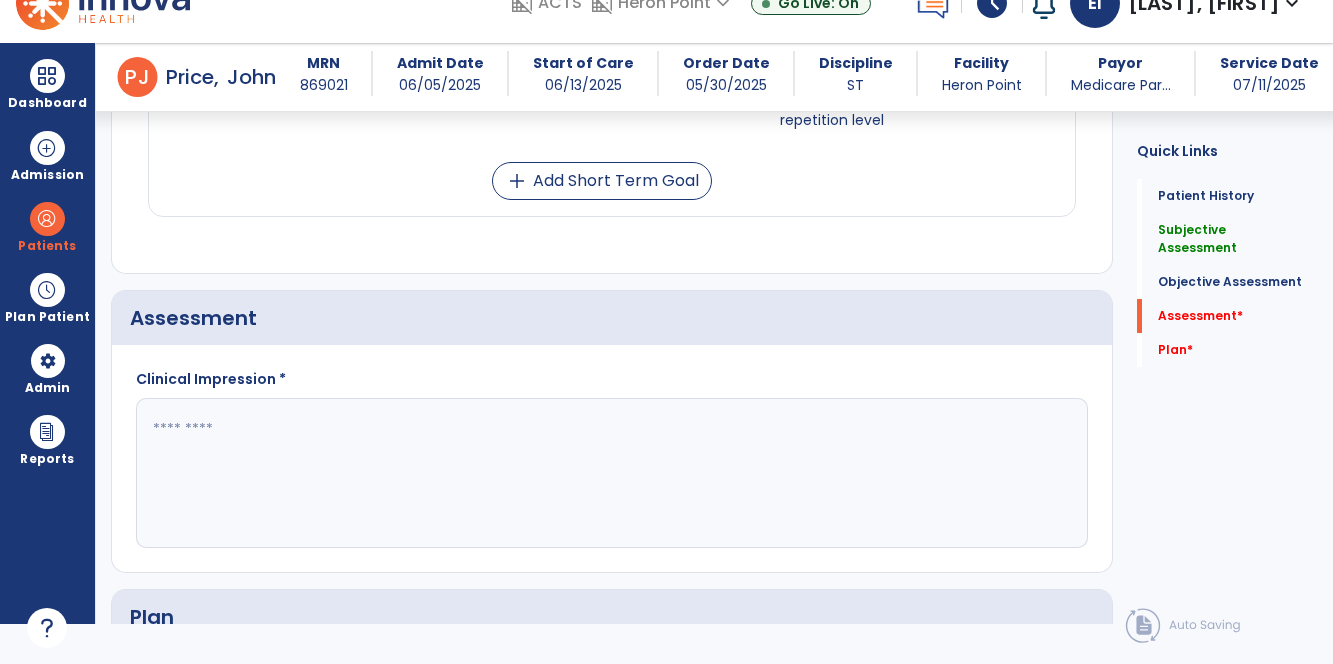 click 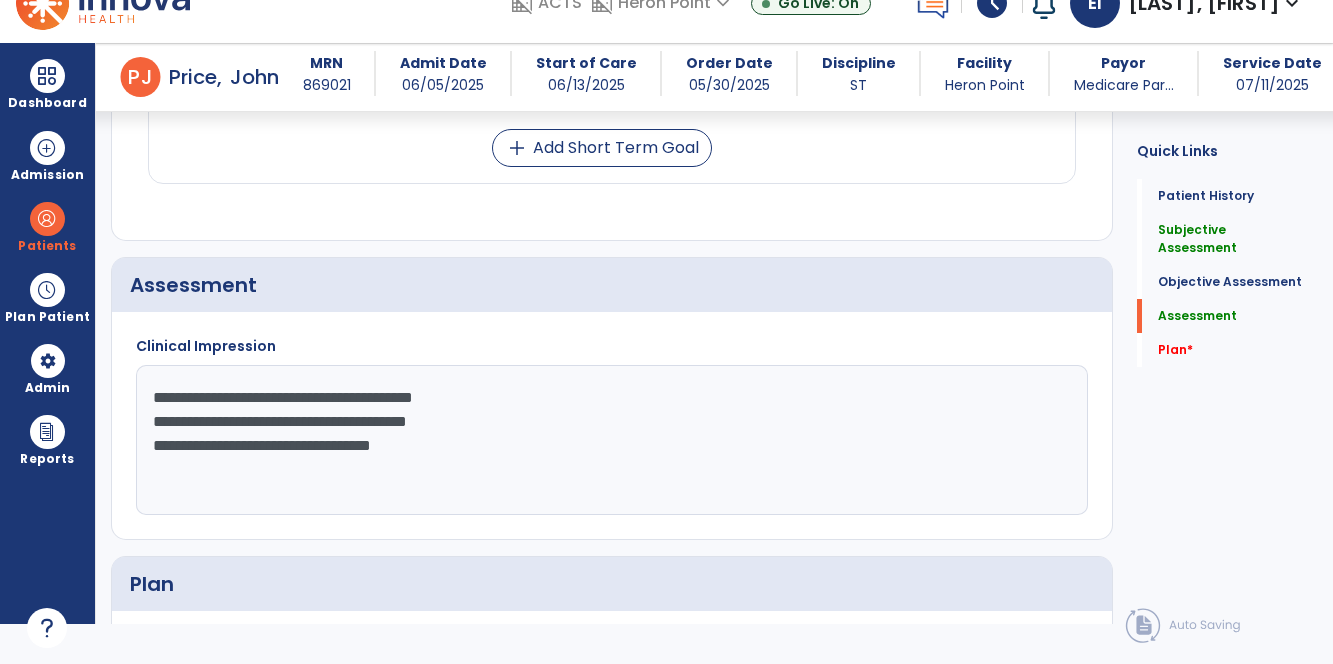 scroll, scrollTop: 1349, scrollLeft: 0, axis: vertical 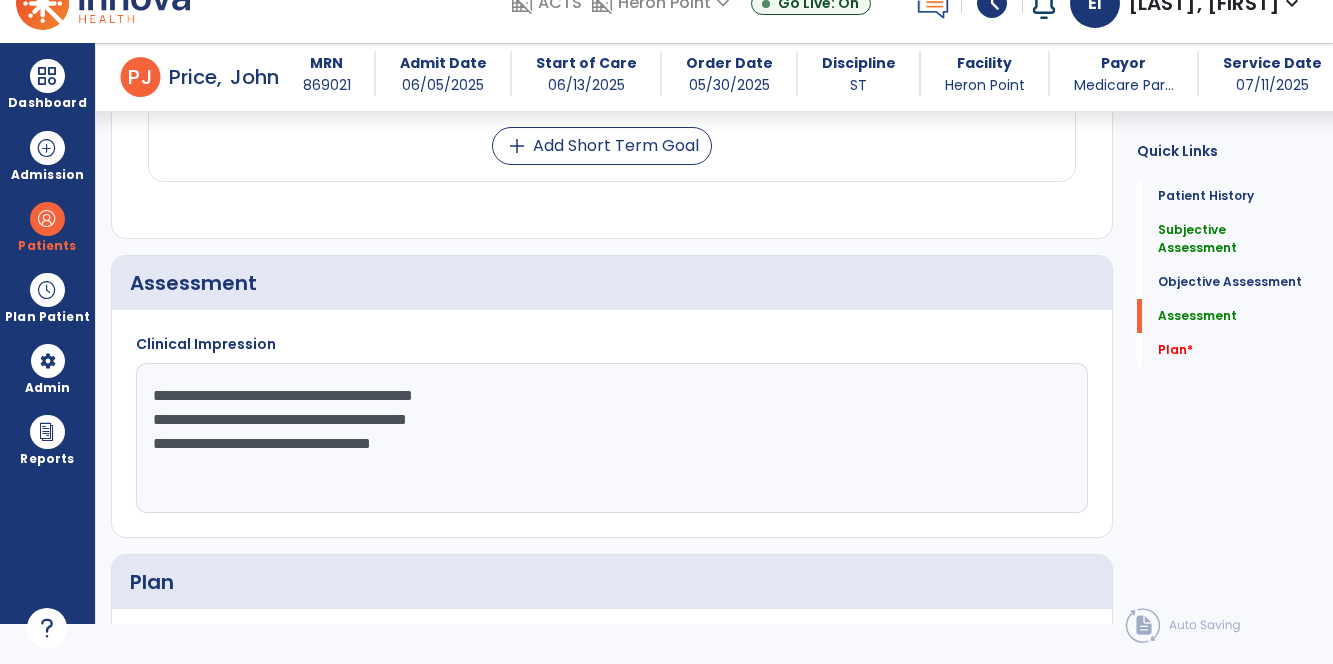 click on "**********" 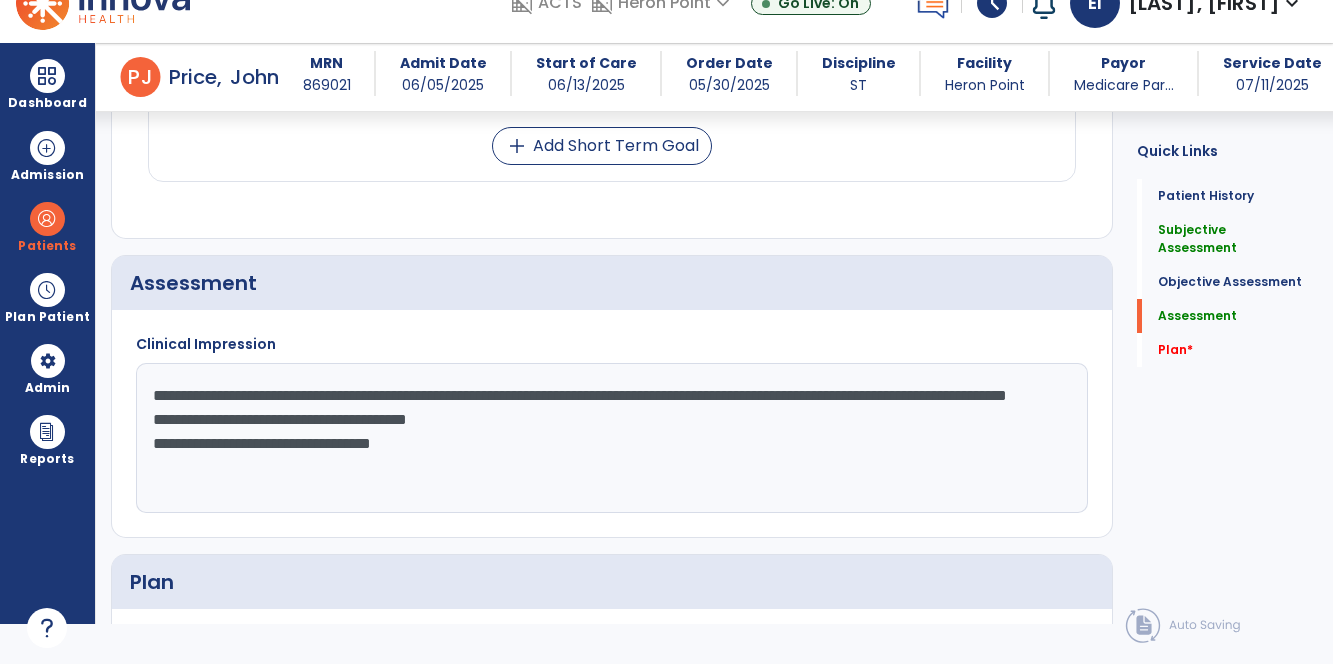 click on "**********" 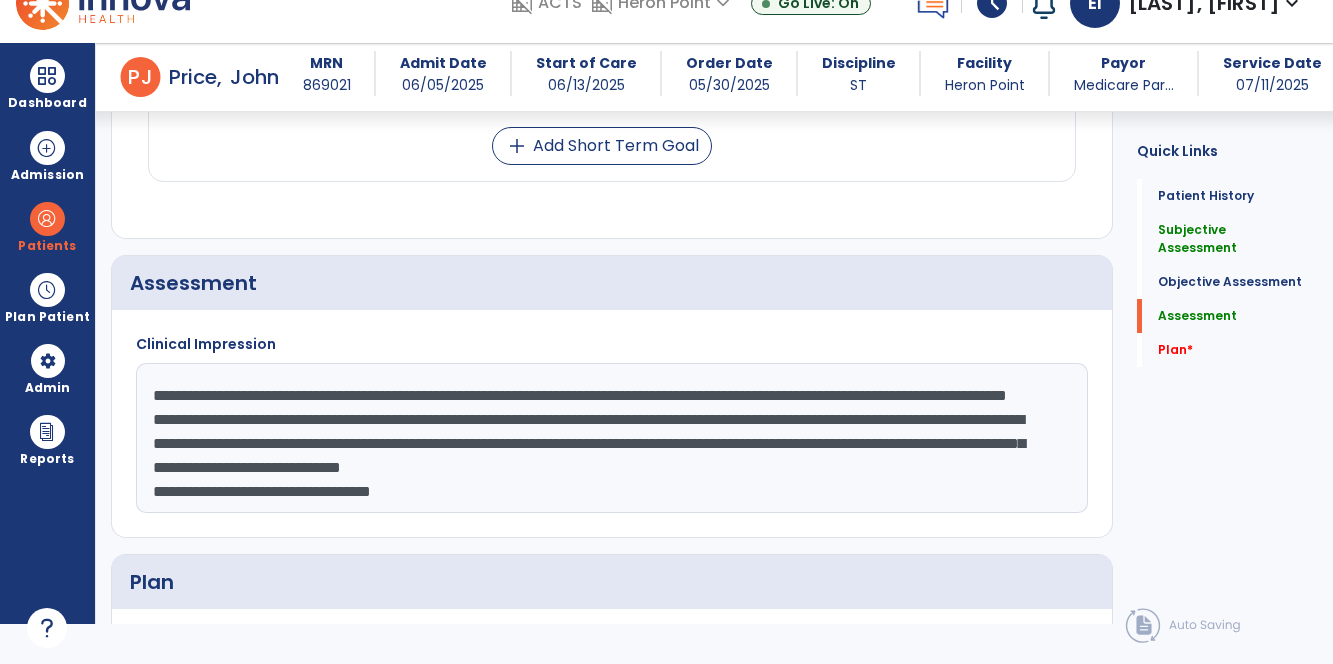 scroll, scrollTop: 15, scrollLeft: 0, axis: vertical 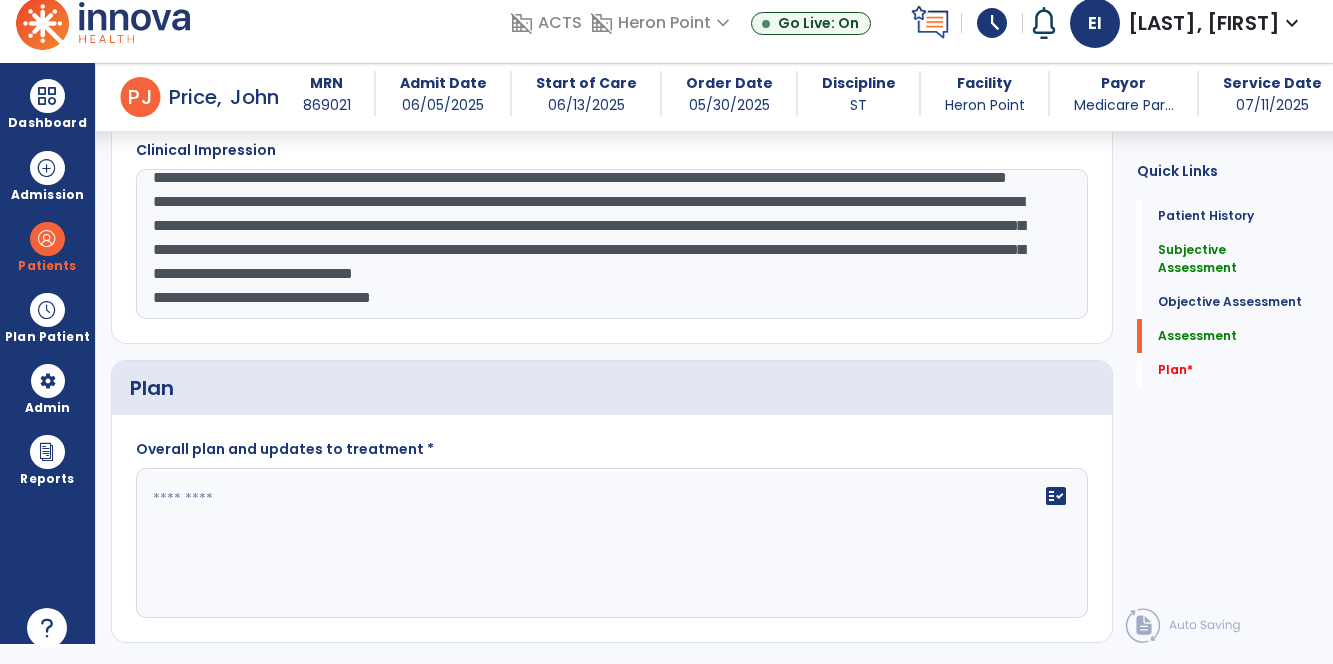 type on "**********" 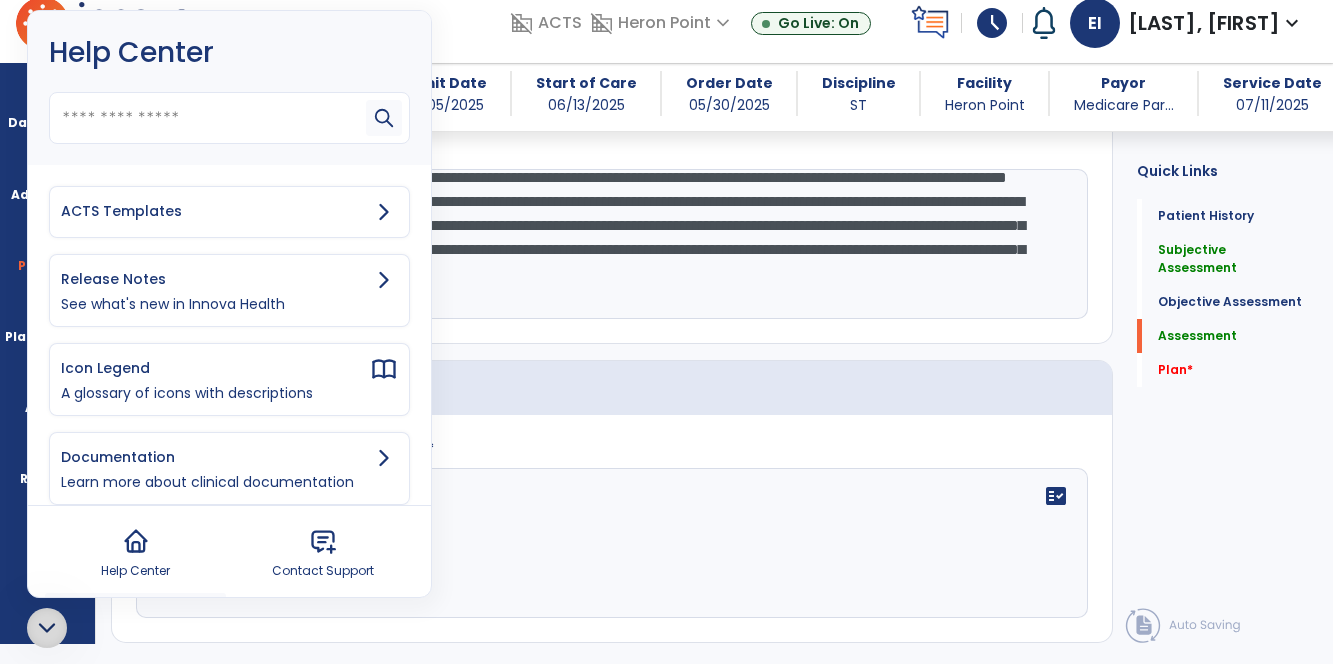 click on "ACTS Templates" at bounding box center (229, 212) 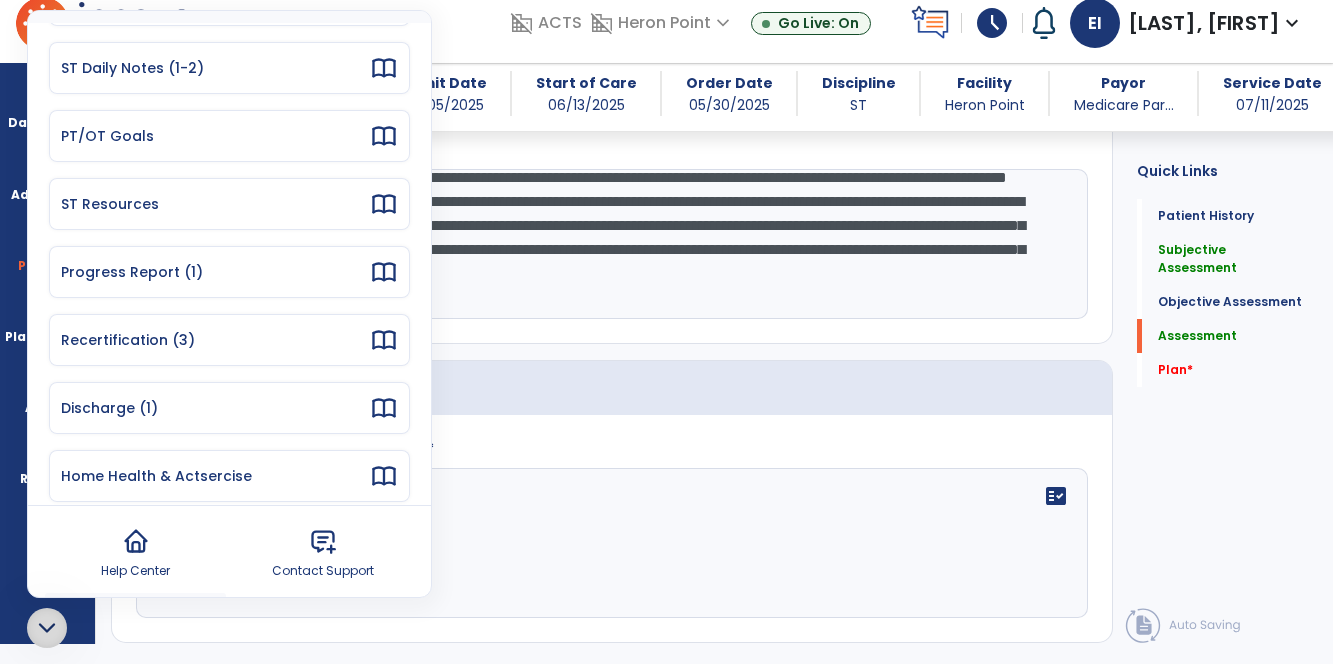 scroll, scrollTop: 227, scrollLeft: 0, axis: vertical 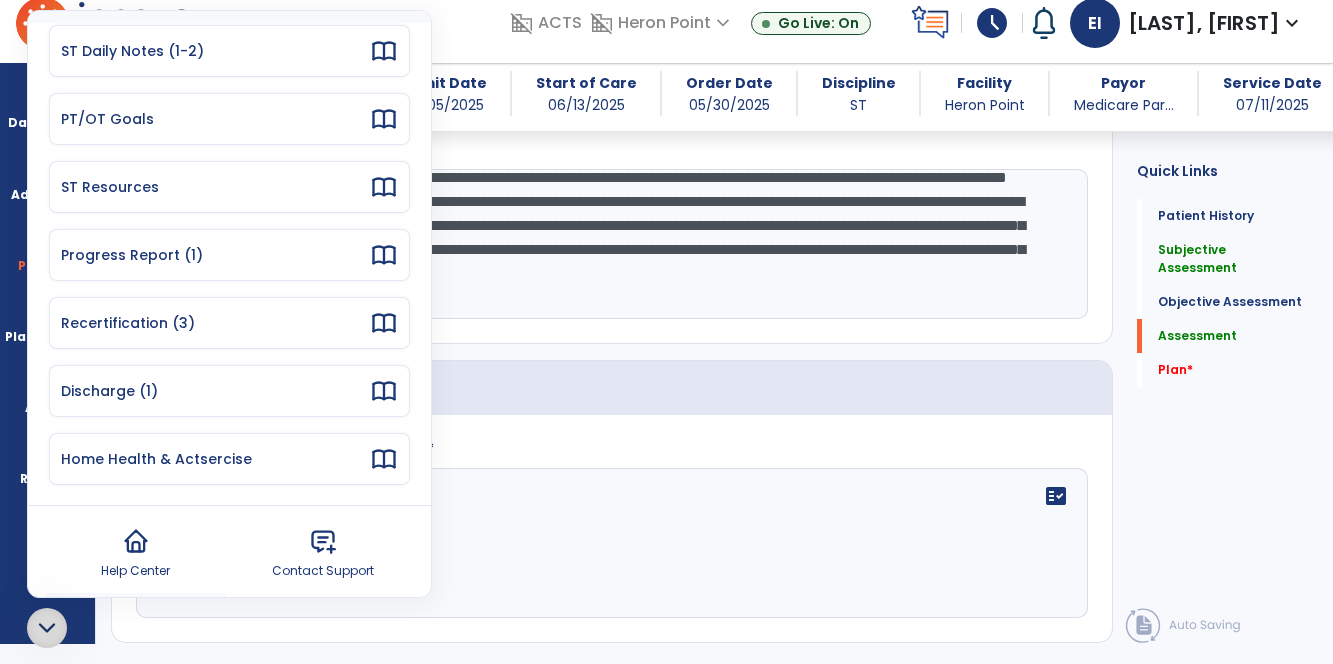 click on "Progress Report (1)" at bounding box center (215, 255) 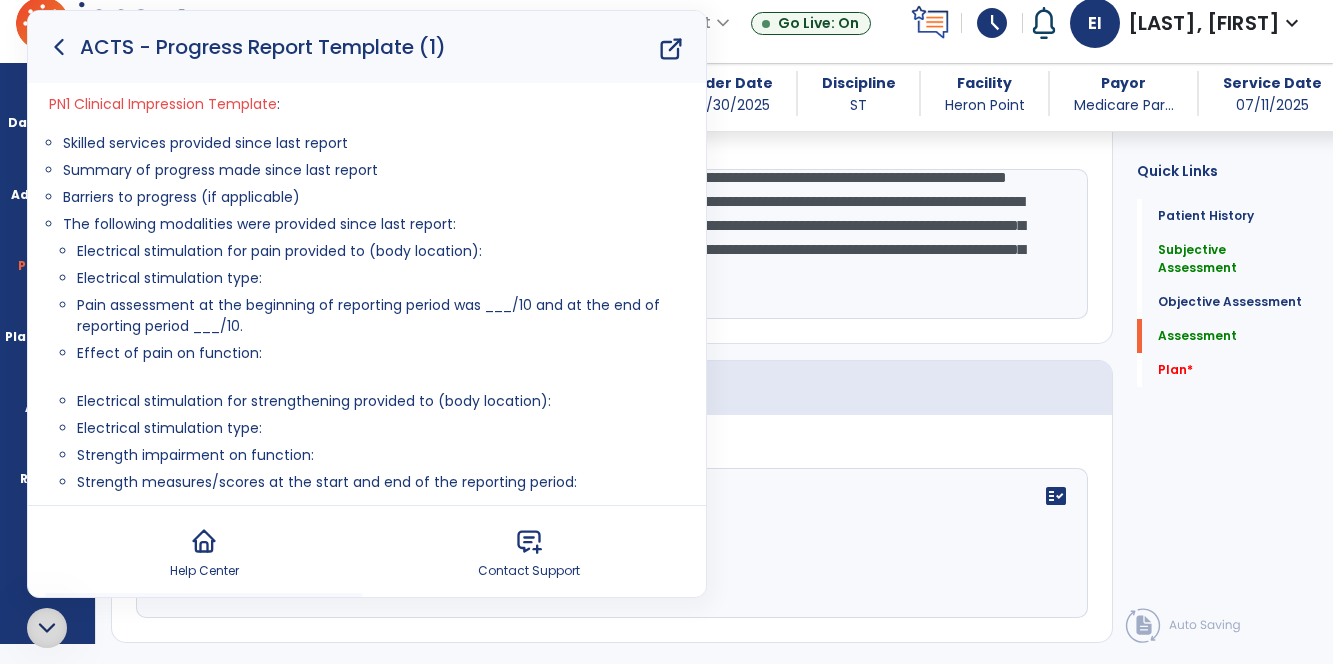scroll, scrollTop: 206, scrollLeft: 0, axis: vertical 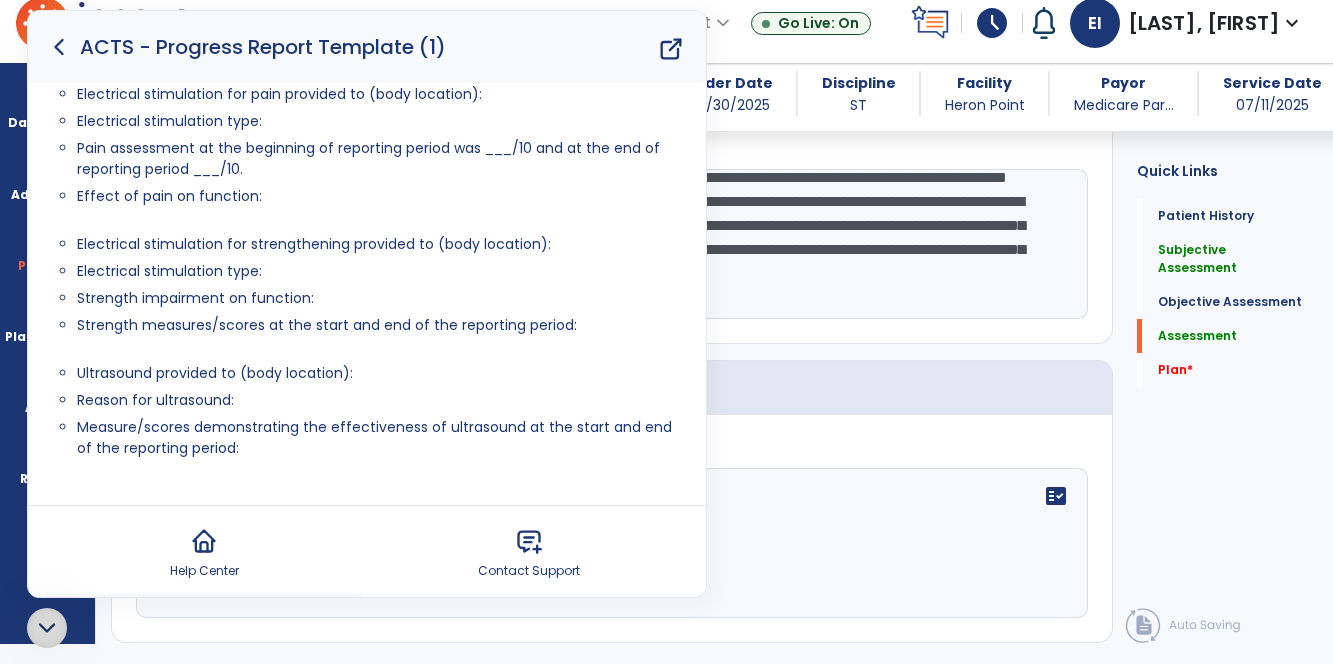 click on "fact_check" 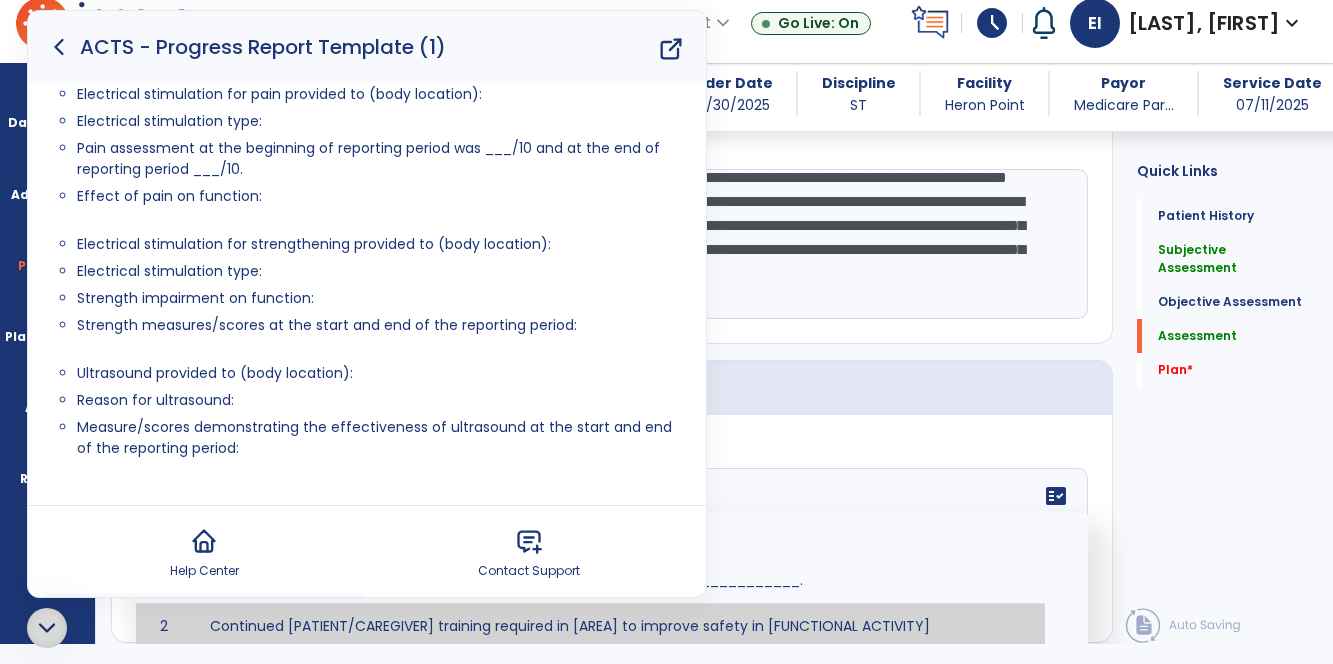 click 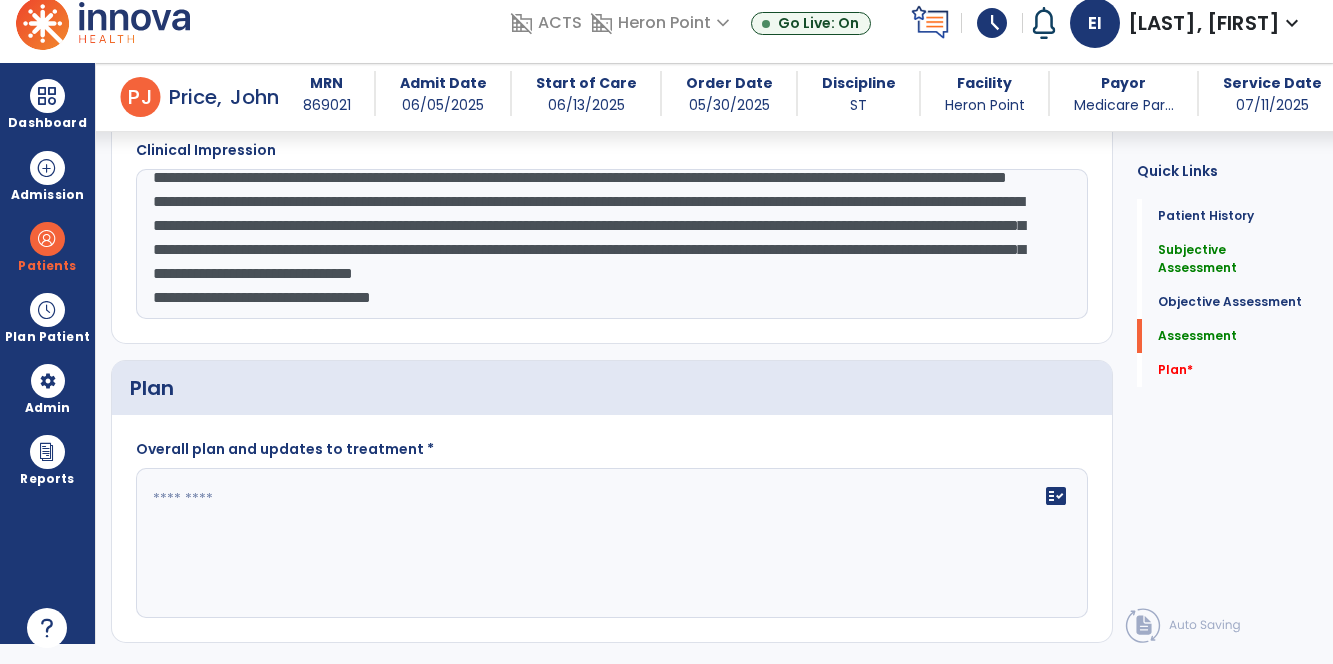 scroll, scrollTop: 0, scrollLeft: 0, axis: both 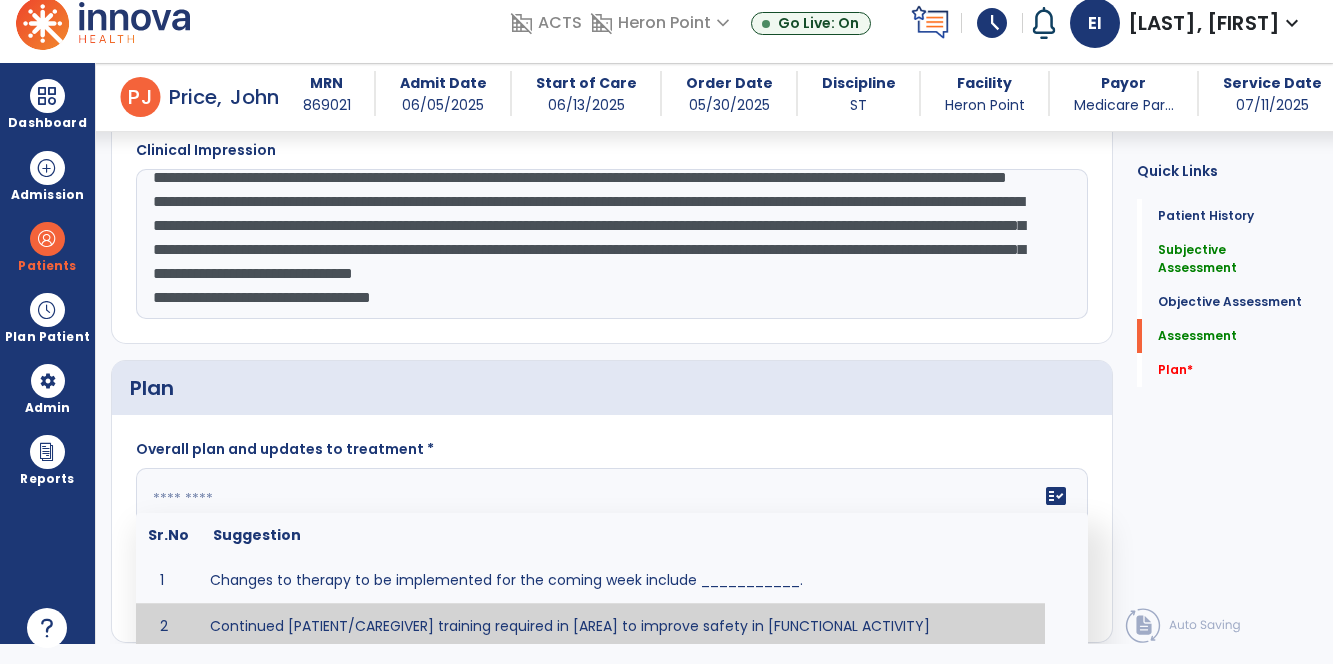 click on "fact_check  Sr.No Suggestion 1 Changes to therapy to be implemented for the coming week include ___________. 2 Continued [PATIENT/CAREGIVER] training required in [AREA] to improve safety in [FUNCTIONAL ACTIVITY] 3 Due to [STATUS CHANGE] the treatment plan will be modified to [ADD/DISCONTINUE] [SPECIFIC MODALITY/TREATMENT TECHNIQUE]. 4 Goals related to ___________ have been met.  Will add new STG's to address _______ in the upcoming week. 5 Updated precautions include ________. 6 Progress treatment to include ____________. 7 Requires further [PATIENT/CAREGIVER] training in ______ to improve safety in ________. 8 Short term goals related to _________ have been met and new short term goals to be added as appropriate for patient. 9 STGs have been met, will now focus on LTGs. 10 The plan for next week's visits include [INTERVENTIONS] with the objective of improving [IMPAIRMENTS] to continue to progress toward long term goal(s). 11 12 13 Changes to therapy to be implemented for the coming week include ___________." 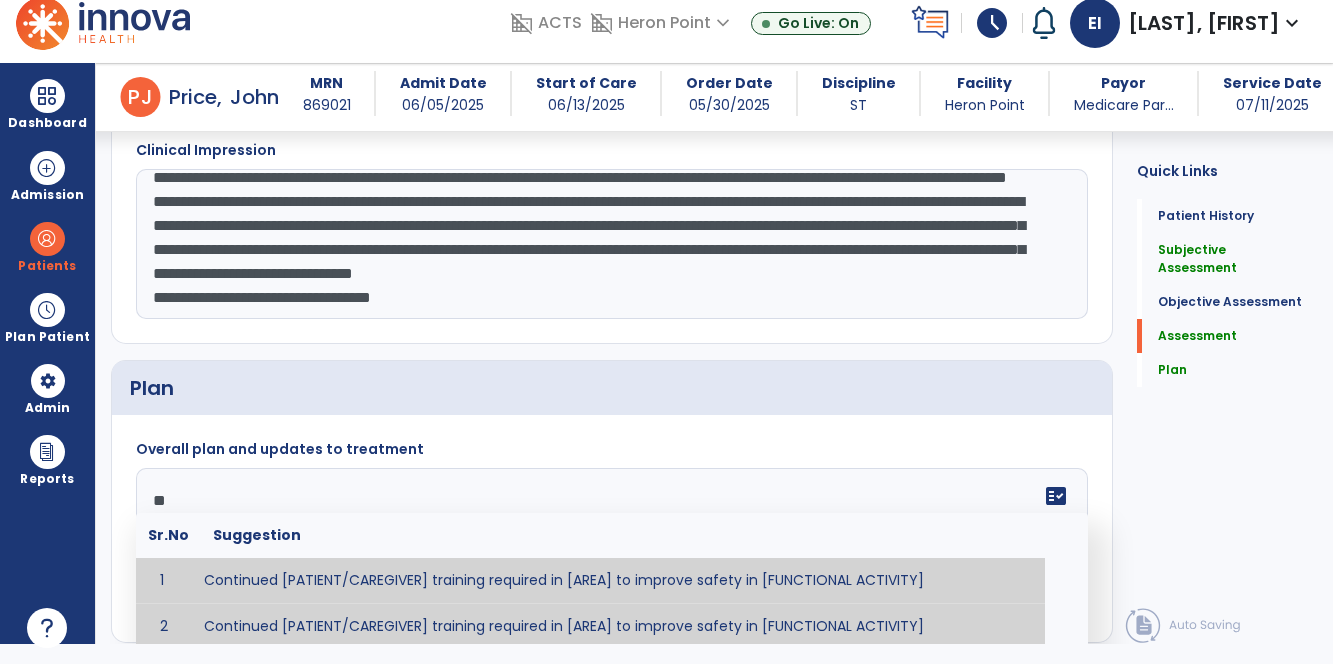 type on "*" 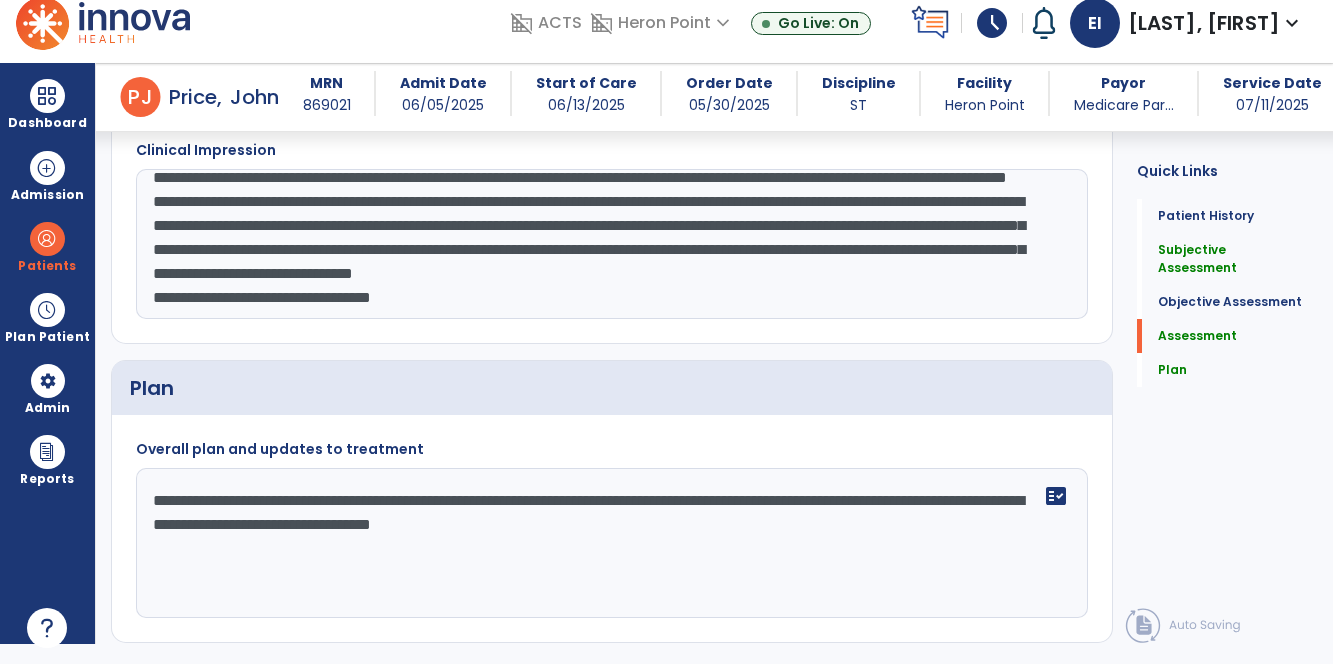 scroll, scrollTop: 0, scrollLeft: 0, axis: both 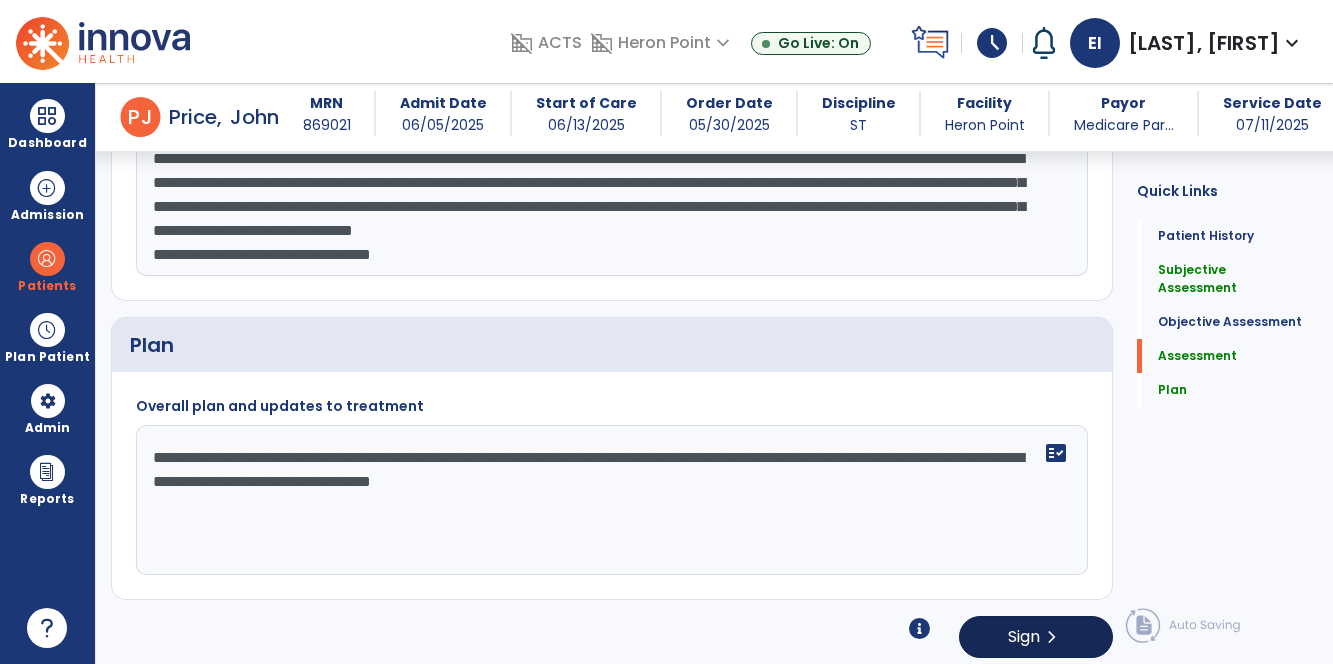 type on "**********" 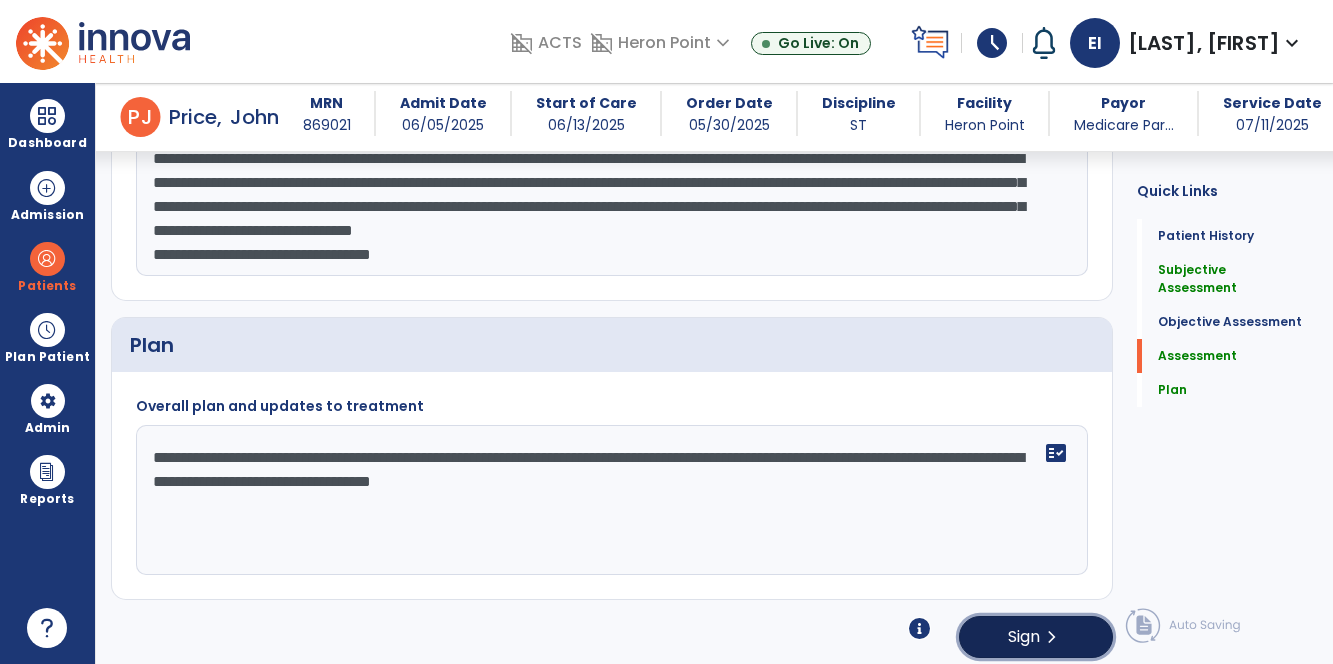 click on "Sign" 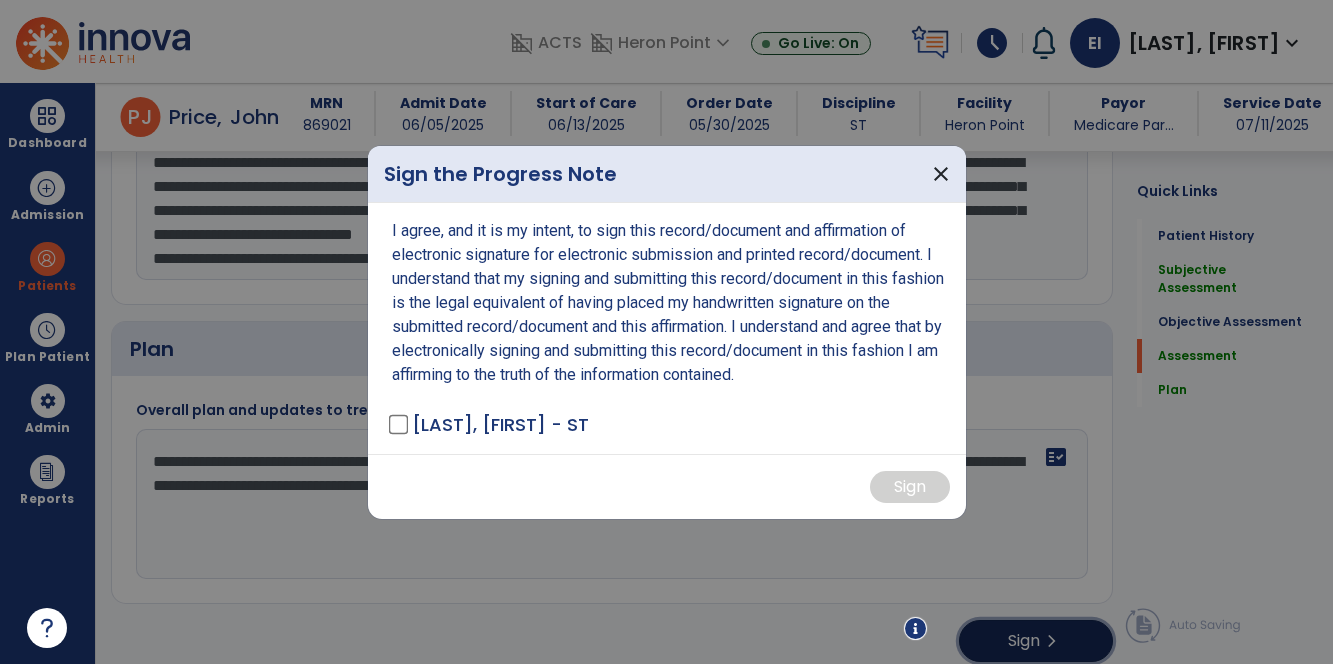 scroll, scrollTop: 1626, scrollLeft: 0, axis: vertical 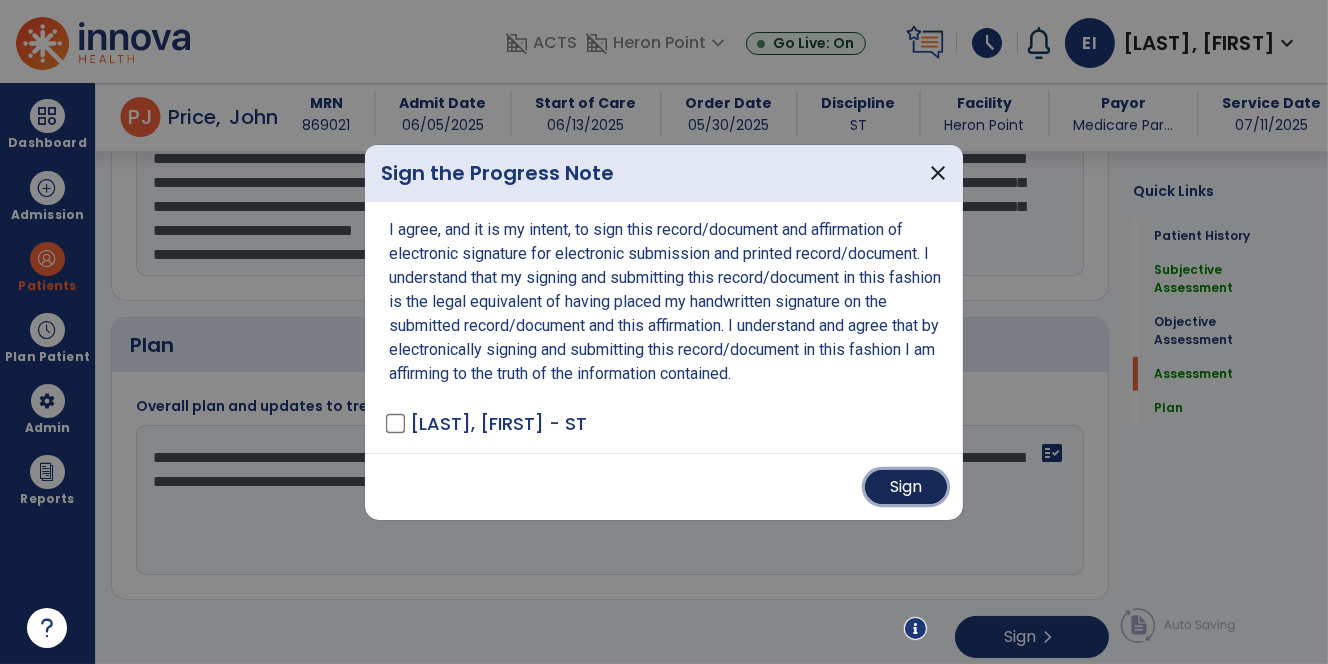 click on "Sign" at bounding box center [906, 487] 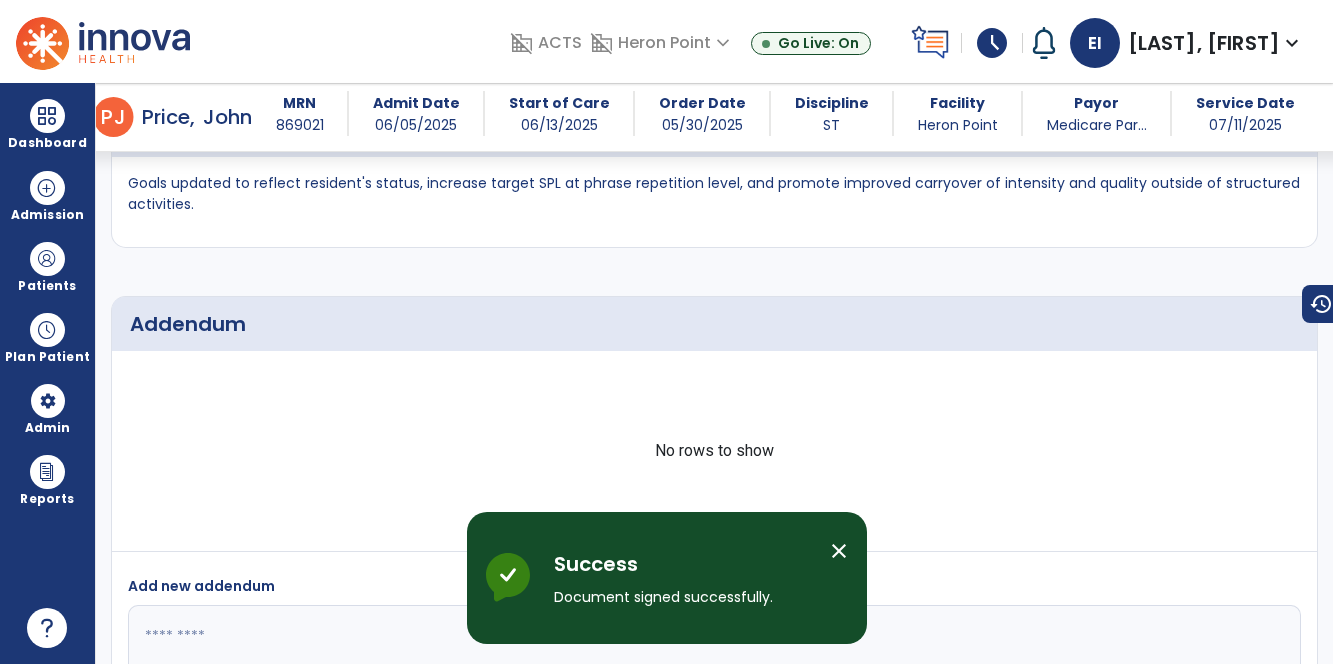 scroll, scrollTop: 2343, scrollLeft: 0, axis: vertical 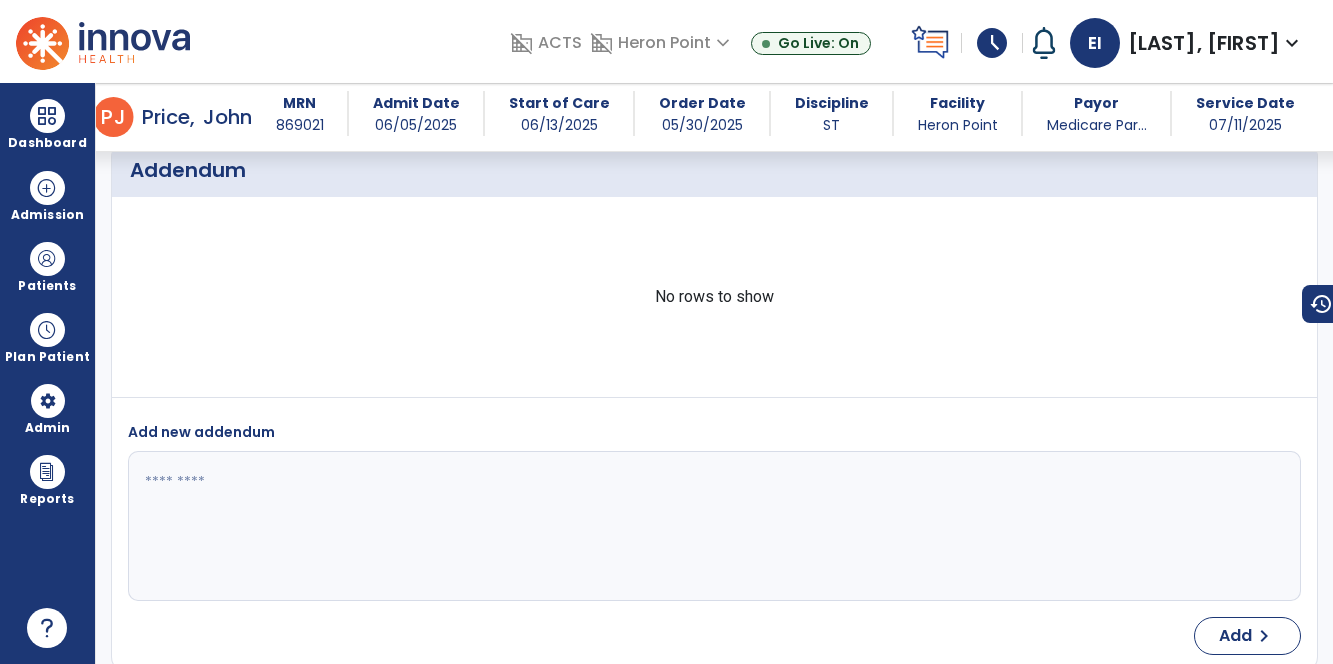 click on "No rows to show" at bounding box center (714, 297) 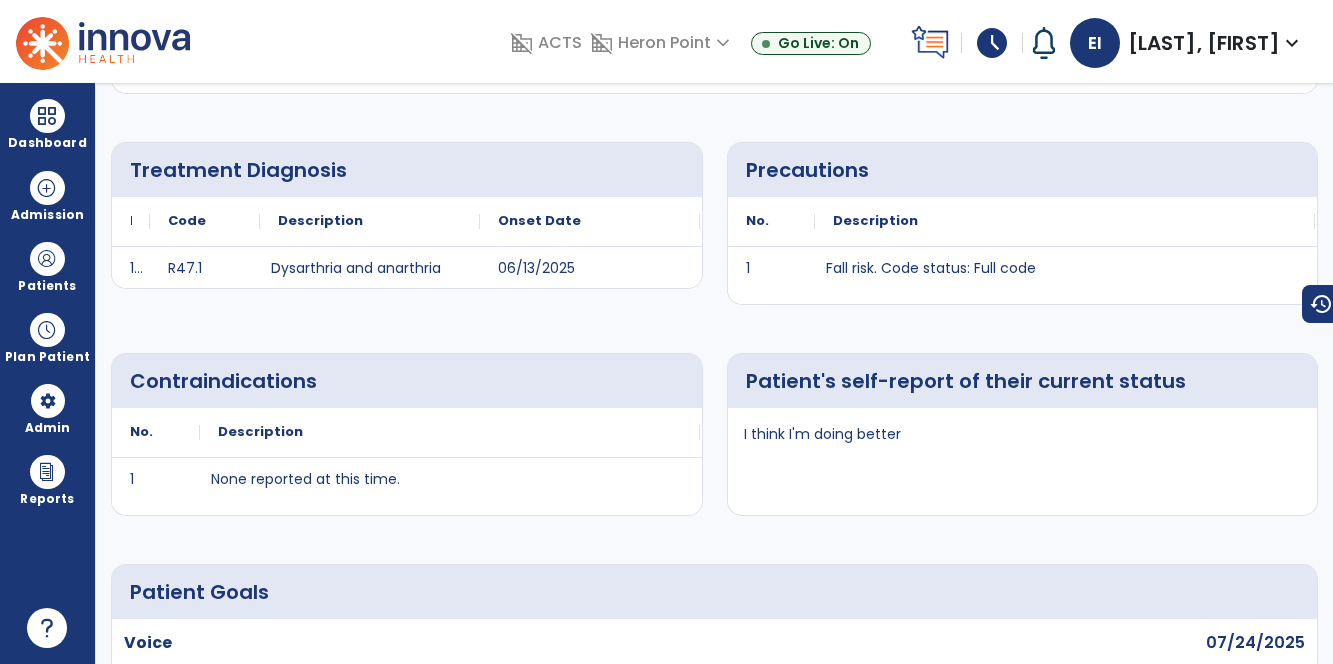 scroll, scrollTop: 0, scrollLeft: 0, axis: both 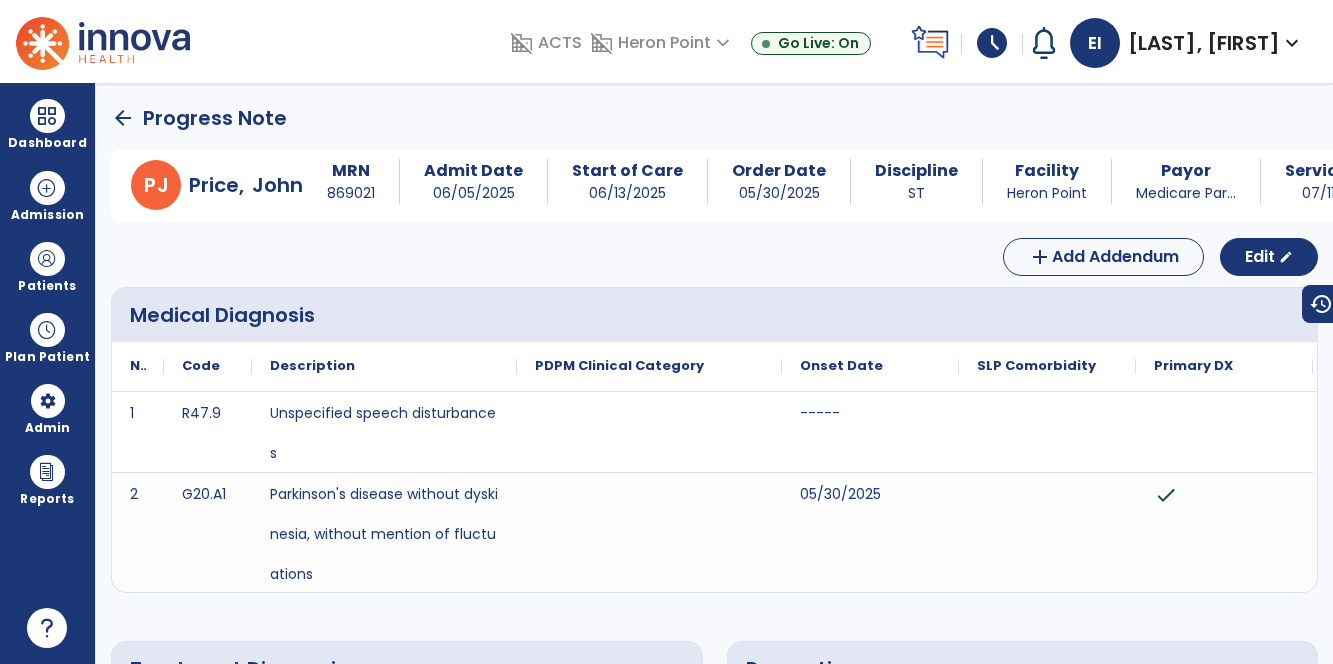 click on "arrow_back" 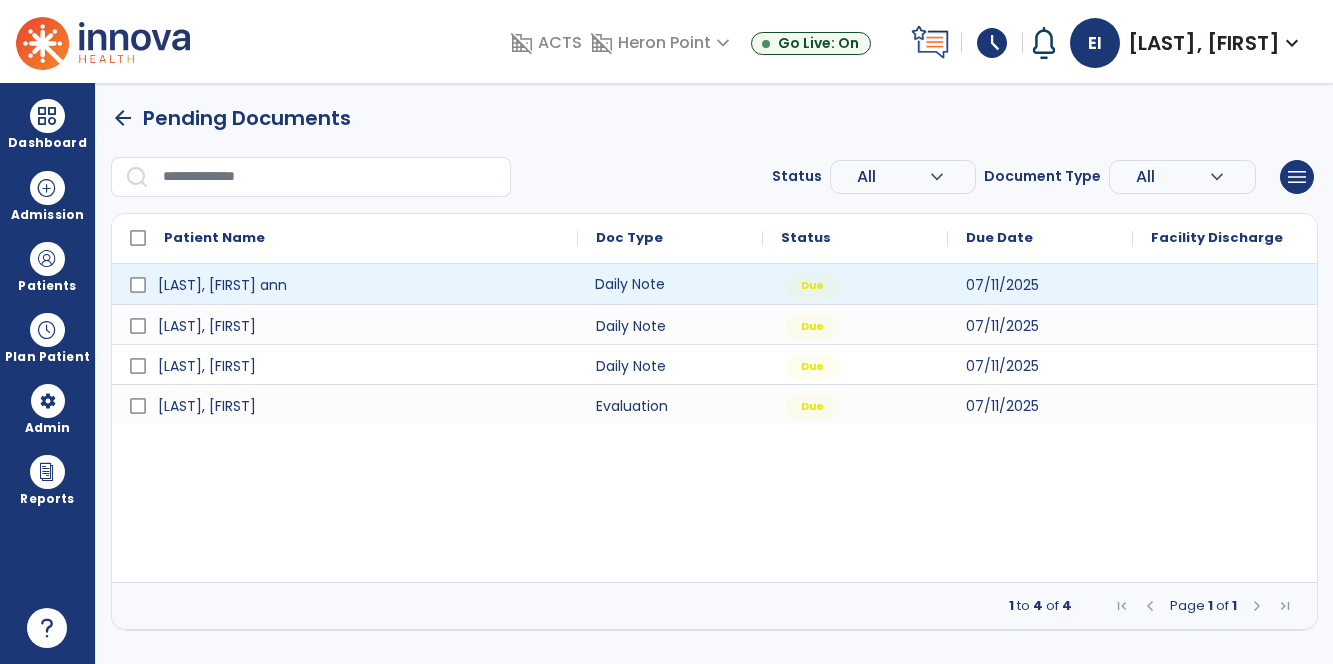 click on "Daily Note" at bounding box center [670, 284] 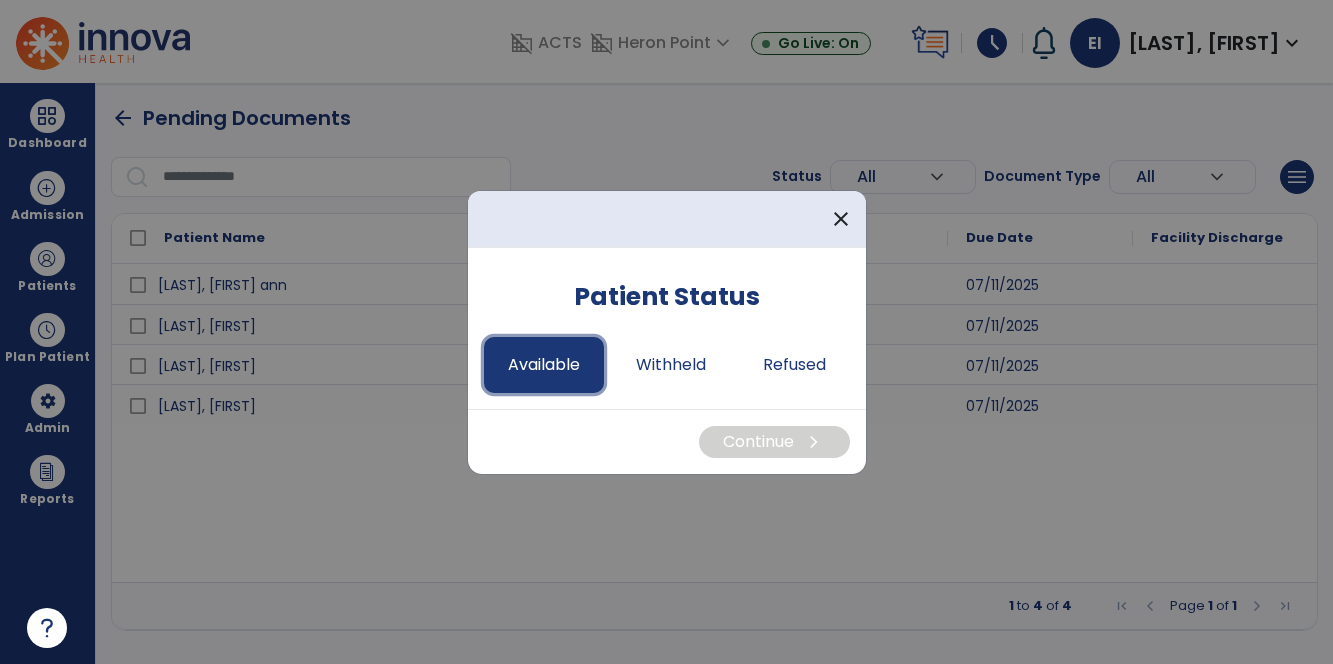 click on "Available" at bounding box center (544, 365) 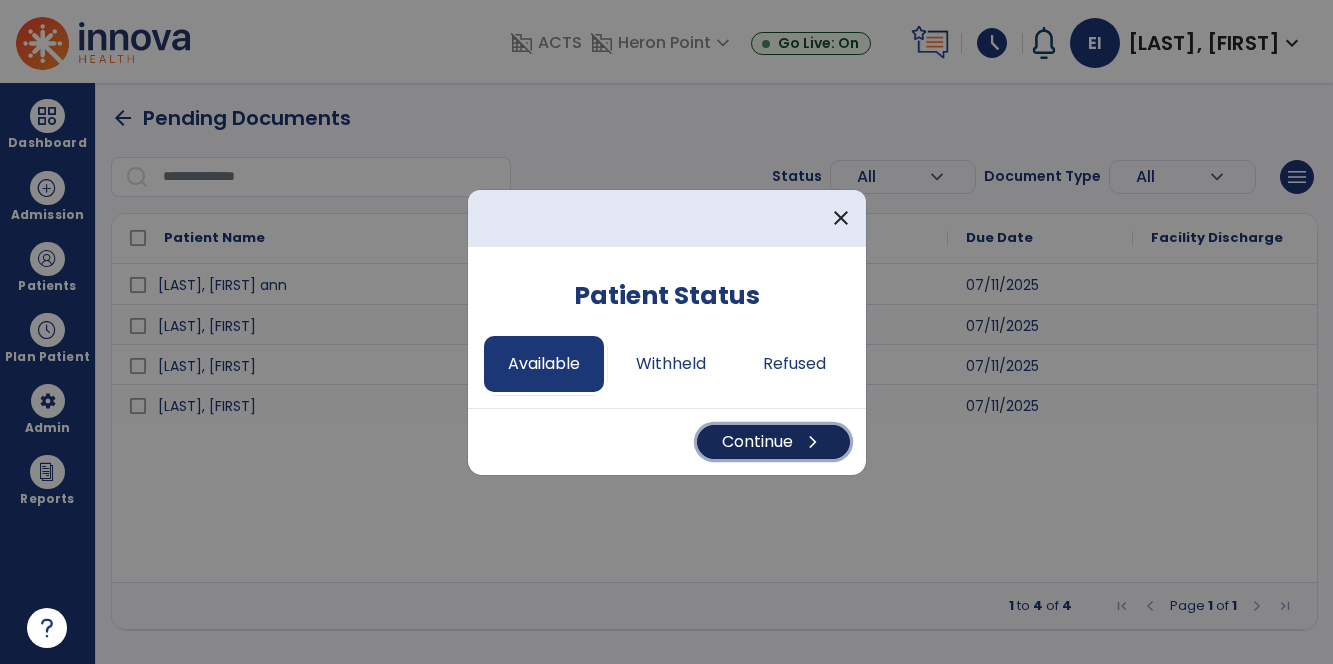 click on "Continue   chevron_right" at bounding box center (773, 442) 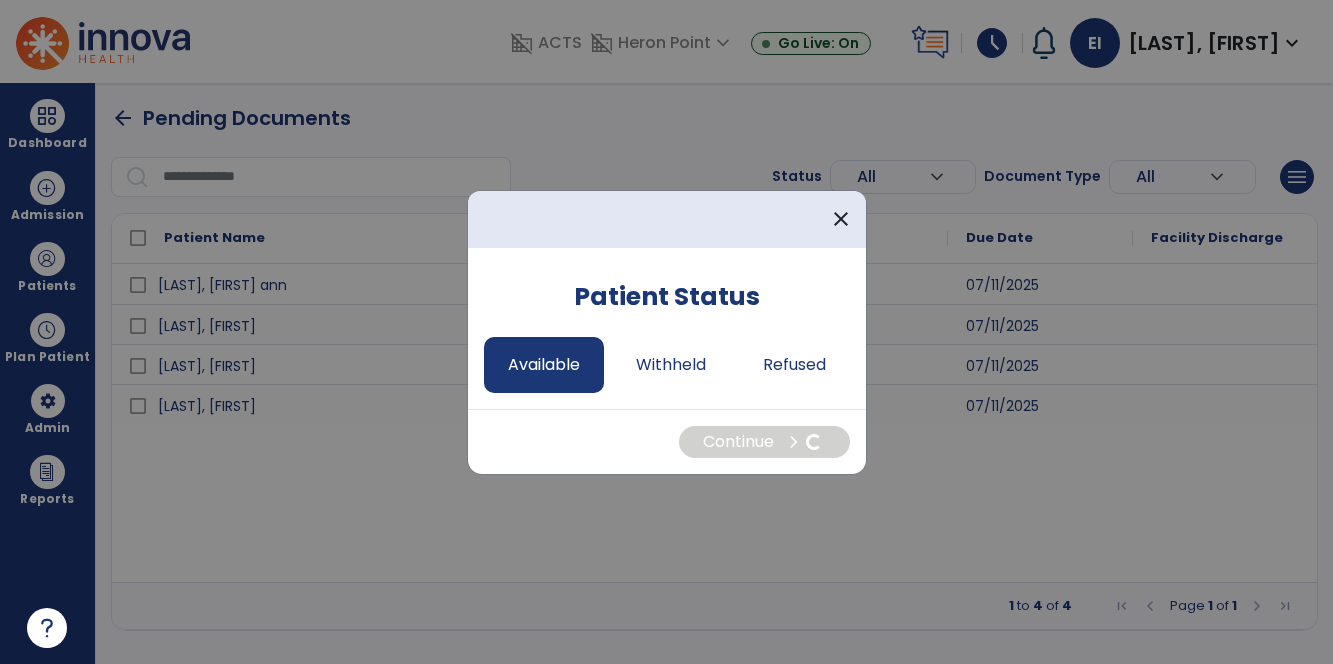 select on "*" 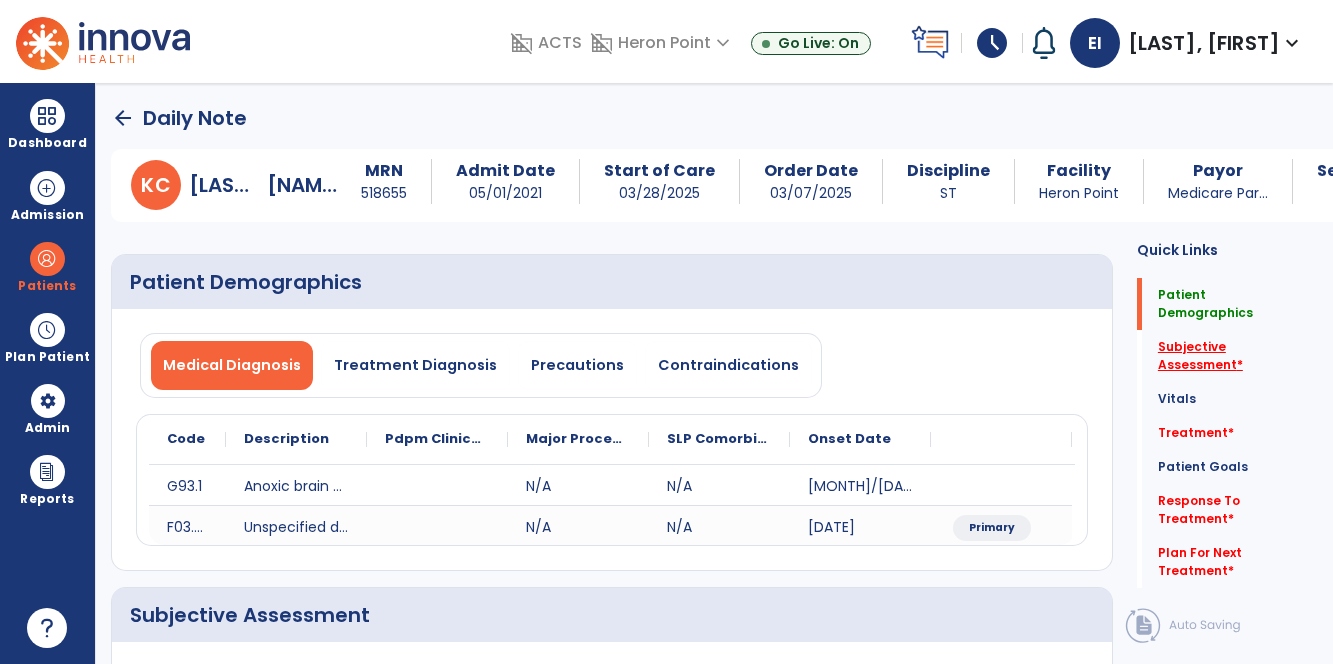 click on "Subjective Assessment   *" 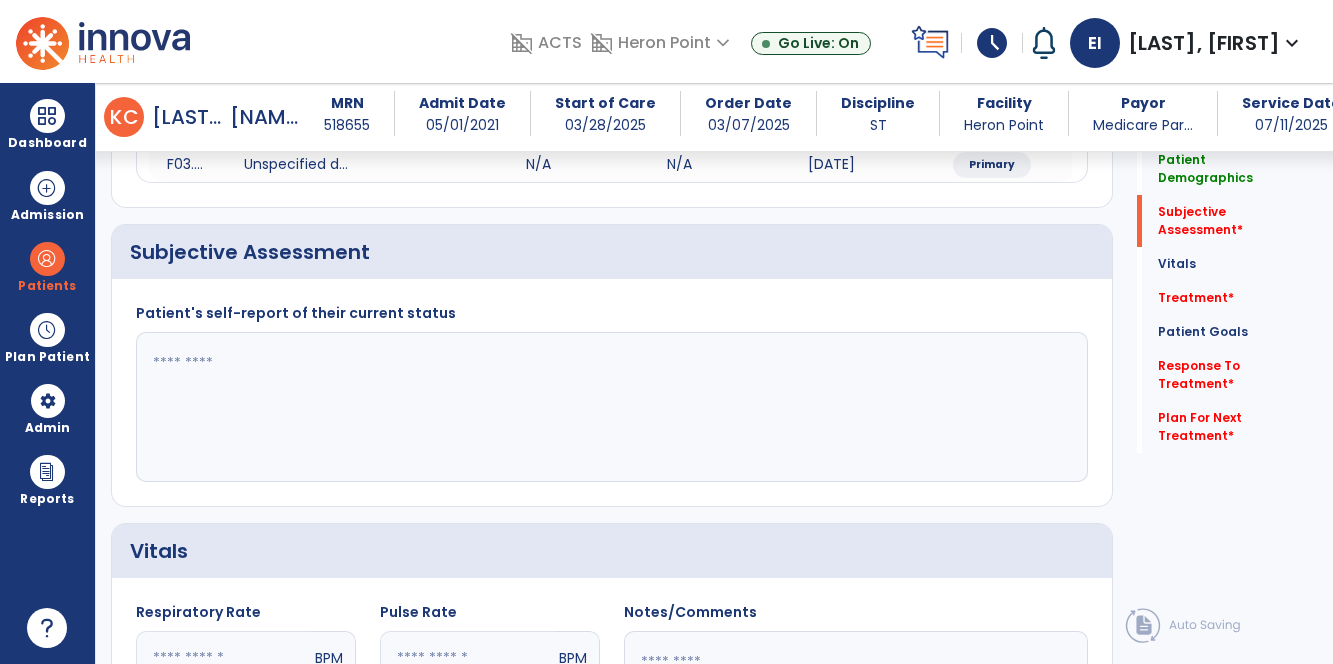 scroll, scrollTop: 352, scrollLeft: 0, axis: vertical 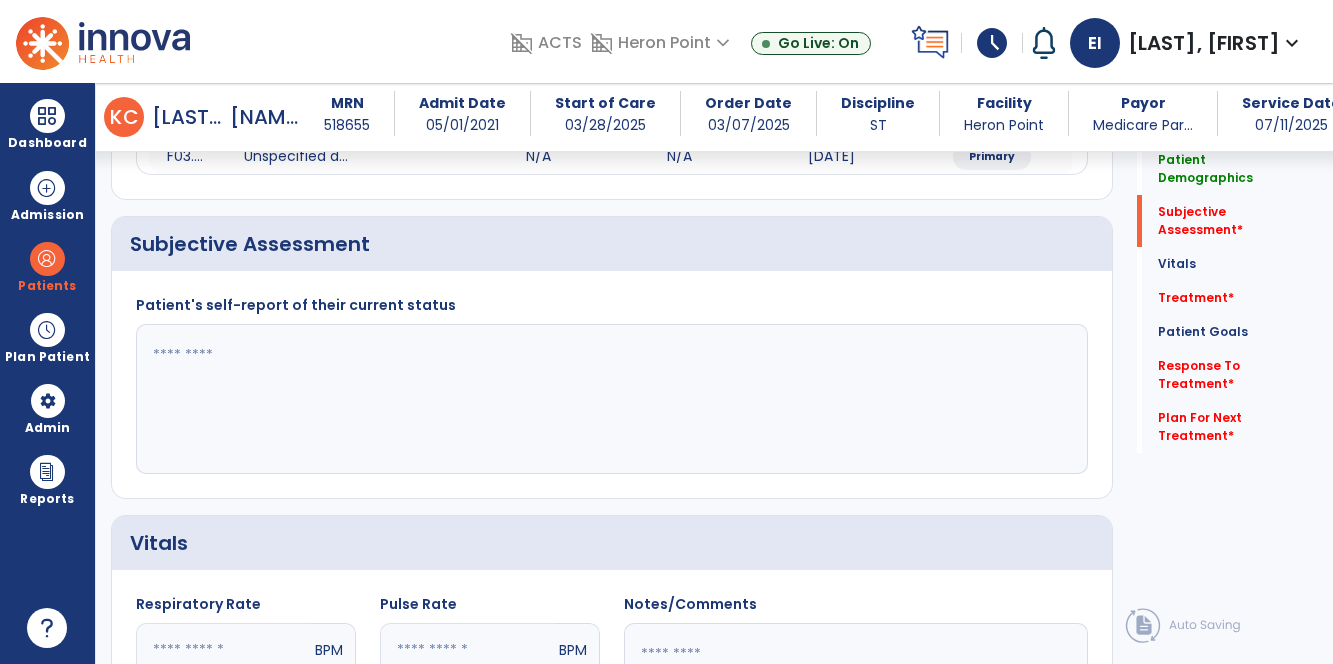 click 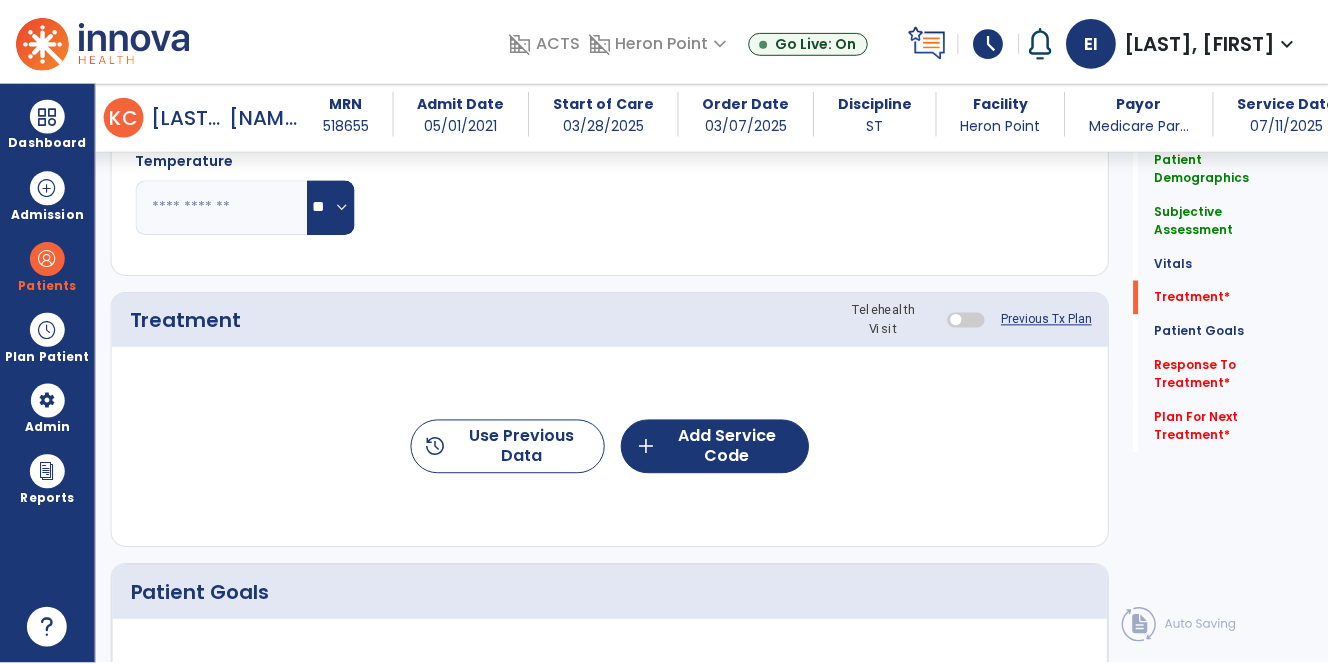 scroll, scrollTop: 991, scrollLeft: 0, axis: vertical 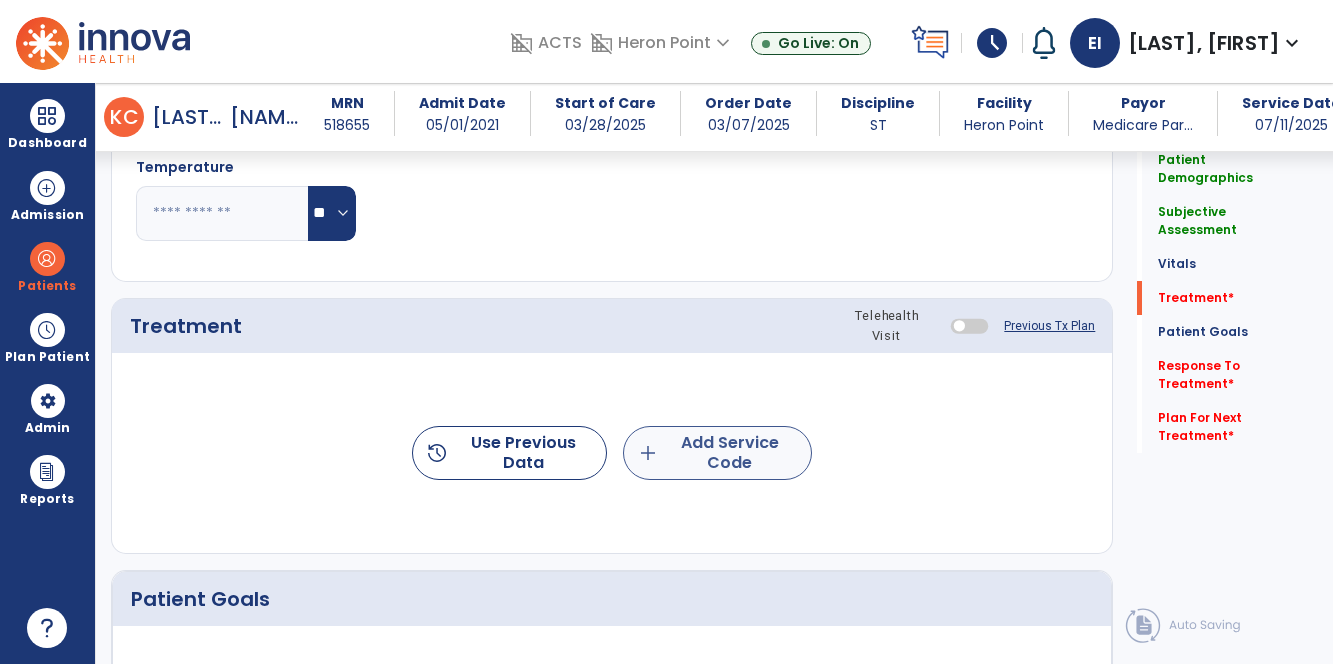 type on "***" 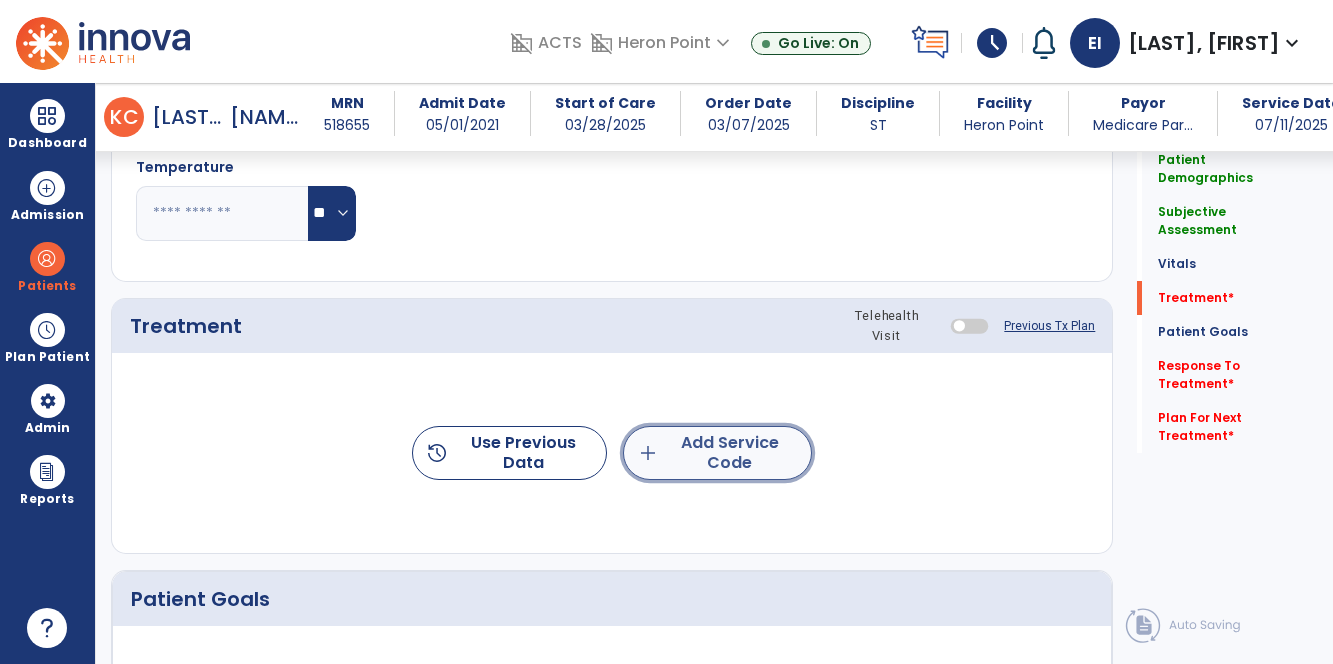 click on "add  Add Service Code" 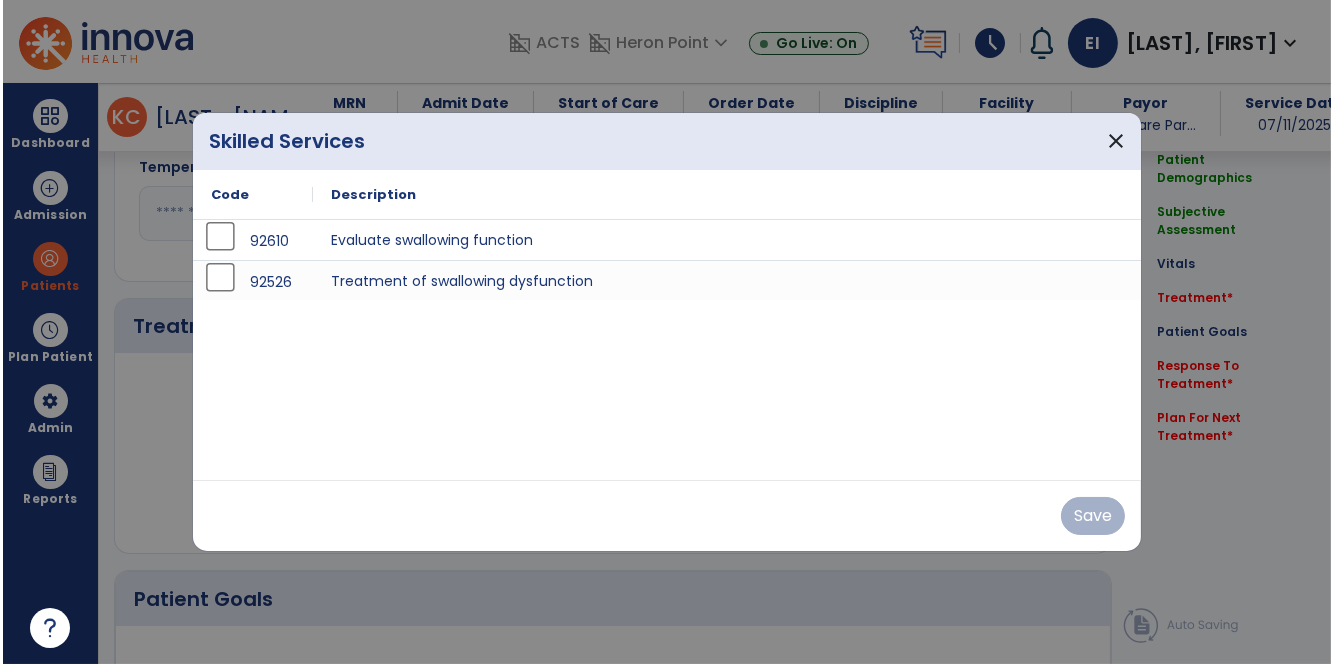 scroll, scrollTop: 991, scrollLeft: 0, axis: vertical 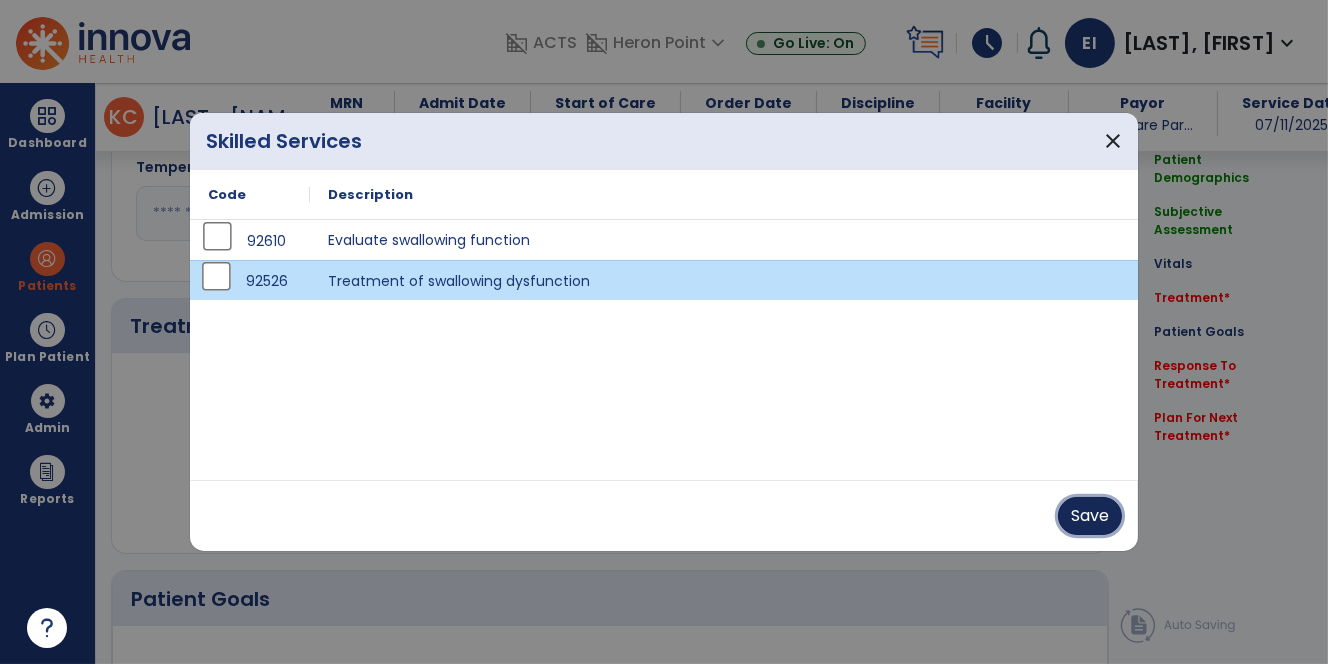 click on "Save" at bounding box center (1090, 516) 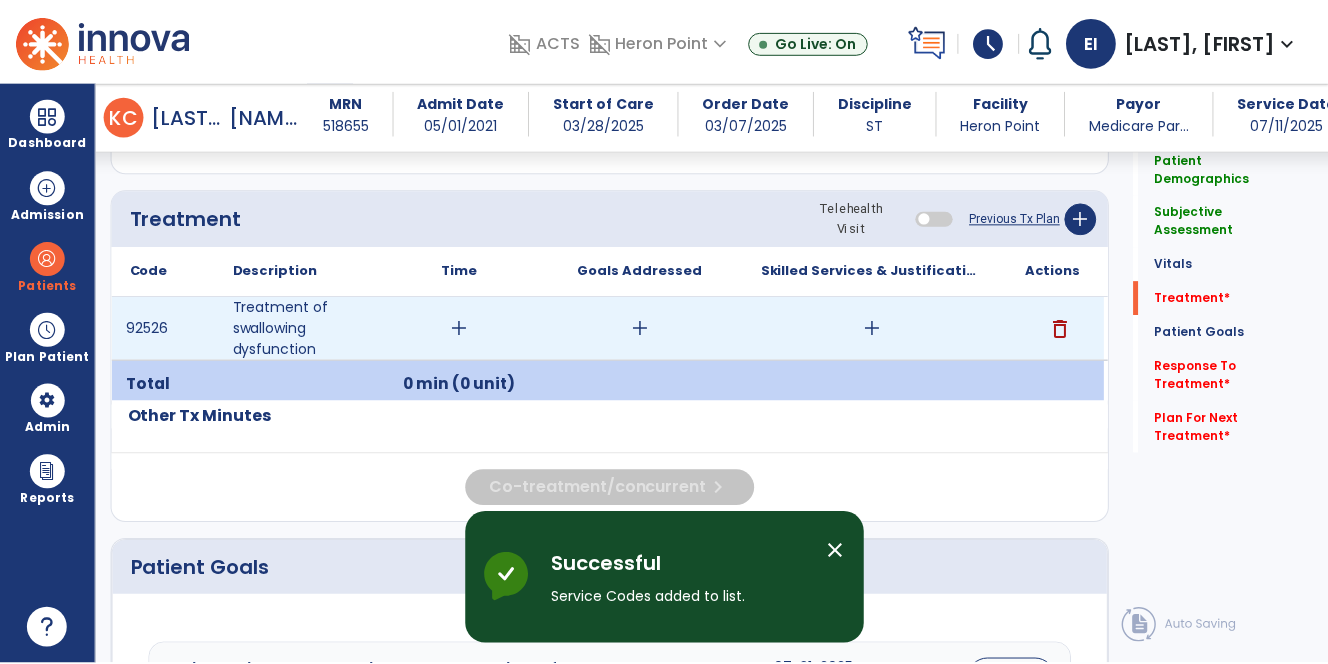 scroll, scrollTop: 1036, scrollLeft: 0, axis: vertical 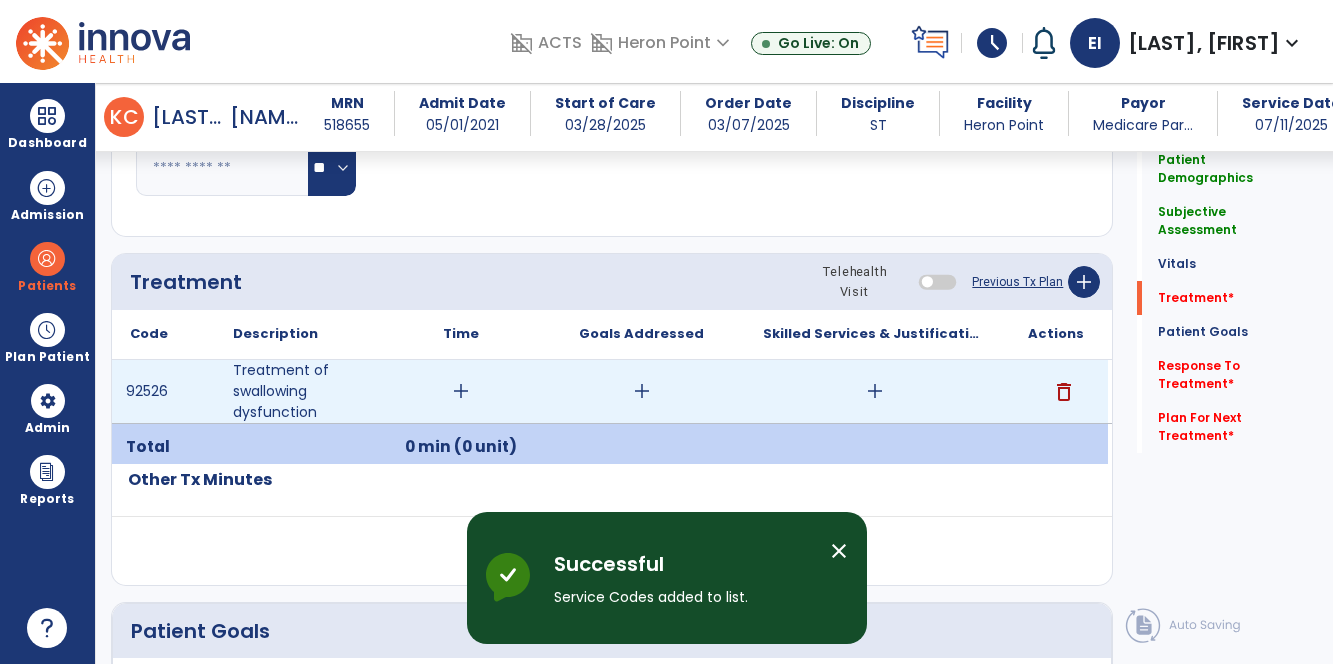 click on "add" at bounding box center [461, 391] 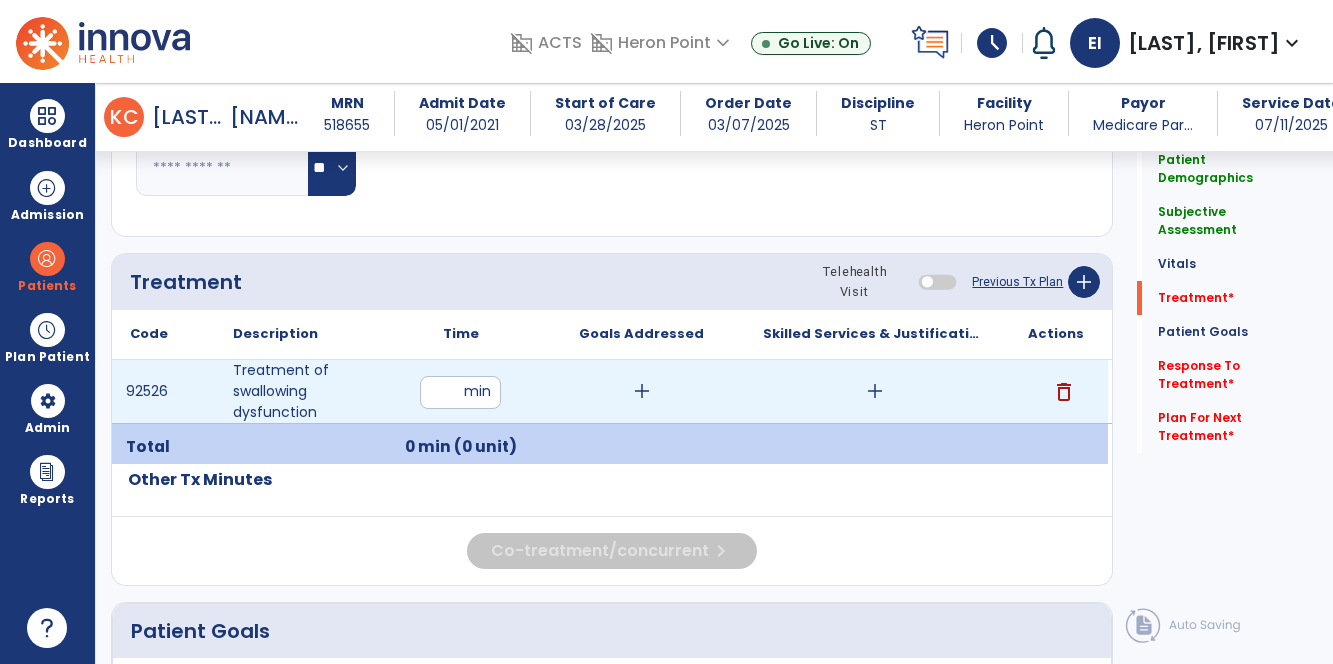 type on "**" 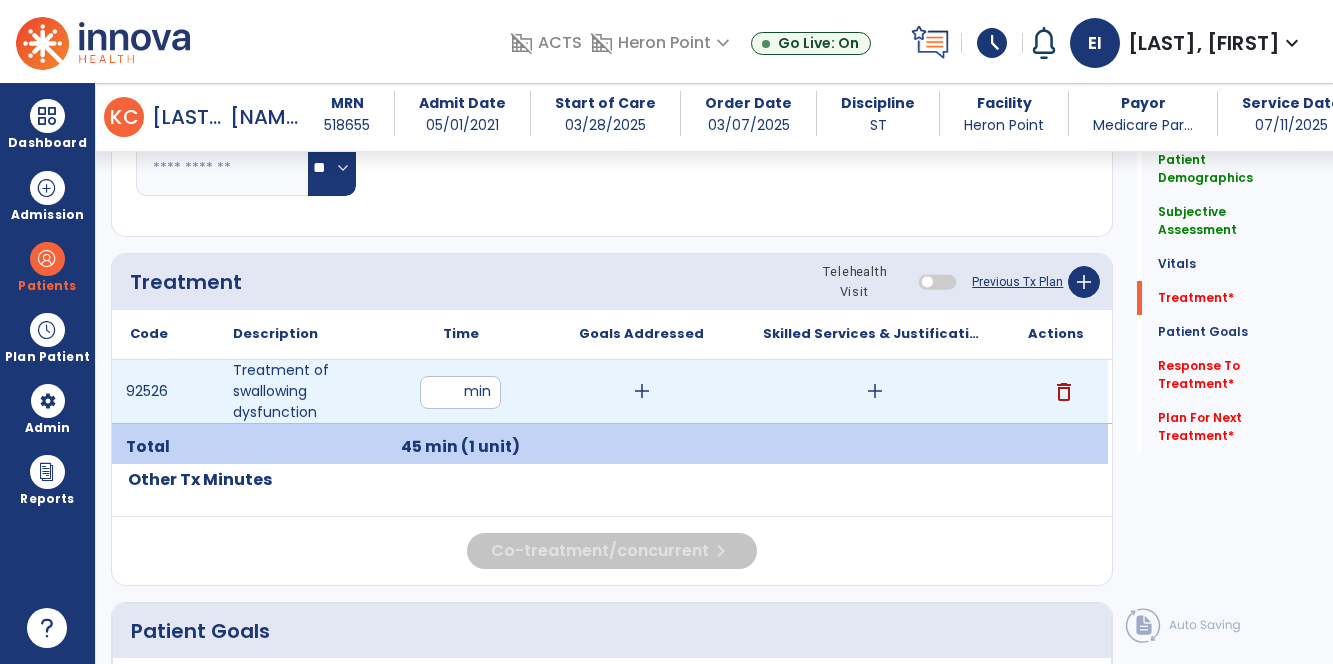 click on "add" at bounding box center (875, 391) 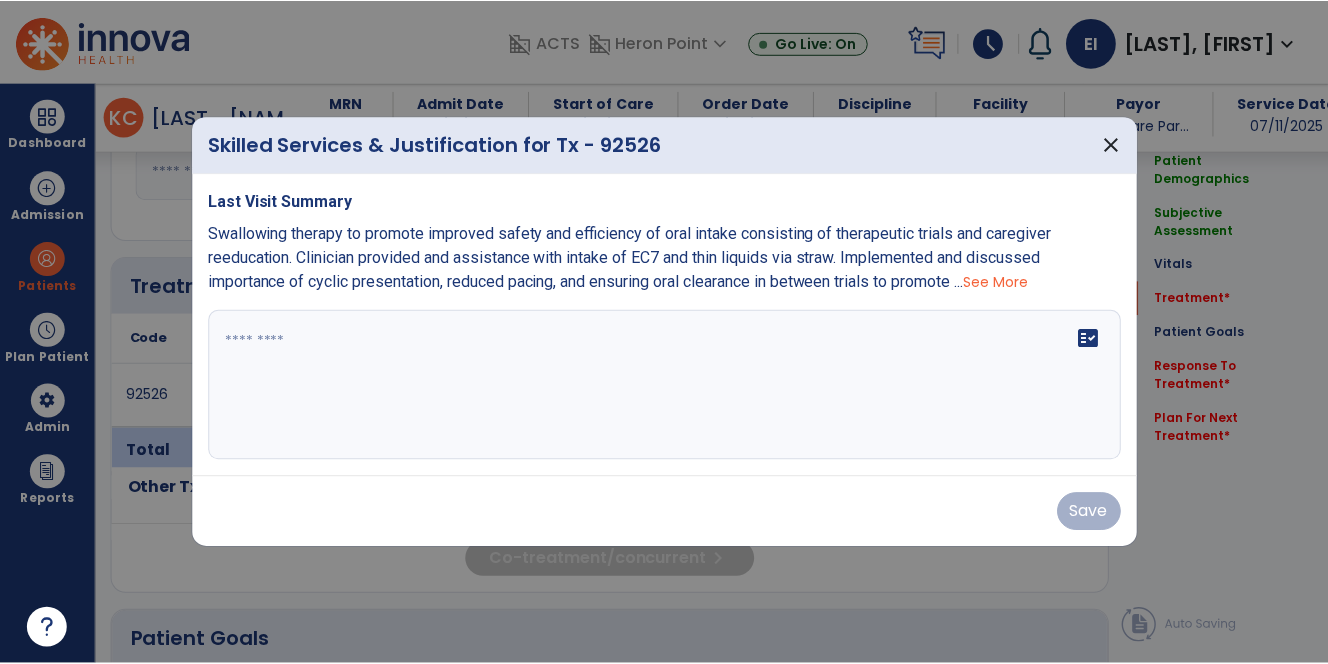 scroll, scrollTop: 1036, scrollLeft: 0, axis: vertical 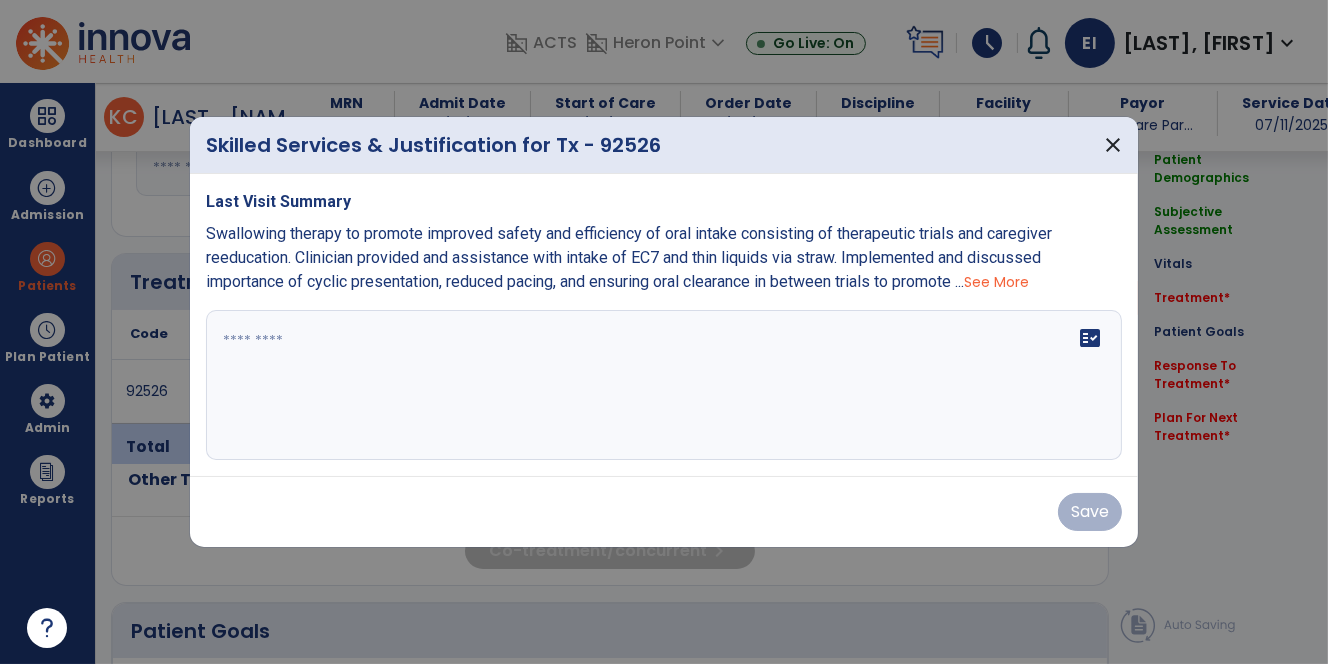 click at bounding box center (664, 385) 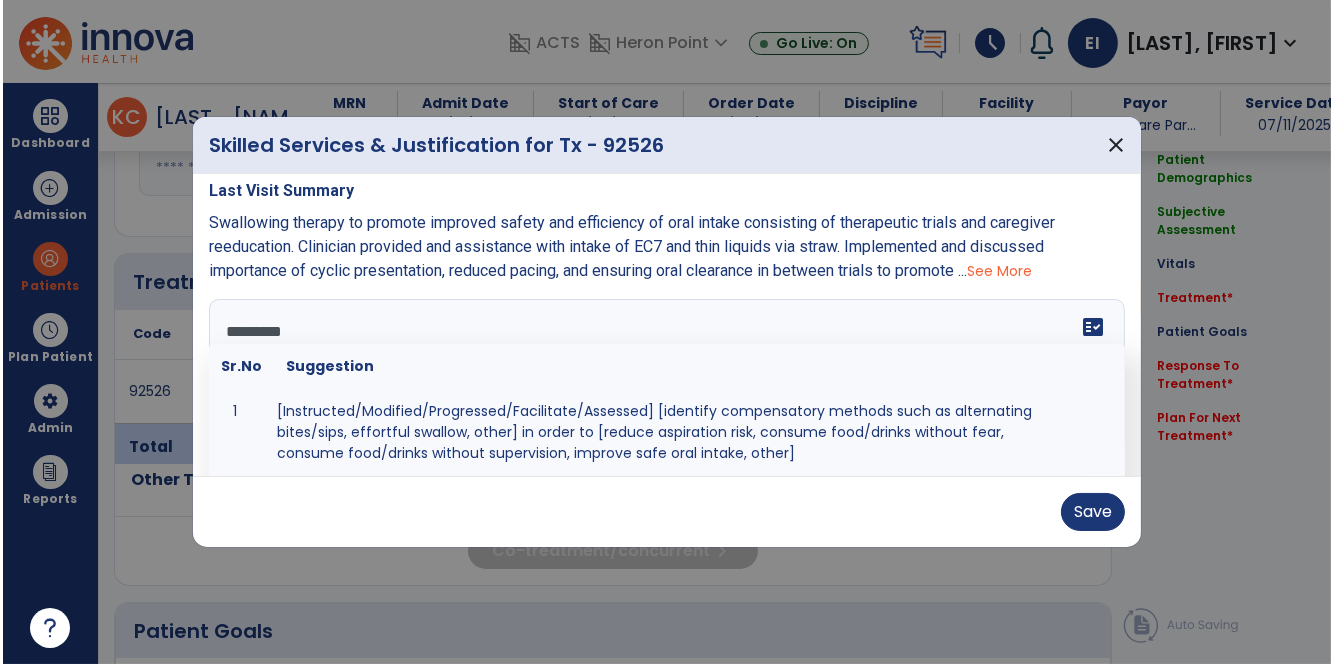scroll, scrollTop: 0, scrollLeft: 0, axis: both 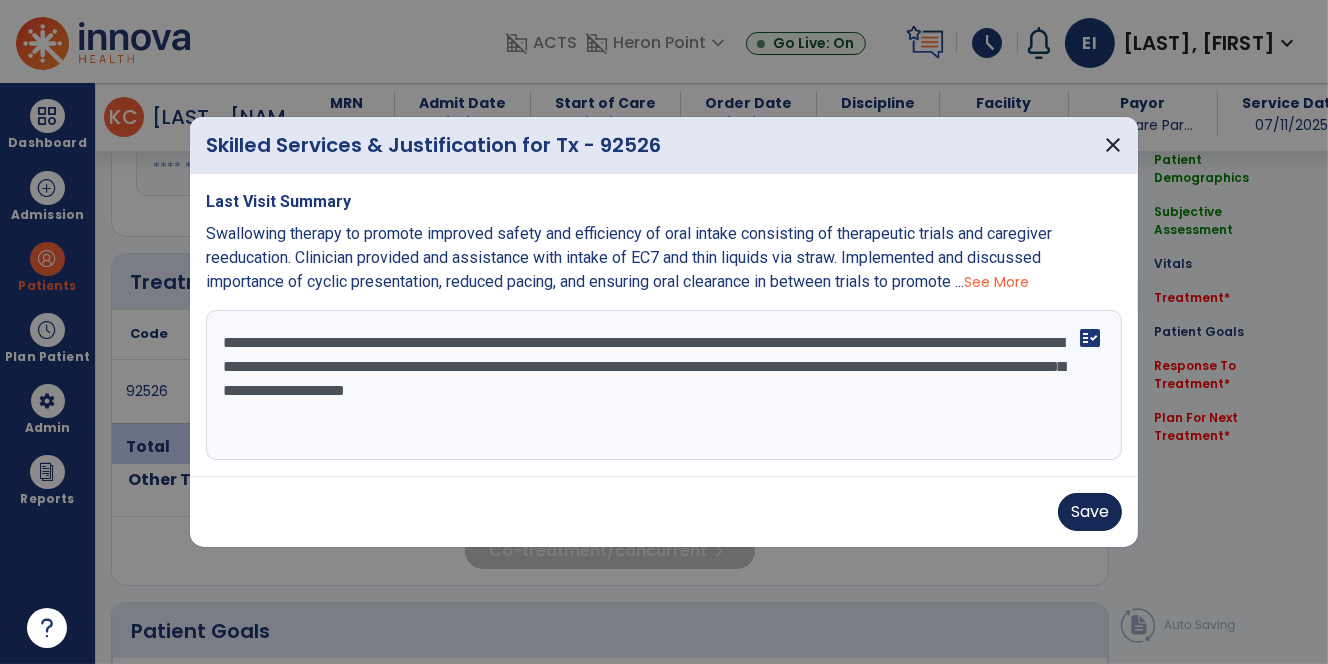 type on "**********" 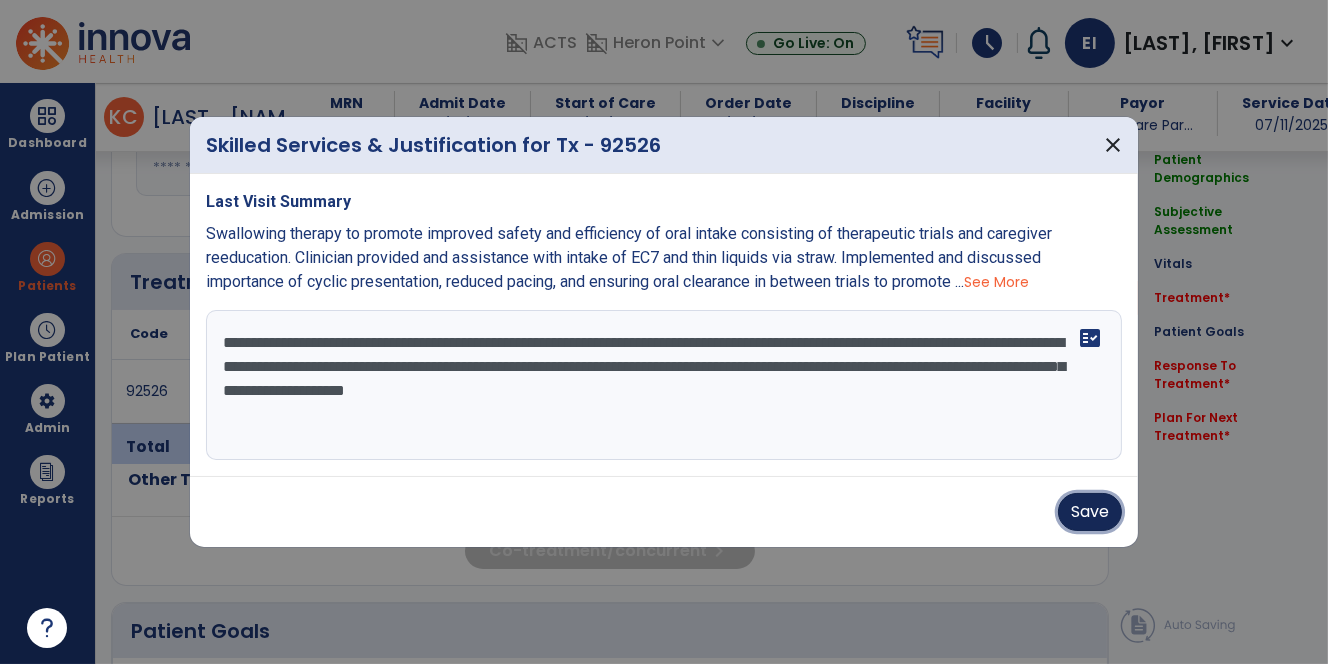 click on "Save" at bounding box center (1090, 512) 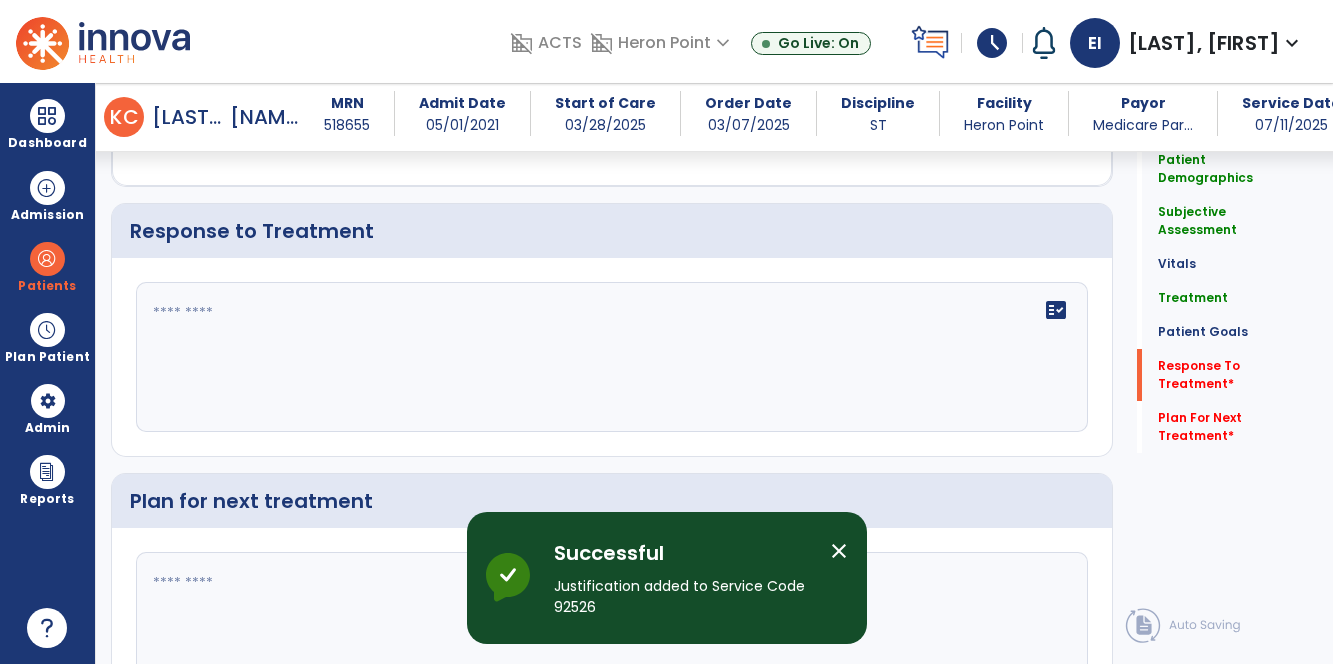 scroll, scrollTop: 2111, scrollLeft: 0, axis: vertical 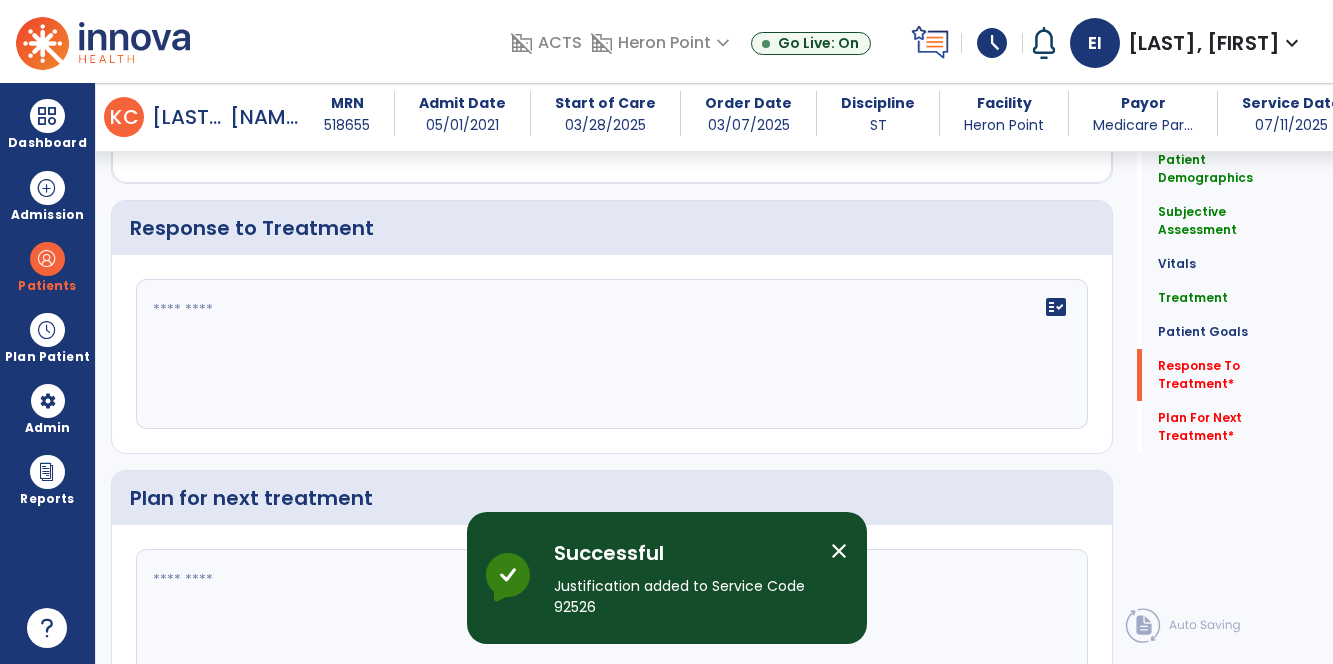 click on "fact_check" 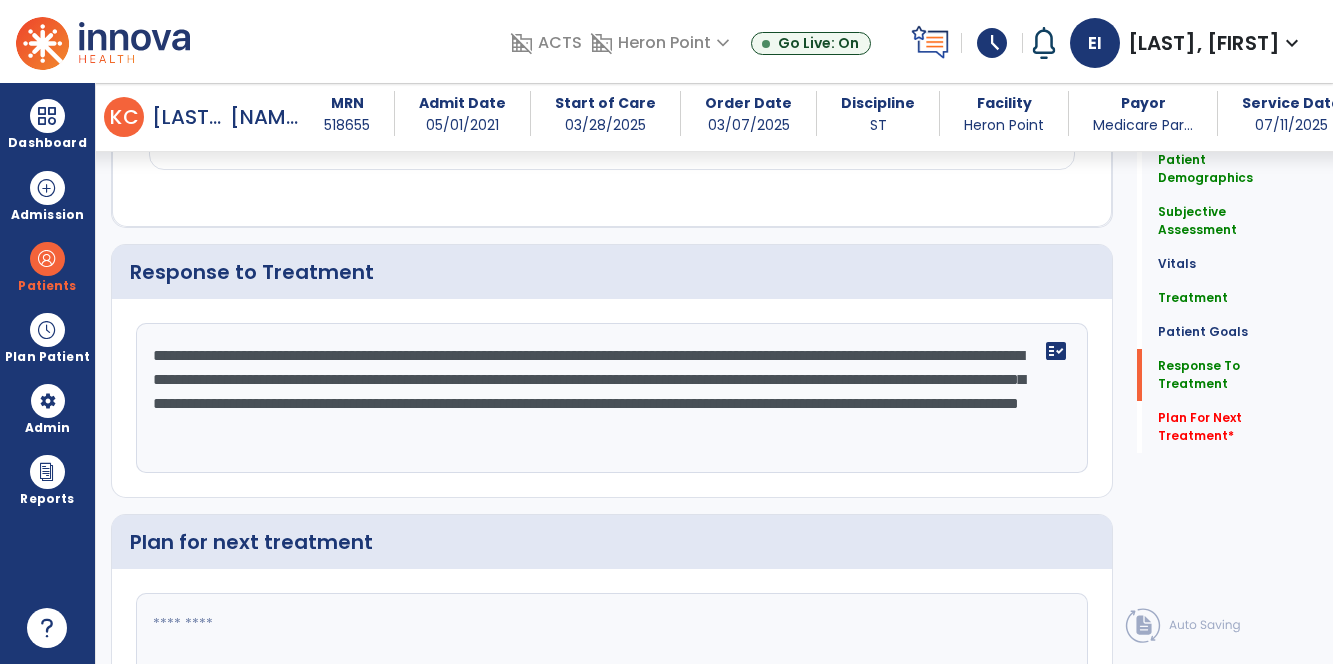 scroll, scrollTop: 2111, scrollLeft: 0, axis: vertical 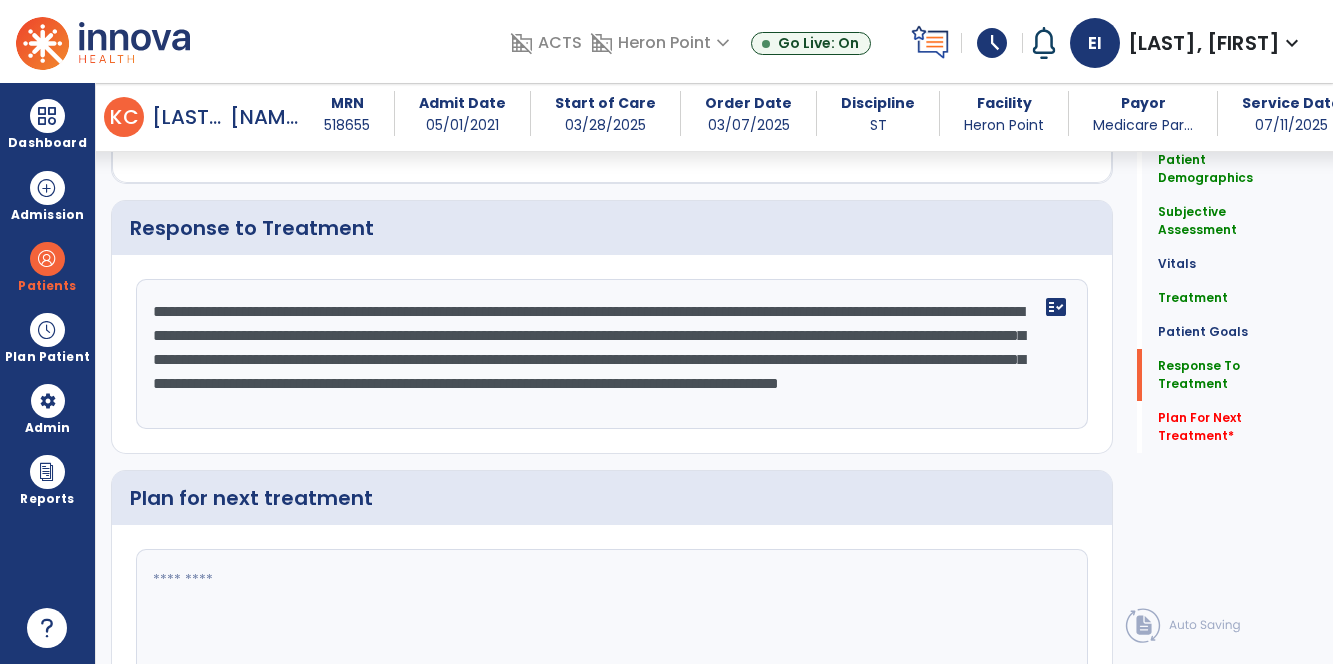 type on "**********" 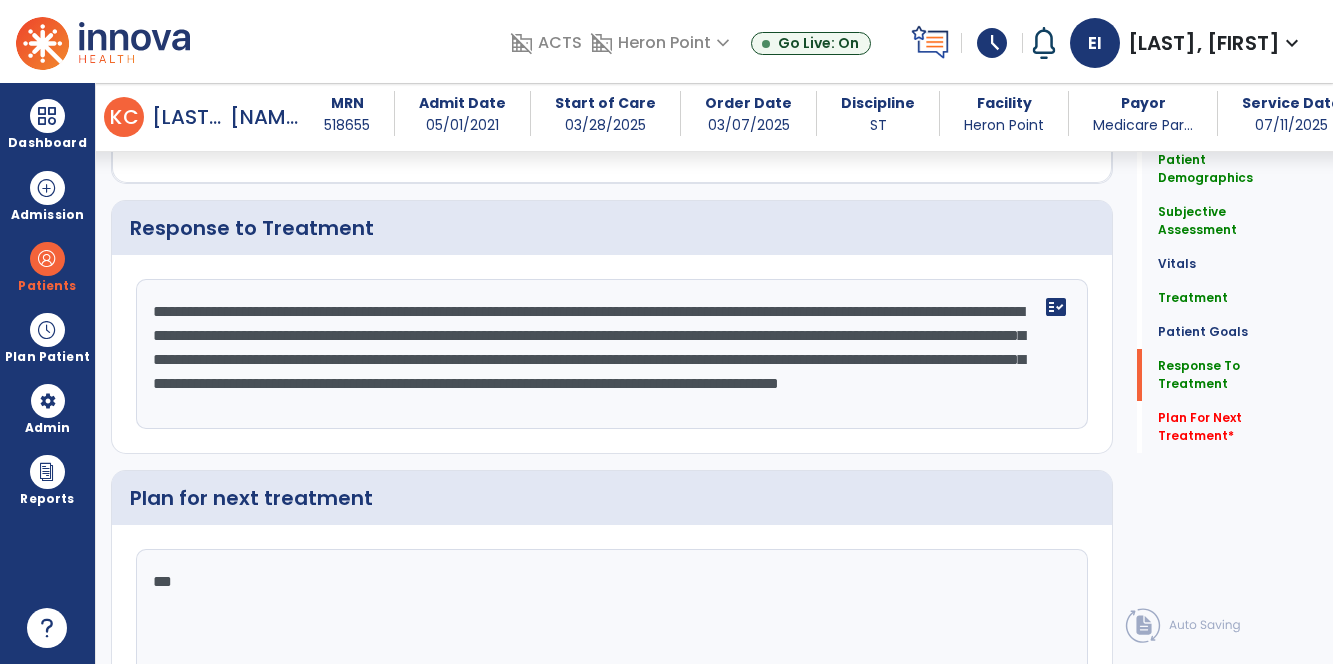 scroll, scrollTop: 2226, scrollLeft: 0, axis: vertical 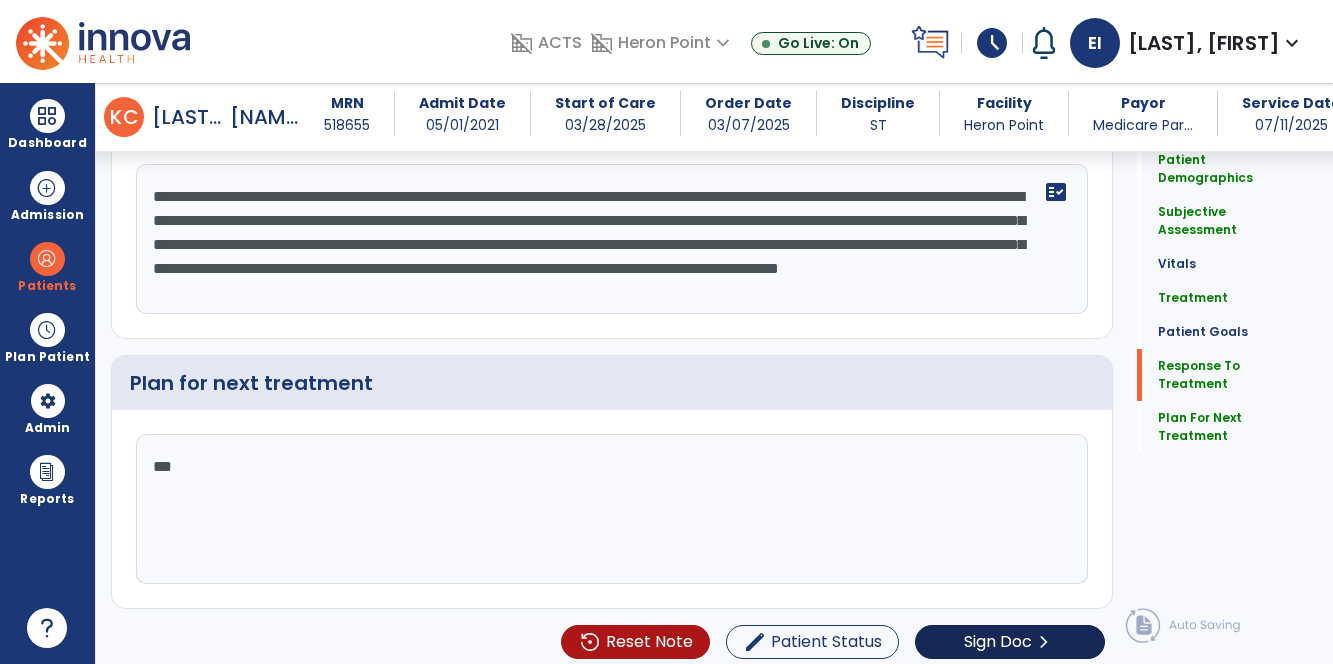 type on "***" 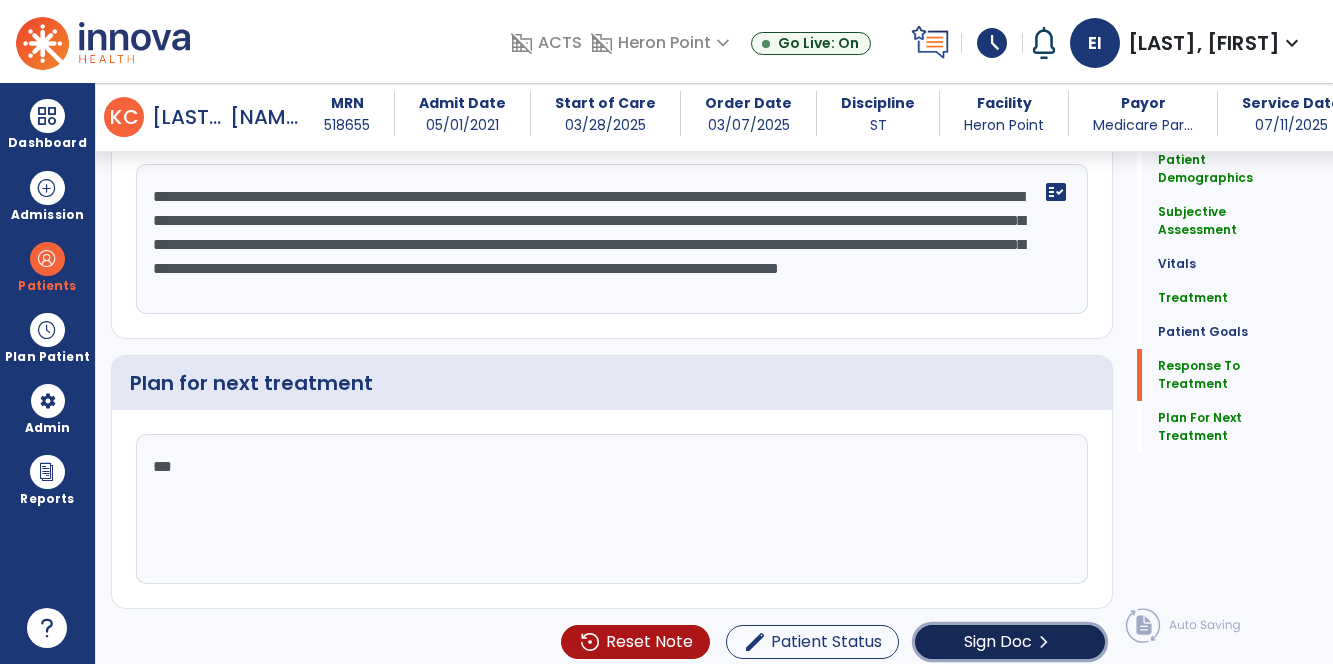 click on "Sign Doc" 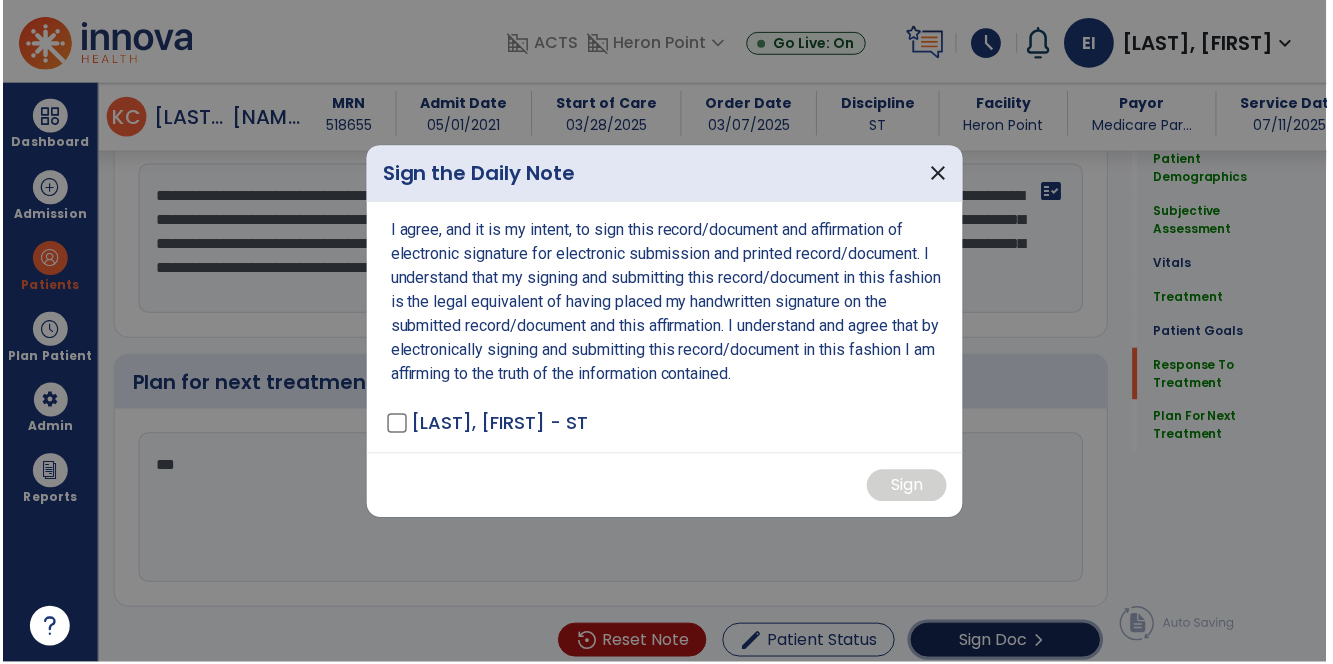 scroll, scrollTop: 2226, scrollLeft: 0, axis: vertical 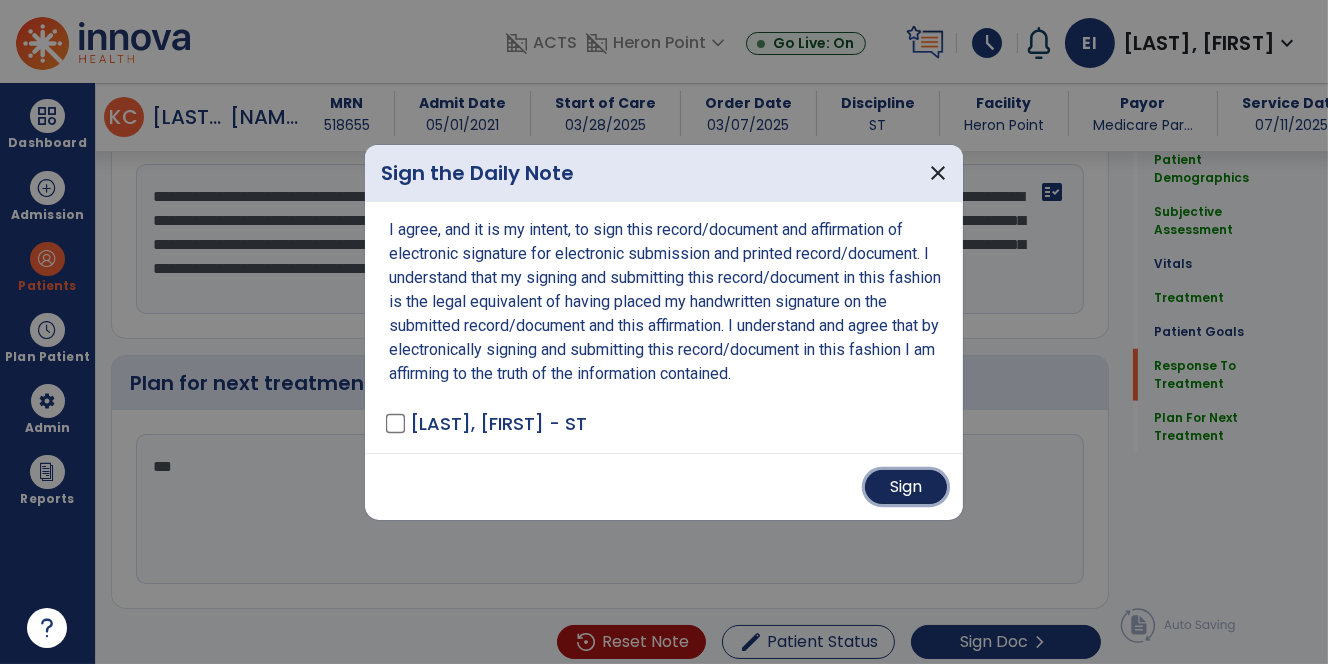click on "Sign" at bounding box center [906, 487] 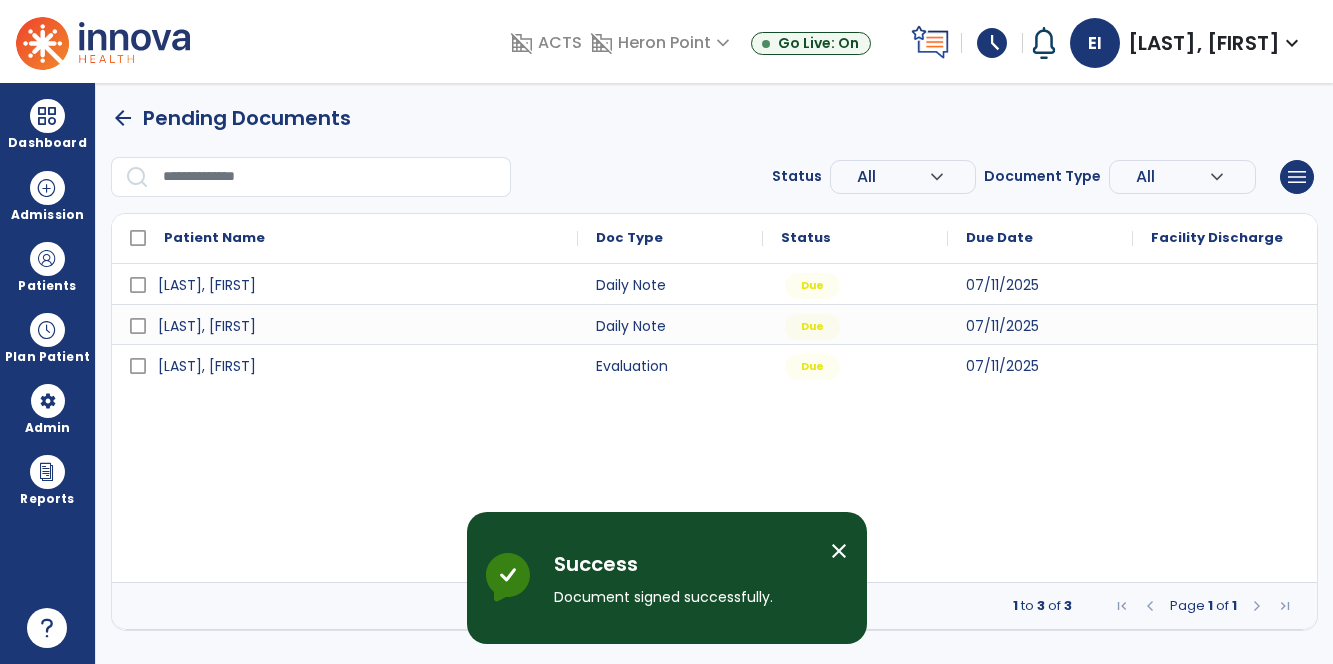 scroll, scrollTop: 0, scrollLeft: 0, axis: both 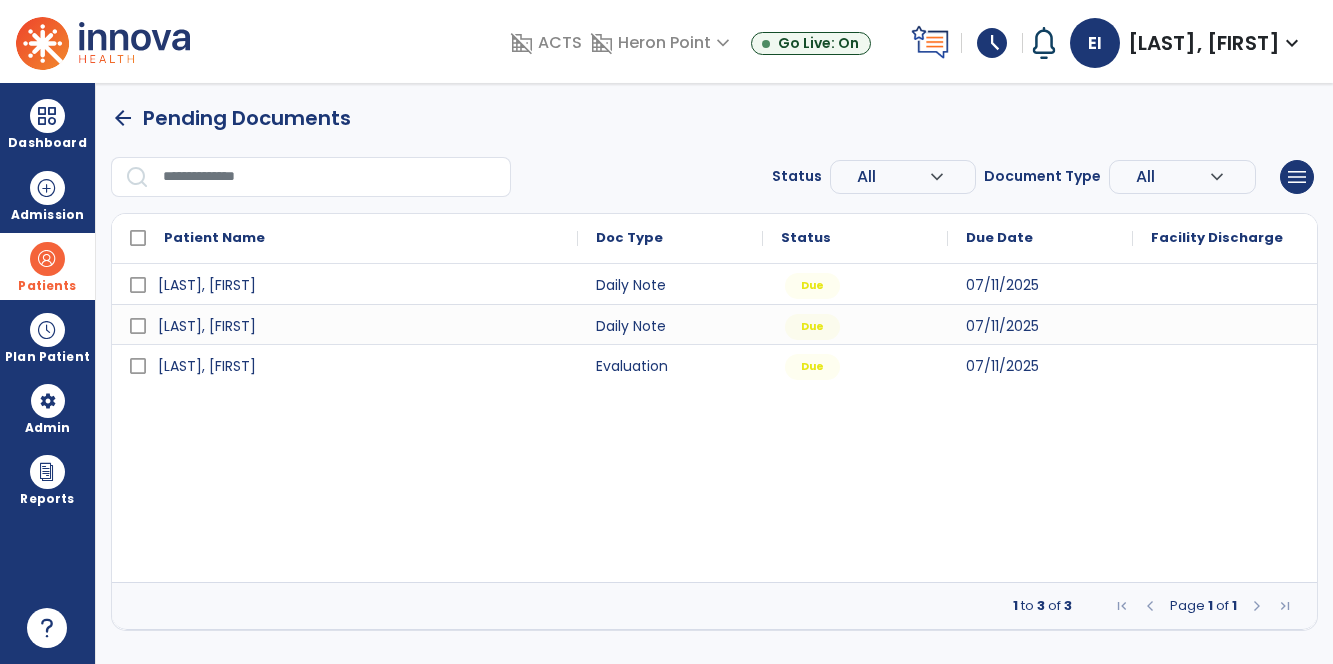 click at bounding box center (47, 259) 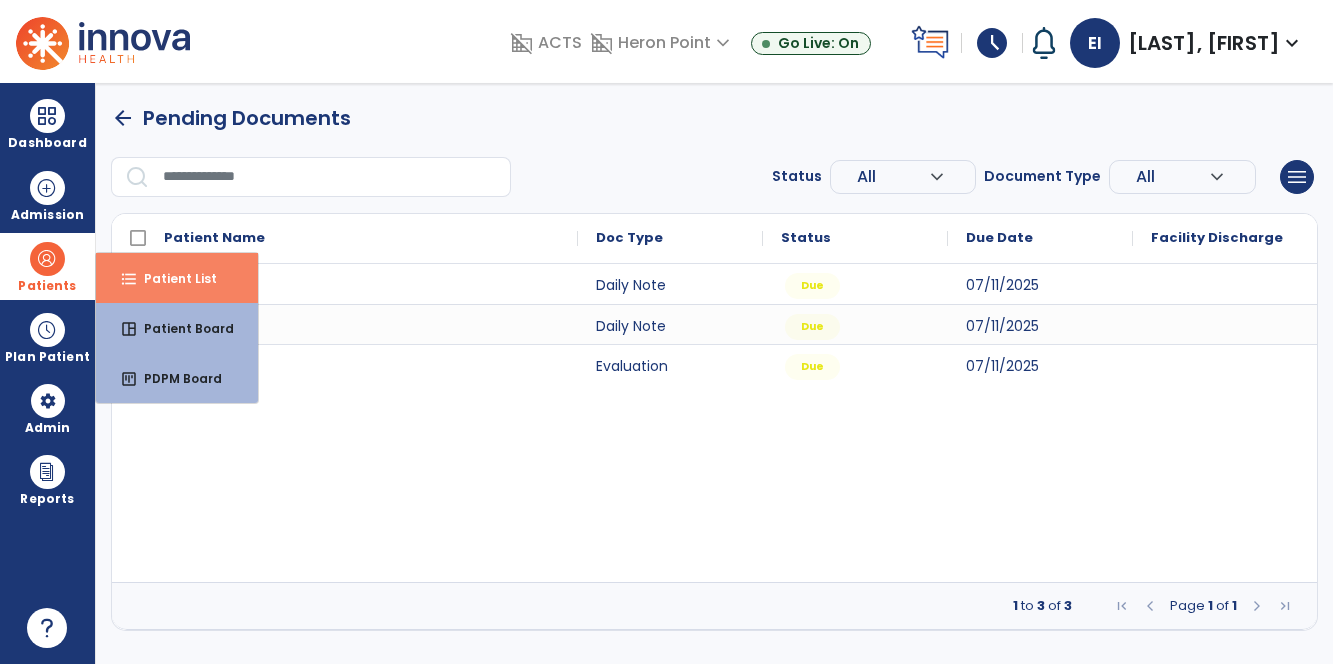 click on "Patient List" at bounding box center [172, 278] 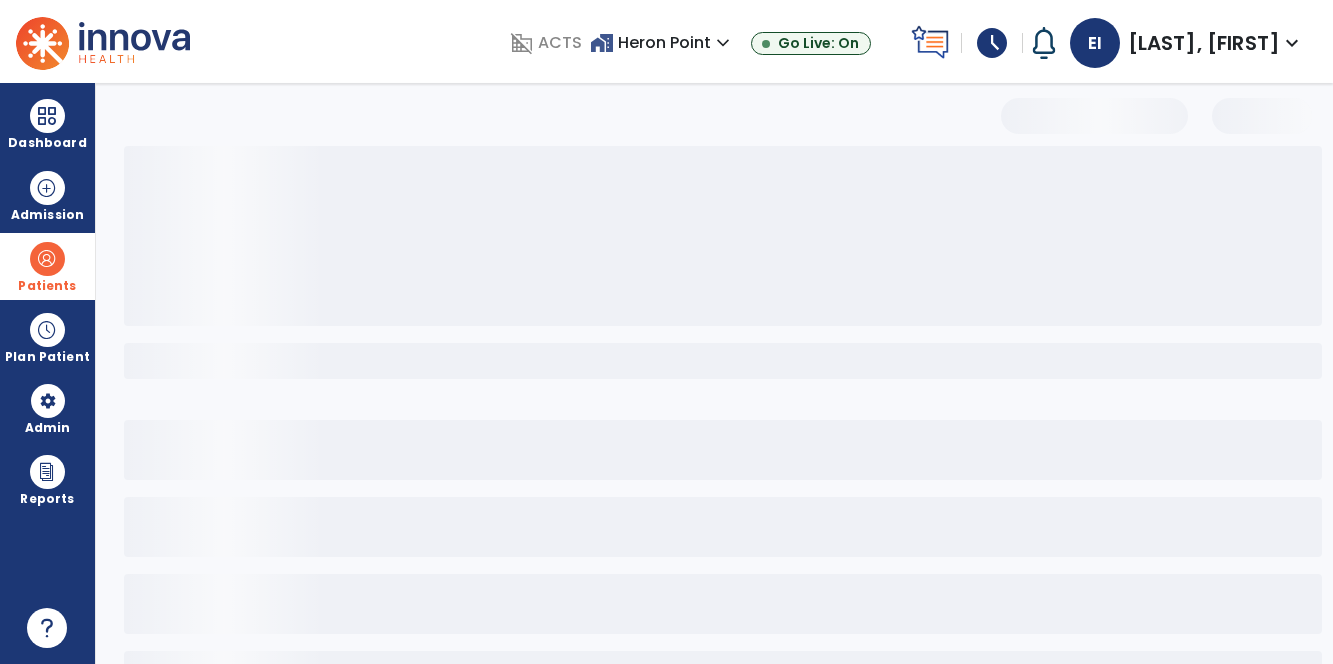 select on "***" 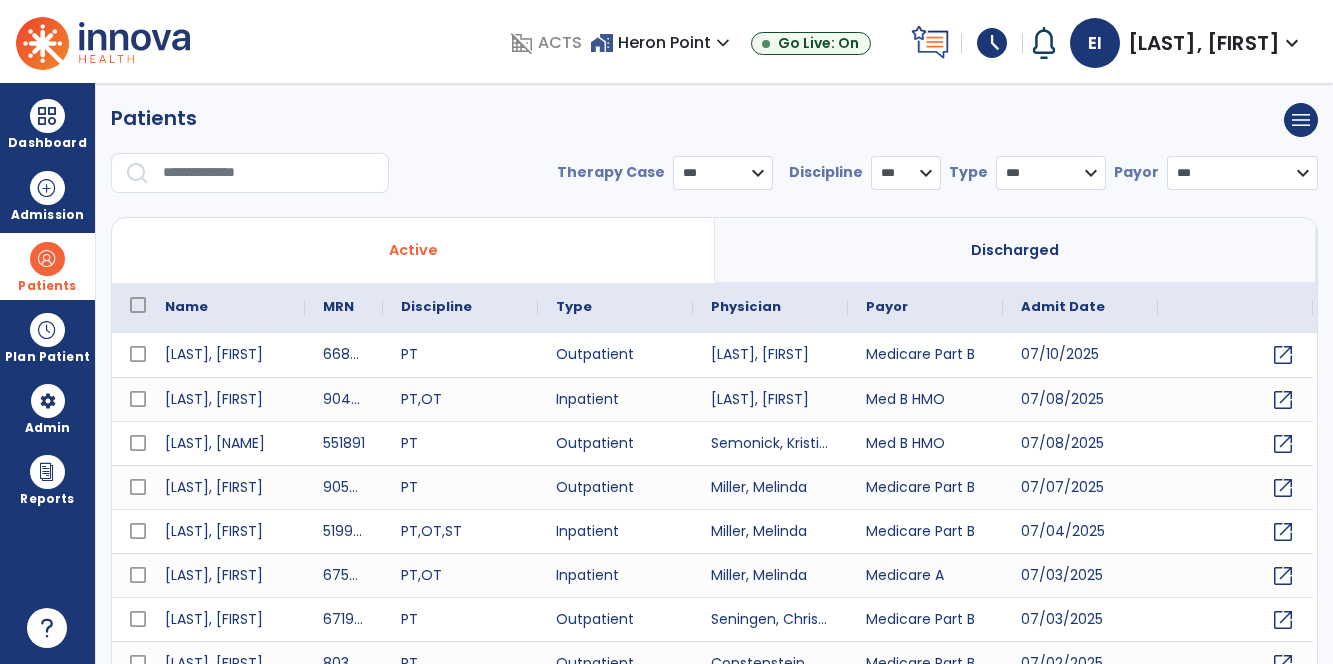 click at bounding box center [269, 173] 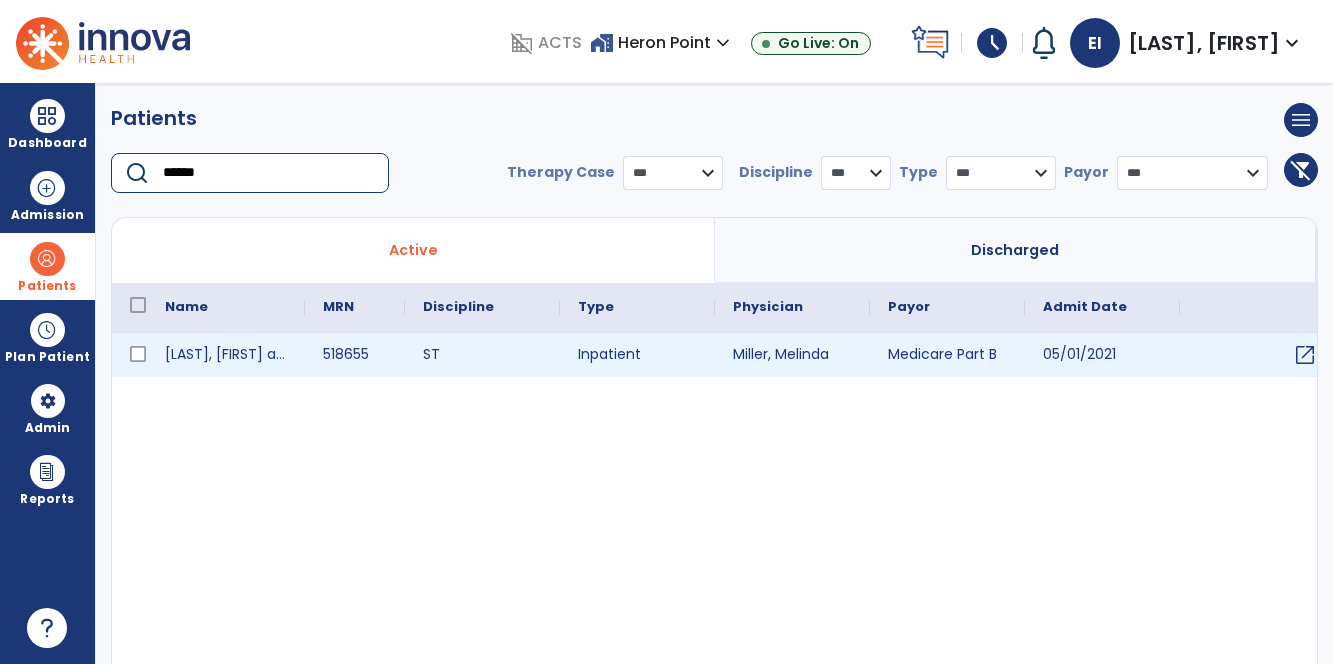 type on "******" 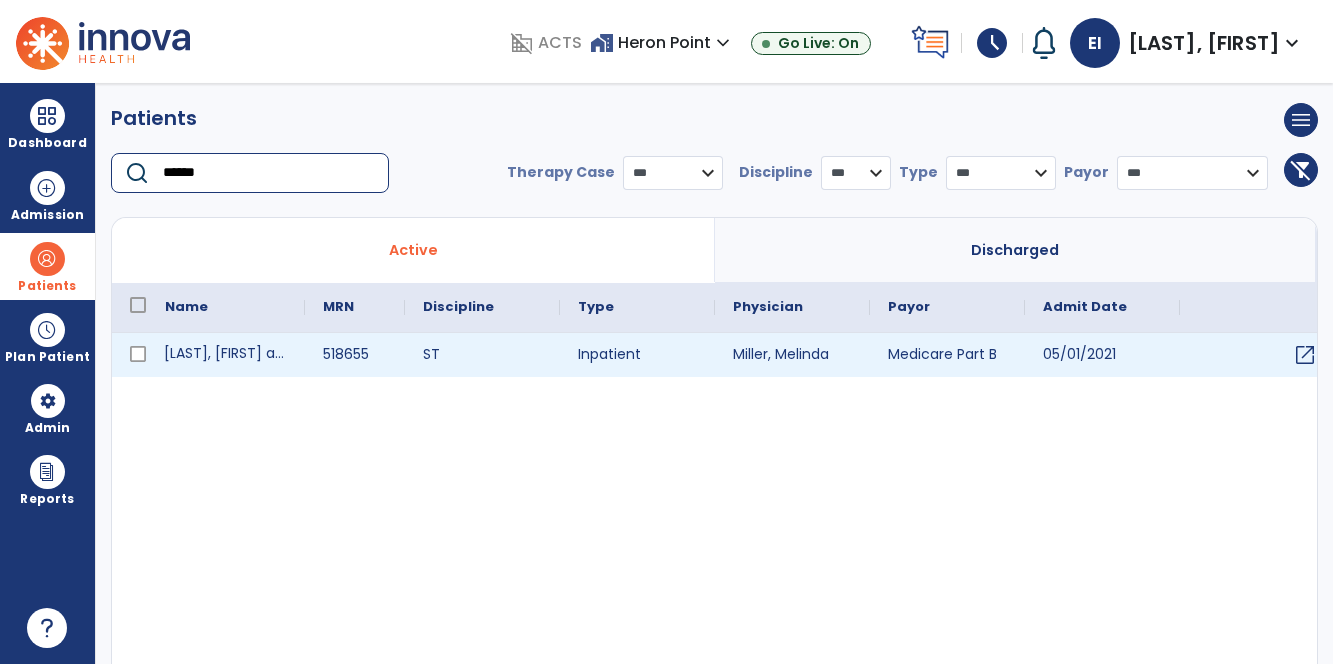 click on "[LAST], [FIRST] ann" at bounding box center [226, 355] 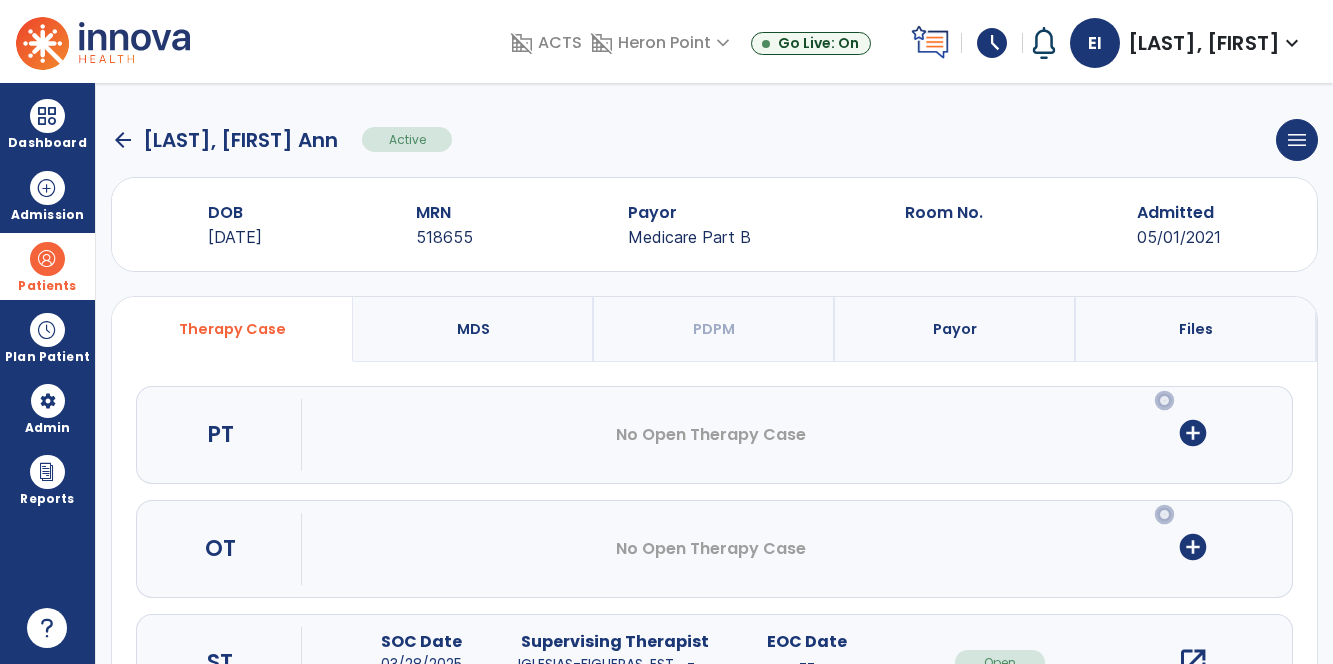 scroll, scrollTop: 92, scrollLeft: 0, axis: vertical 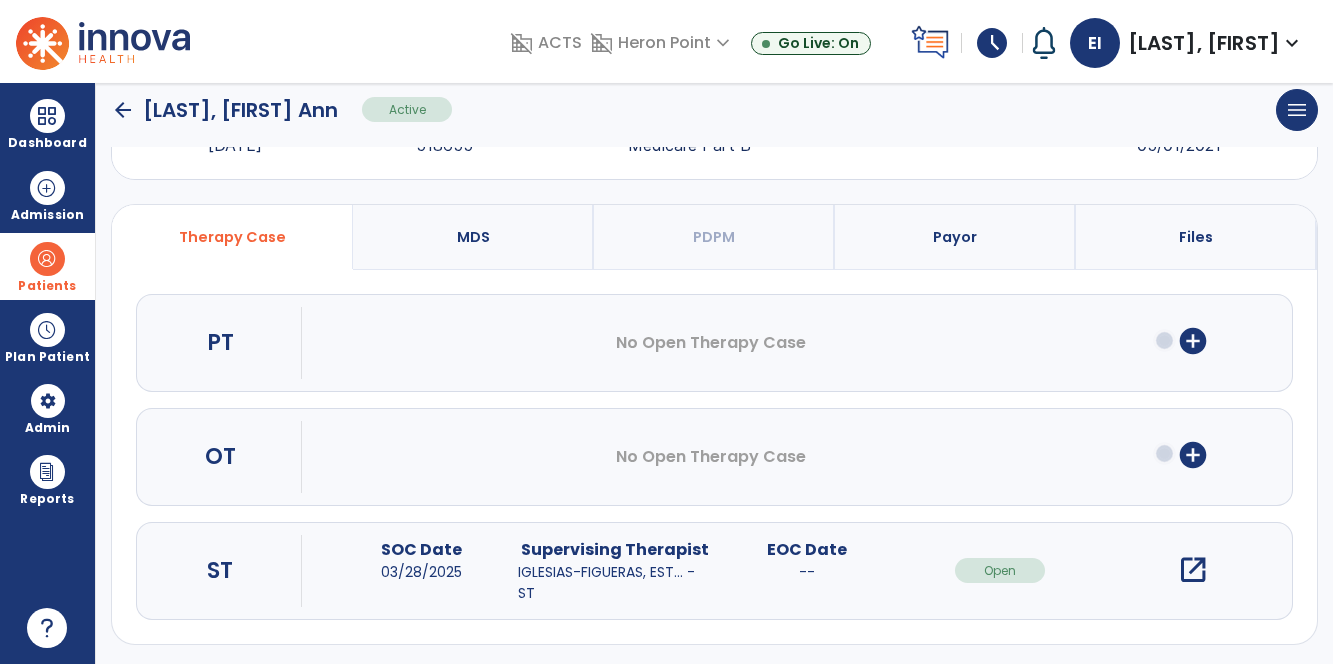 click on "open_in_new" at bounding box center [1193, 570] 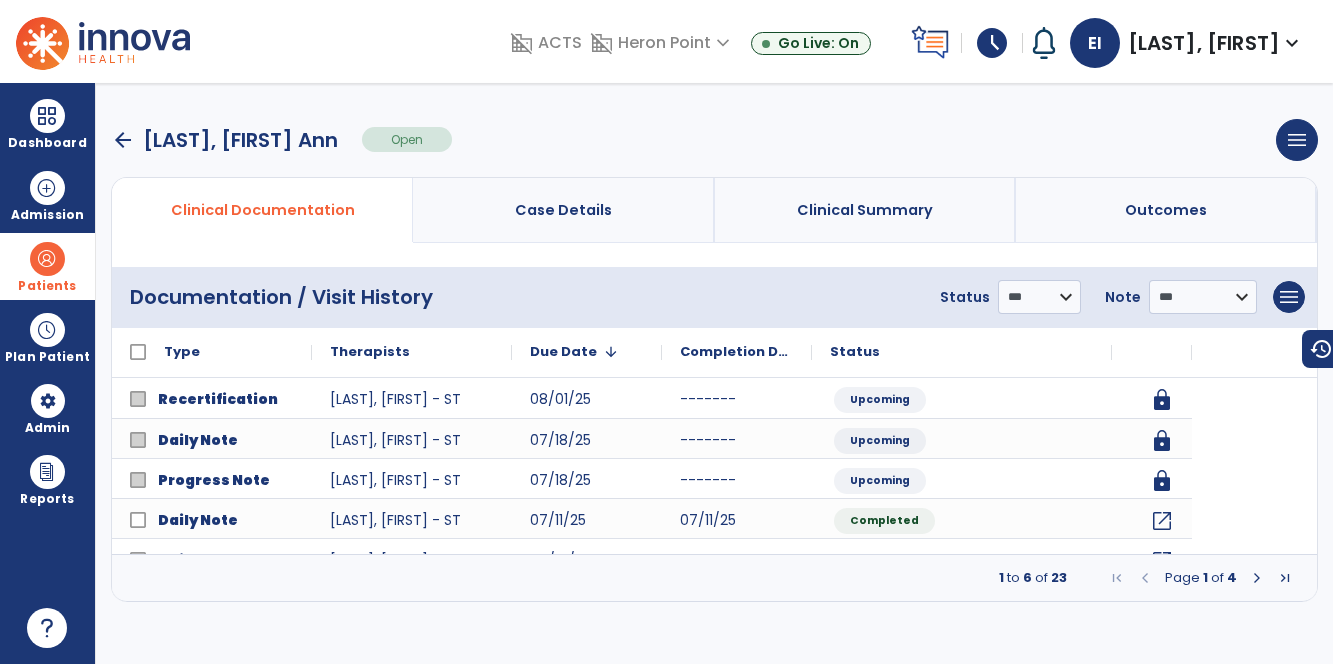 scroll, scrollTop: 0, scrollLeft: 0, axis: both 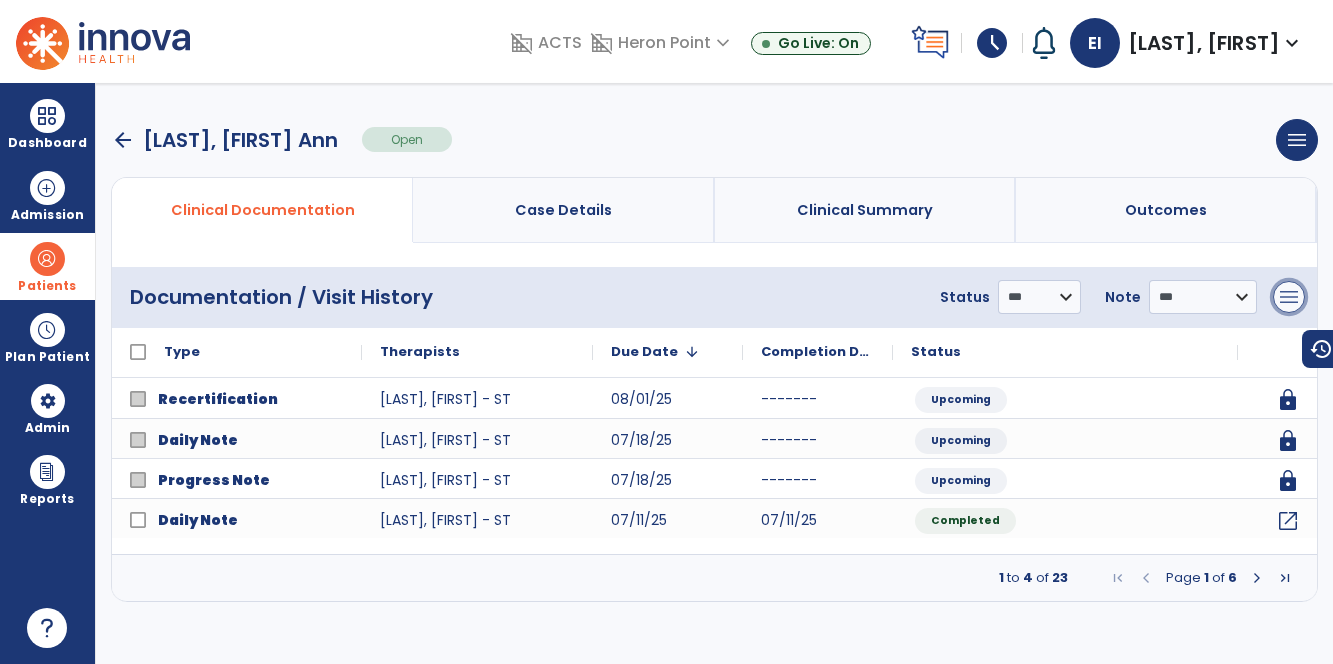 click on "menu" at bounding box center (1289, 297) 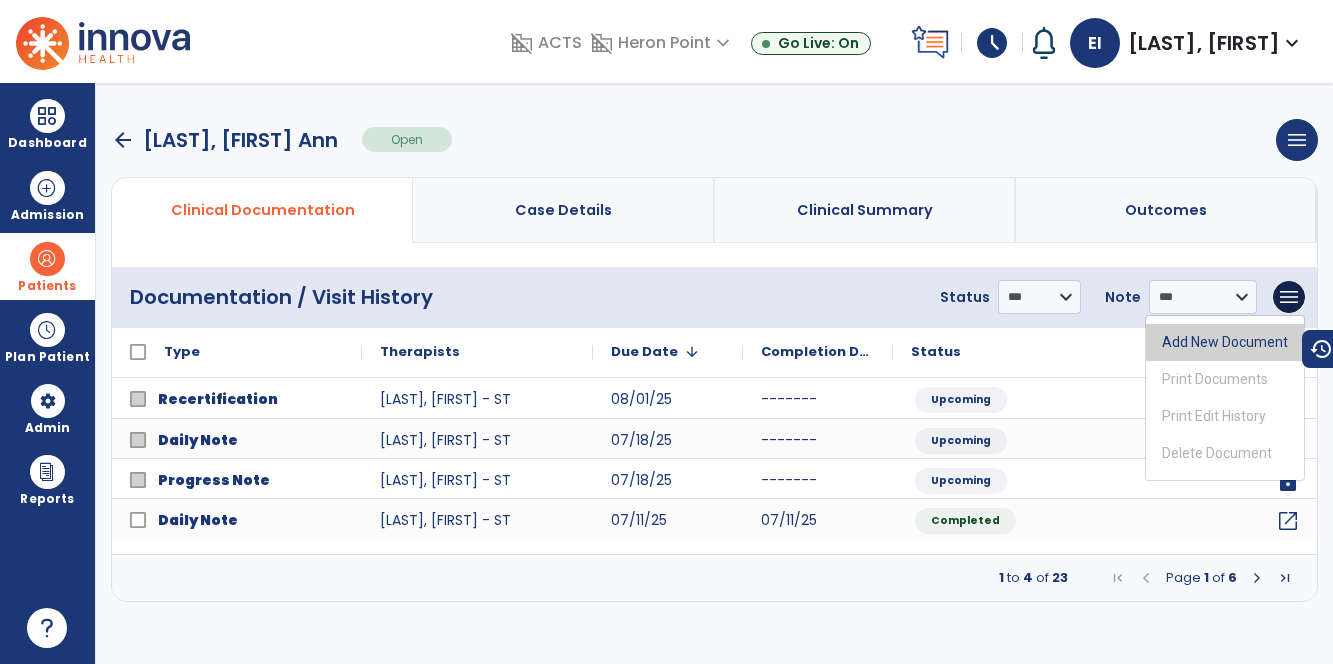 click on "Add New Document" at bounding box center [1225, 342] 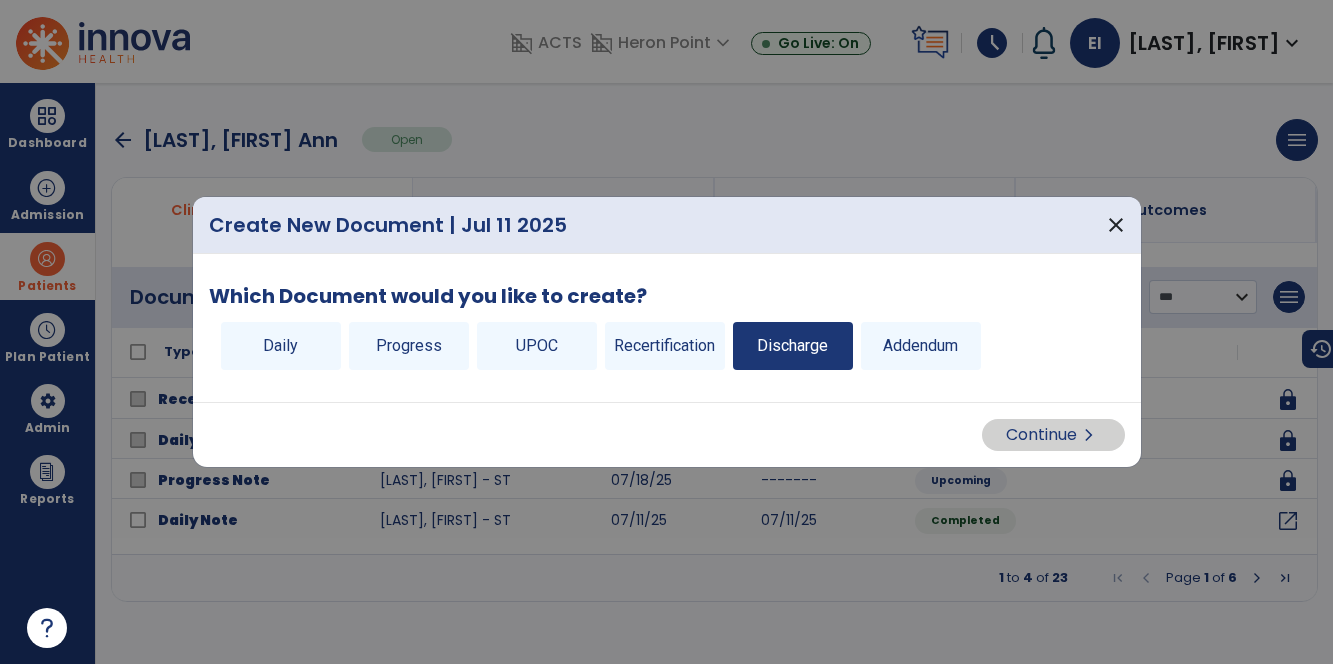click on "Discharge" at bounding box center [793, 346] 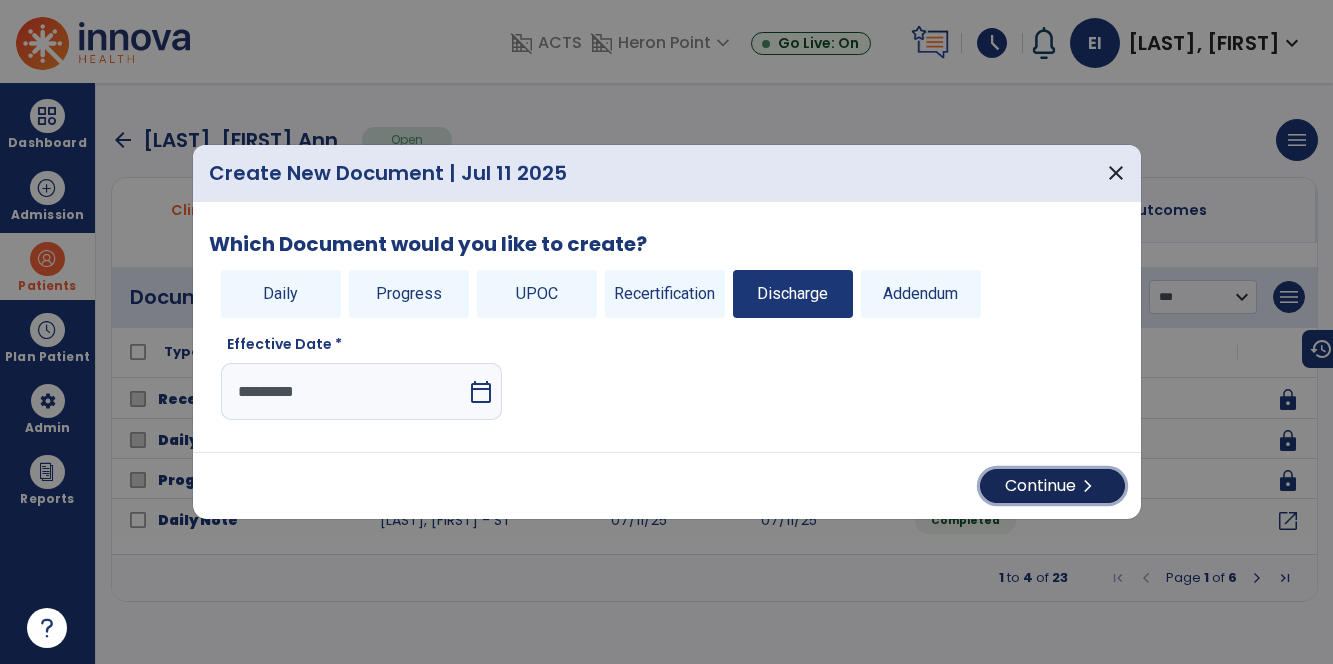 click on "Continue   chevron_right" at bounding box center (1052, 486) 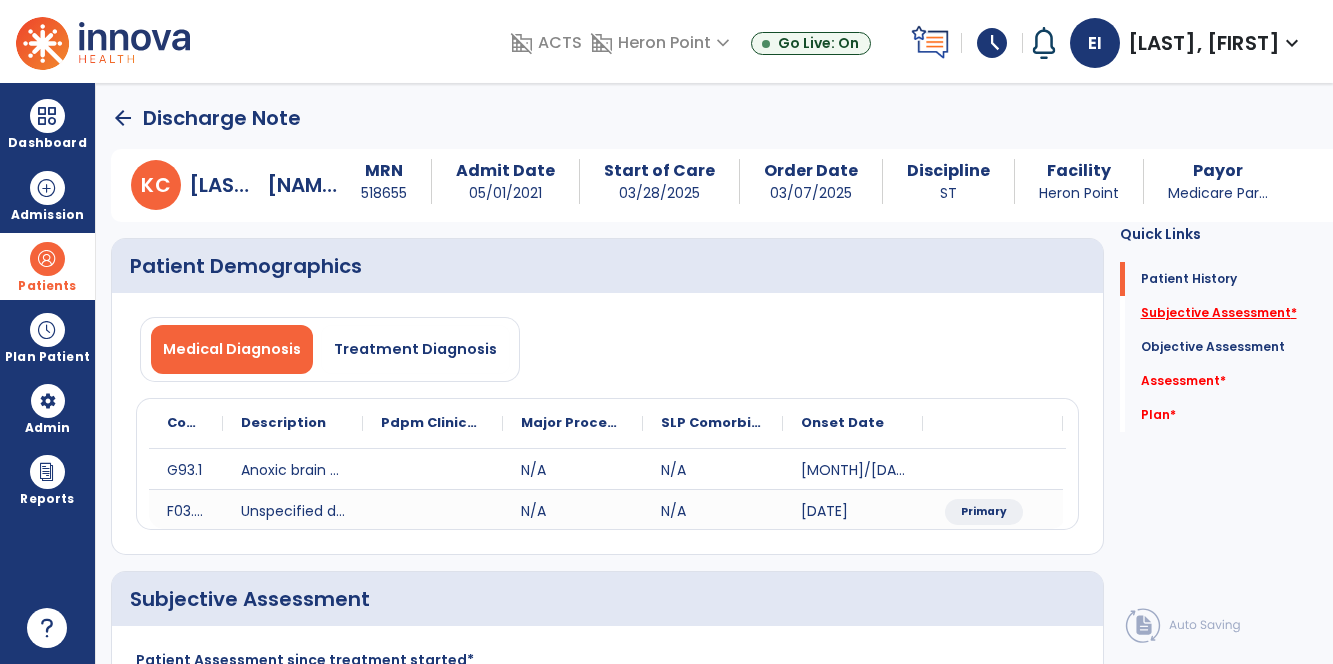 click on "Subjective Assessment   *" 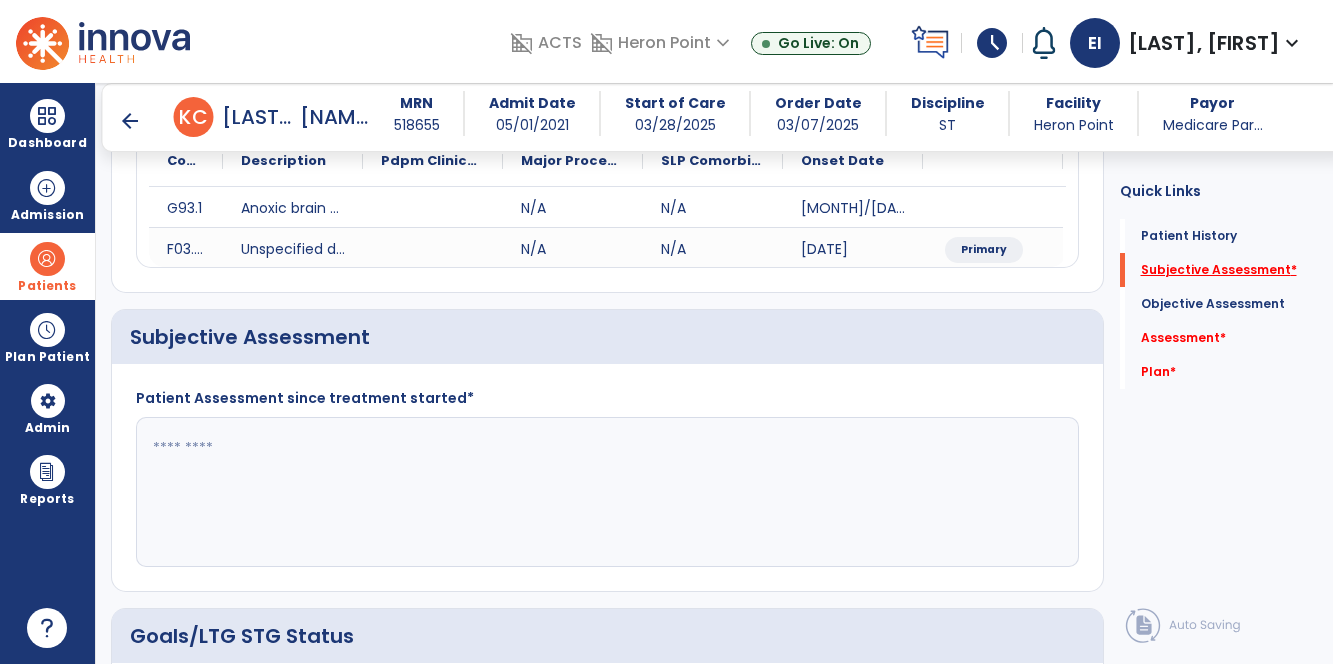scroll, scrollTop: 336, scrollLeft: 0, axis: vertical 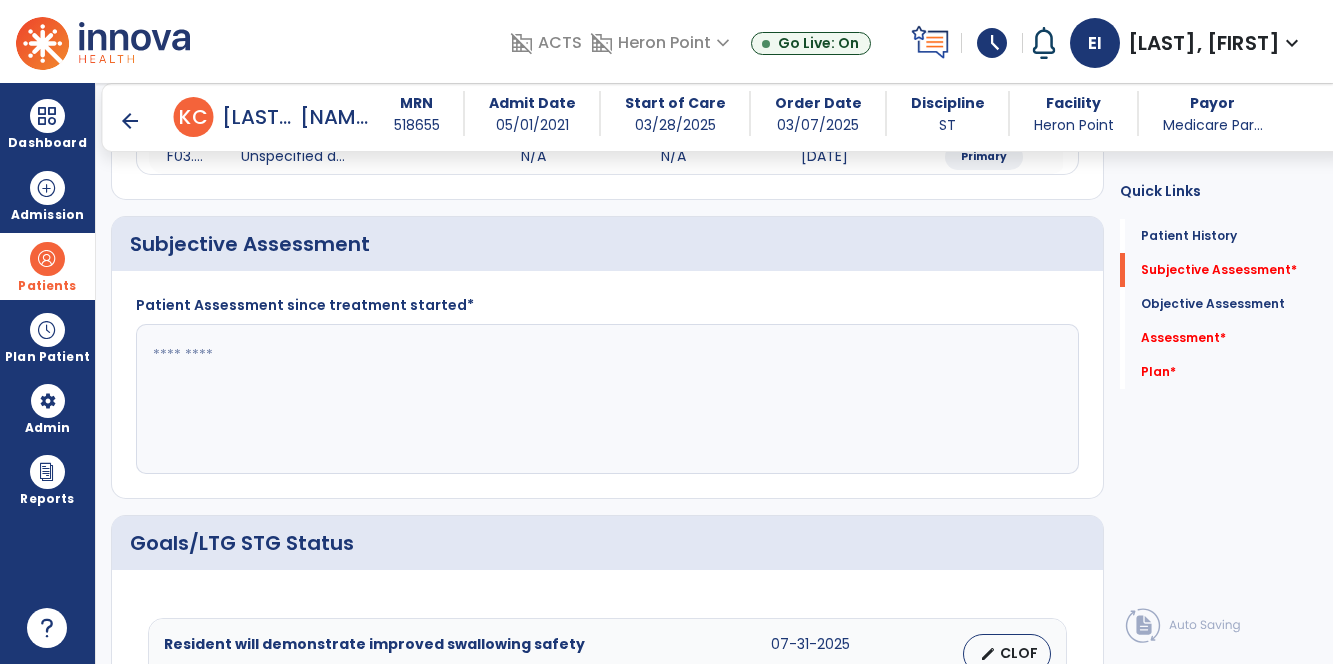 click 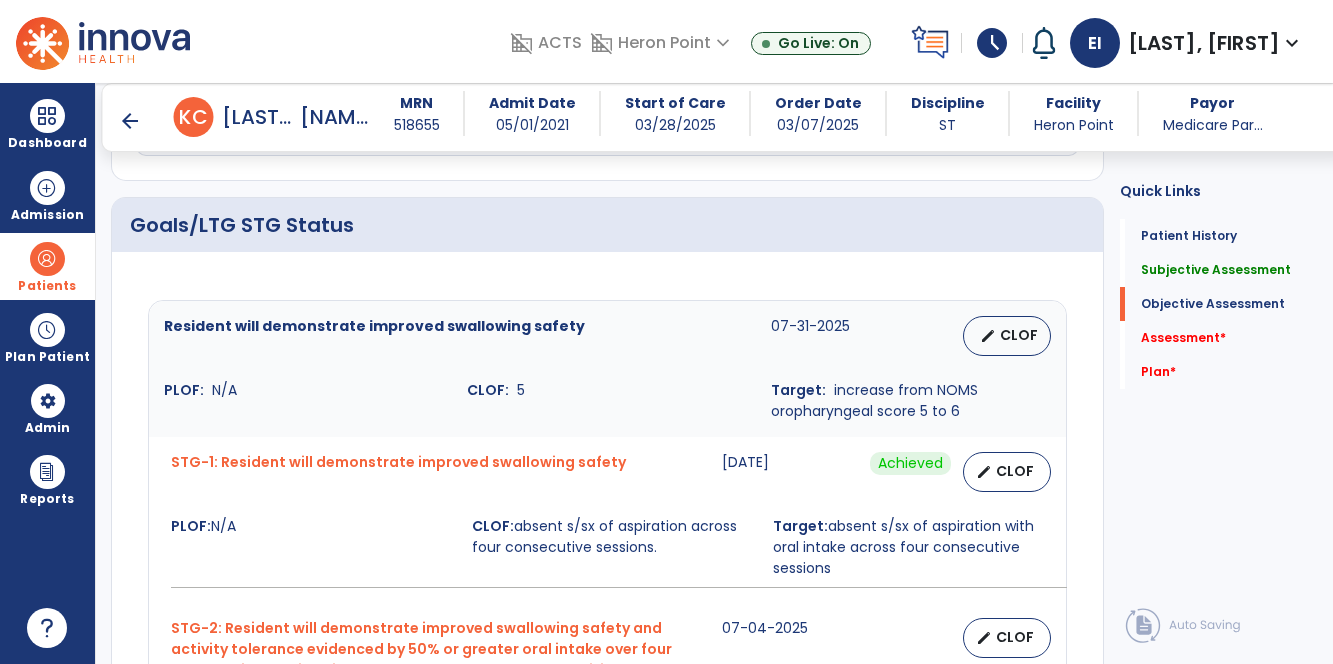 scroll, scrollTop: 641, scrollLeft: 0, axis: vertical 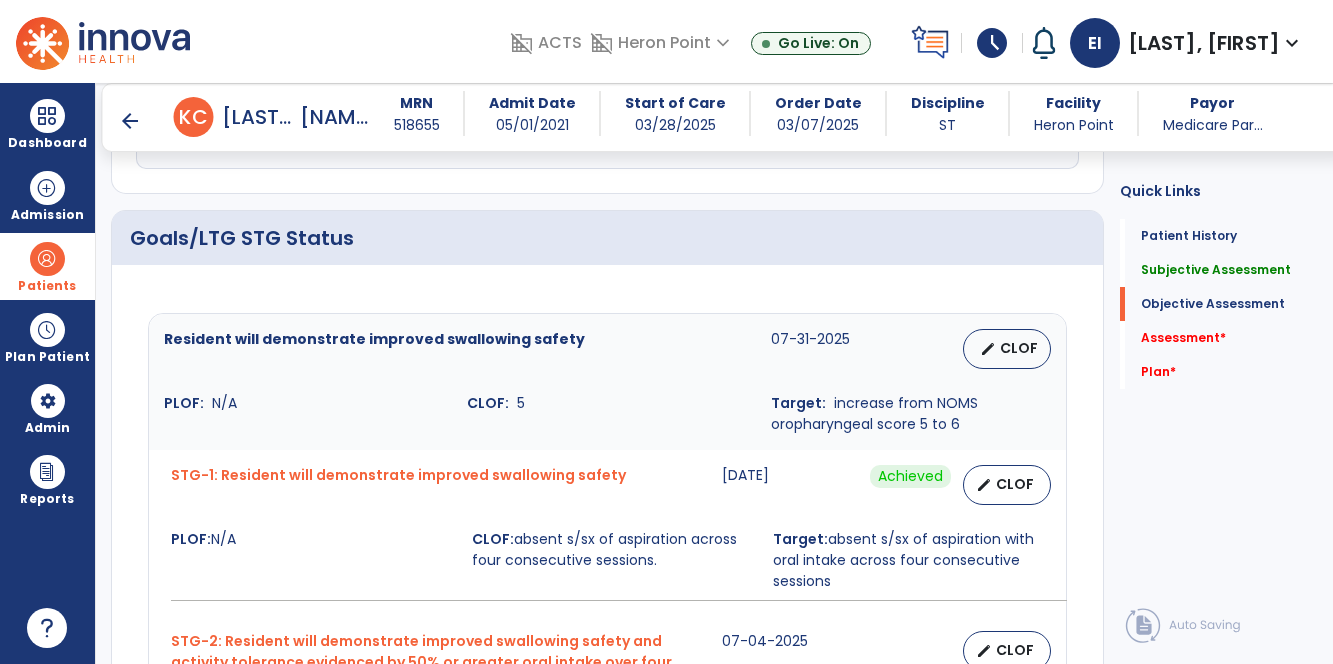type on "***" 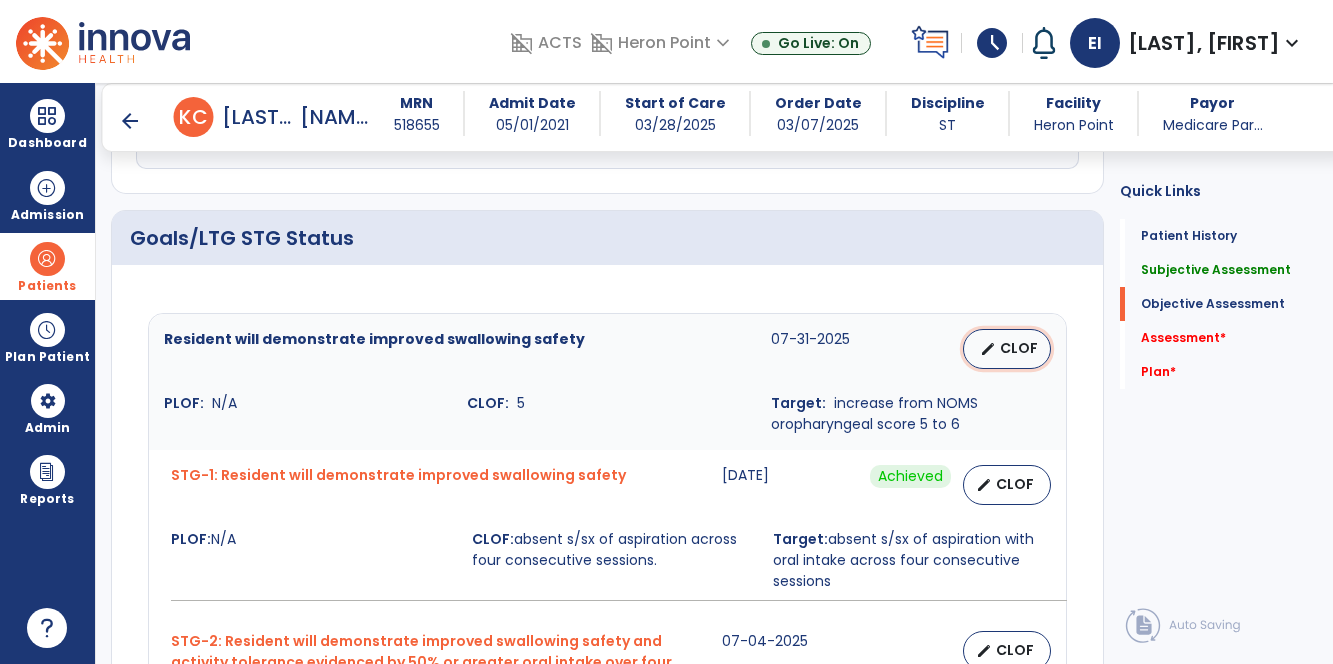 click on "CLOF" at bounding box center [1019, 348] 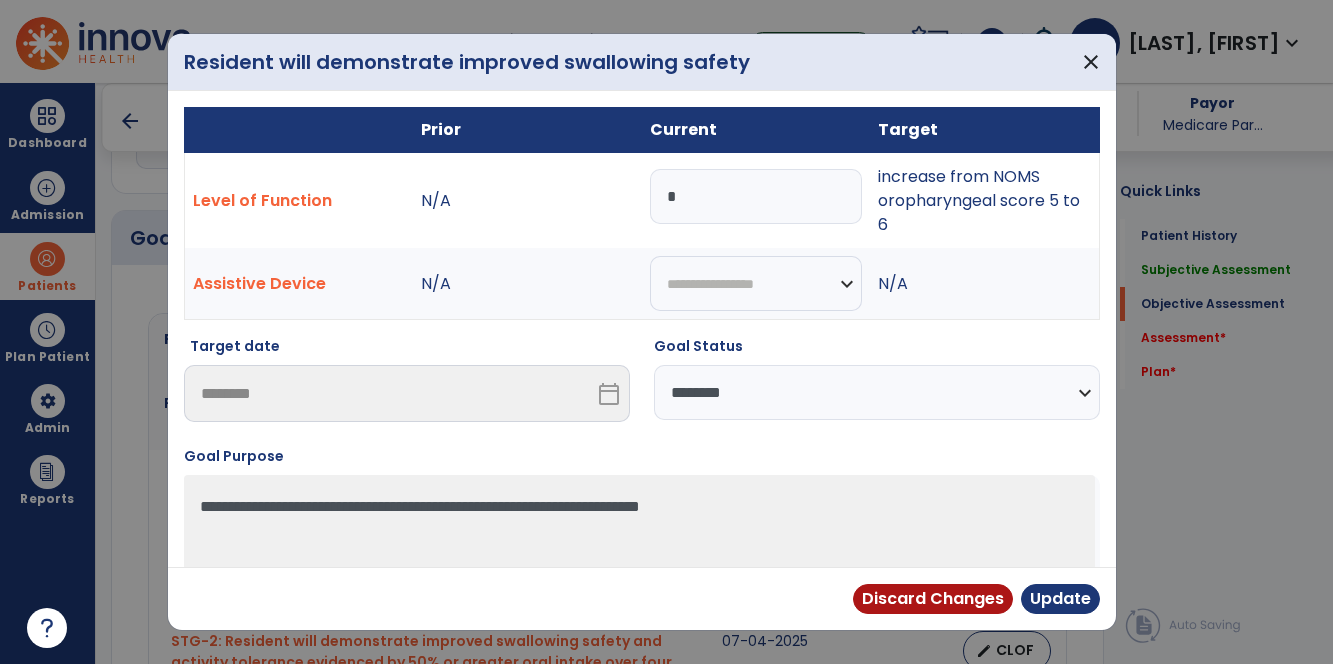 click on "*" at bounding box center (756, 196) 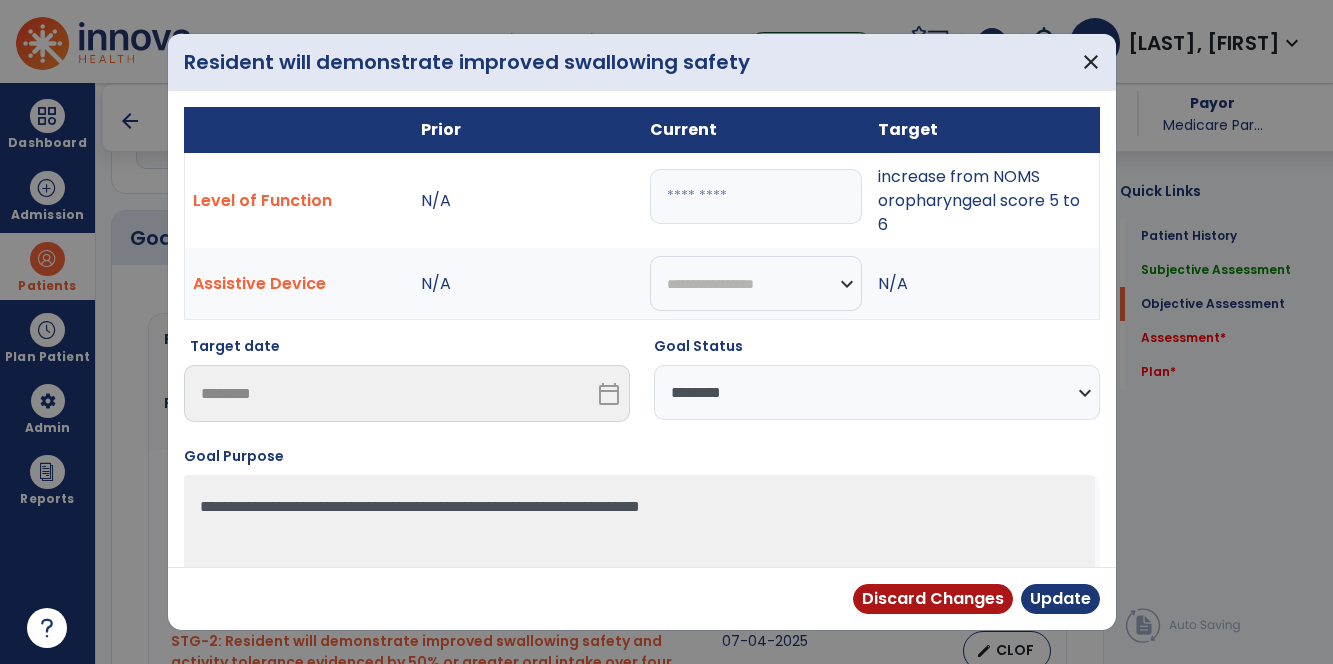type on "*" 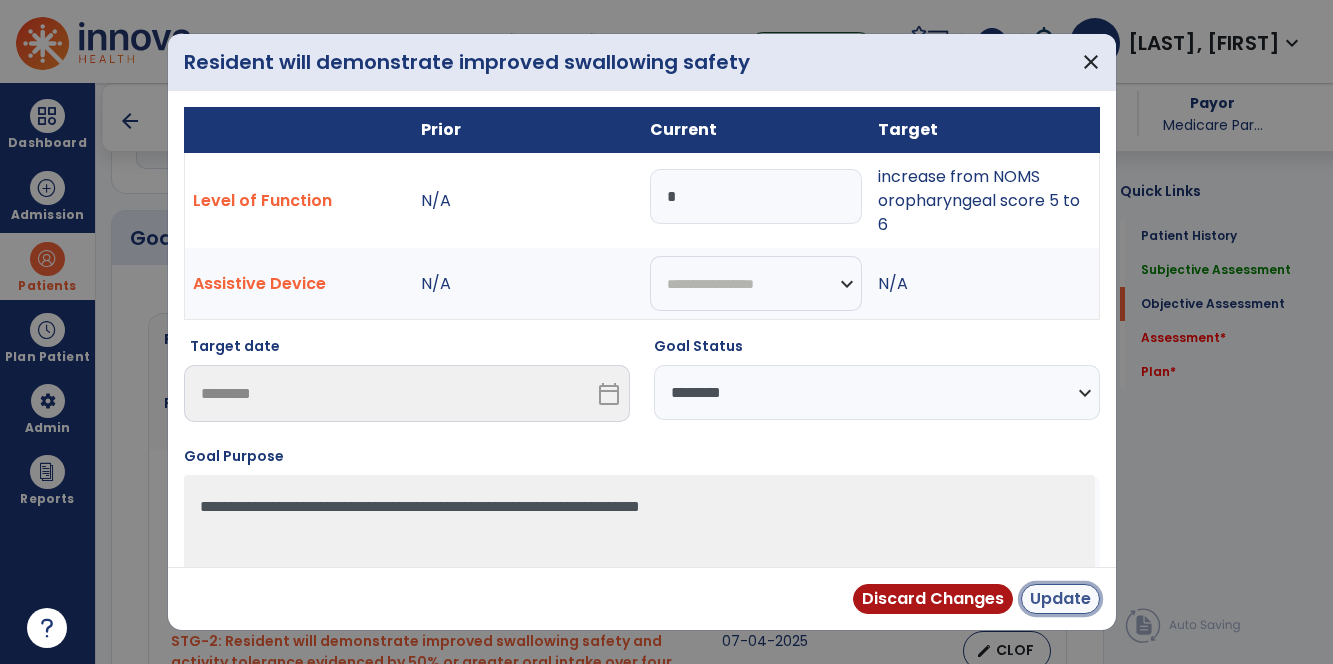 click on "Update" at bounding box center (1060, 599) 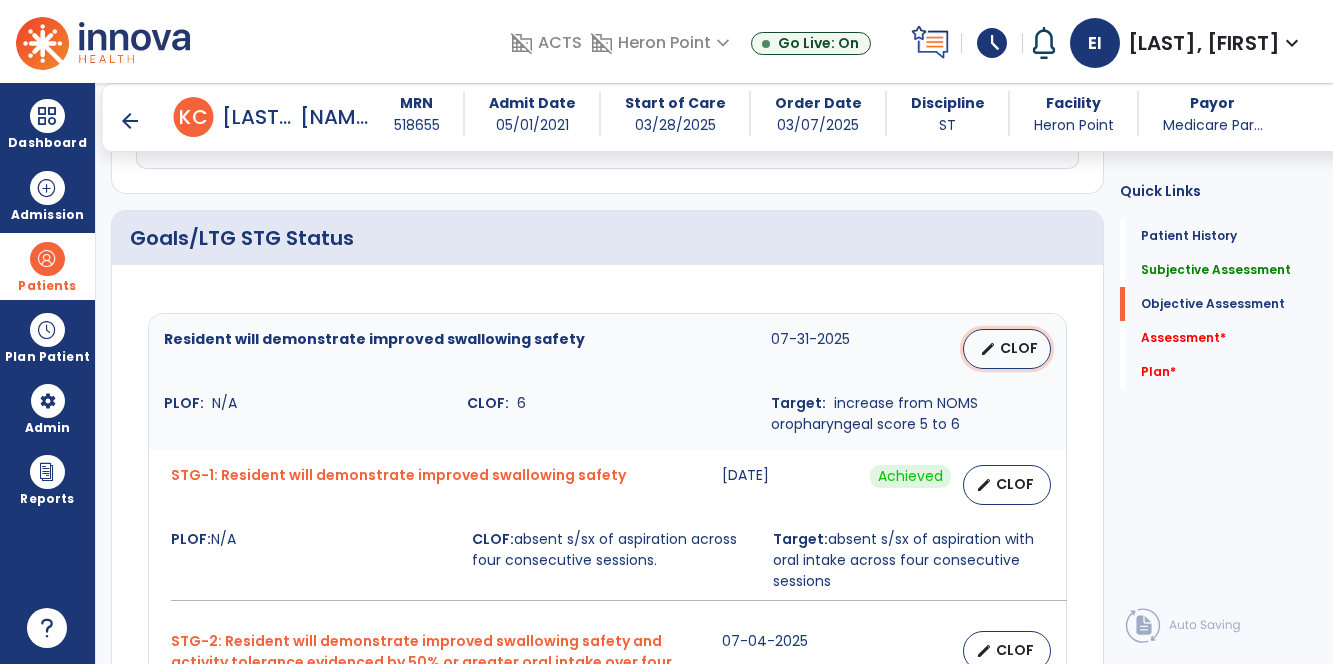 click on "edit   CLOF" at bounding box center [1007, 349] 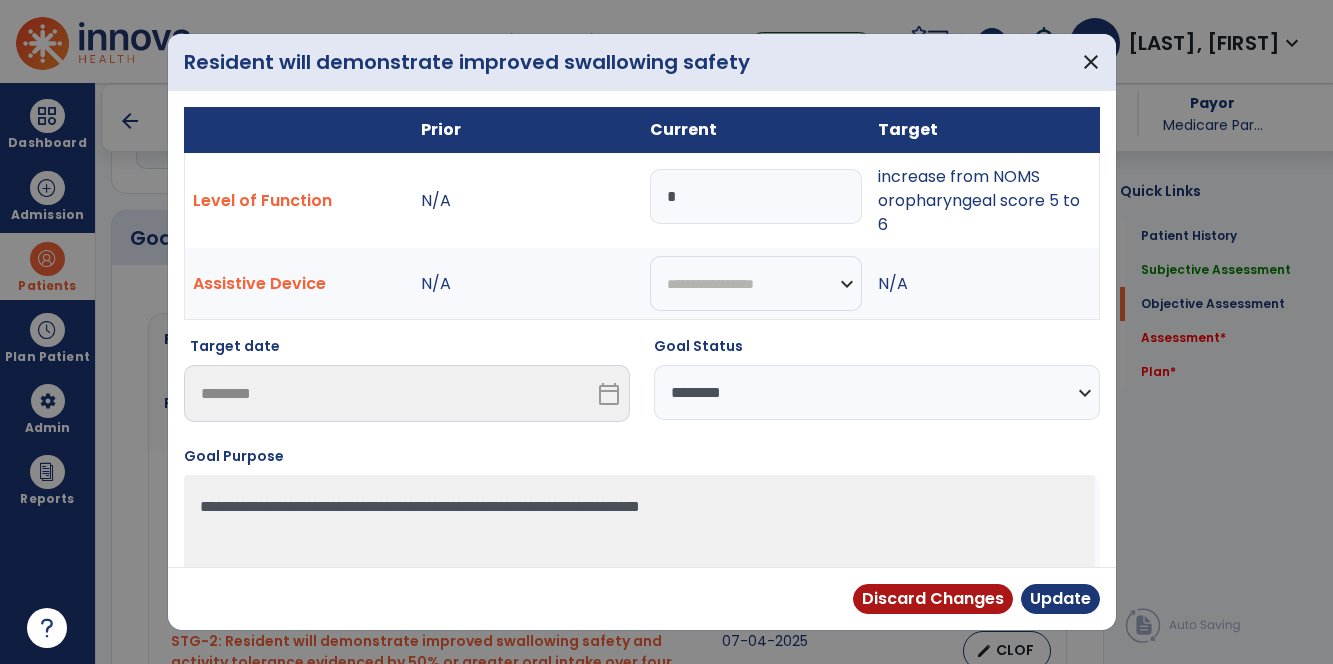 click on "**********" at bounding box center (877, 392) 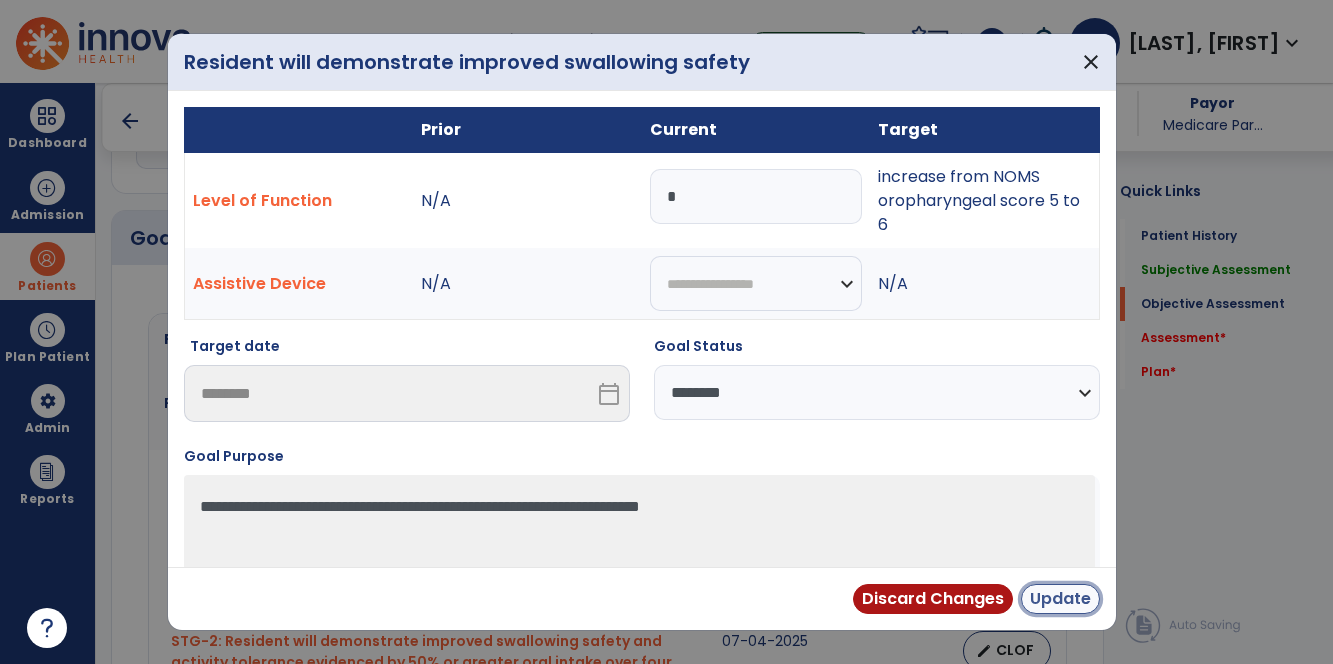 click on "Update" at bounding box center [1060, 599] 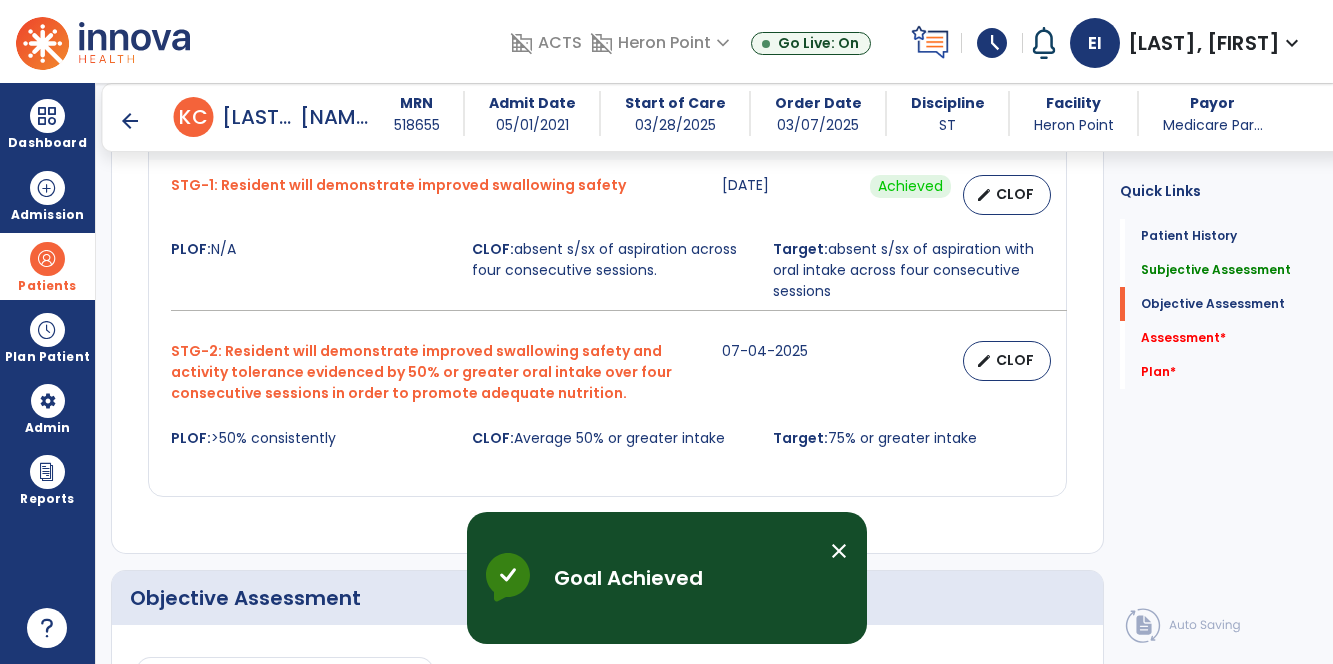 scroll, scrollTop: 944, scrollLeft: 0, axis: vertical 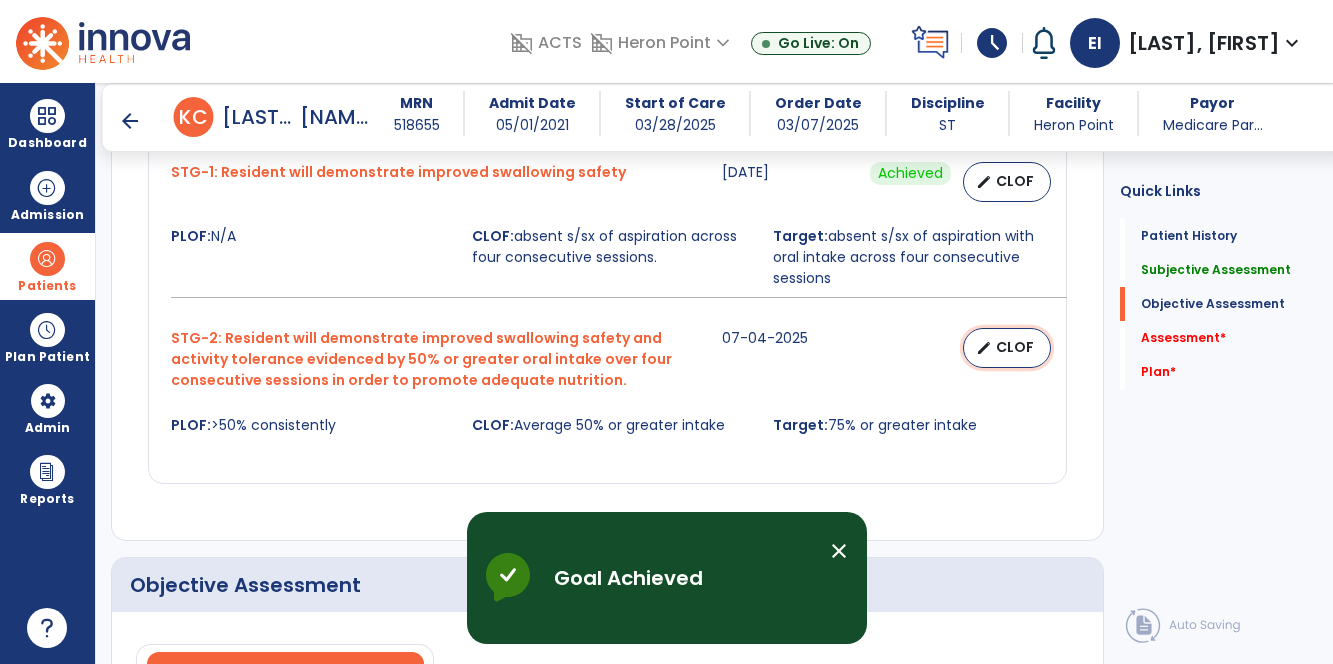 click on "CLOF" at bounding box center (1015, 347) 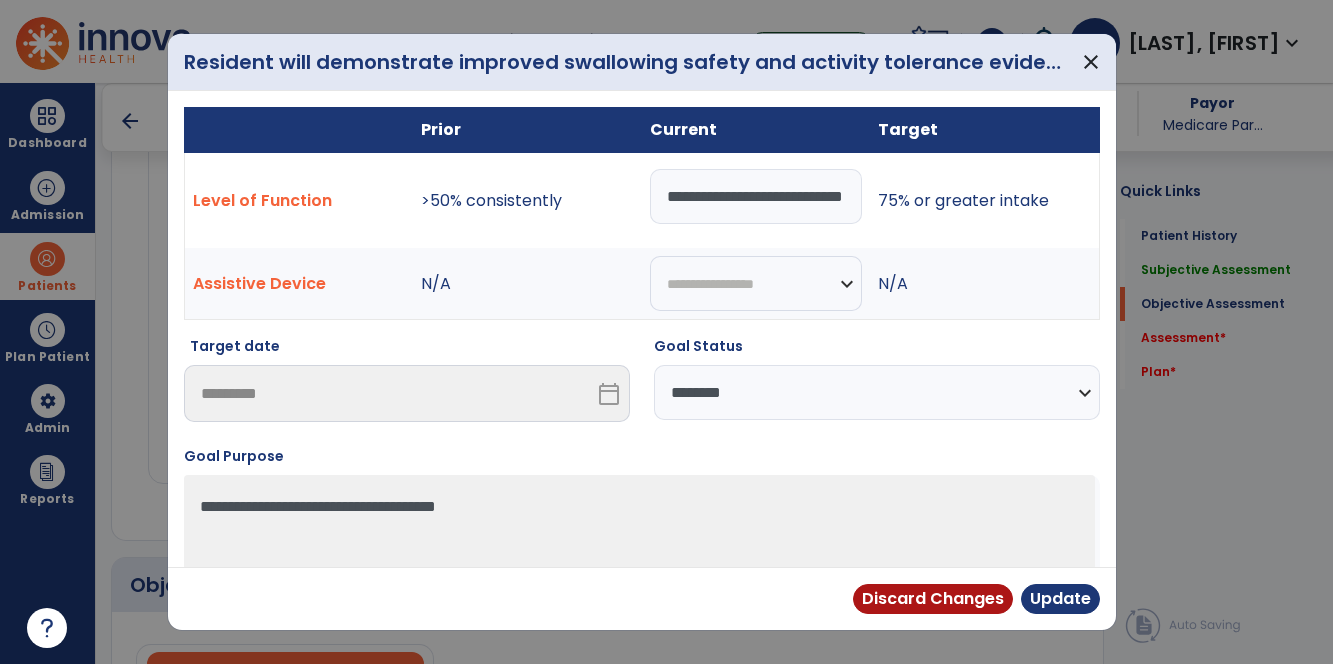 scroll, scrollTop: 0, scrollLeft: 62, axis: horizontal 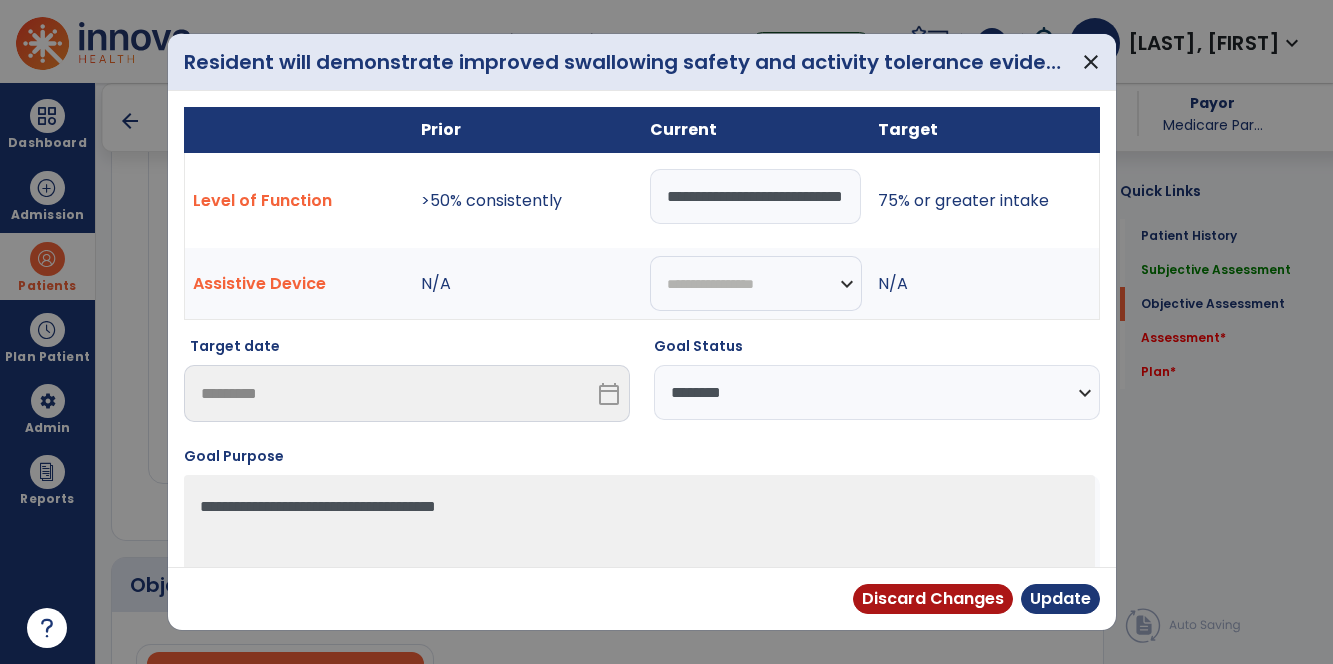 drag, startPoint x: 736, startPoint y: 196, endPoint x: 1060, endPoint y: 179, distance: 324.44568 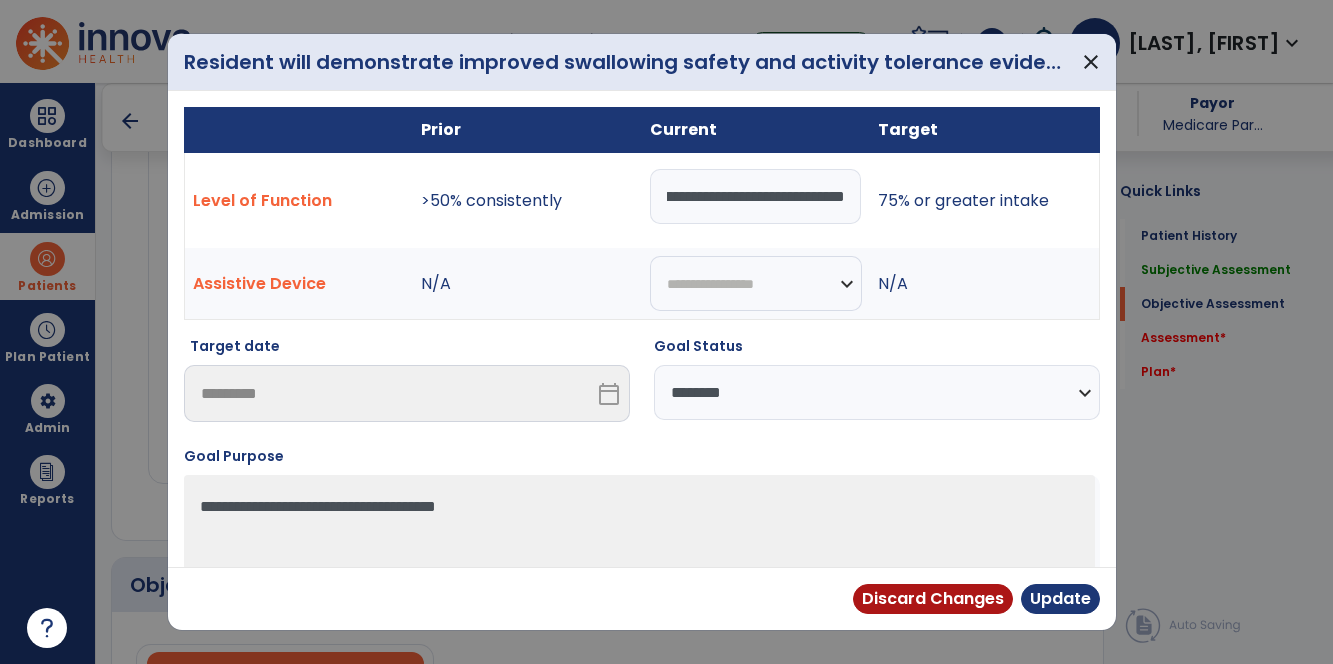 scroll, scrollTop: 0, scrollLeft: 126, axis: horizontal 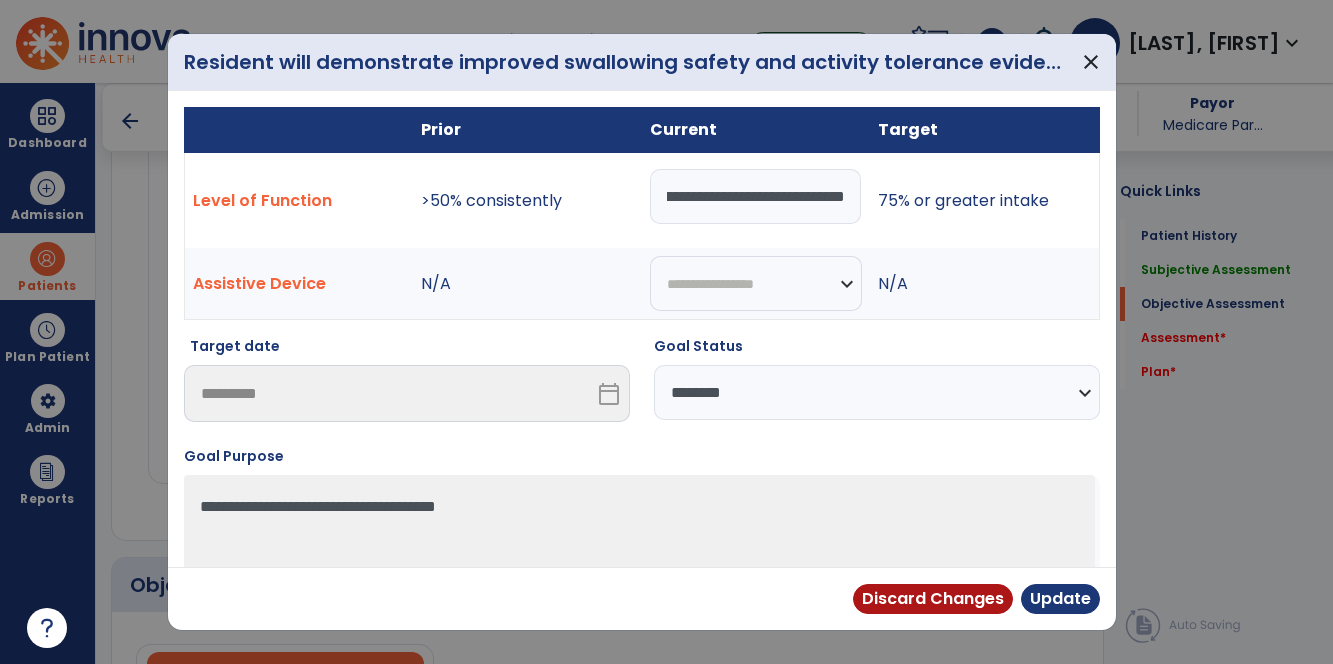 type on "**********" 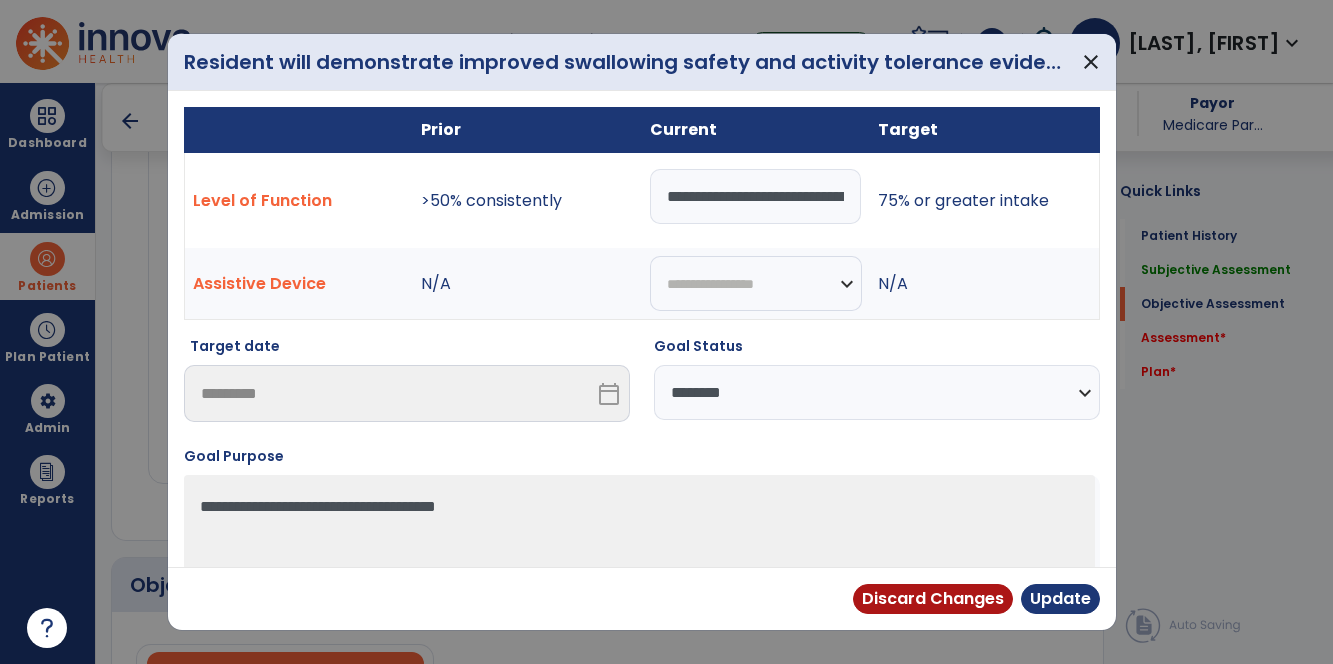 select on "********" 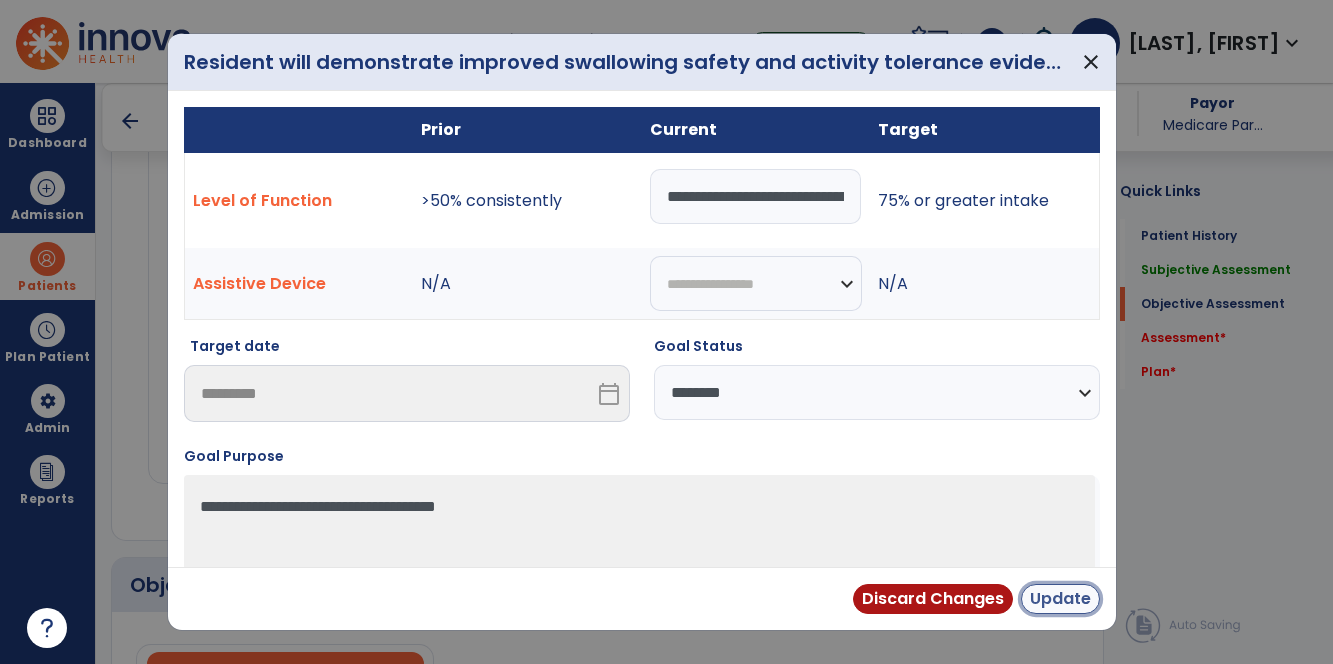 click on "Update" at bounding box center (1060, 599) 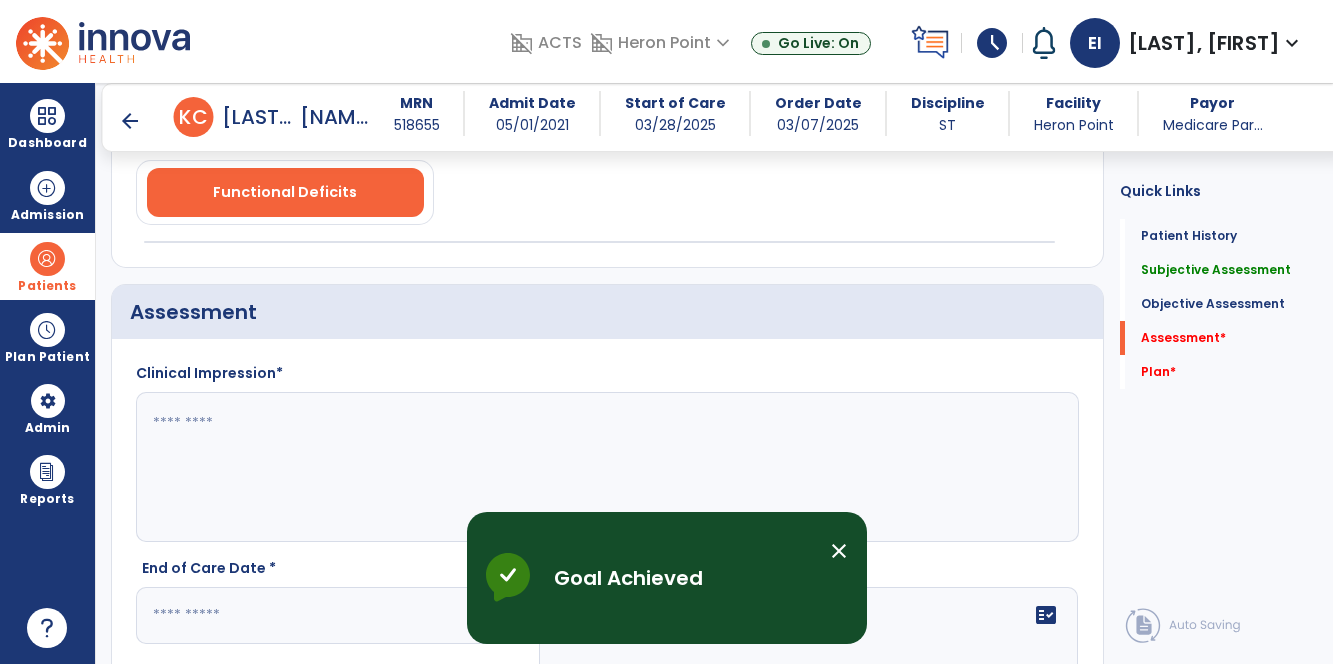 scroll, scrollTop: 1451, scrollLeft: 0, axis: vertical 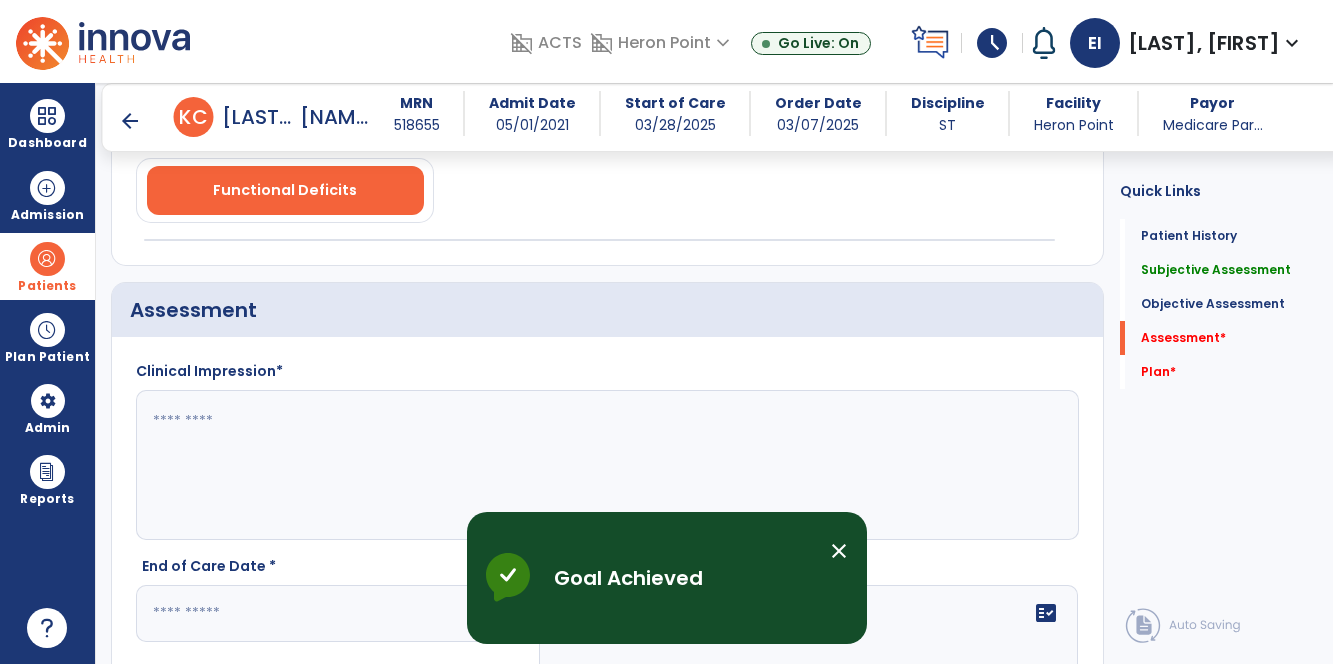 click 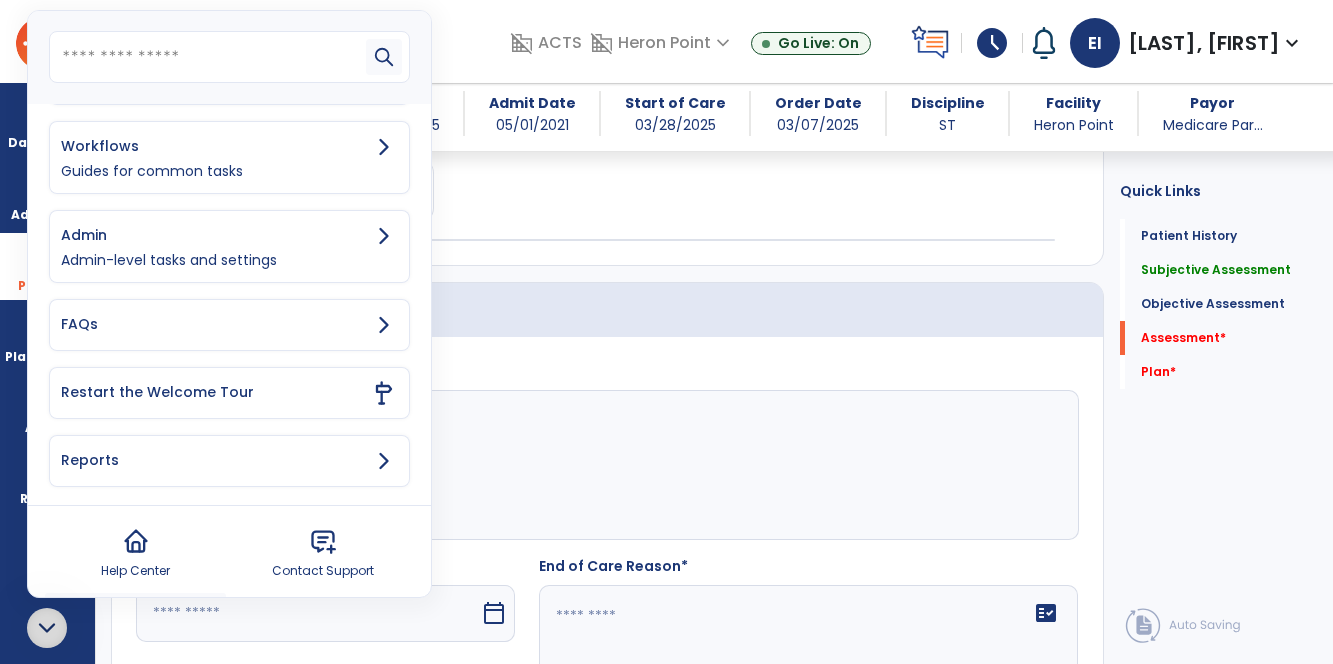 scroll, scrollTop: 0, scrollLeft: 0, axis: both 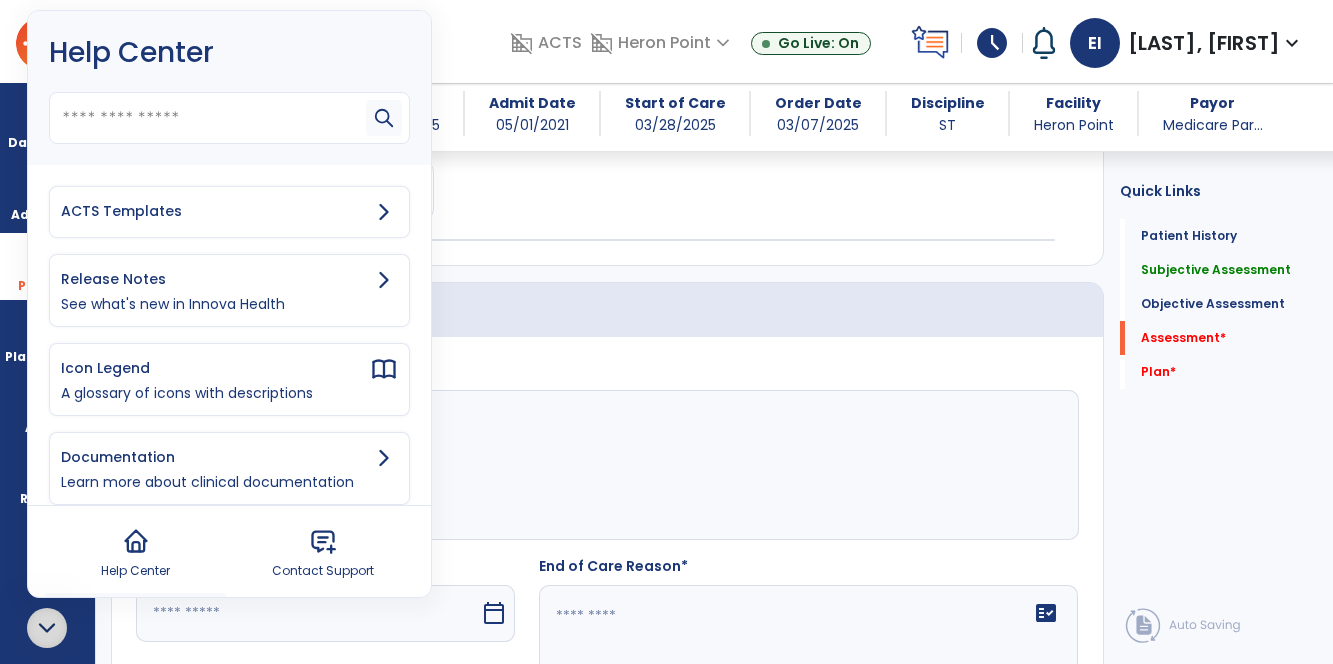 click on "ACTS Templates" at bounding box center (215, 211) 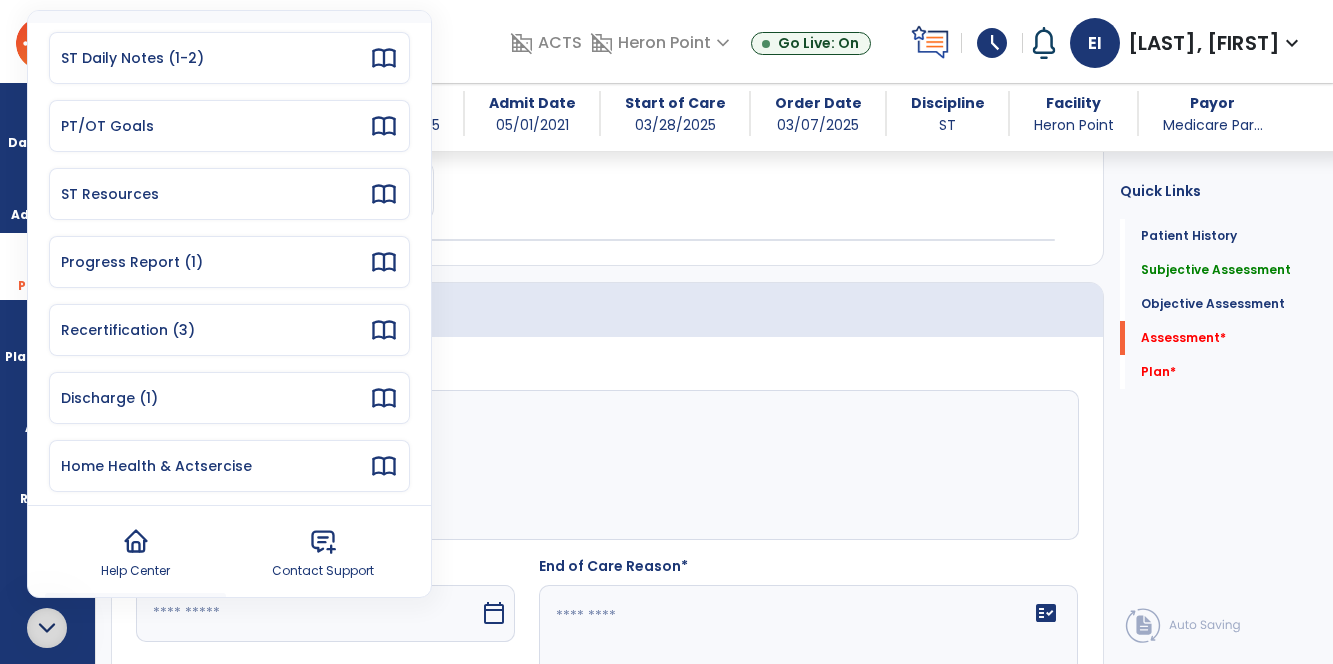 scroll, scrollTop: 227, scrollLeft: 0, axis: vertical 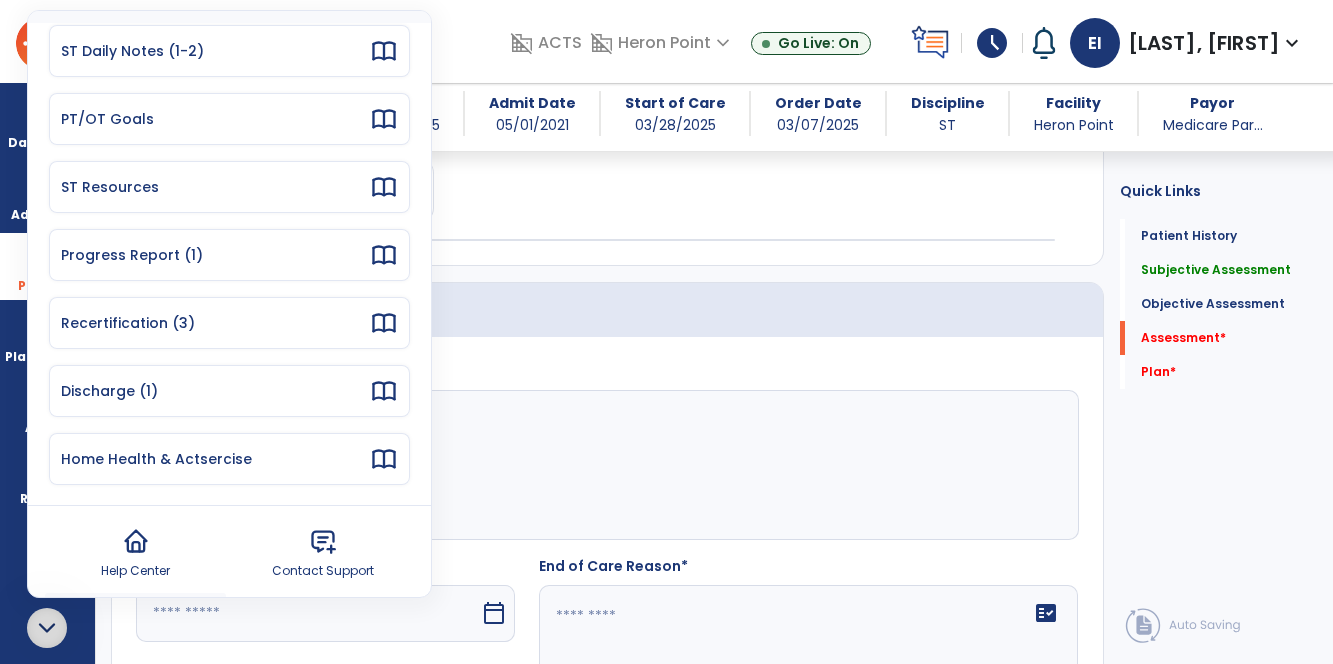 click on "Discharge (1)" at bounding box center [215, 391] 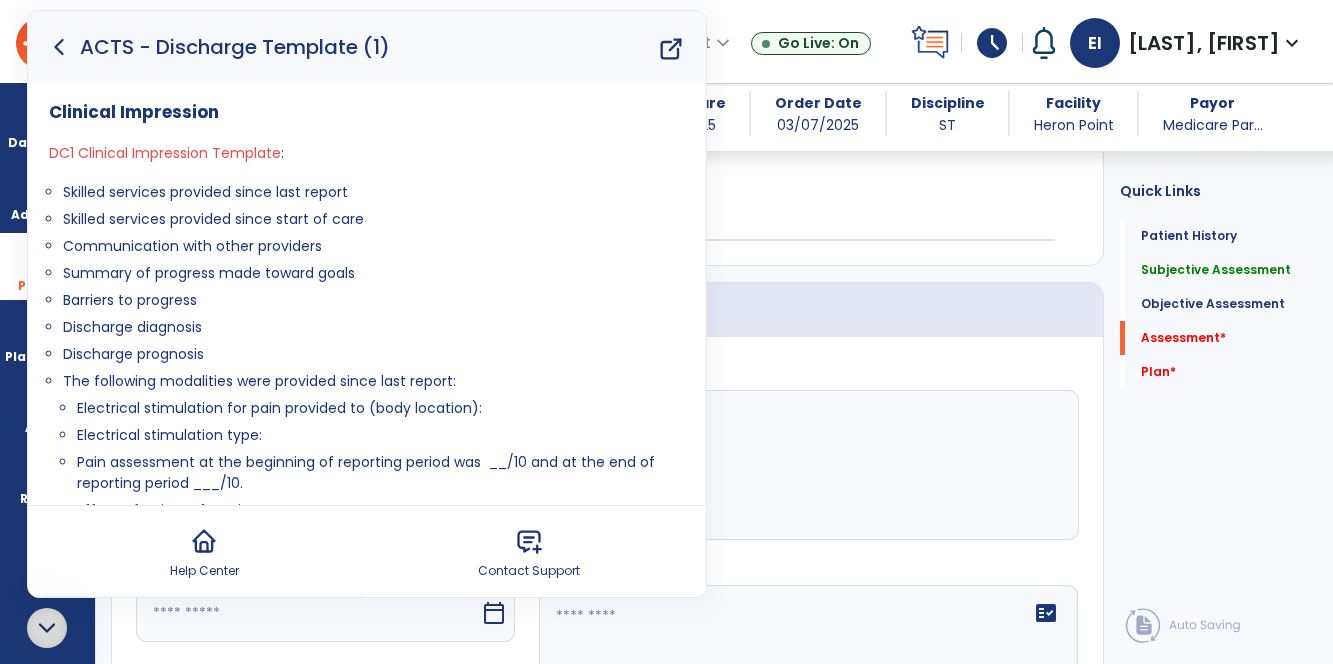 drag, startPoint x: 228, startPoint y: 350, endPoint x: 57, endPoint y: 195, distance: 230.79428 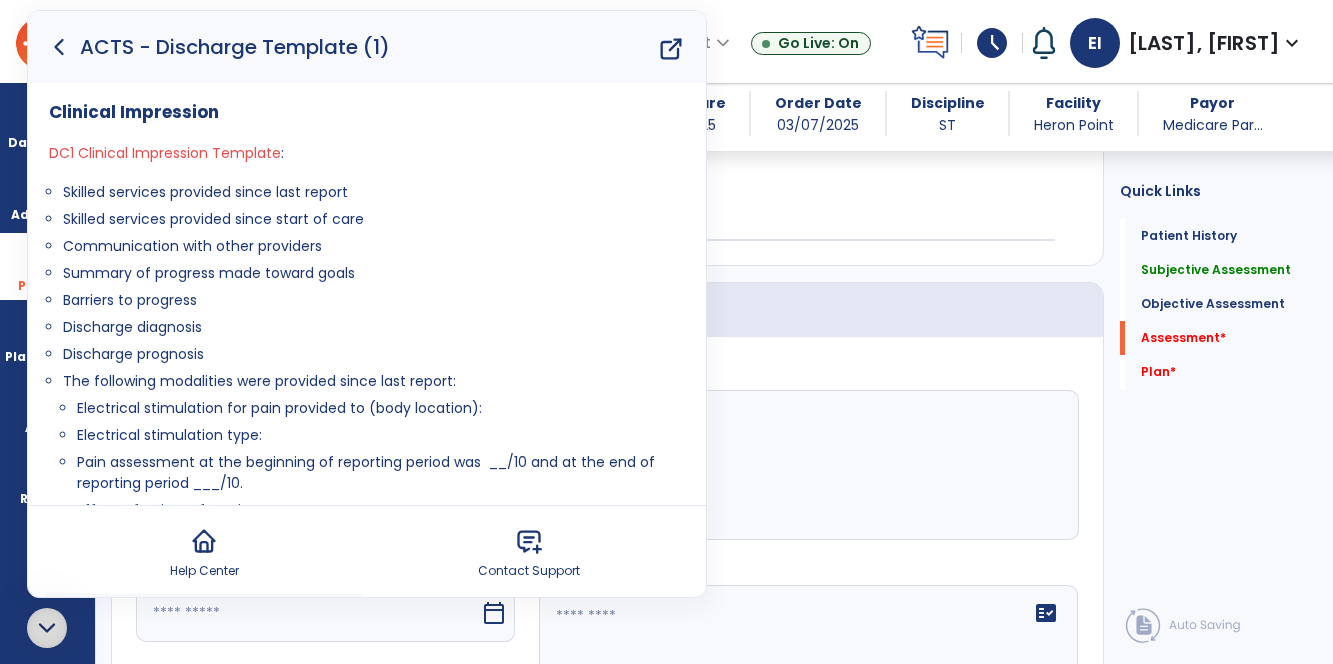 click on "Clinical Impression DC1 Clinical Impression Template : Skilled services provided since last report Skilled services provided since start of care Communication with other providers Summary of progress made toward goals Barriers to progress Discharge diagnosis Discharge prognosis The following modalities were provided since last report: Electrical stimulation for pain provided to (body location):  Electrical stimulation type: Pain assessment at the beginning of reporting period was  __/10 and at the end of reporting period ___/10.  Effect of pain on function:   Electrical stimulation for strengthening provided to (body location): Electrical stimulation type: Strength impairment on function: Strength measures/scores at the start and end of the reporting period:   Ultrasound provided to (body location): Reason for ultrasound Measure/scores demonstrating the effectiveness of ultrasound at the start and end of the reporting period:" at bounding box center (367, 436) 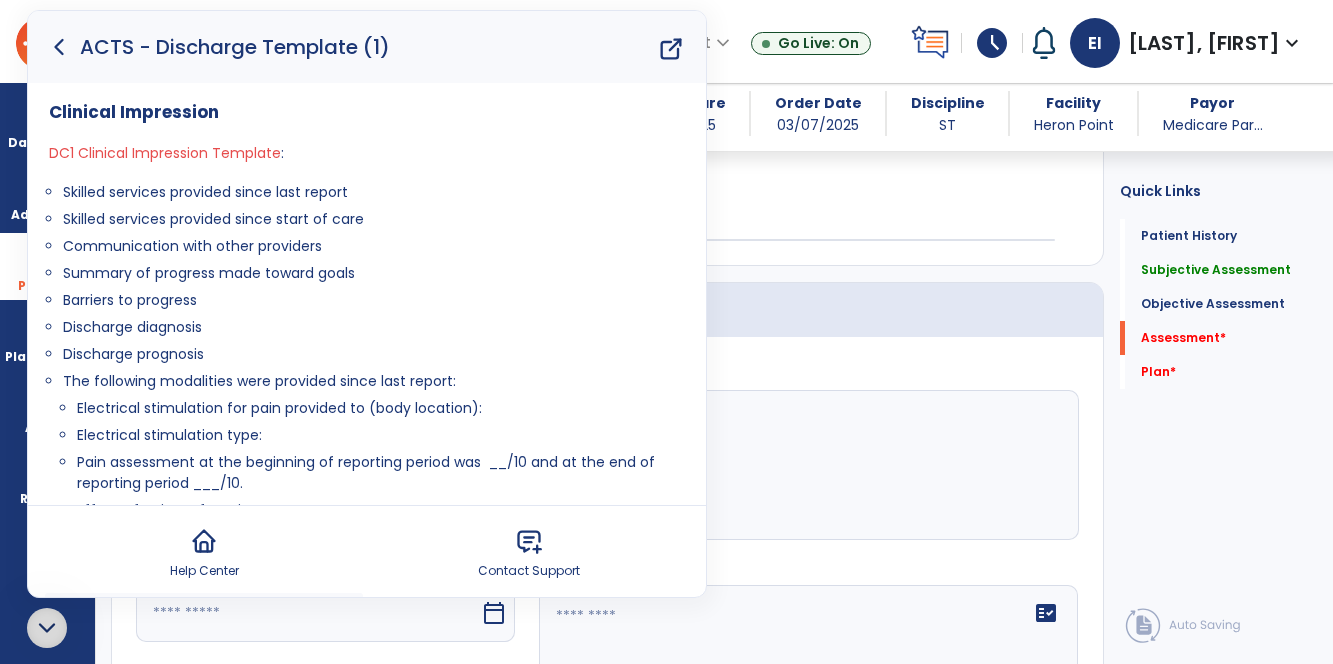 click 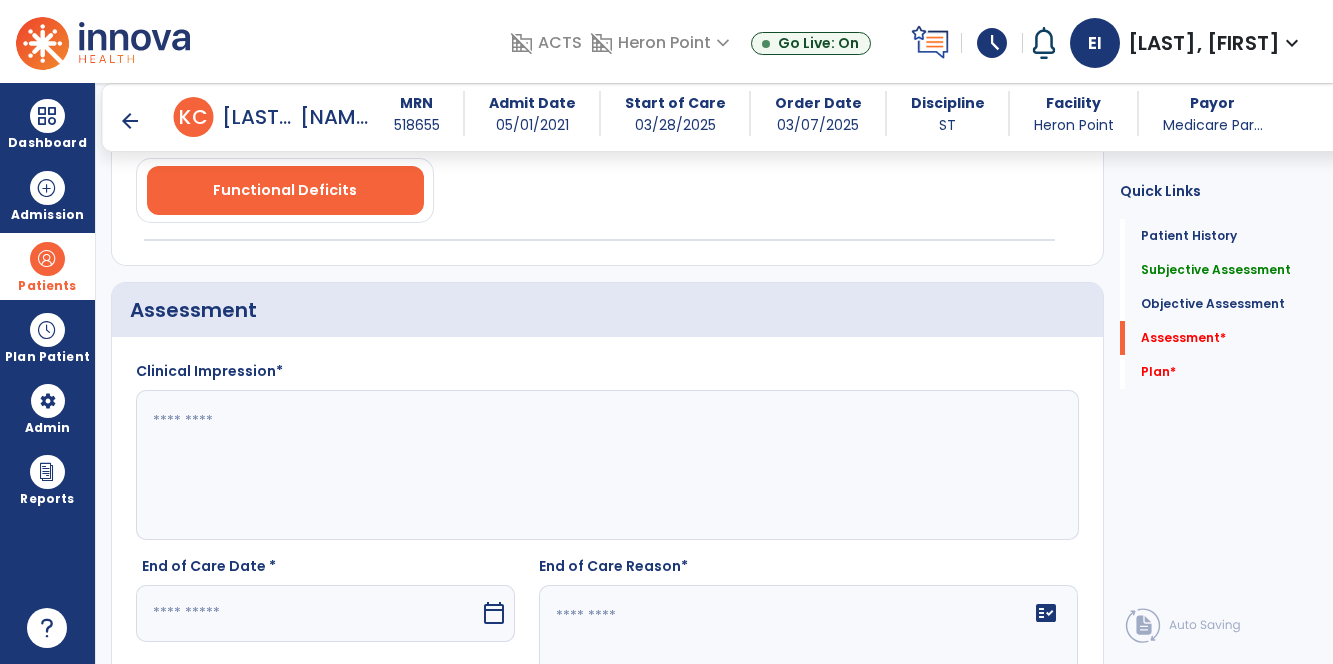 click 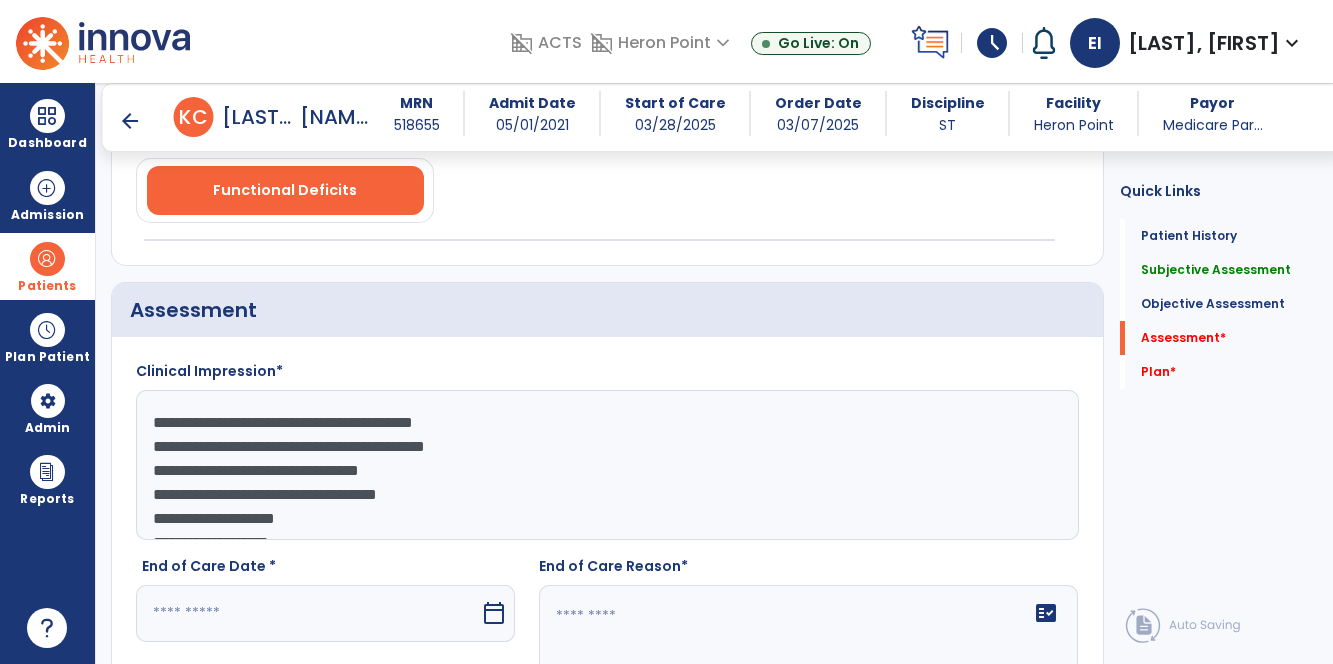 scroll, scrollTop: 39, scrollLeft: 0, axis: vertical 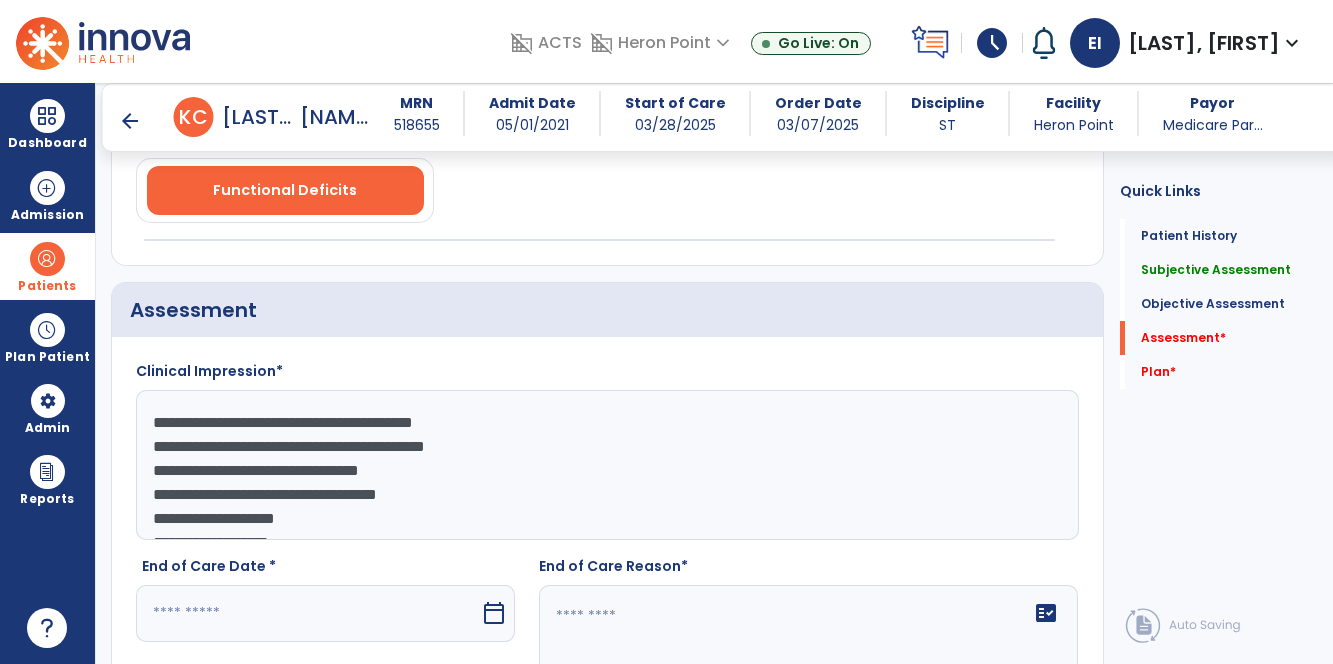 click on "**********" 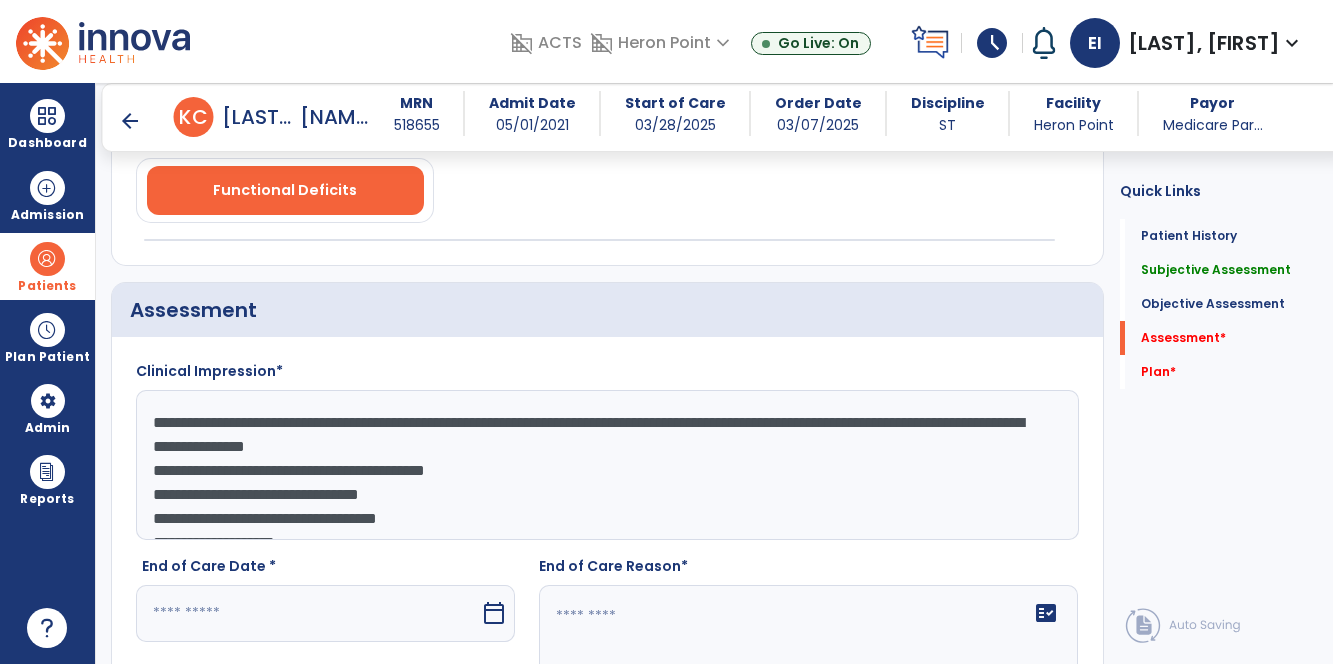 click on "**********" 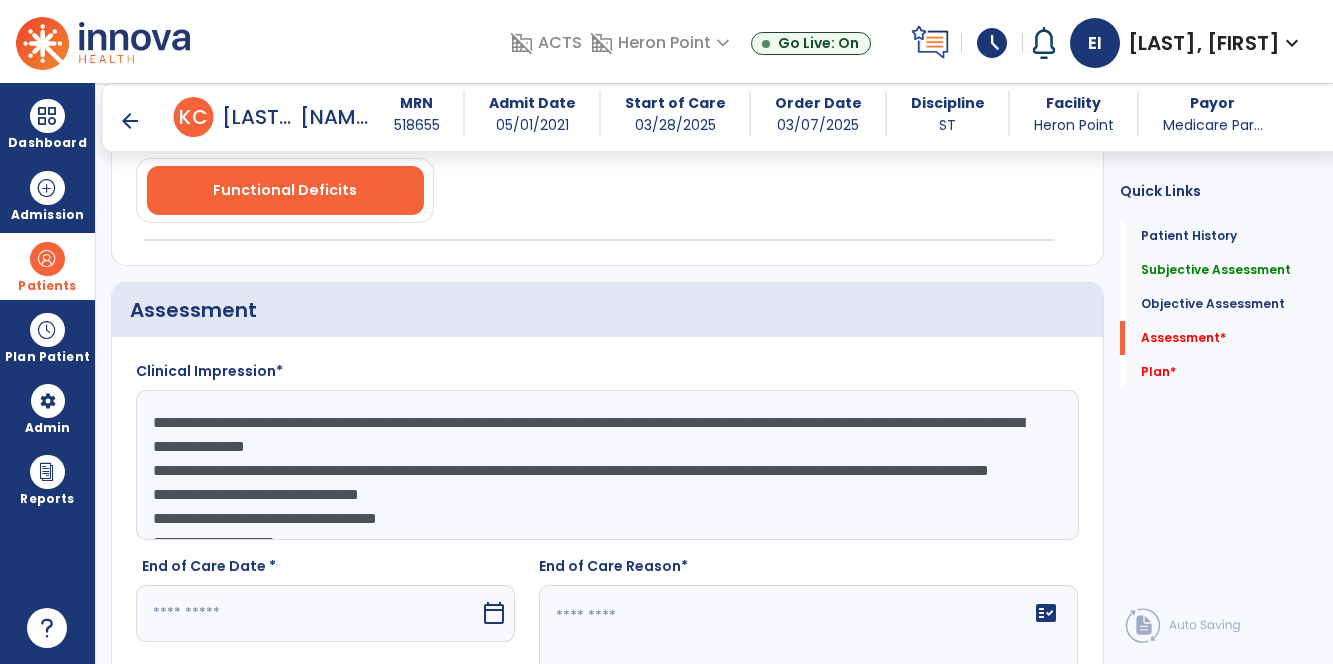 scroll, scrollTop: 4, scrollLeft: 0, axis: vertical 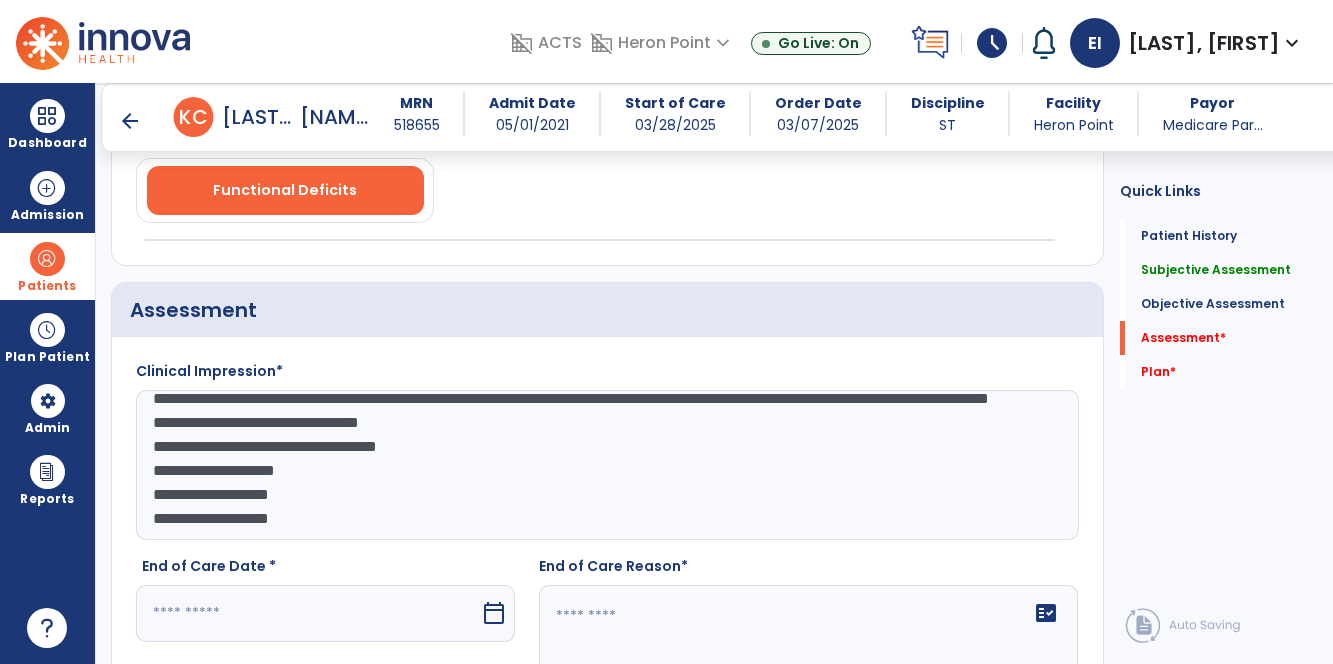 click on "**********" 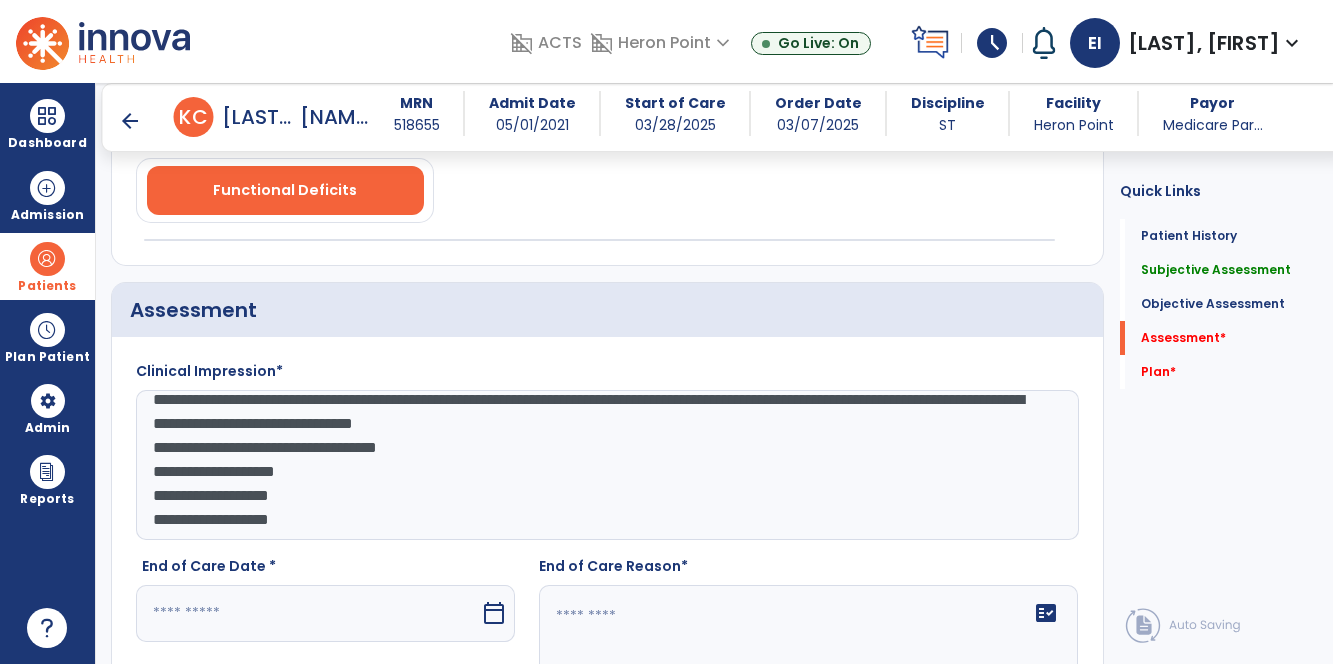 click on "**********" 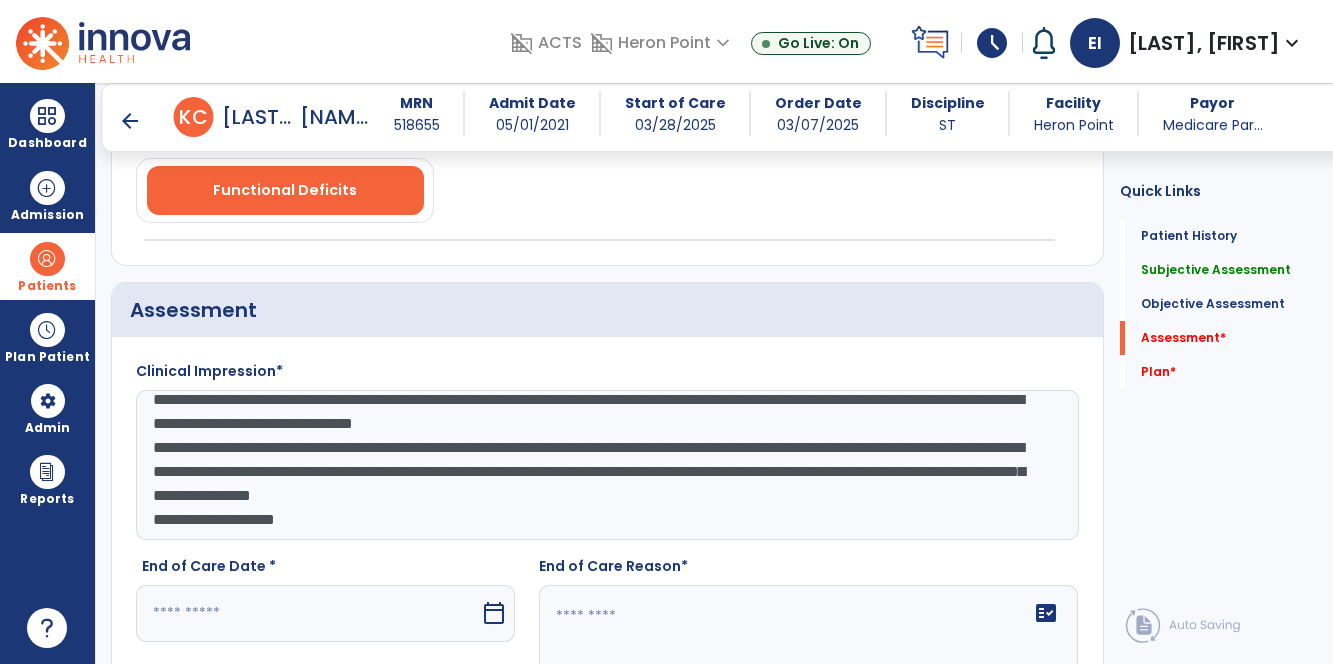 scroll, scrollTop: 111, scrollLeft: 0, axis: vertical 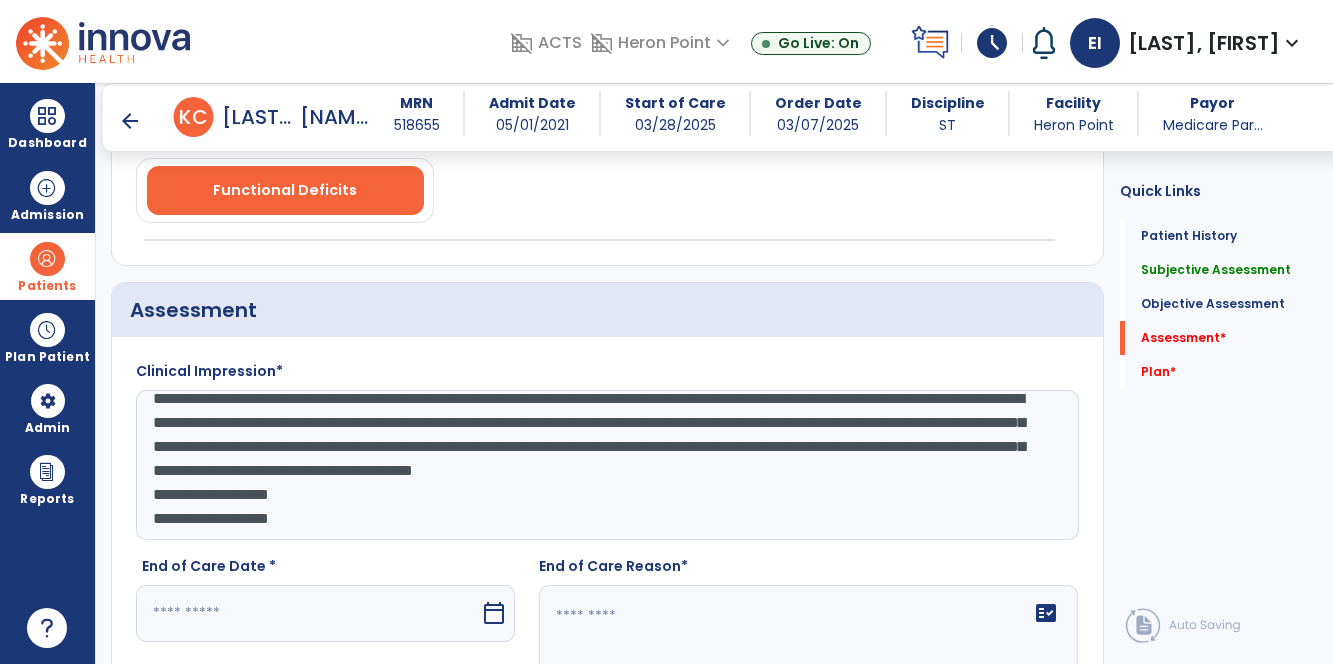 drag, startPoint x: 197, startPoint y: 492, endPoint x: 713, endPoint y: 501, distance: 516.0785 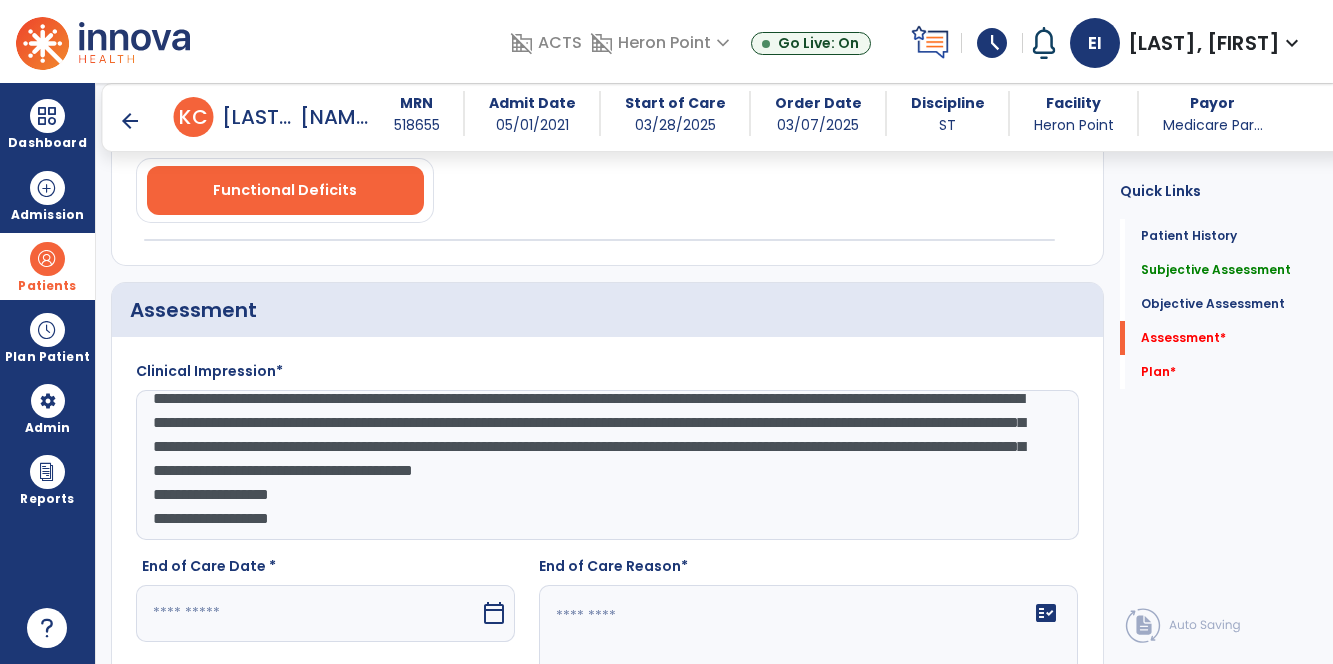 click on "**********" 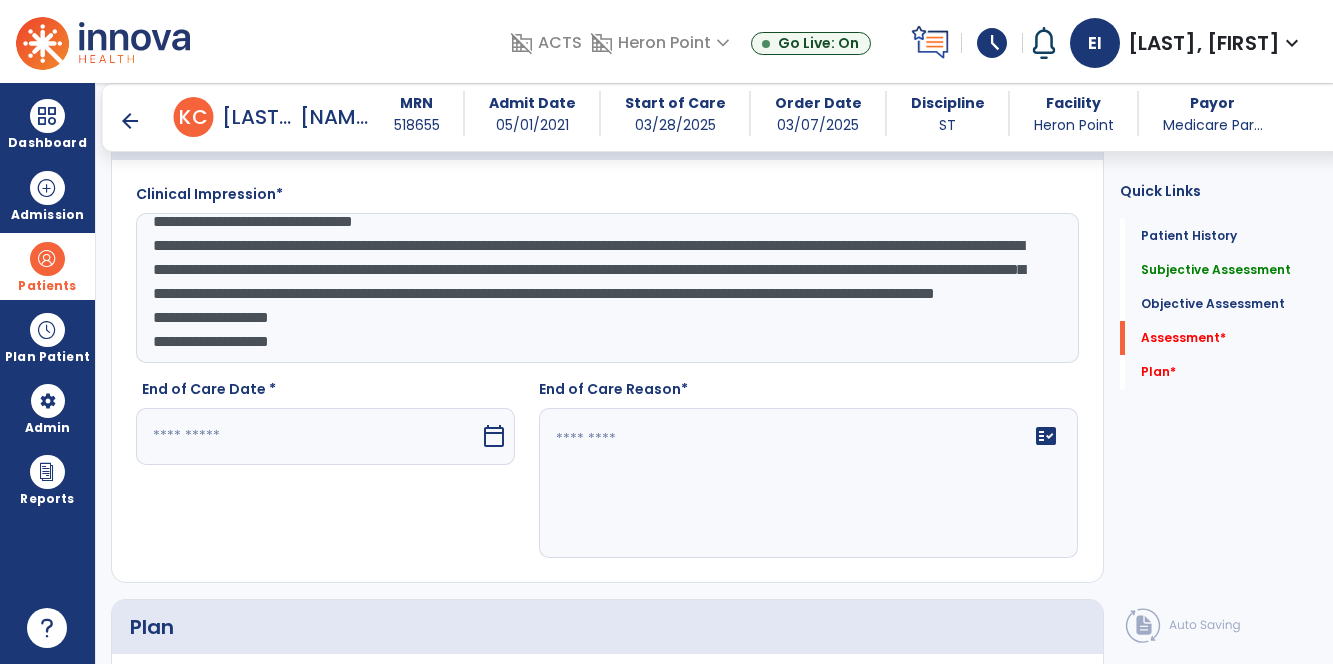 scroll, scrollTop: 1657, scrollLeft: 0, axis: vertical 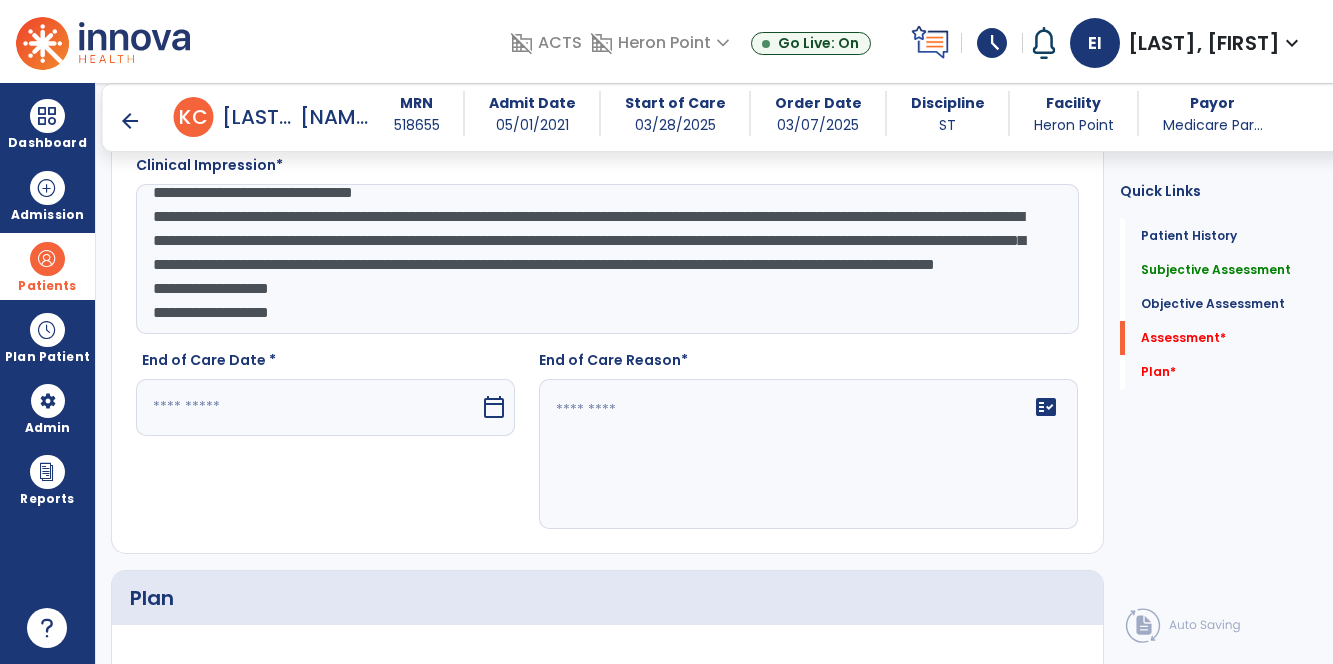 click on "**********" 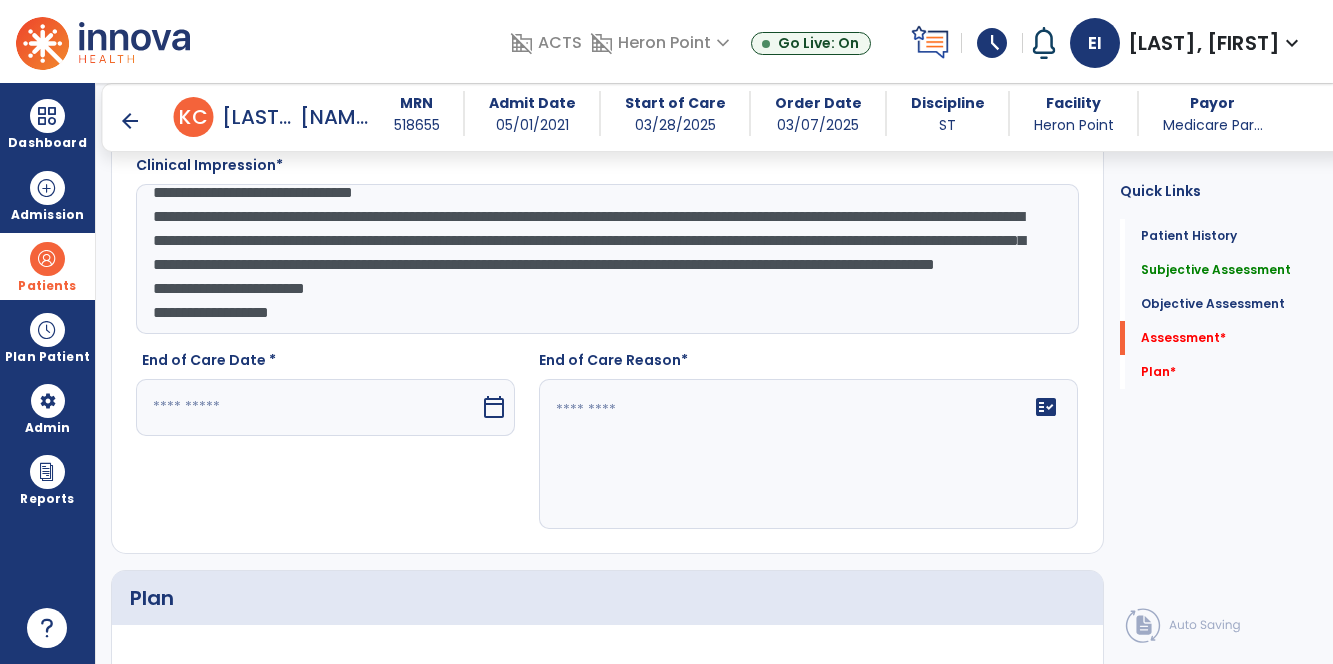 scroll, scrollTop: 192, scrollLeft: 0, axis: vertical 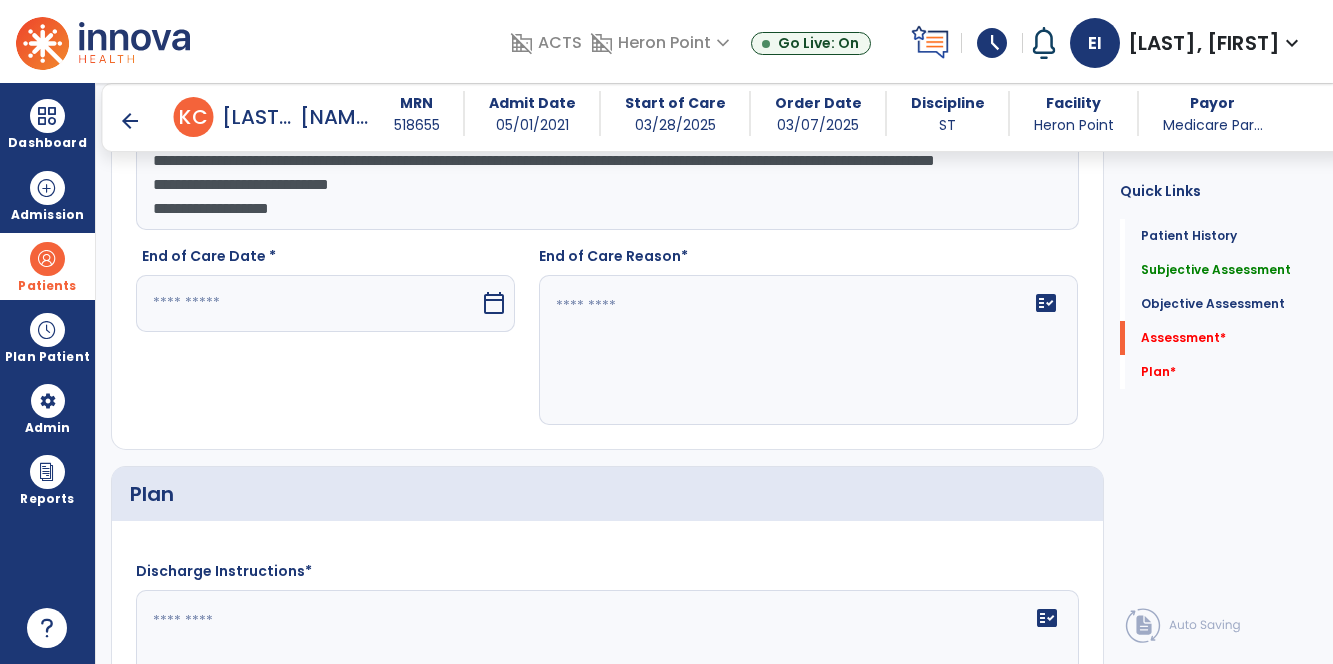 click on "**********" 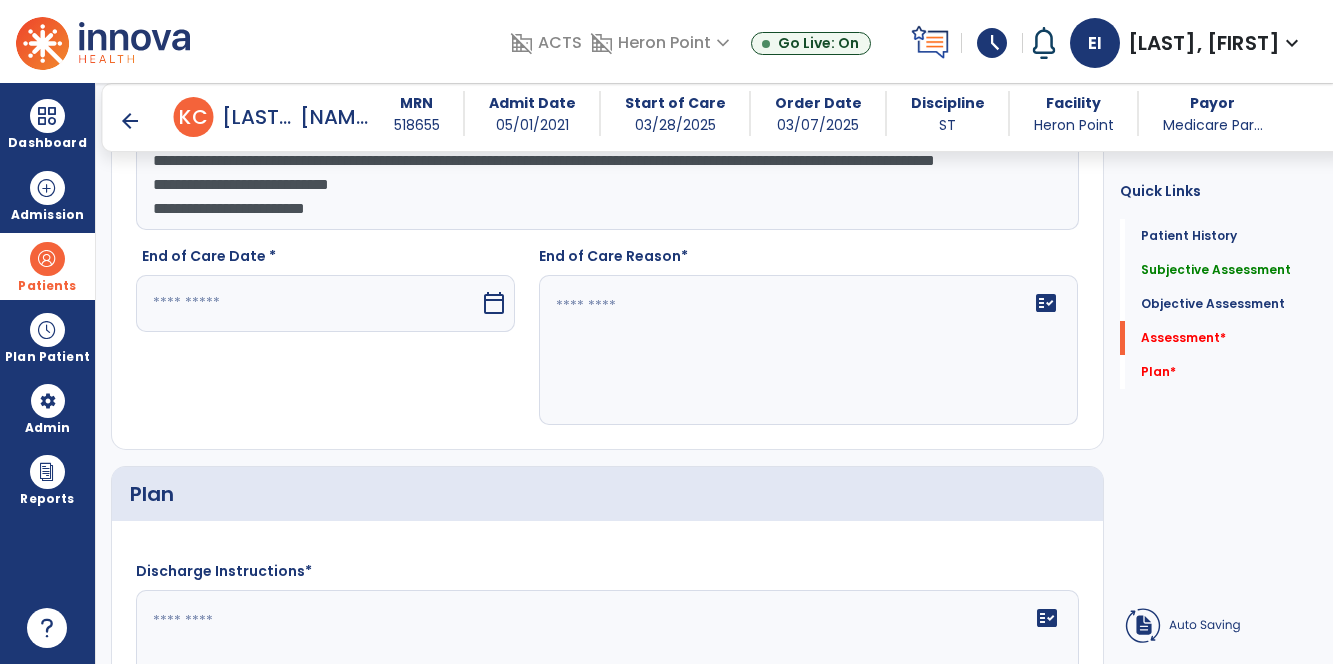 type on "**********" 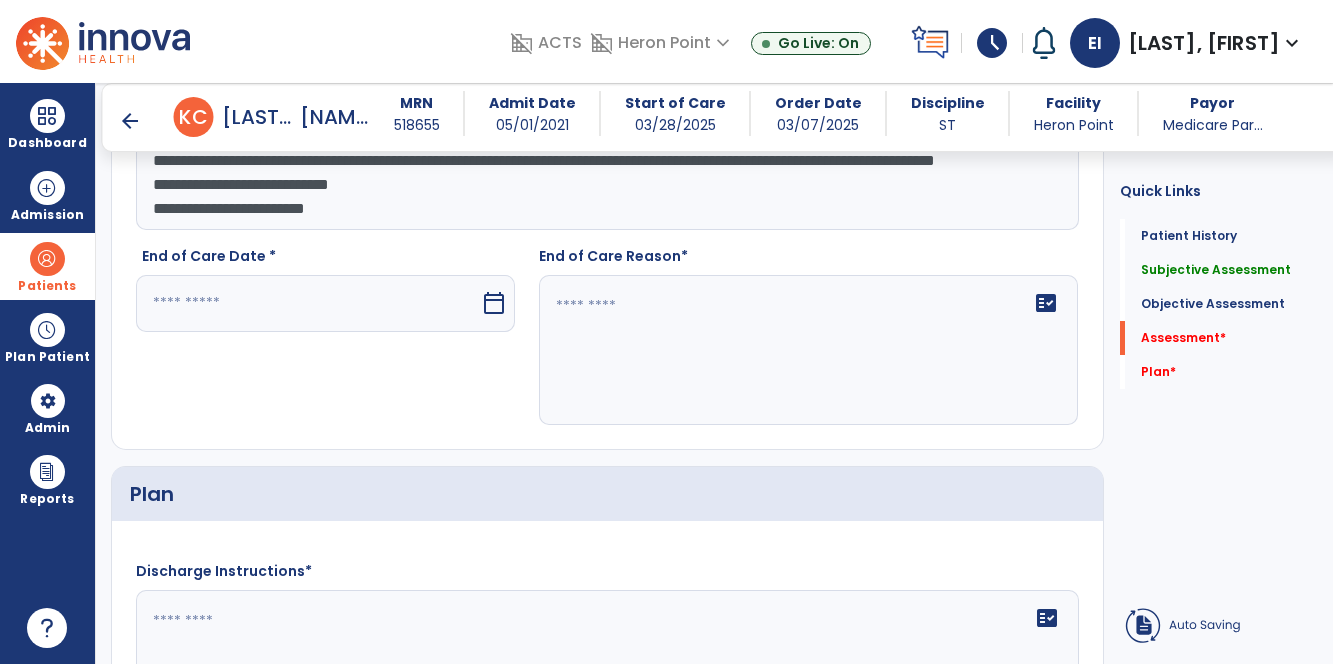 click at bounding box center [308, 303] 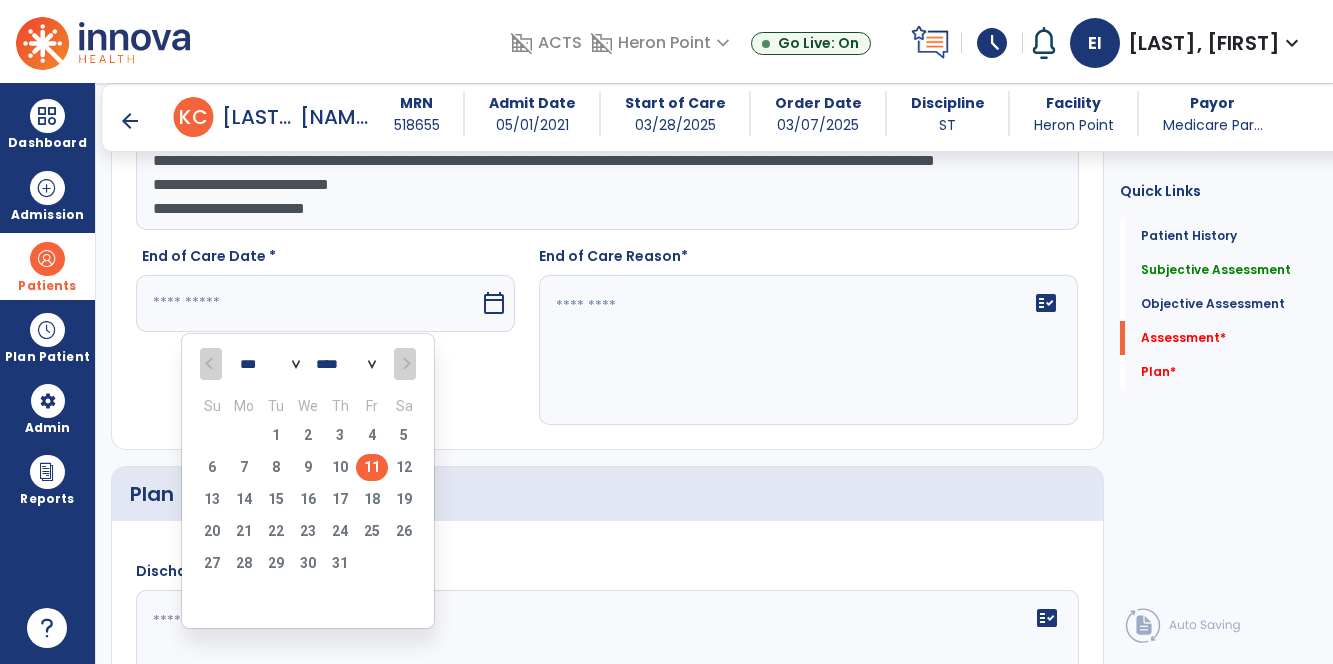 click on "11" at bounding box center (372, 467) 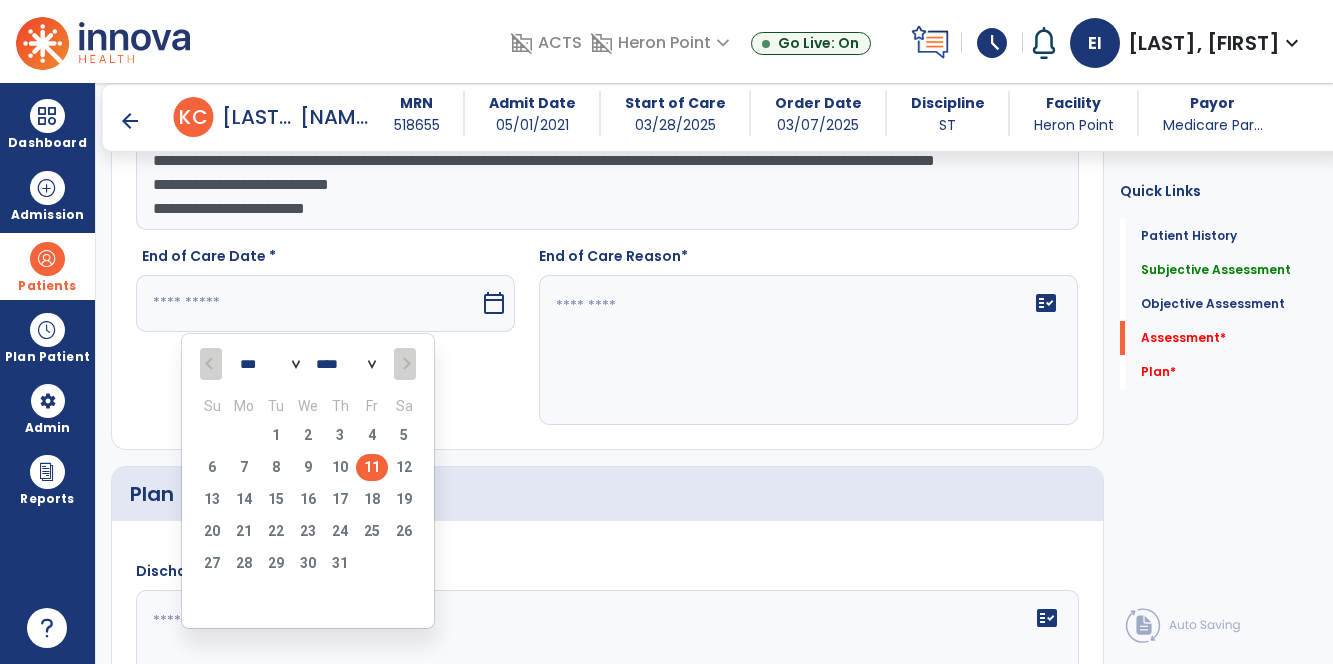 type on "*********" 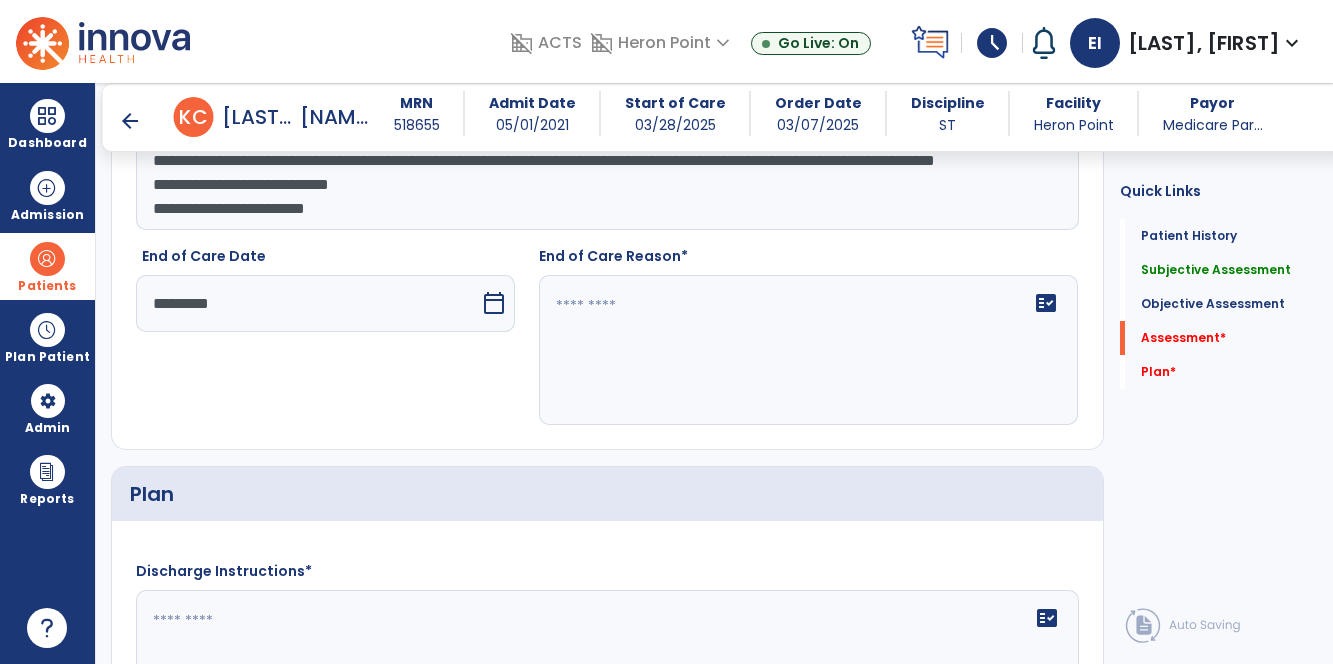 click on "fact_check" 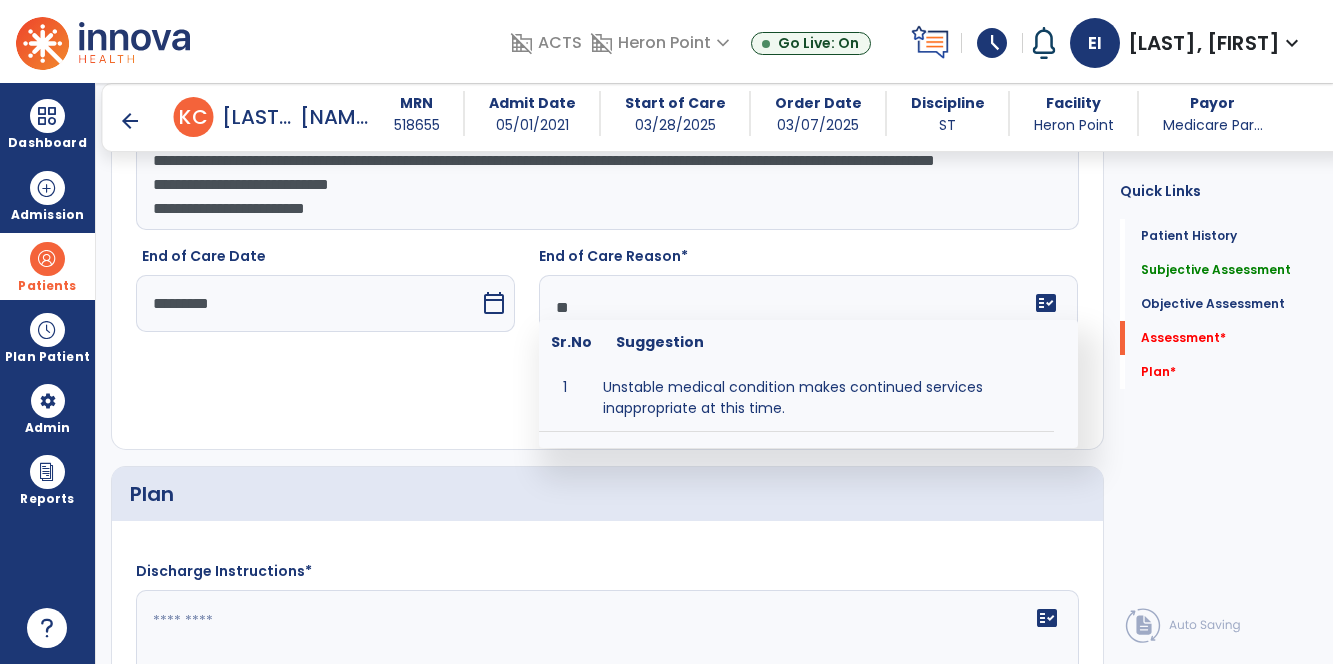 type on "*" 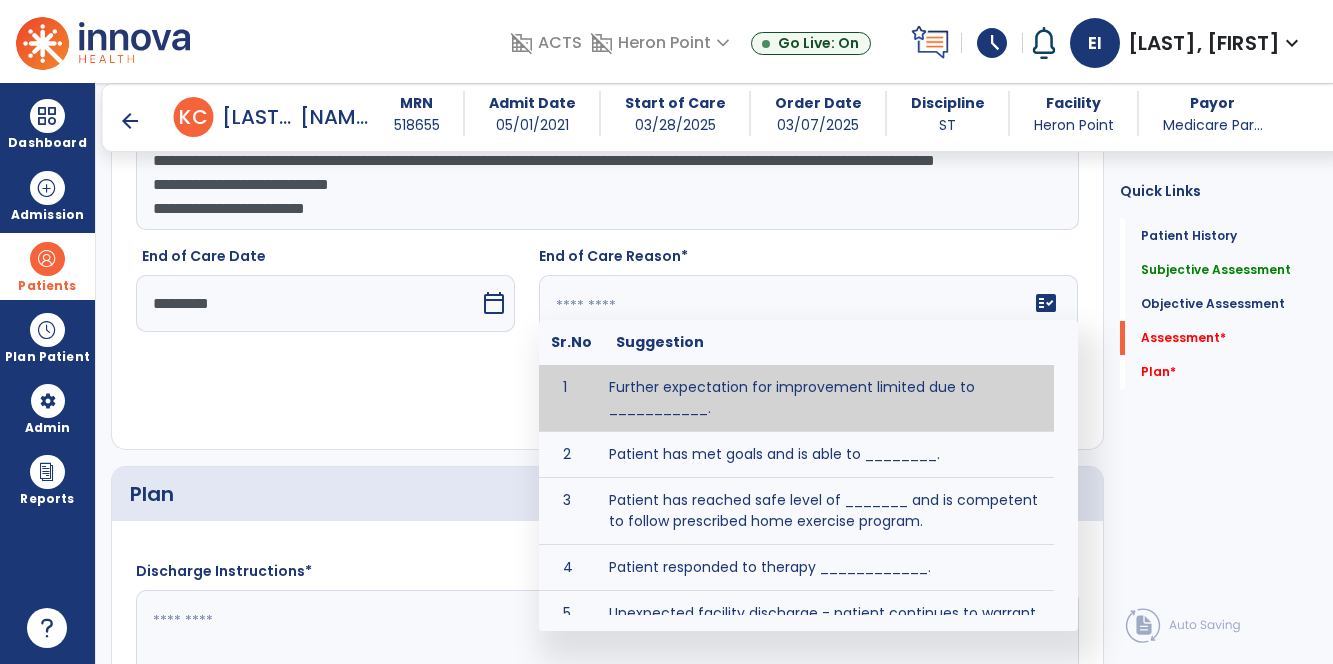 type on "*" 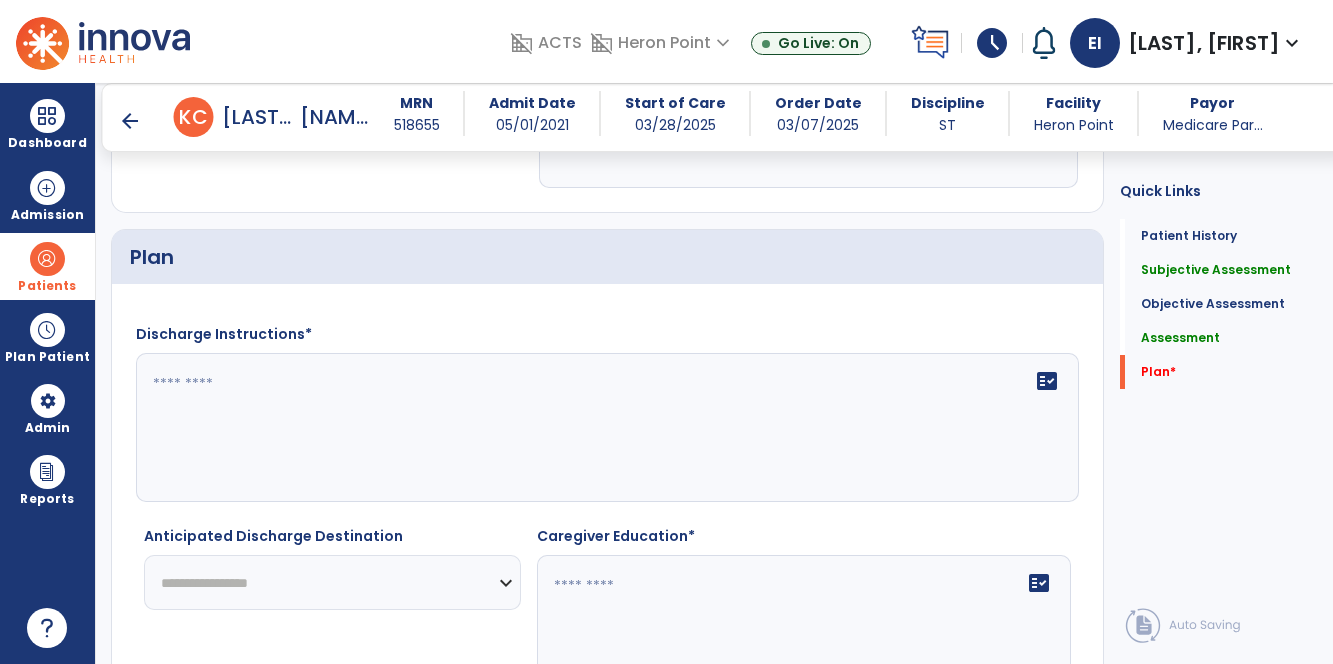 scroll, scrollTop: 2134, scrollLeft: 0, axis: vertical 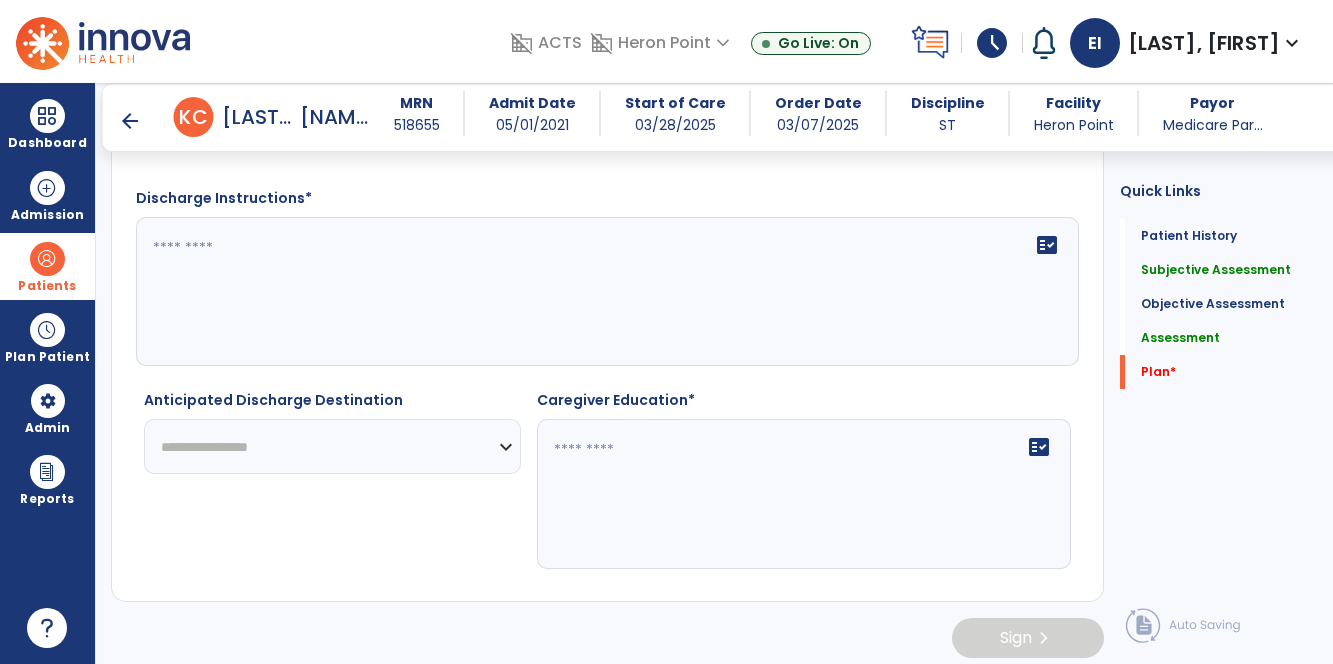 type on "**********" 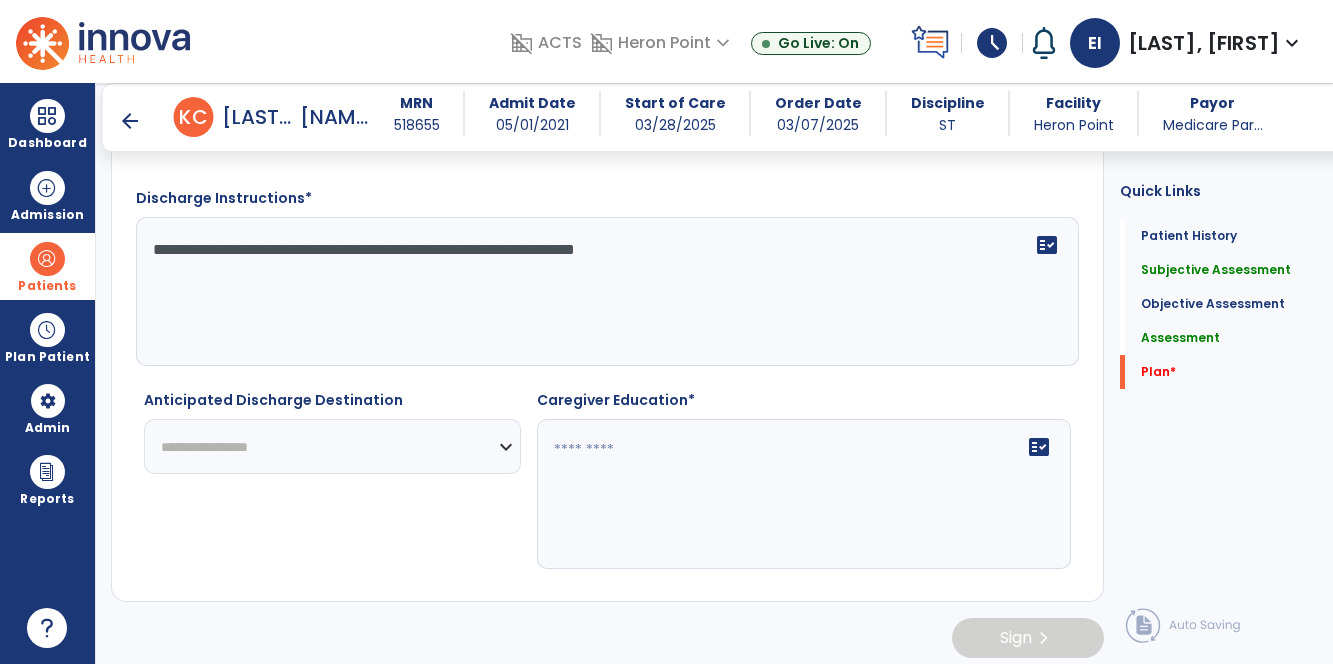 type on "**********" 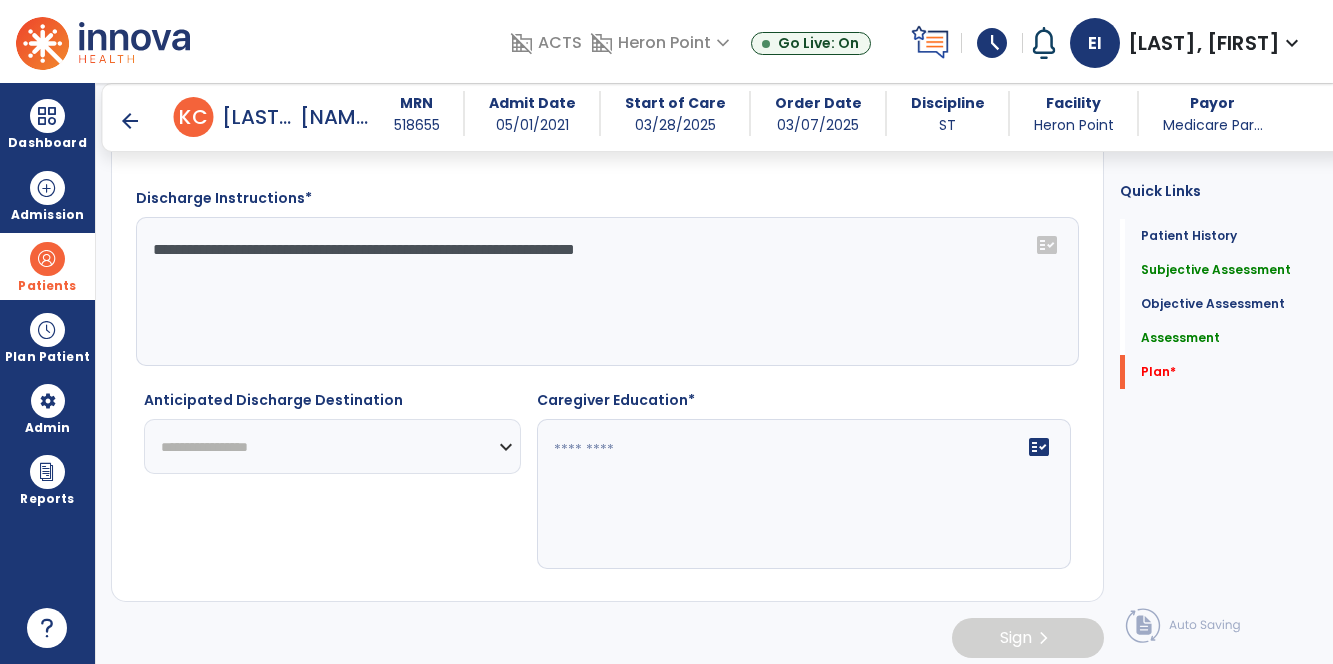 select on "***" 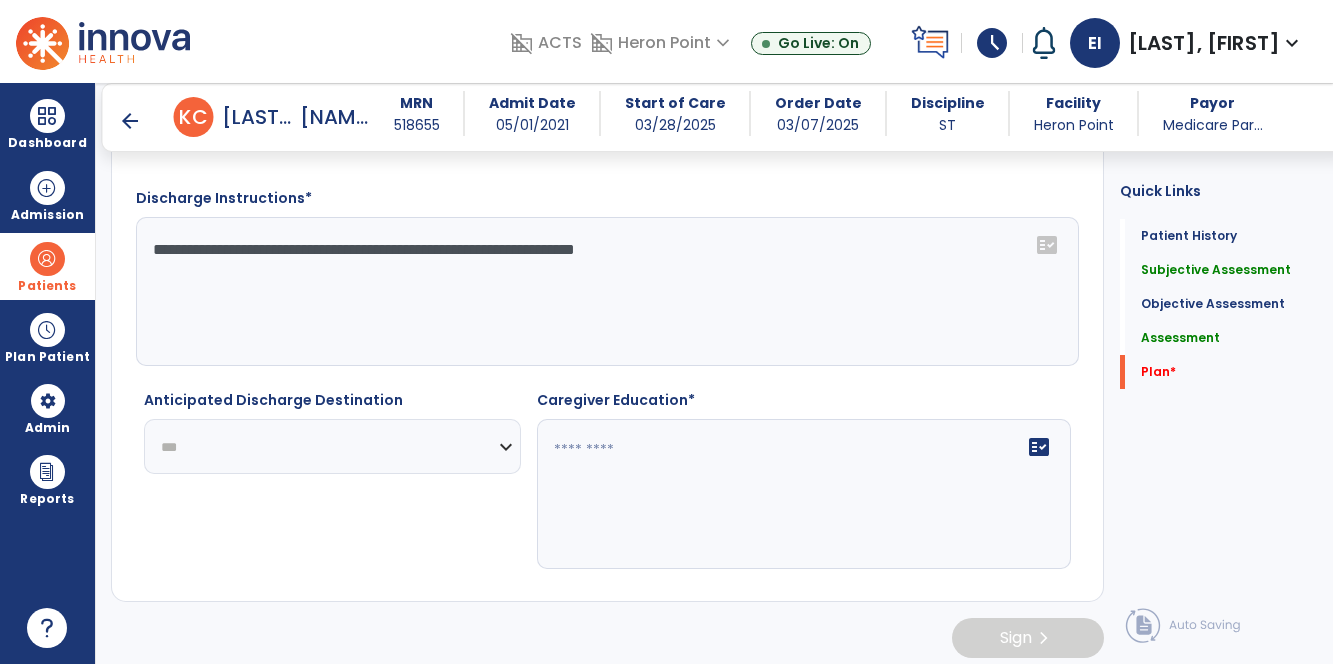 click on "**********" 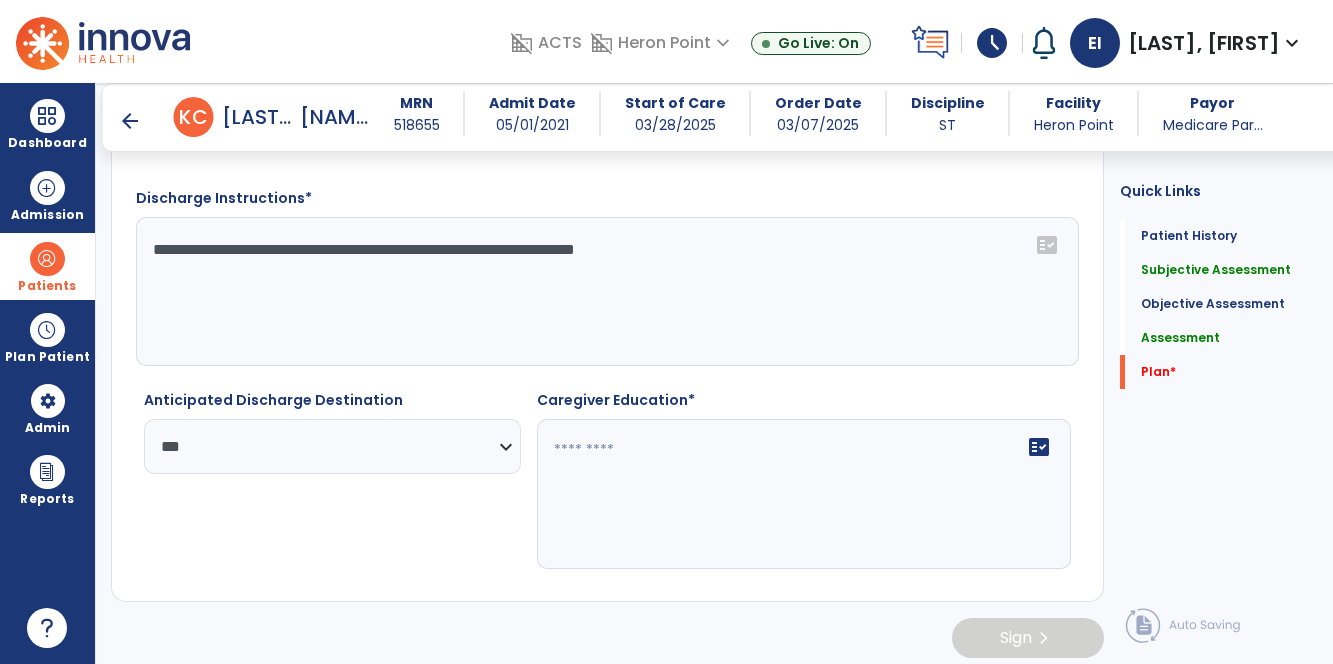 click 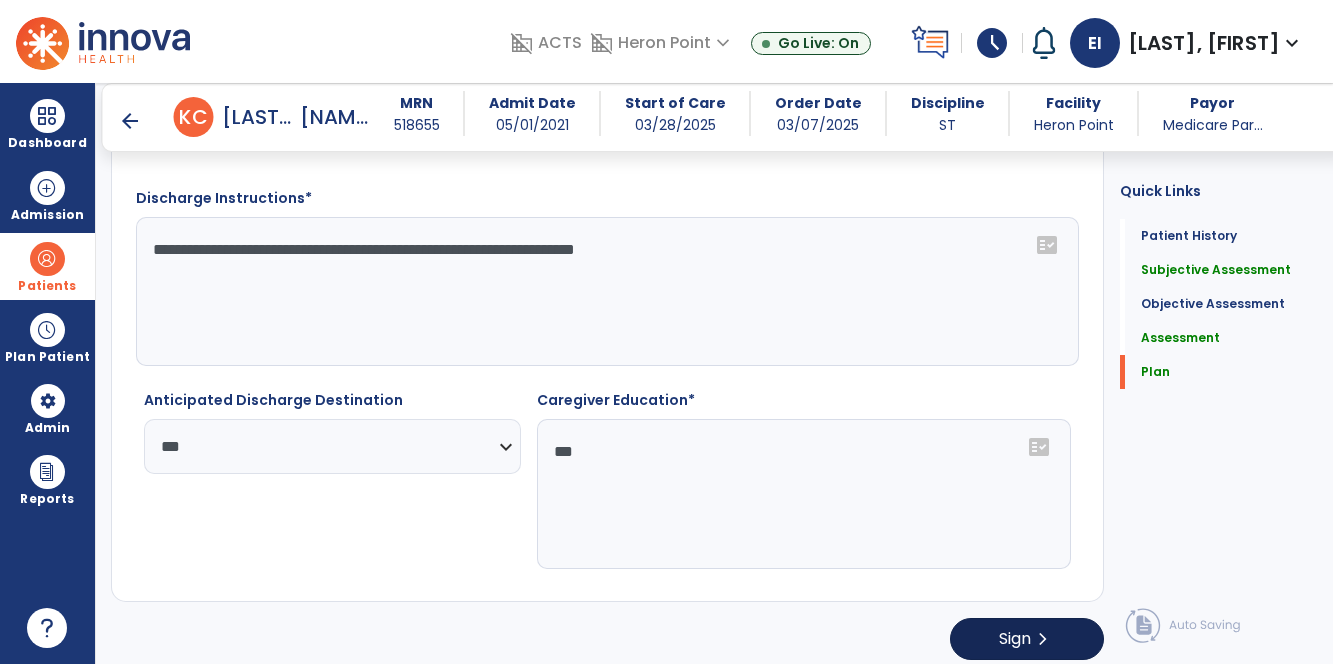 type on "***" 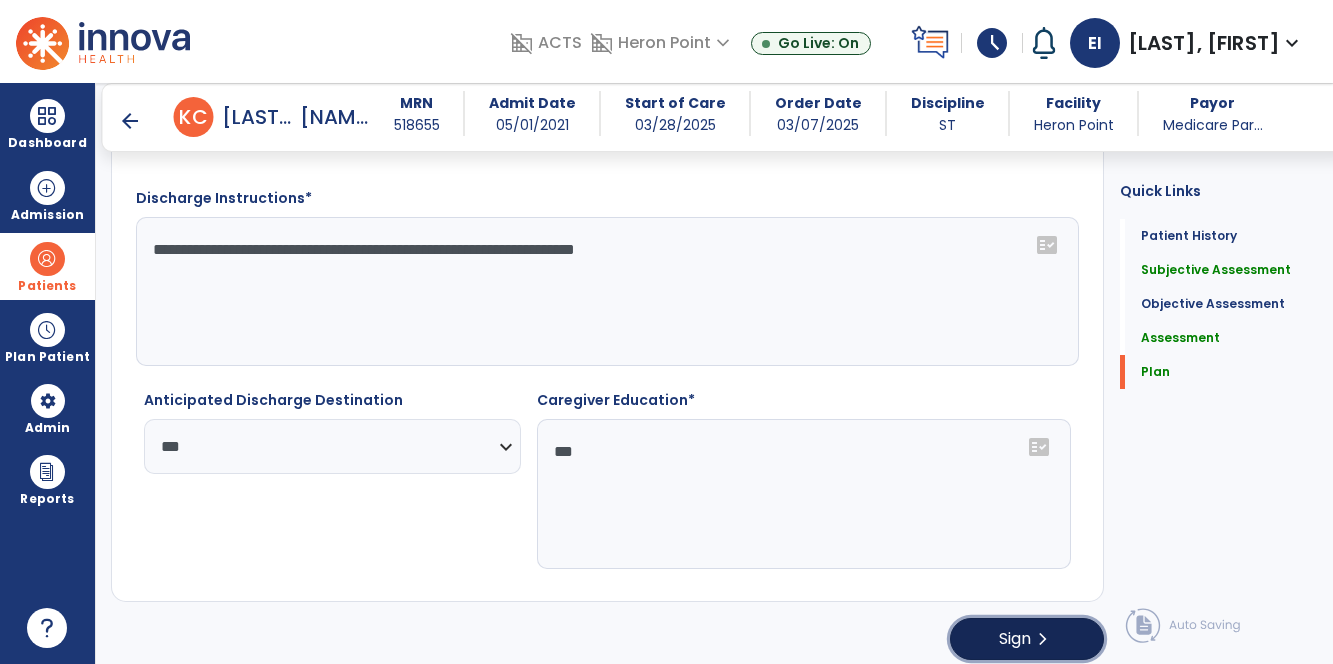 click on "Sign" 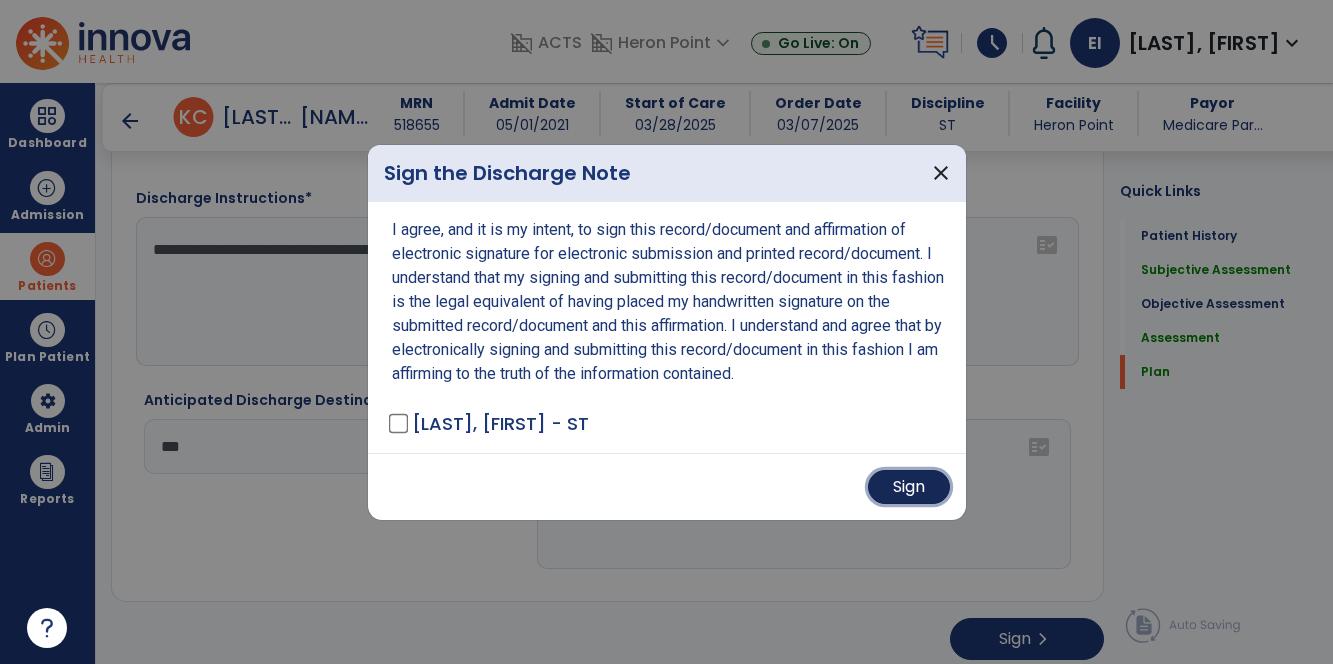 click on "Sign" at bounding box center [909, 487] 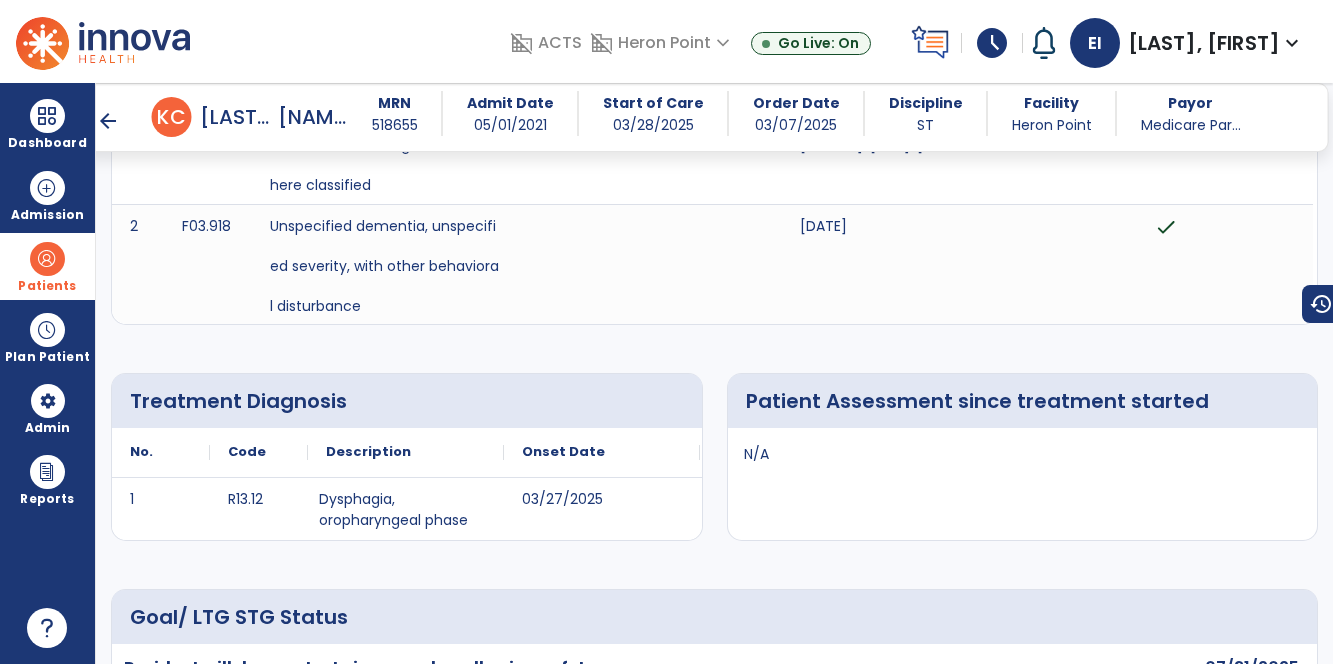 scroll, scrollTop: 0, scrollLeft: 0, axis: both 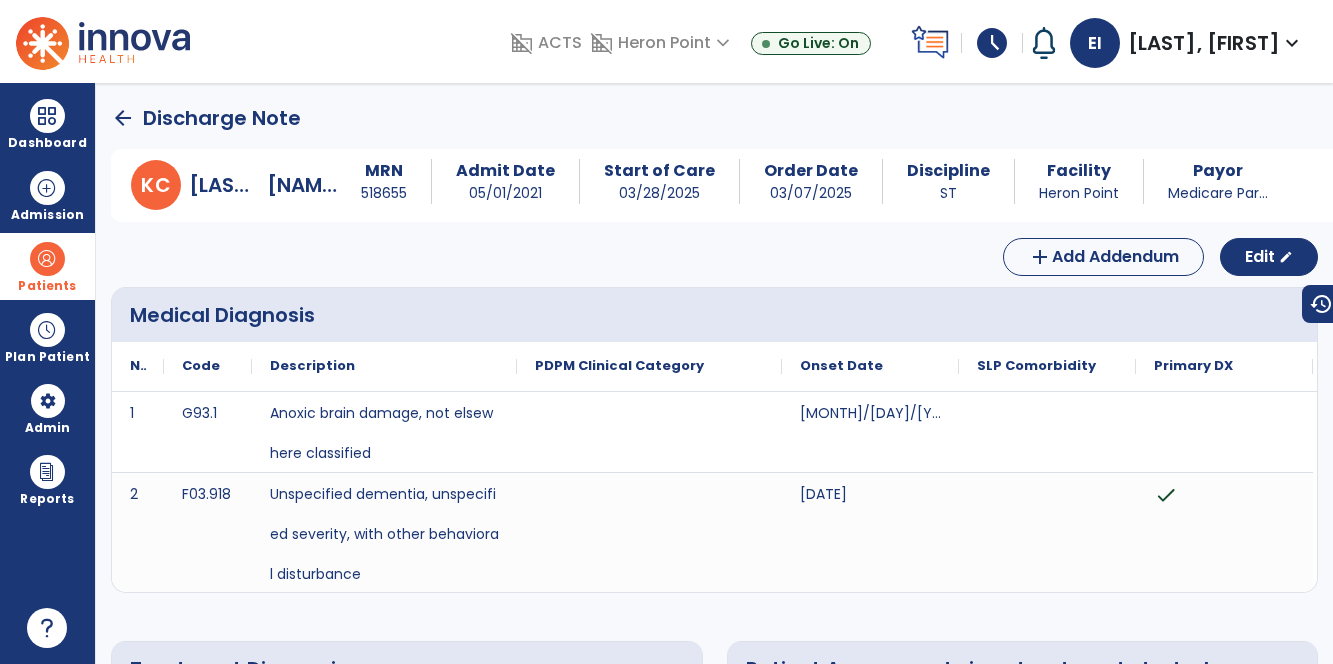 click on "arrow_back" 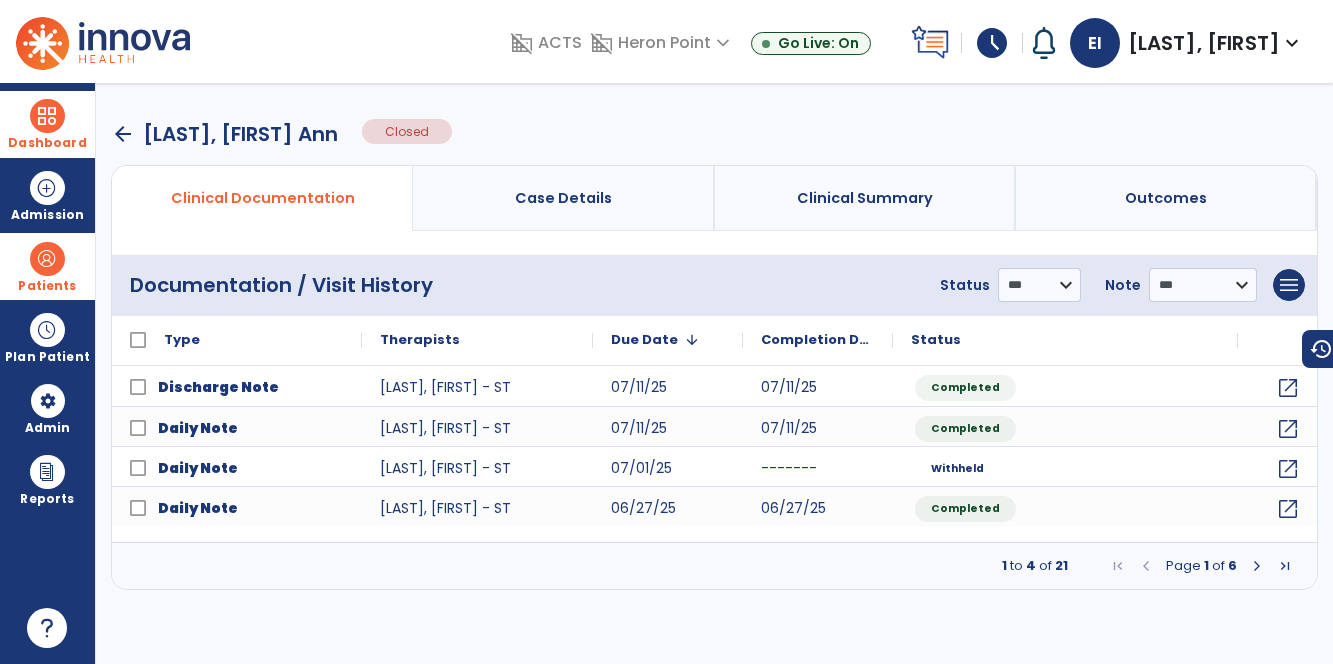 click at bounding box center (47, 116) 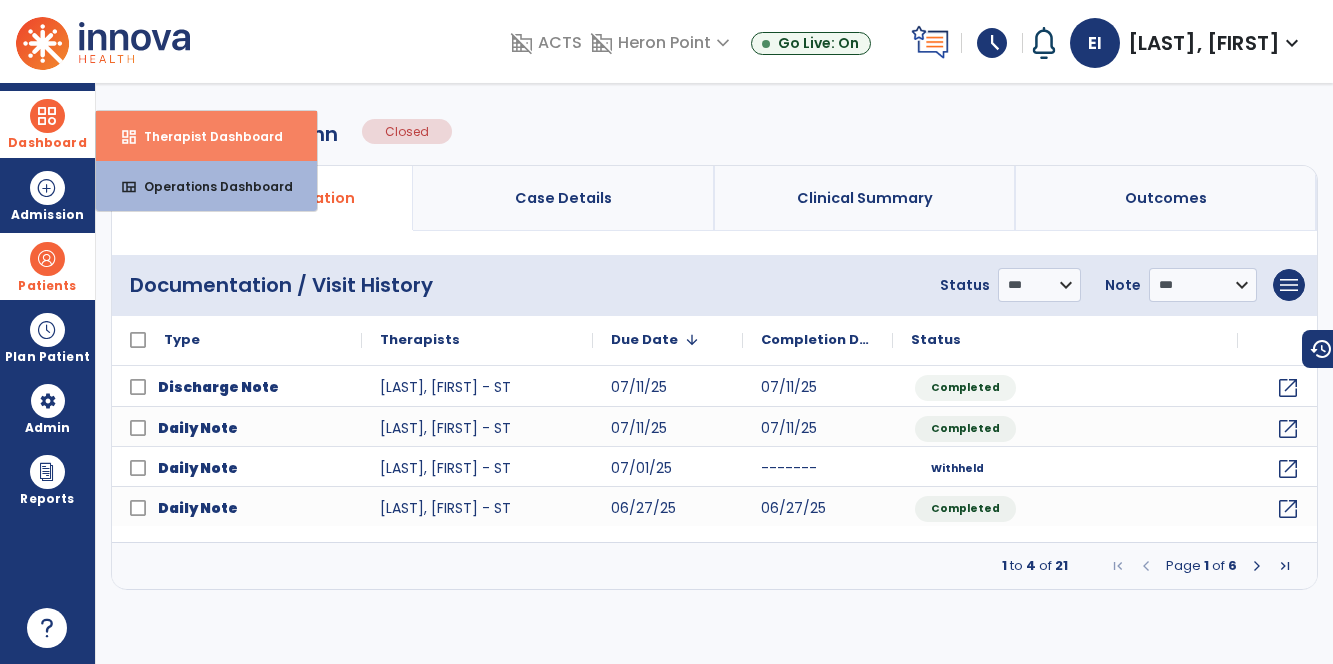 click on "dashboard" at bounding box center (129, 137) 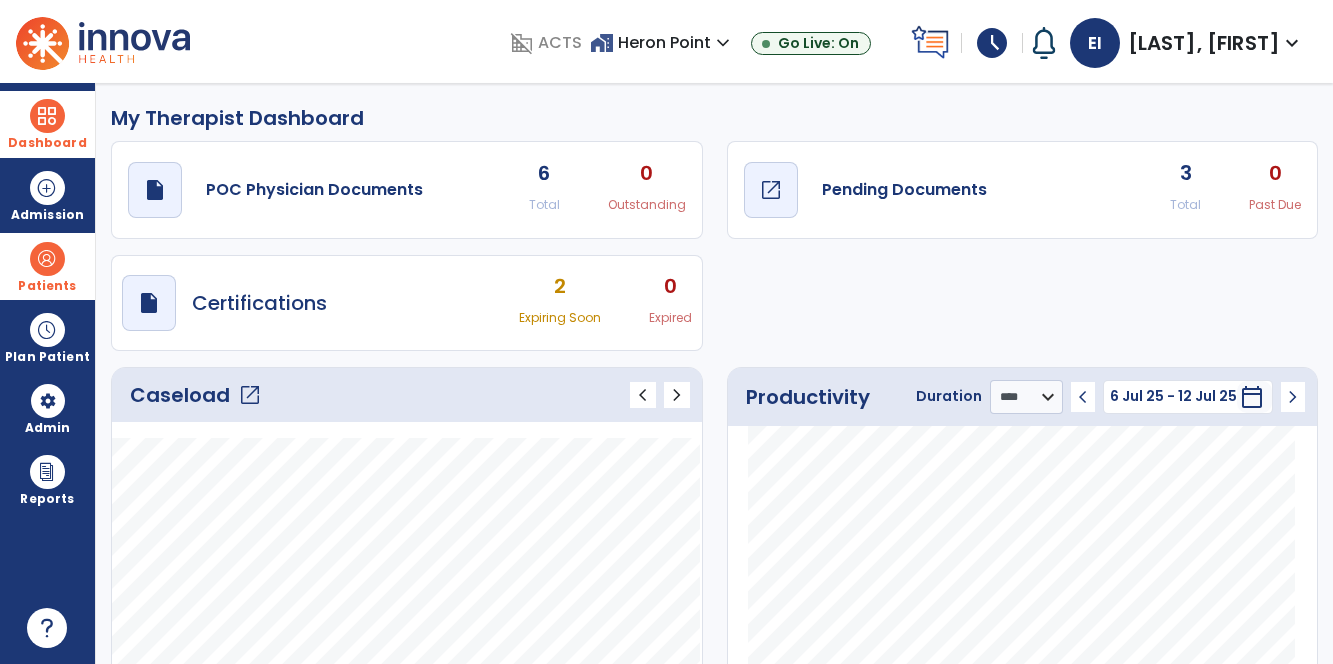 click on "draft   open_in_new" 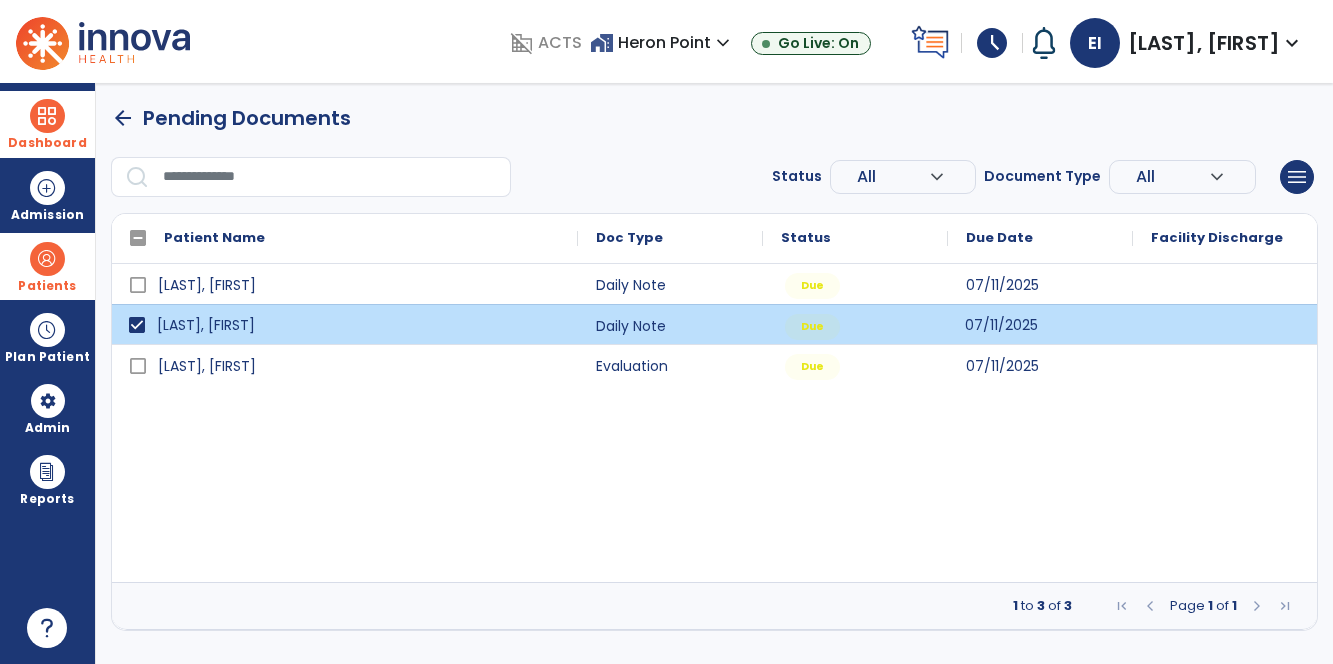 click on "07/11/2025" at bounding box center (1040, 324) 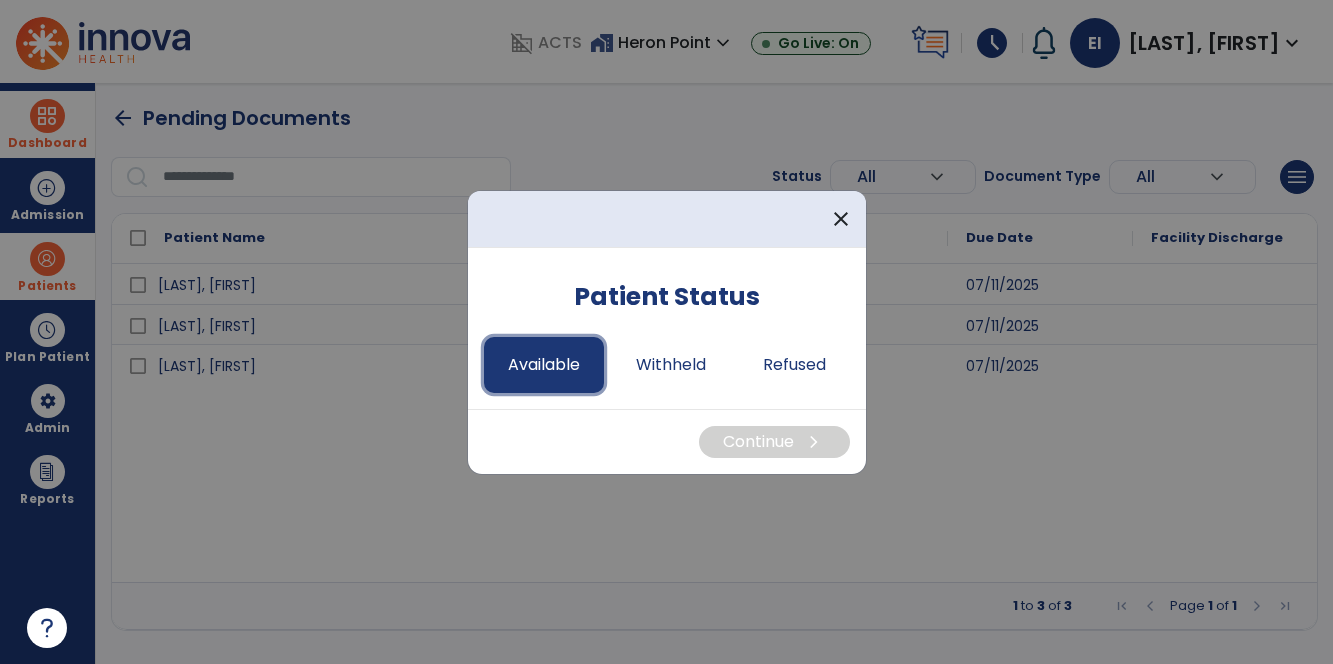 click on "Available" at bounding box center [544, 365] 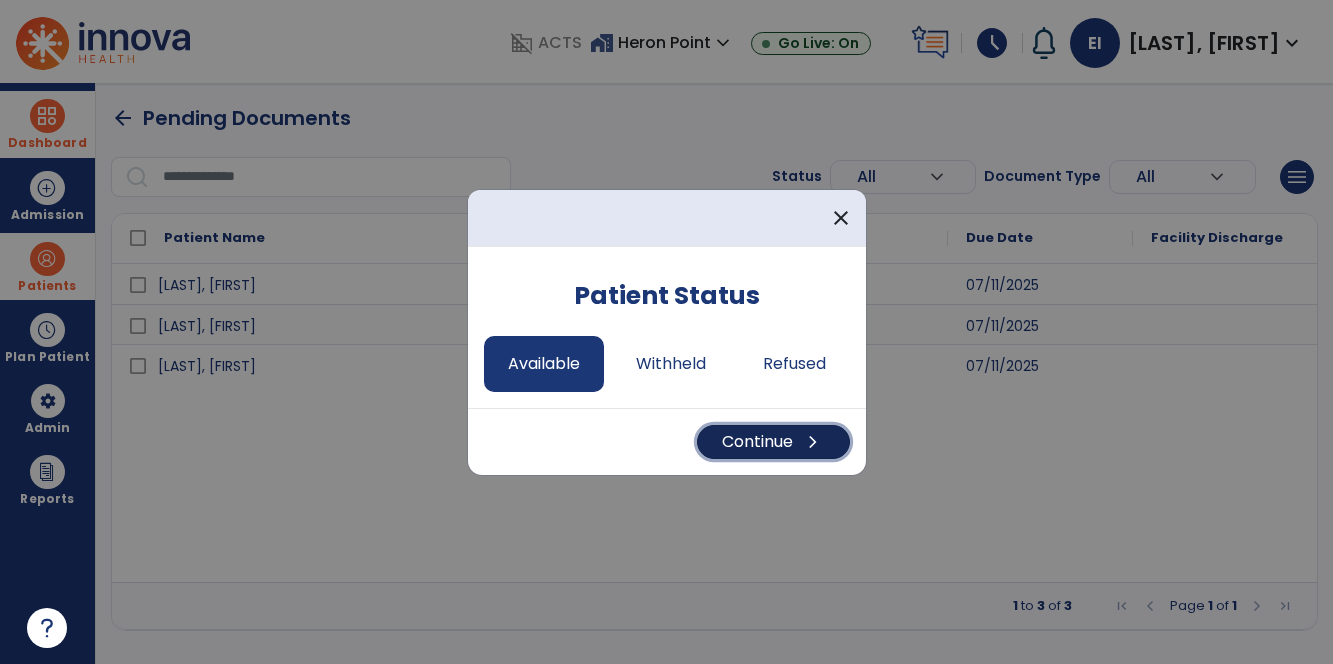 click on "Continue   chevron_right" at bounding box center (773, 442) 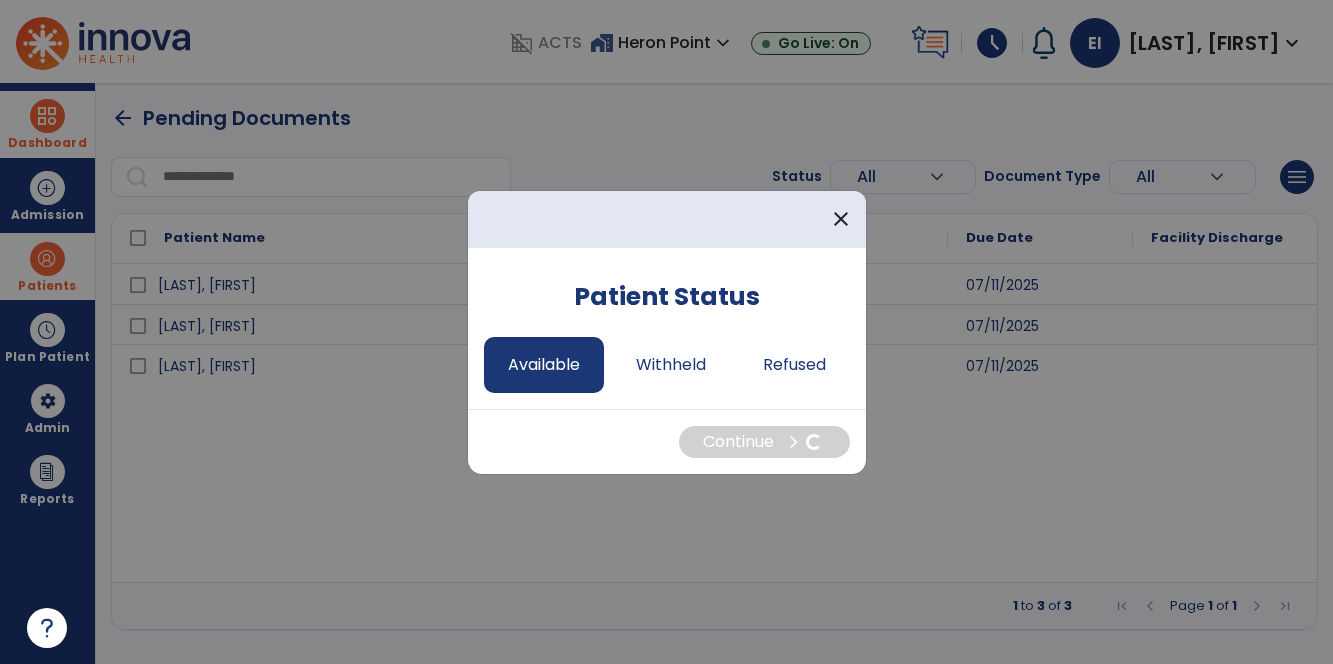 select on "*" 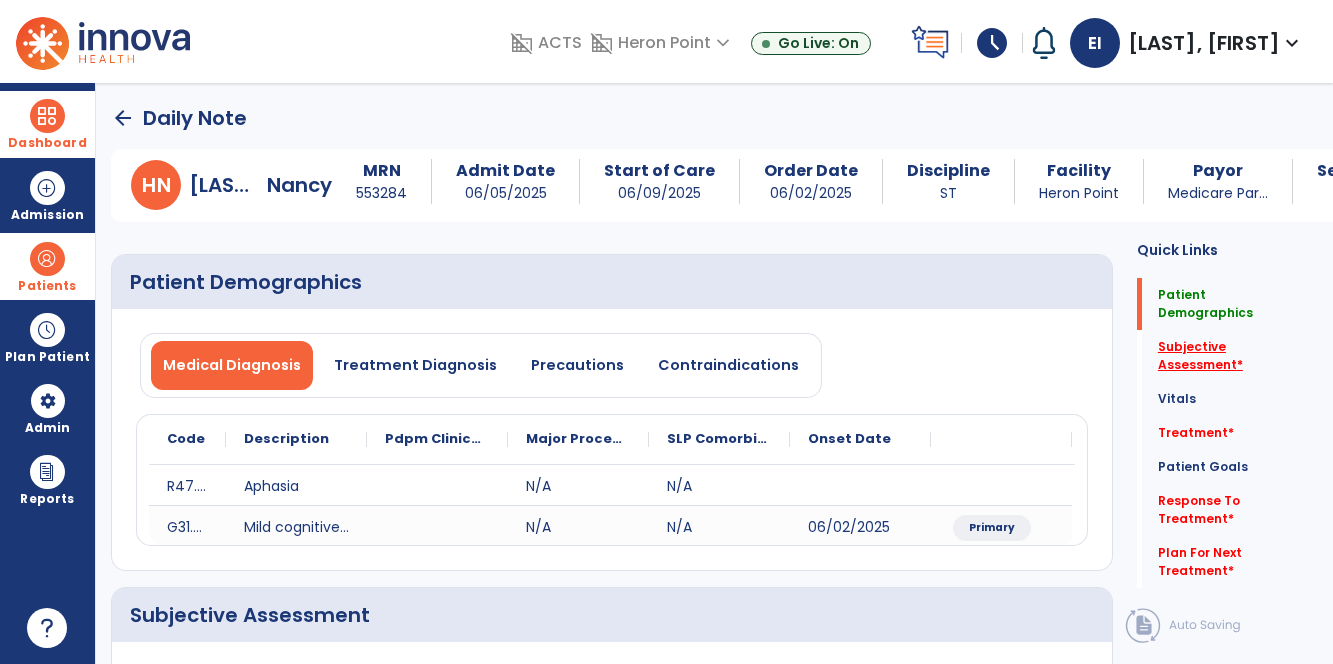 click on "Subjective Assessment   *" 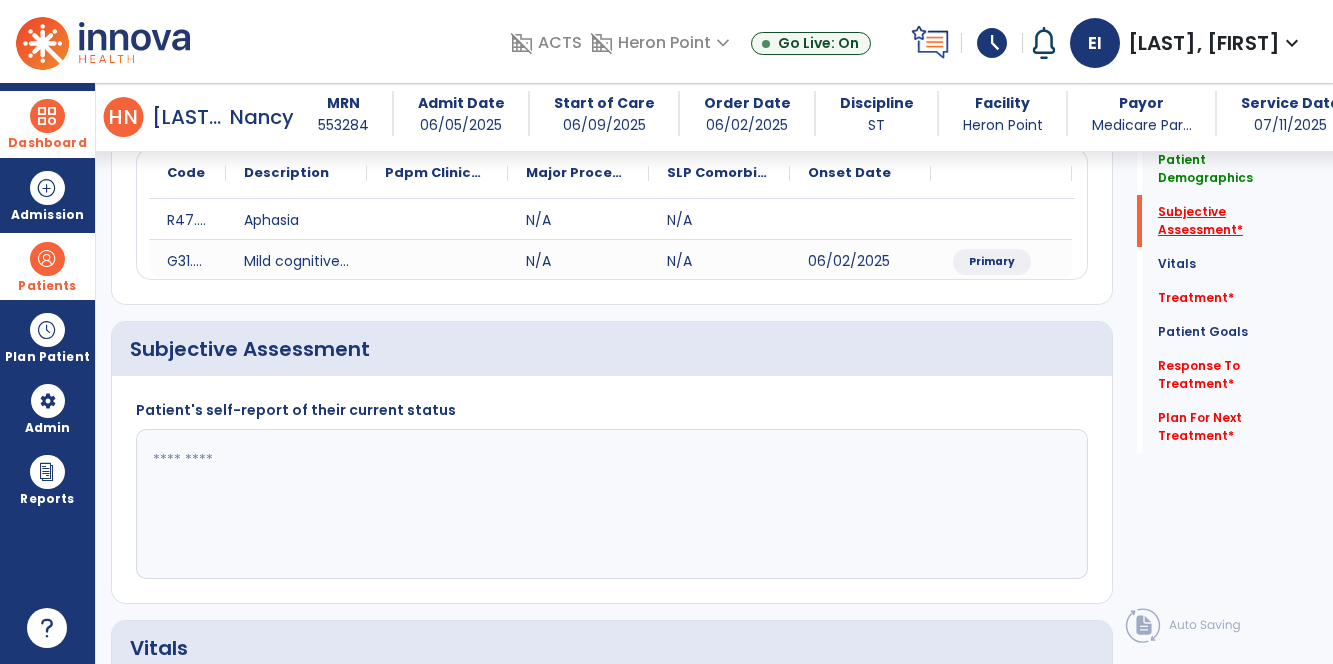 scroll, scrollTop: 352, scrollLeft: 0, axis: vertical 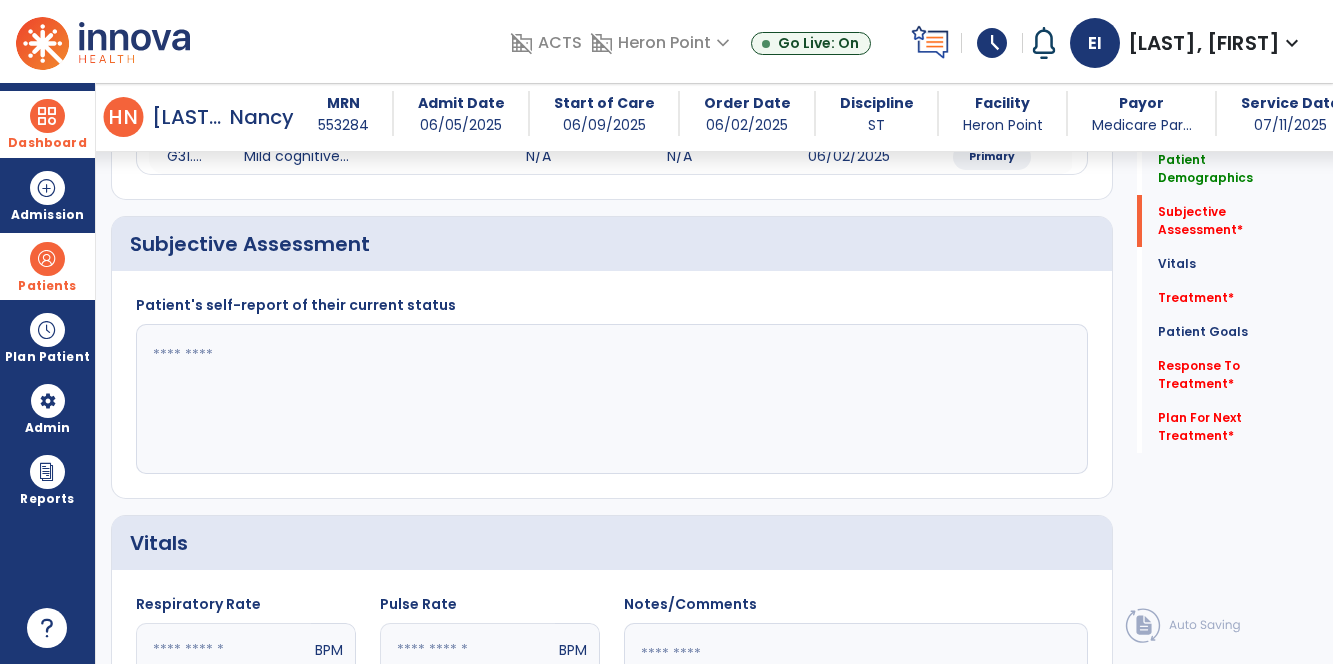 click 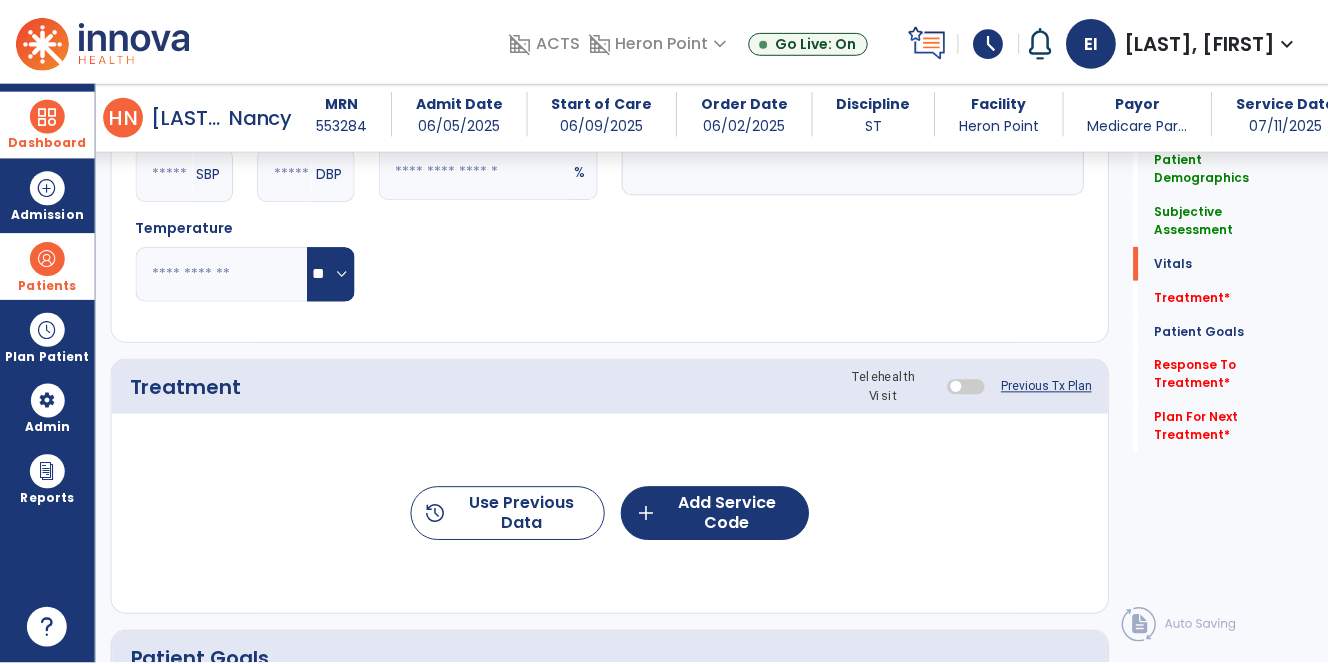 scroll, scrollTop: 931, scrollLeft: 0, axis: vertical 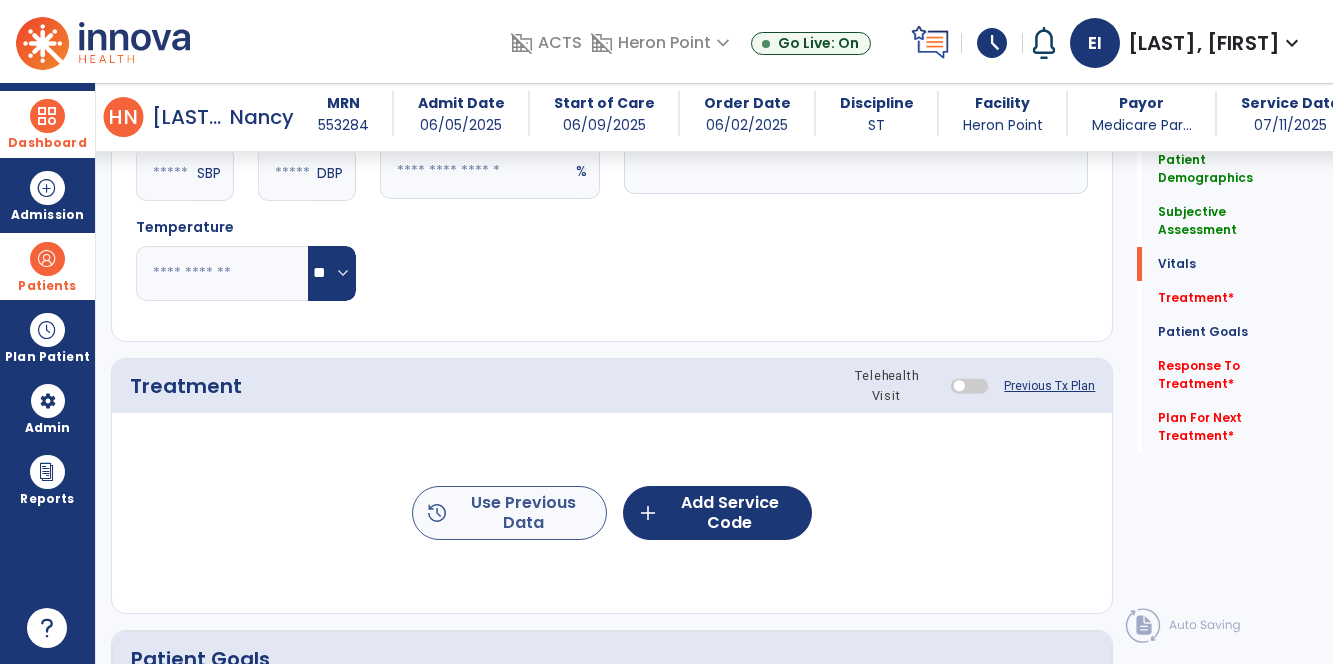 type on "***" 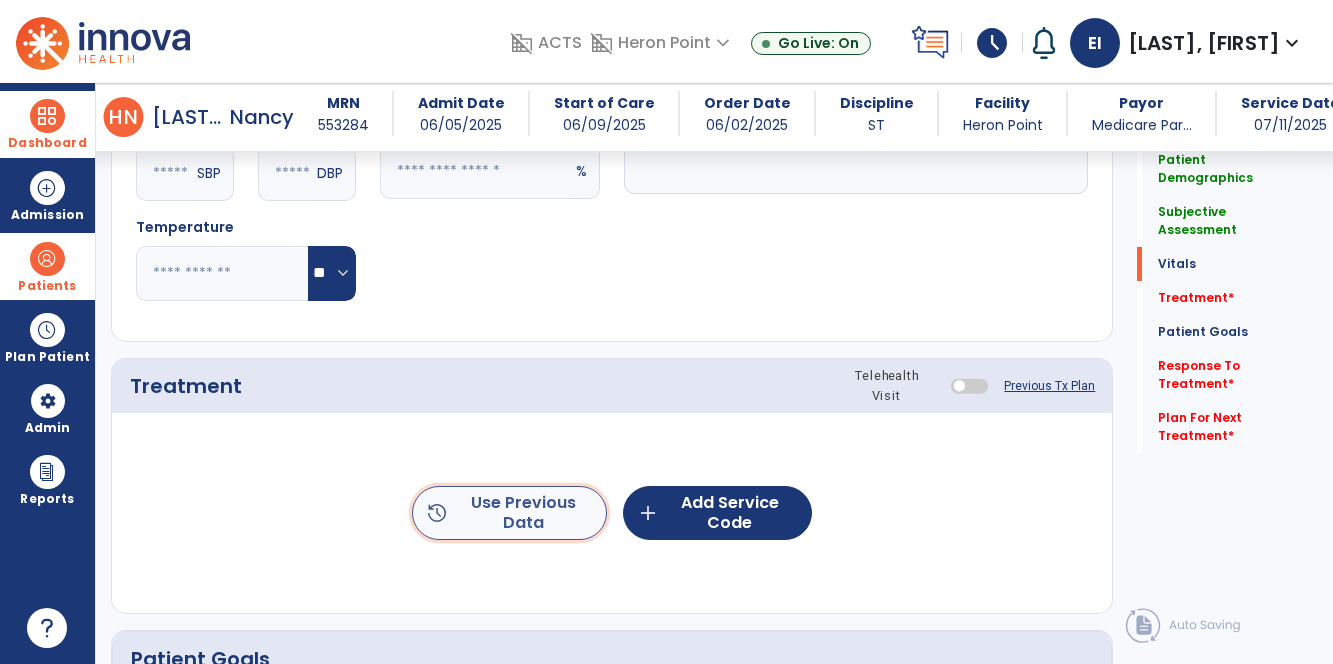 click on "history  Use Previous Data" 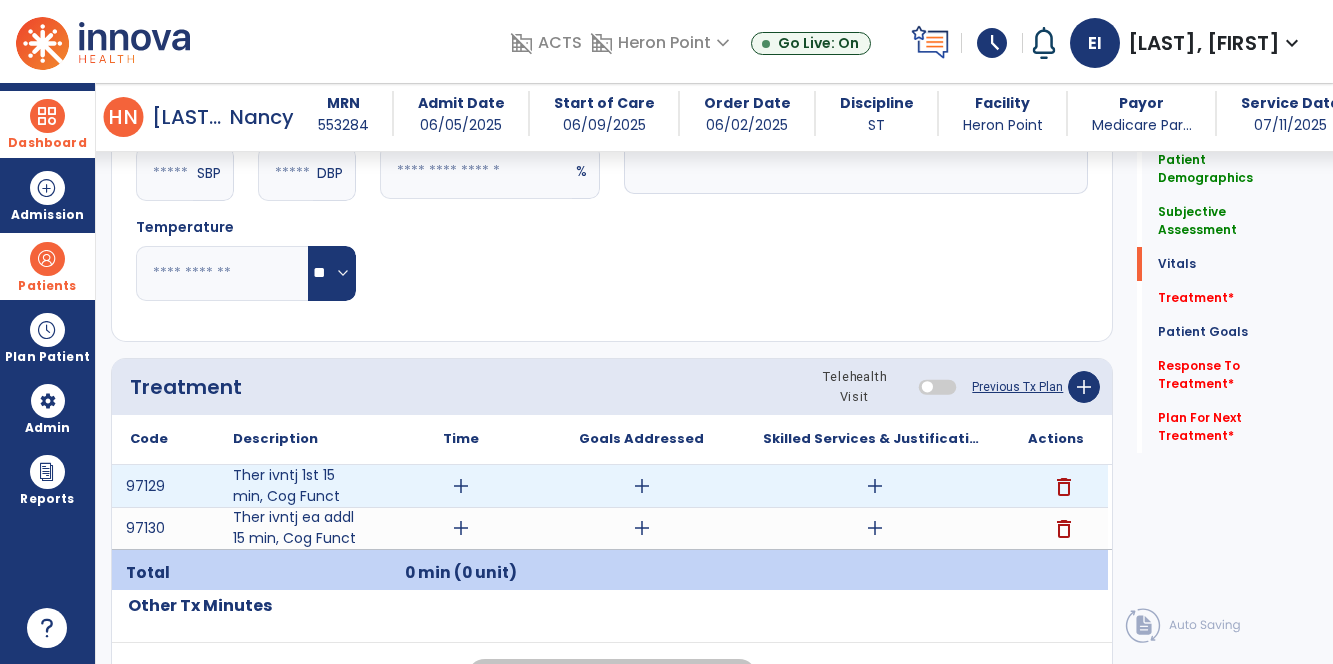click on "add" at bounding box center [461, 486] 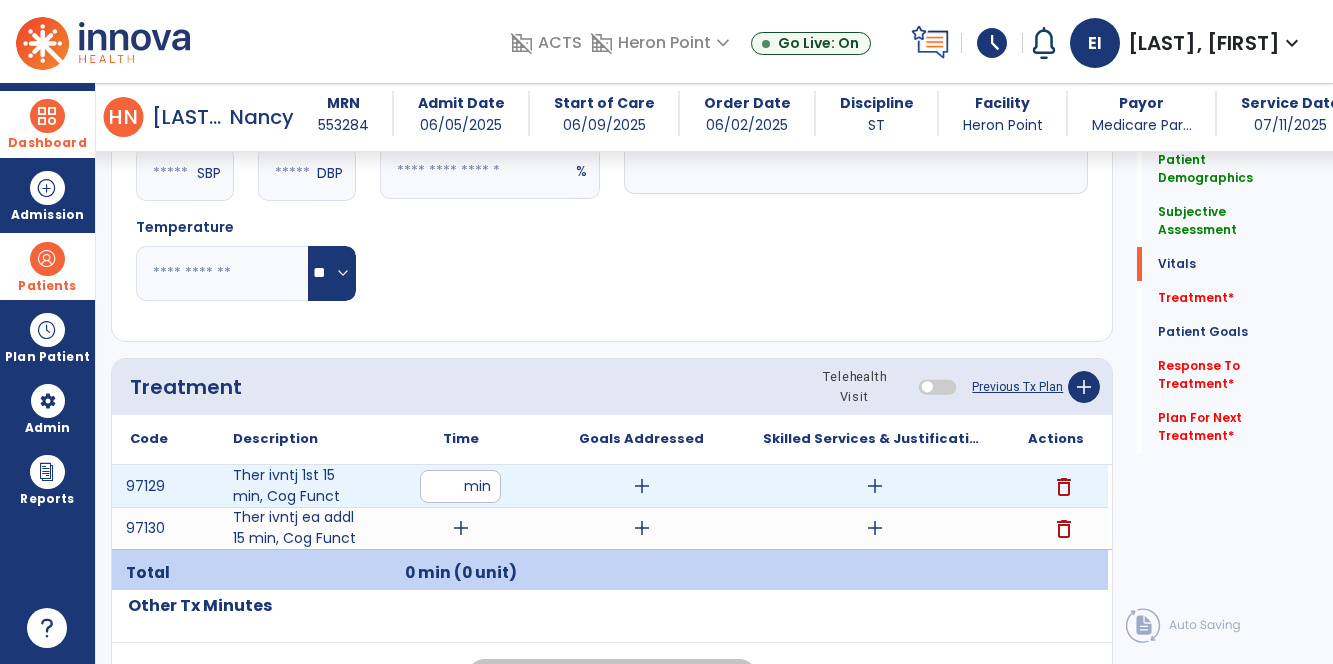 type on "**" 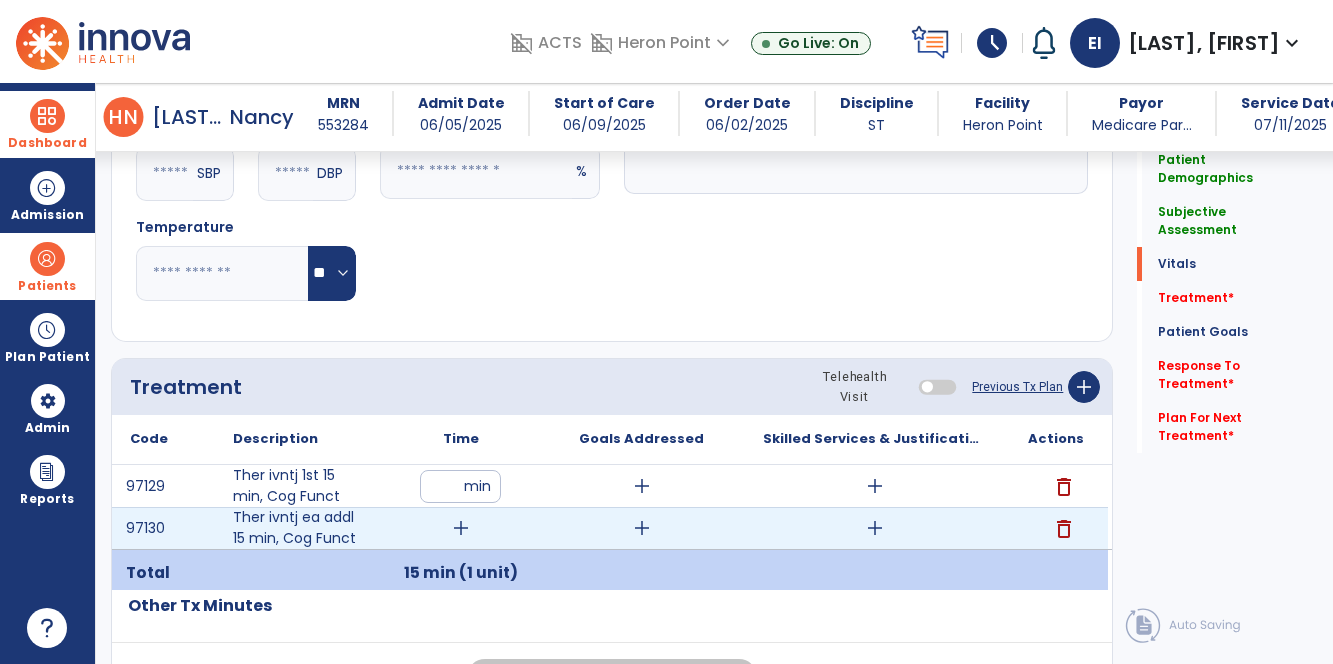 click on "add" at bounding box center (461, 528) 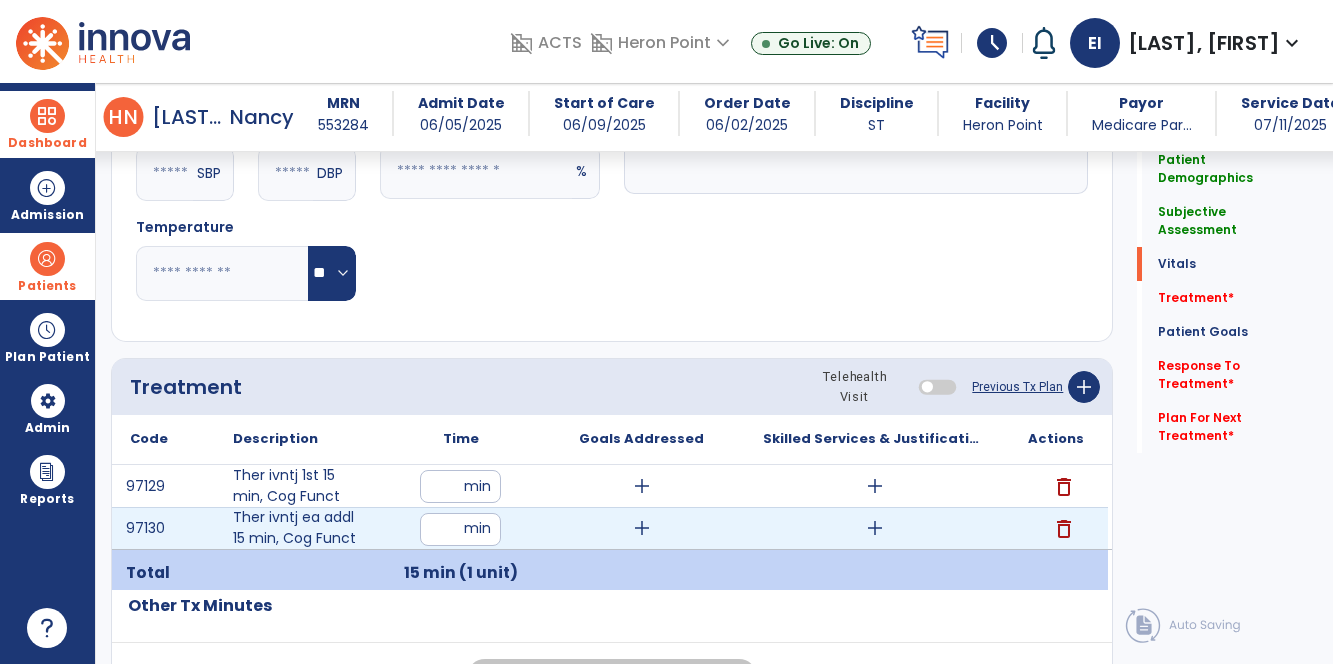 type on "**" 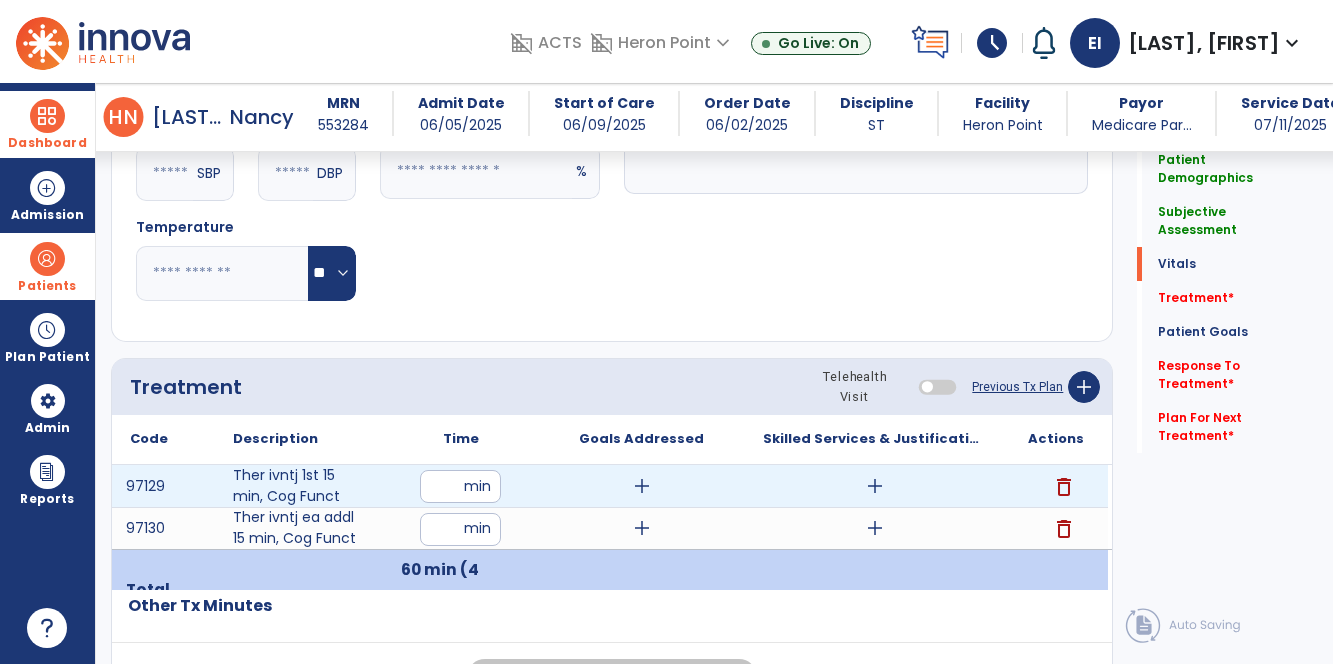 click on "add" at bounding box center [875, 486] 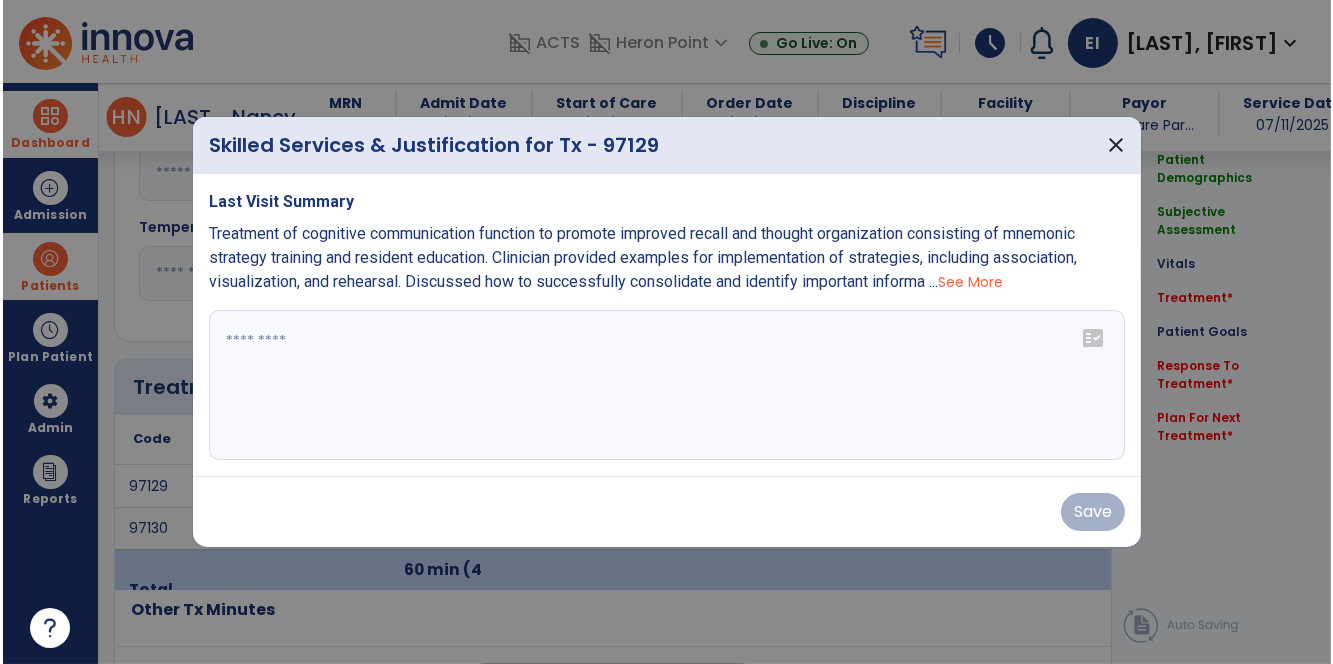 scroll, scrollTop: 931, scrollLeft: 0, axis: vertical 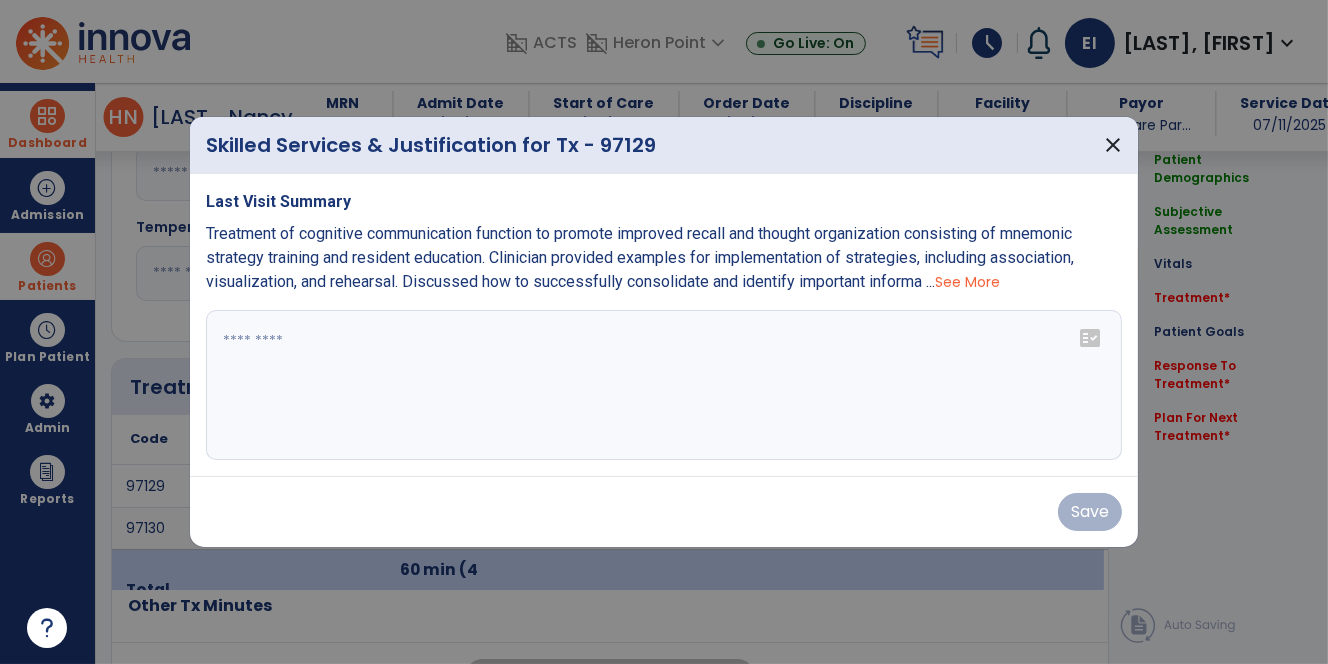 click at bounding box center [664, 385] 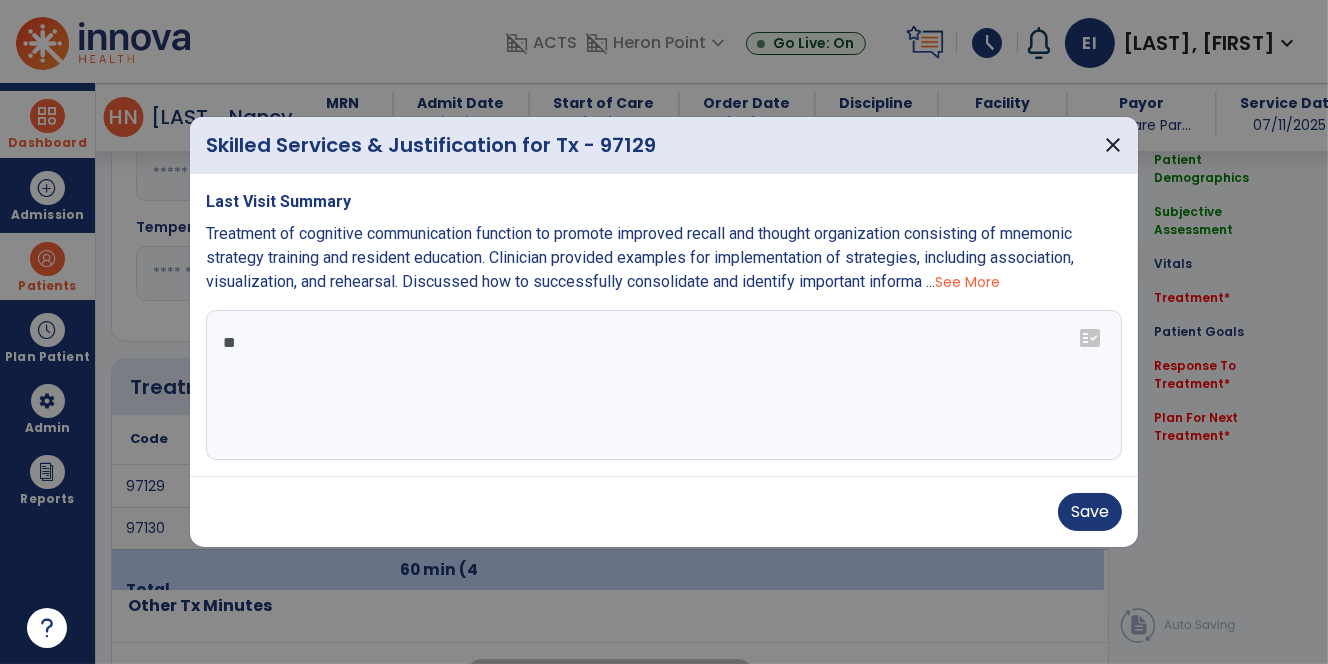 type on "*" 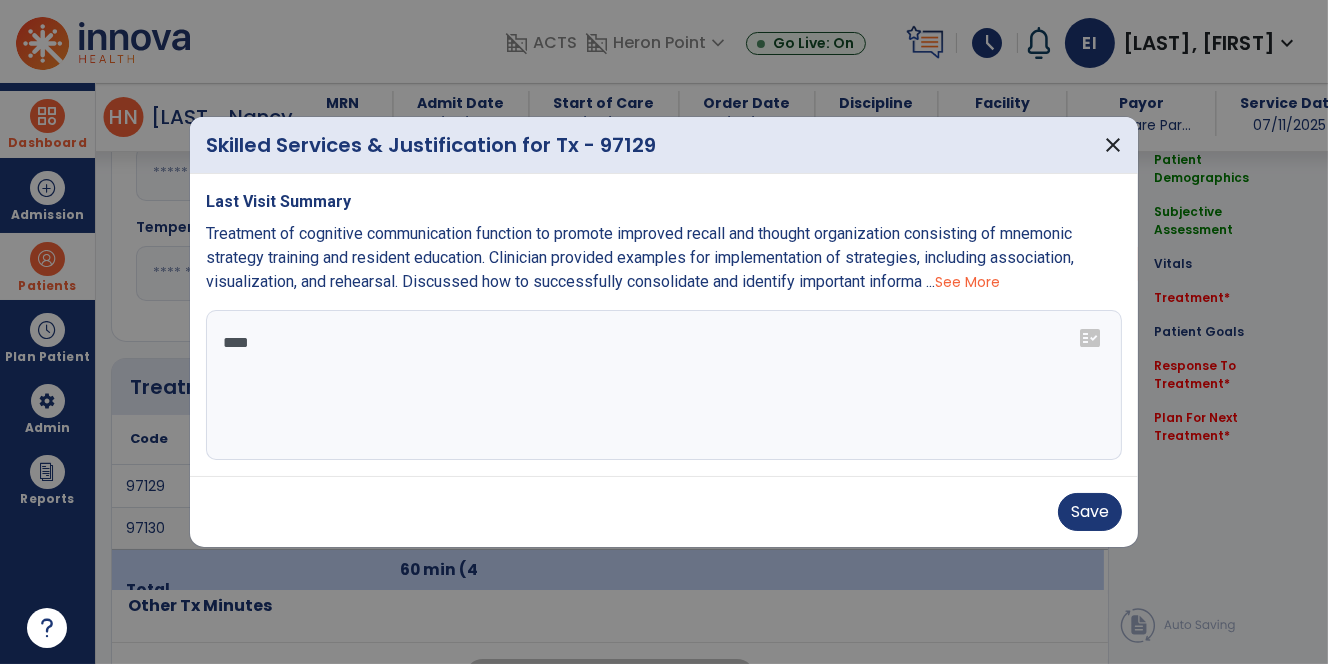 type on "*****" 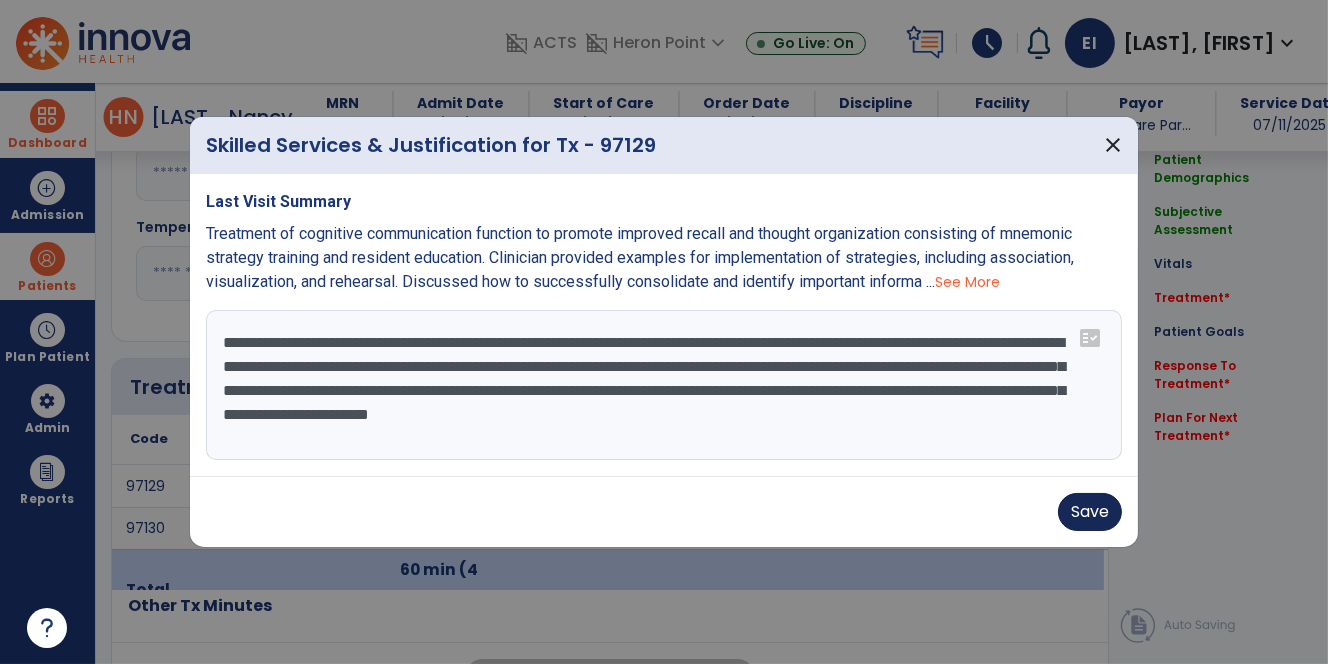 type on "**********" 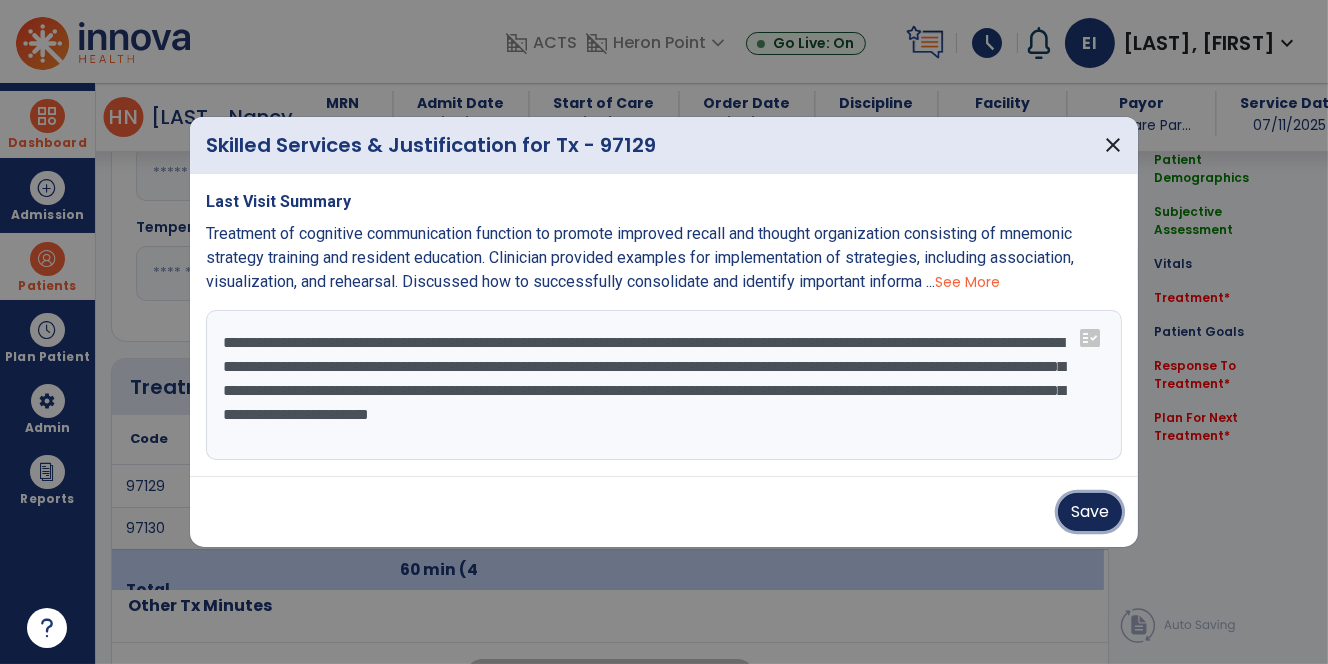 click on "Save" at bounding box center (1090, 512) 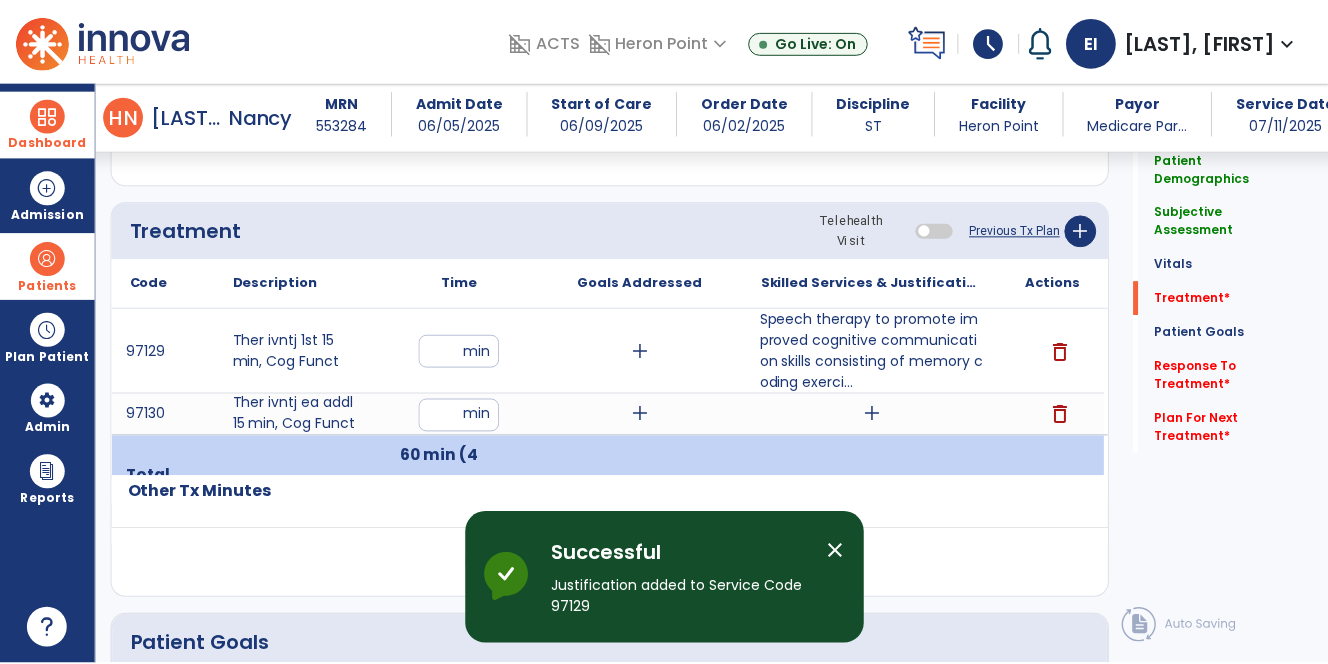 scroll, scrollTop: 1084, scrollLeft: 0, axis: vertical 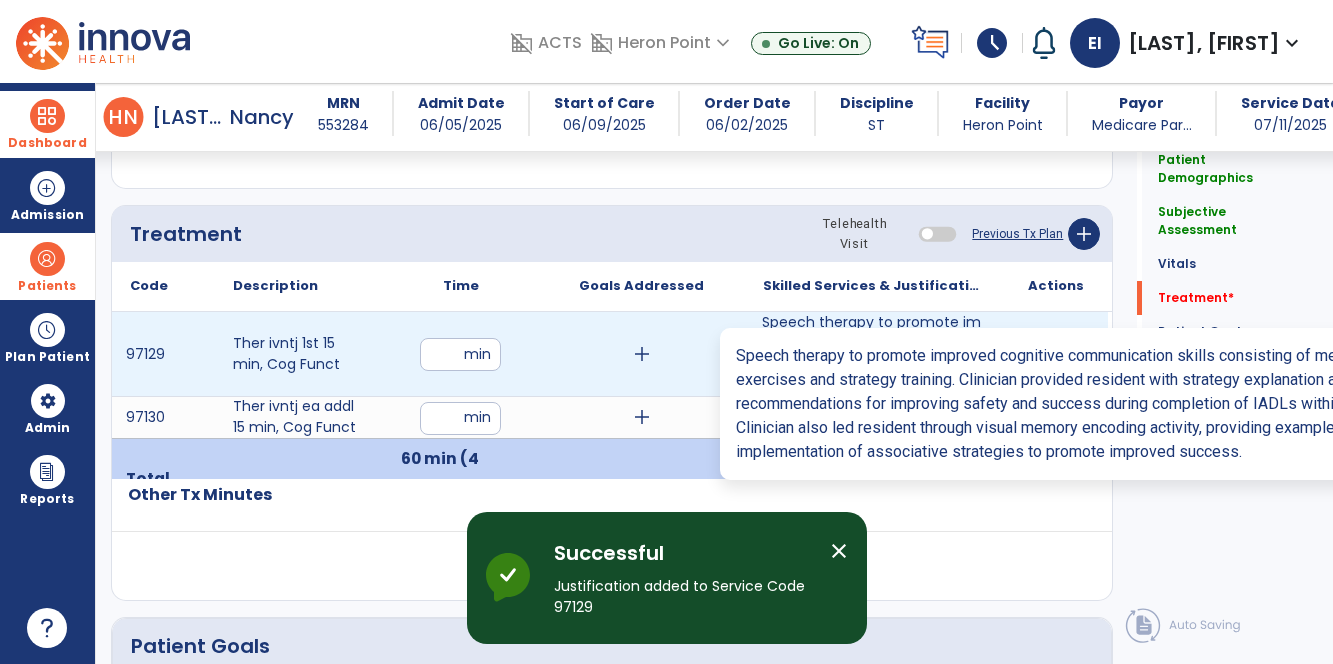 click on "Speech therapy to promote improved cognitive communication skills consisting of memory coding exerci..." at bounding box center (874, 354) 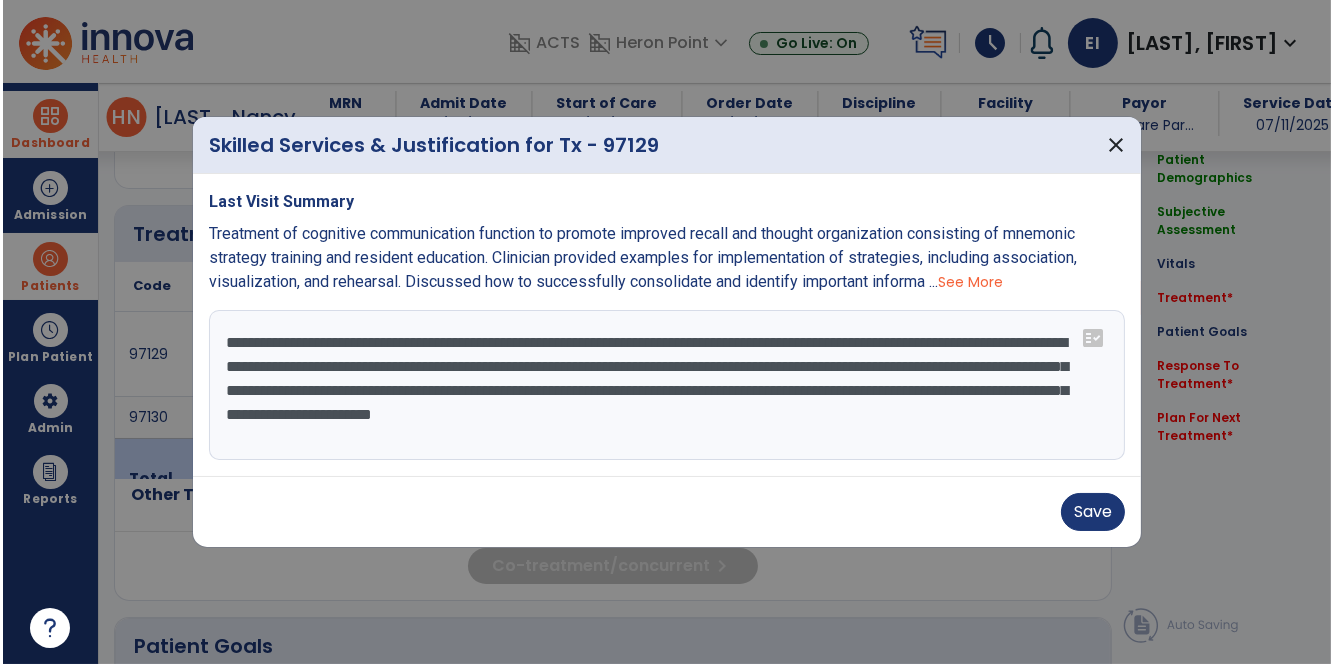 scroll, scrollTop: 1084, scrollLeft: 0, axis: vertical 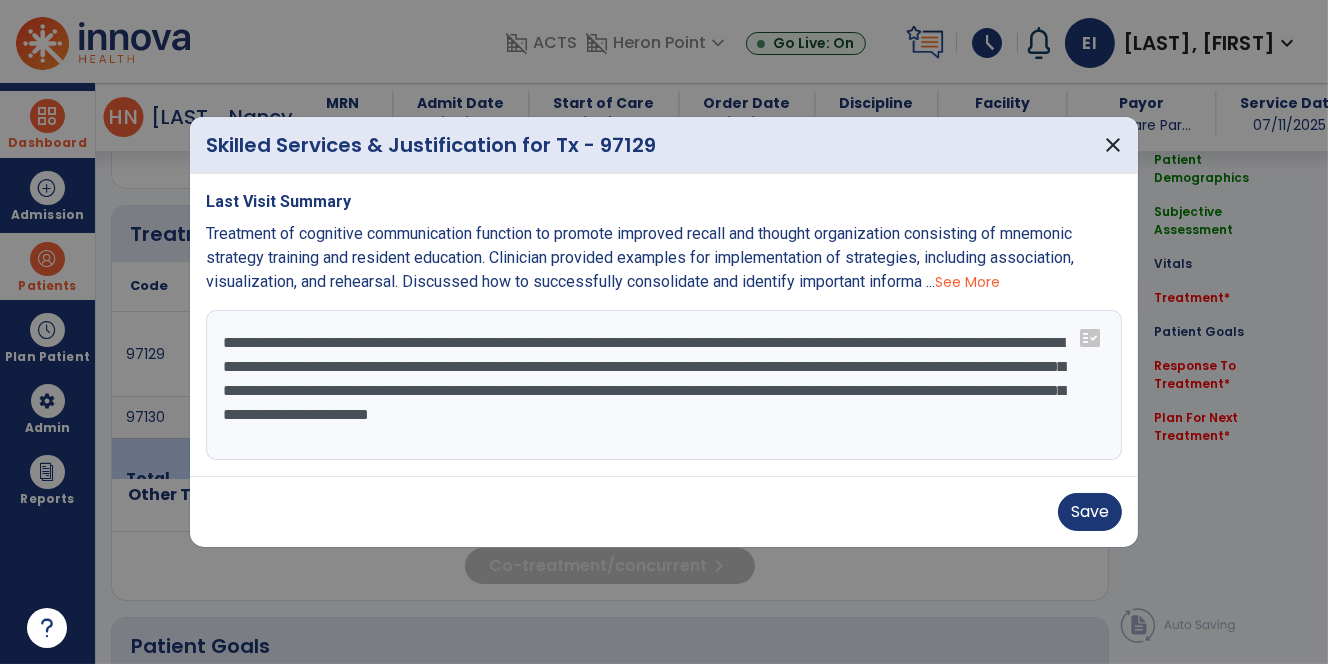 click on "**********" at bounding box center (664, 385) 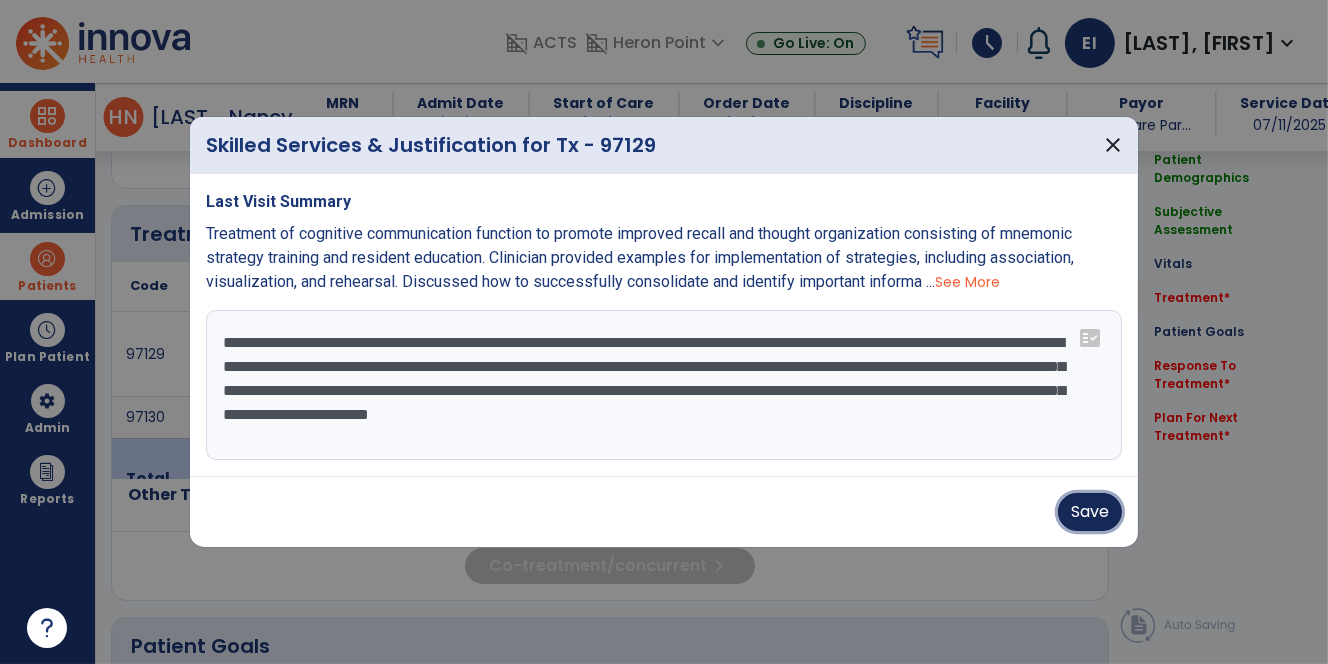 click on "Save" at bounding box center [1090, 512] 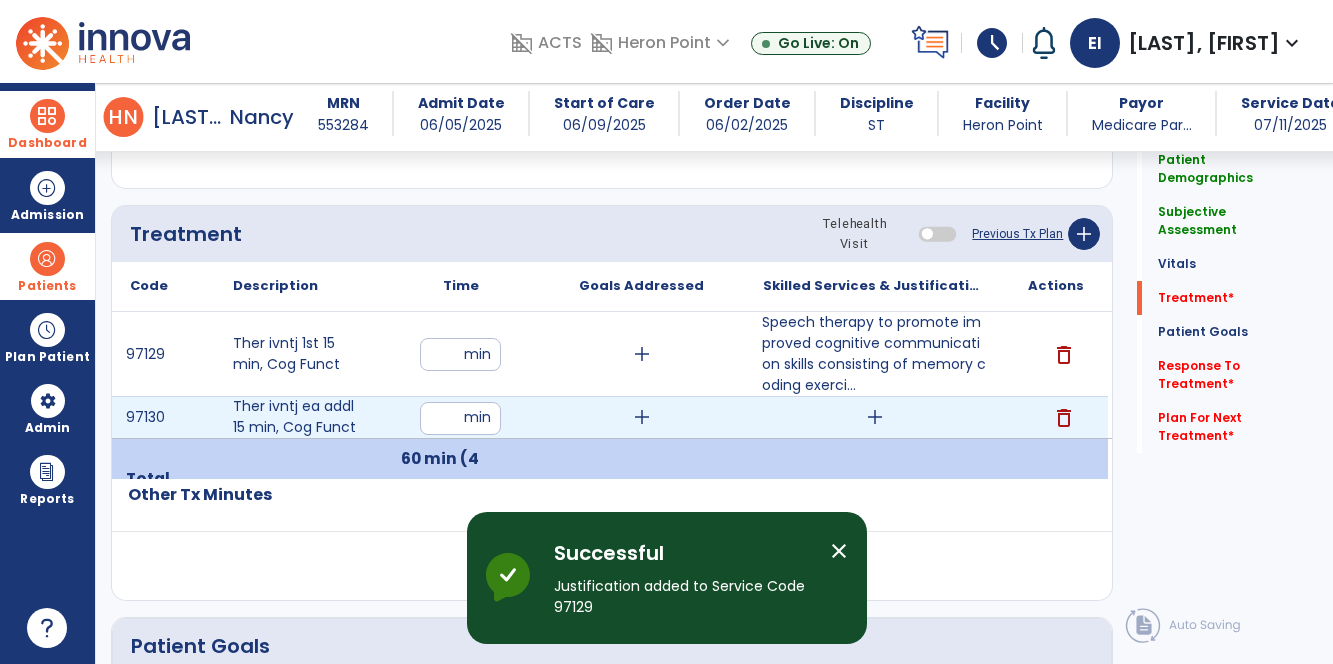 click on "add" at bounding box center [875, 417] 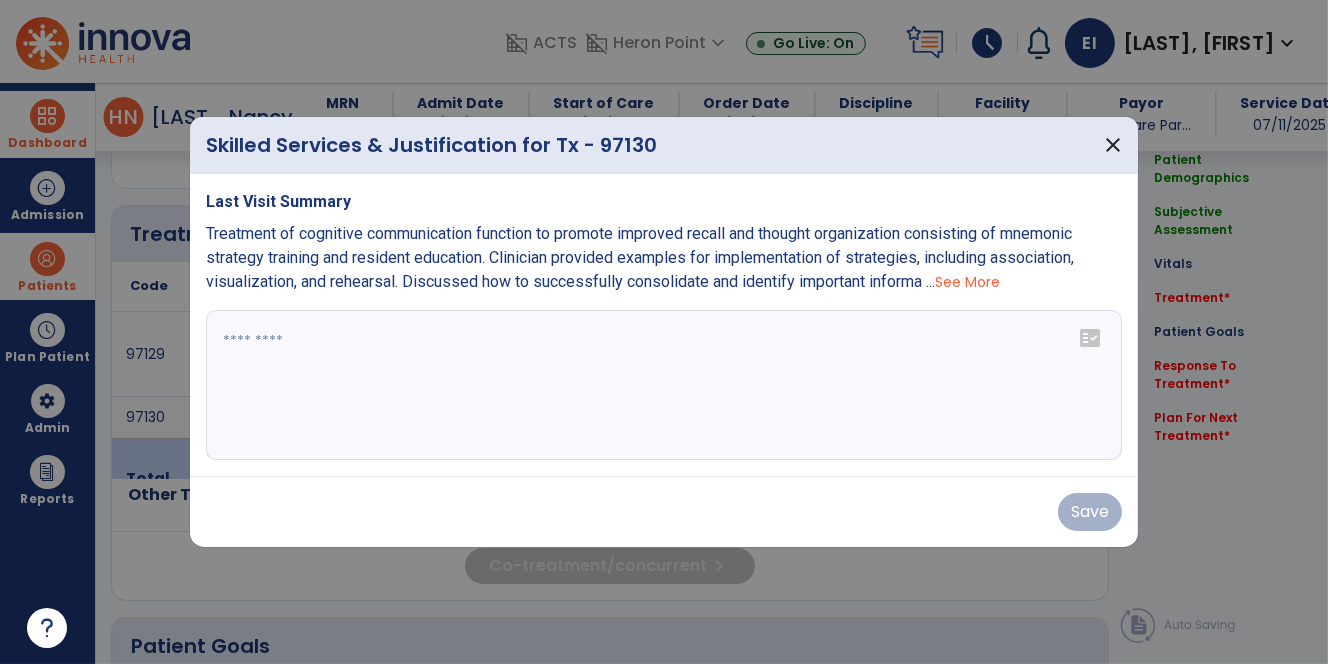 click at bounding box center (664, 385) 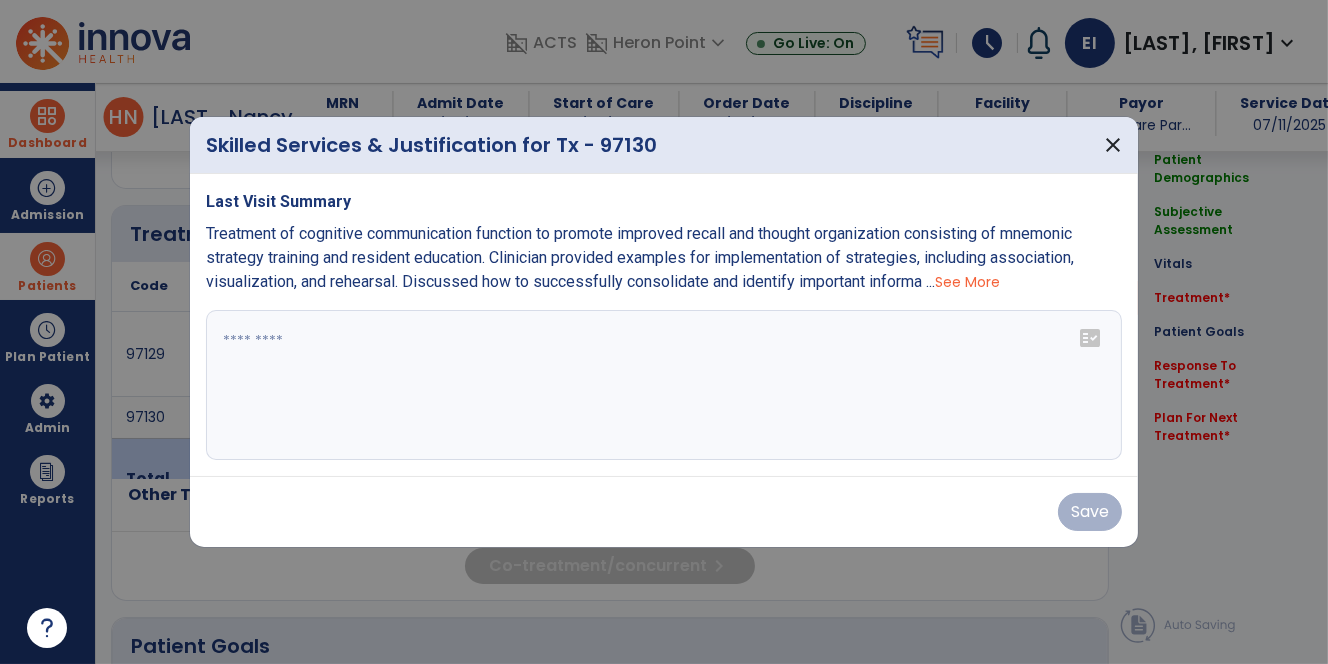 paste on "**********" 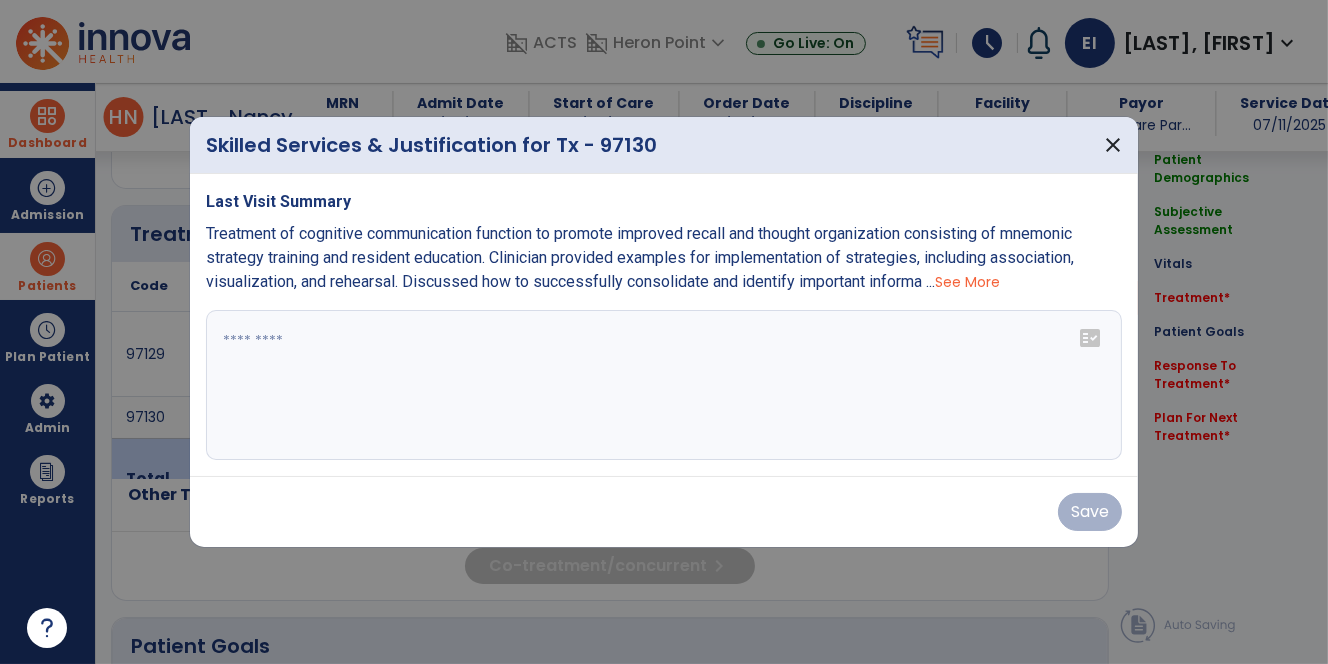 type on "**********" 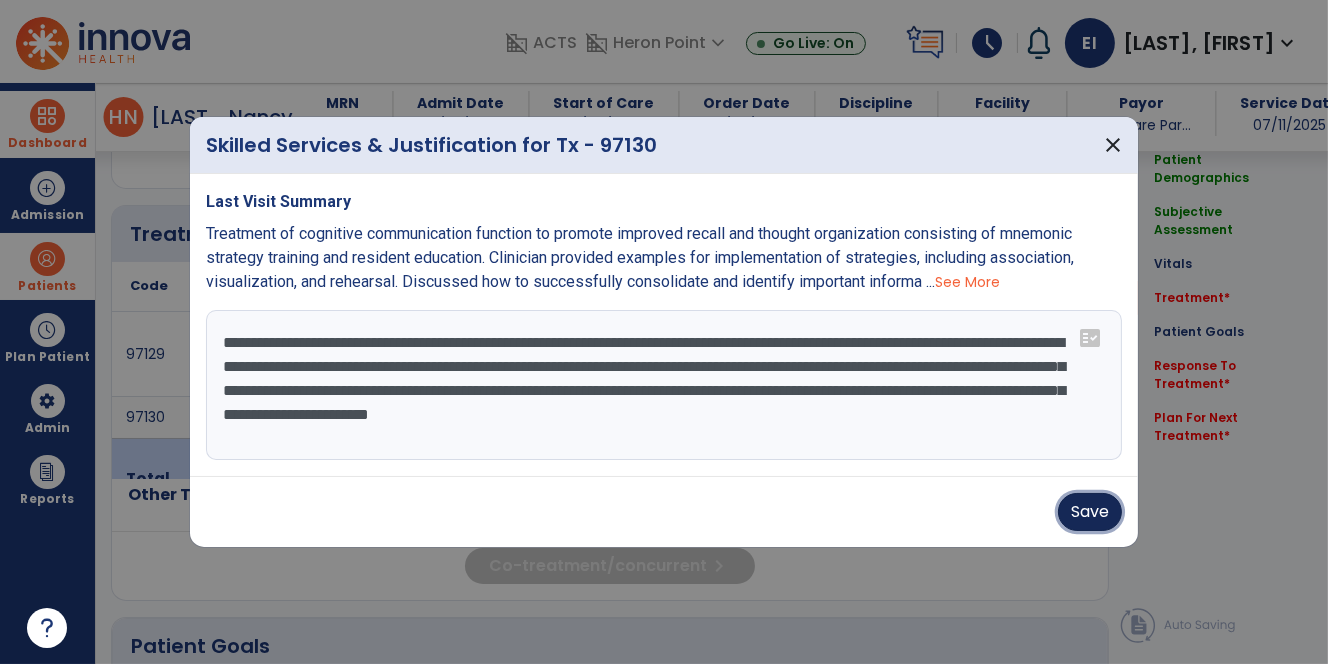 click on "Save" at bounding box center (1090, 512) 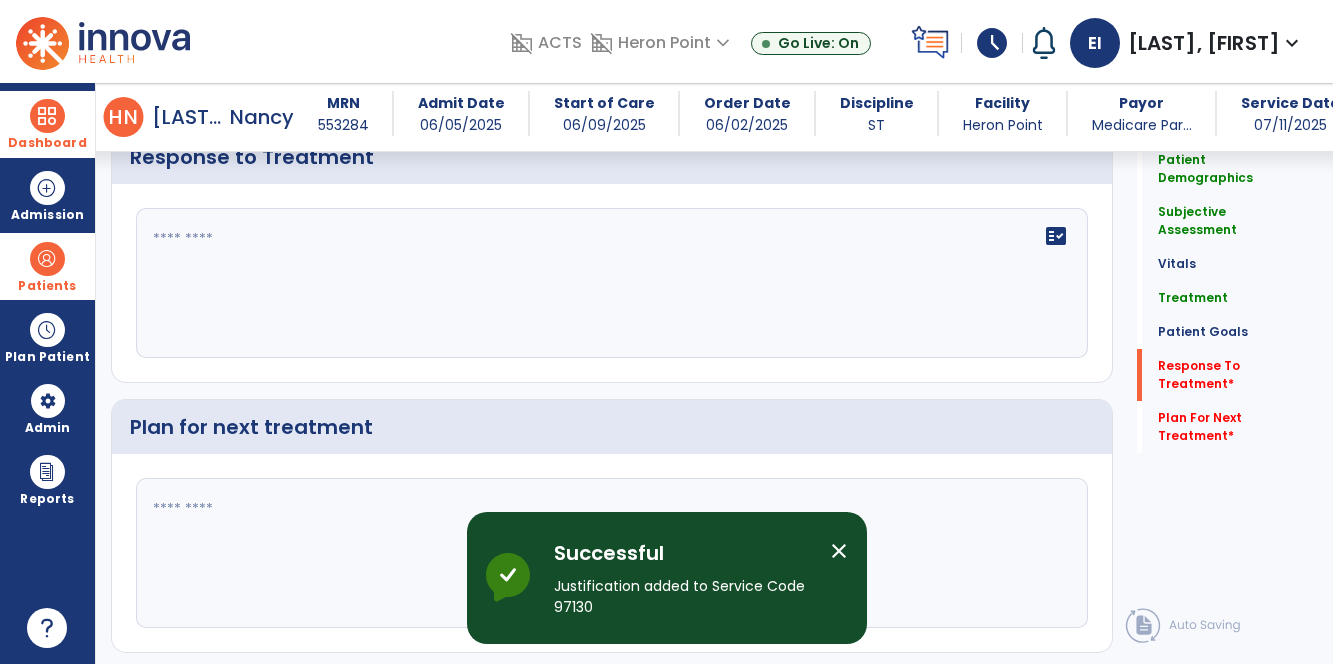 scroll, scrollTop: 2333, scrollLeft: 0, axis: vertical 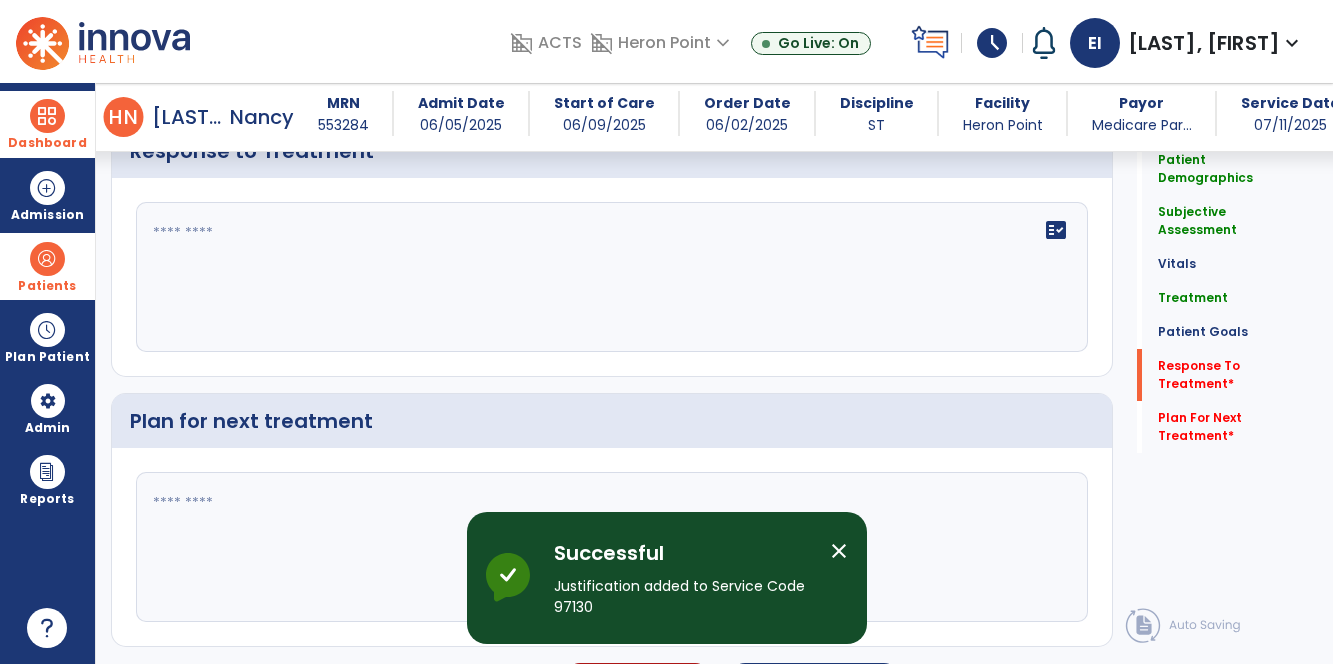 click on "fact_check" 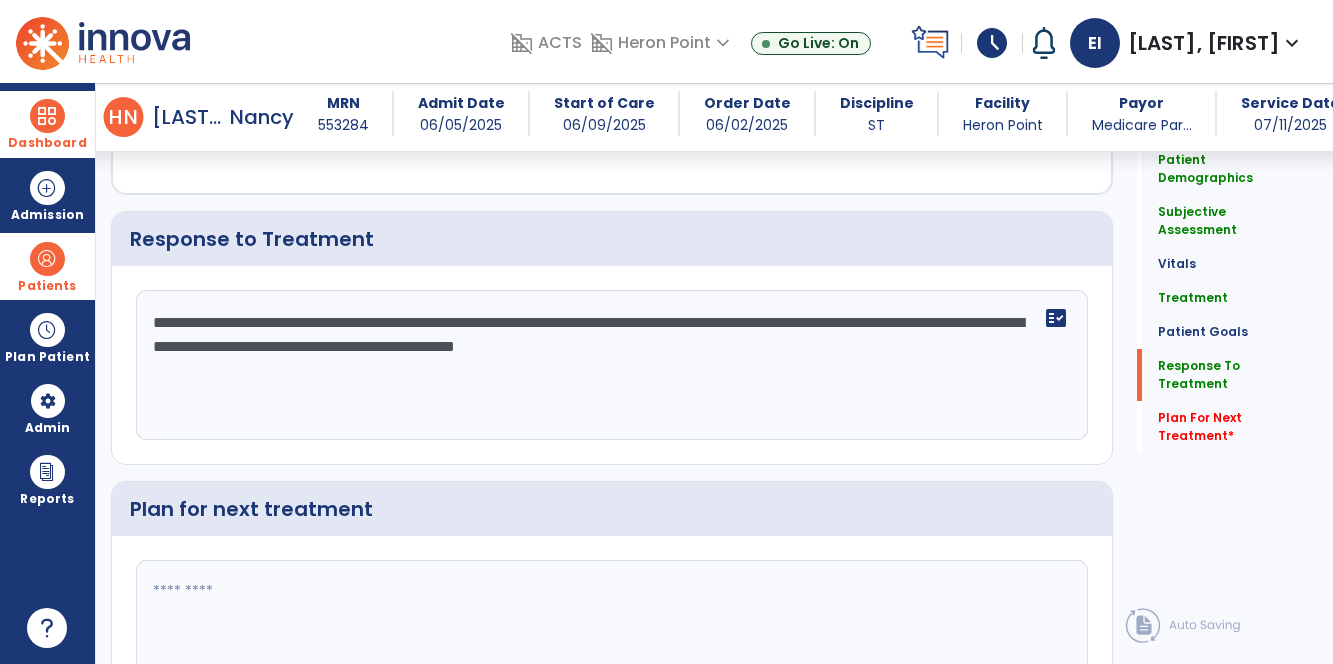 scroll, scrollTop: 2333, scrollLeft: 0, axis: vertical 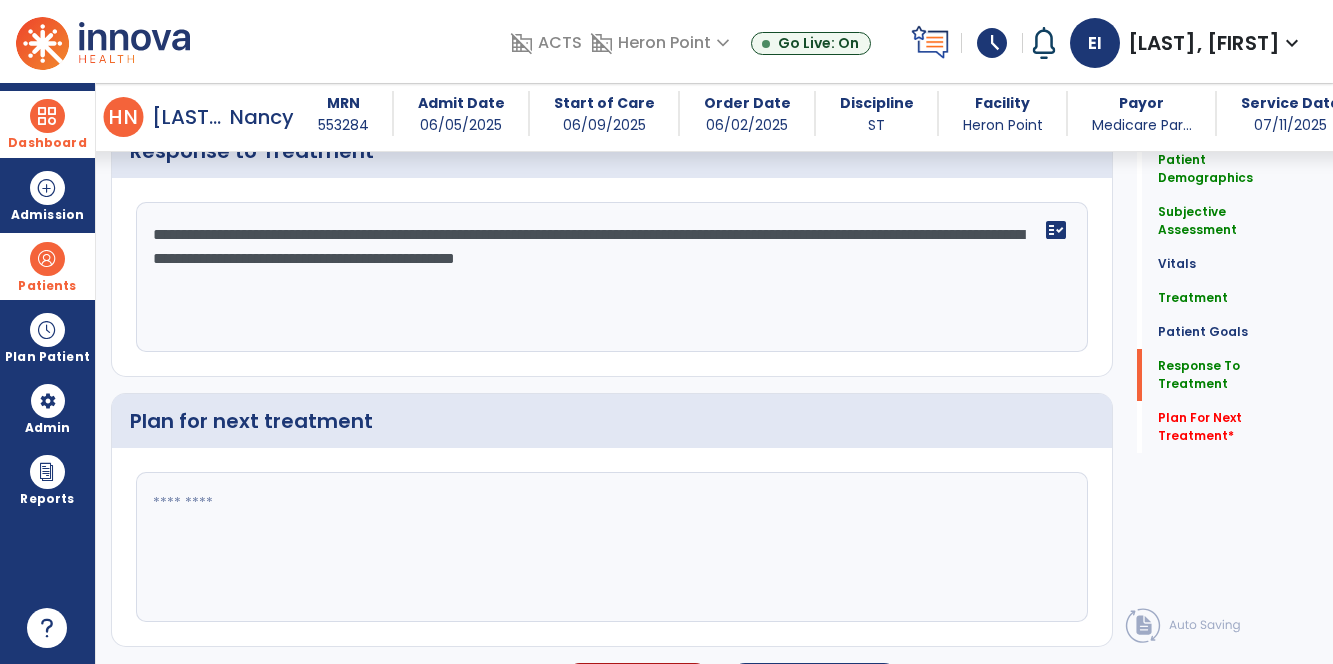 click on "**********" 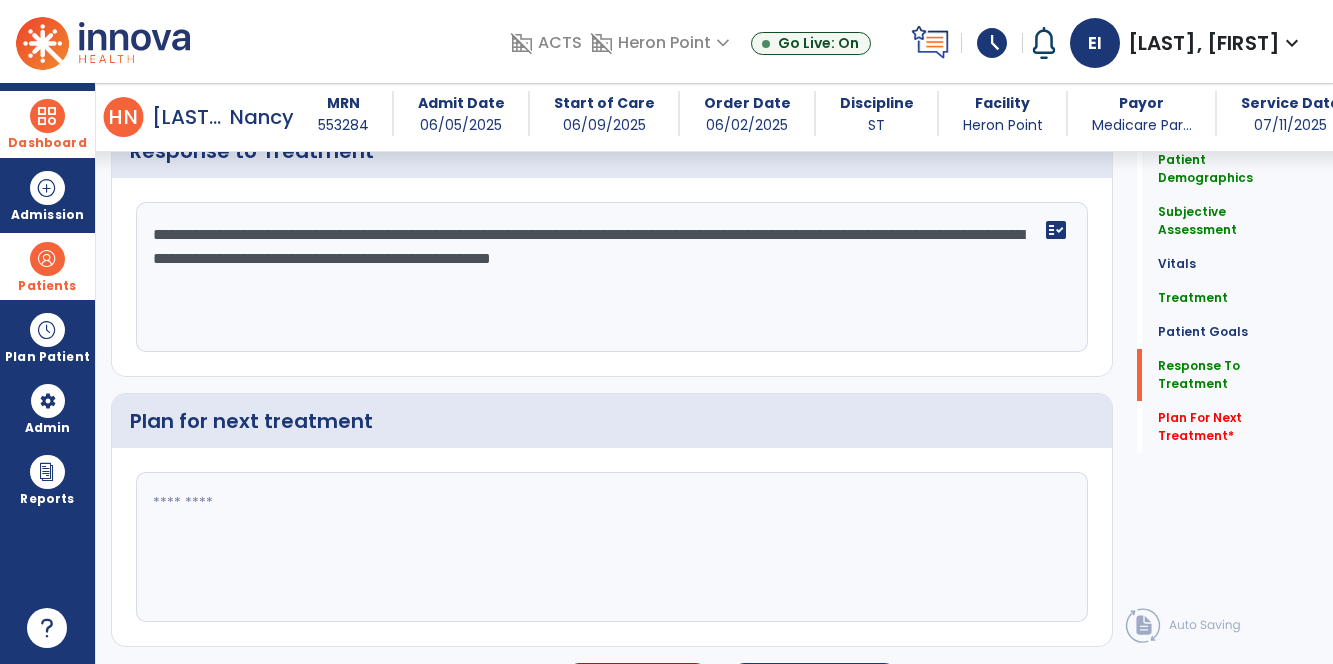 click on "**********" 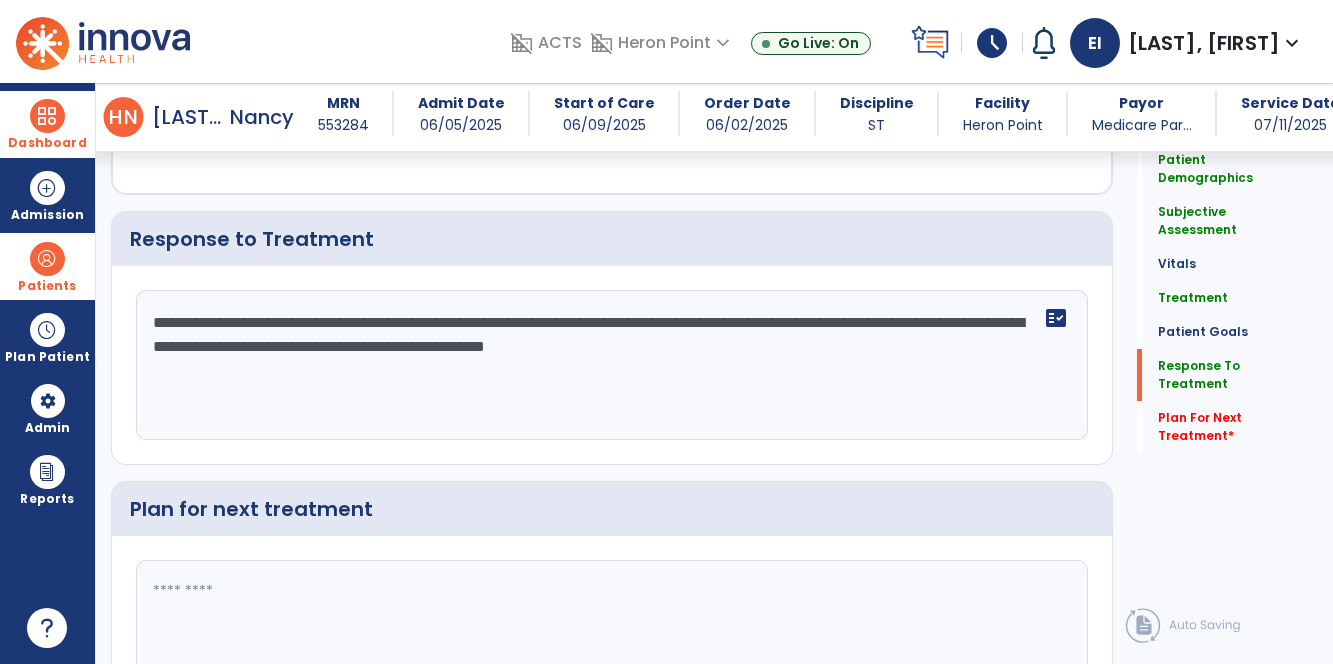 scroll, scrollTop: 2333, scrollLeft: 0, axis: vertical 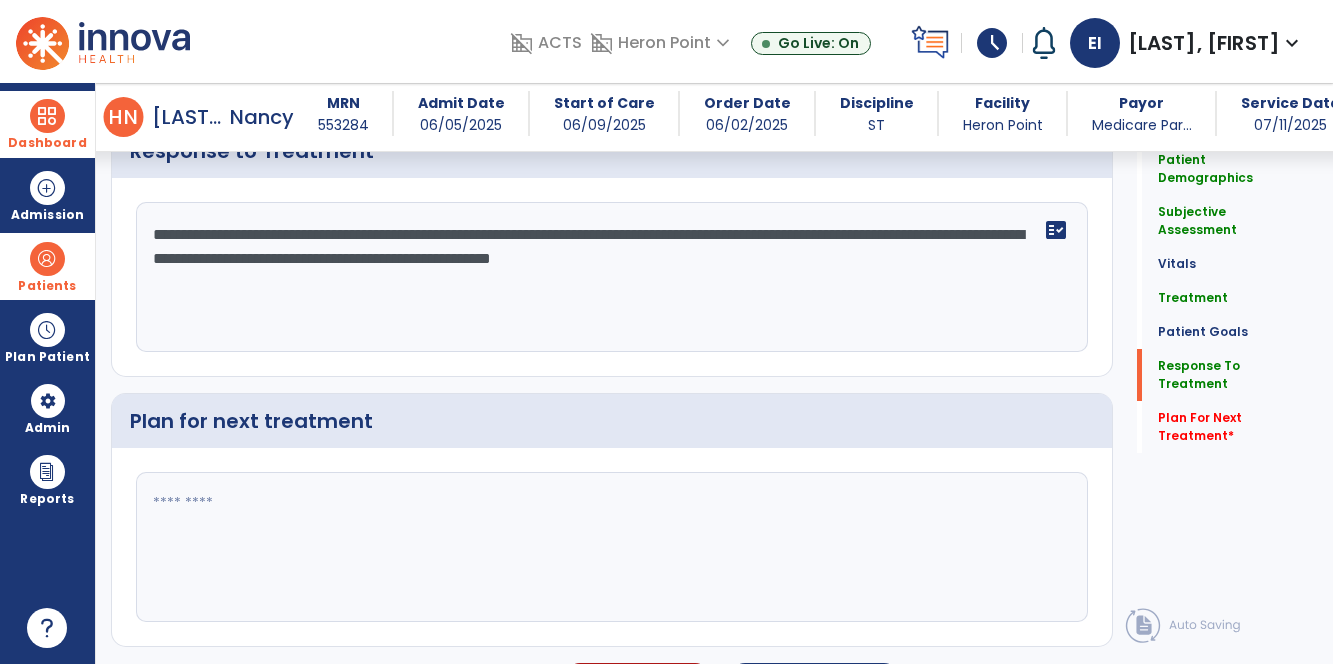 click on "**********" 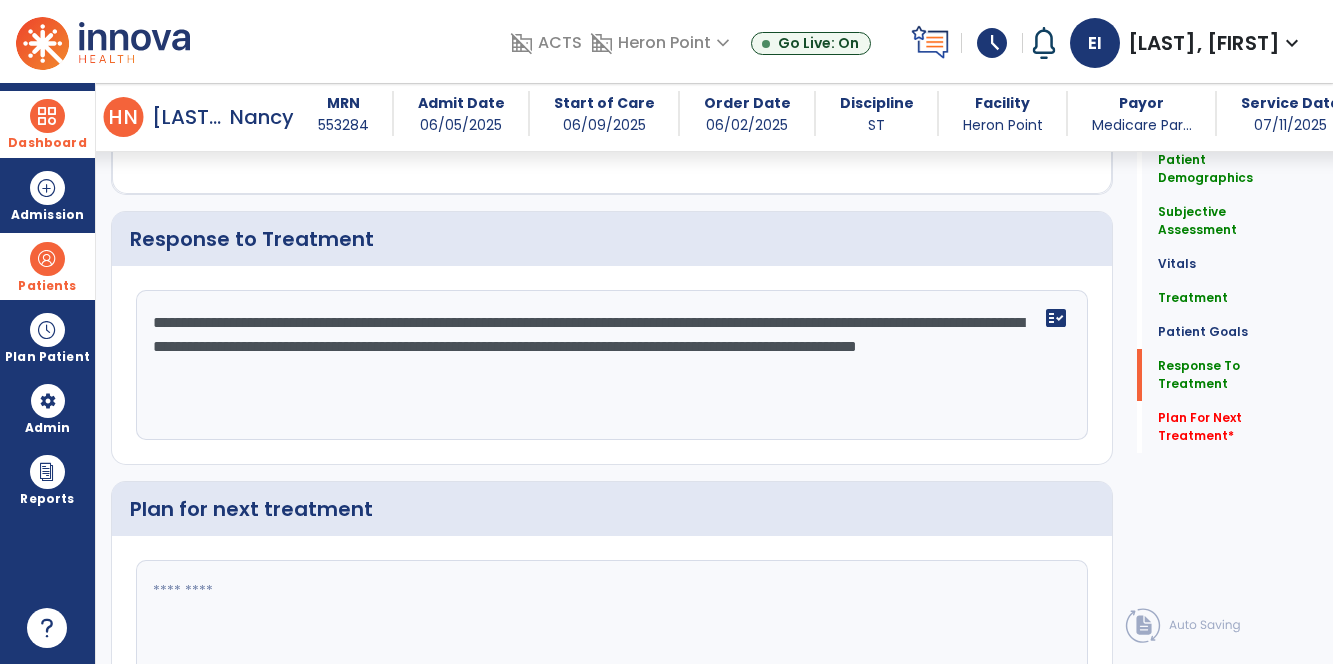 scroll, scrollTop: 2333, scrollLeft: 0, axis: vertical 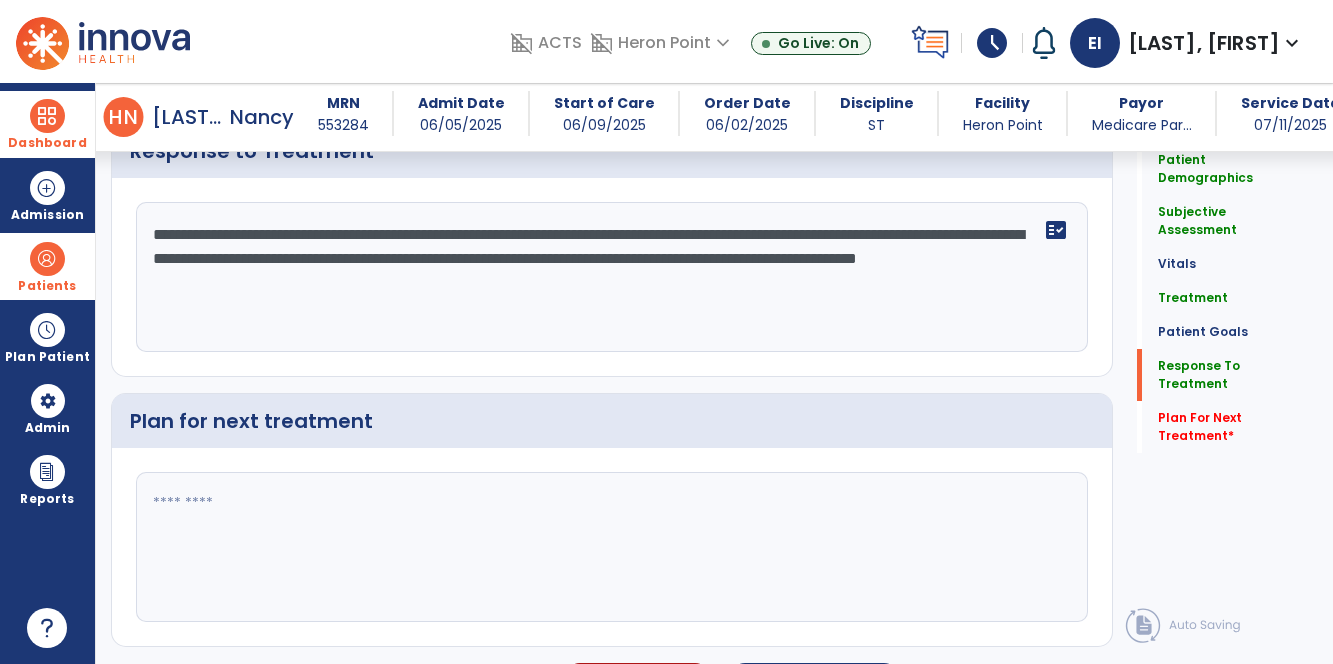 click 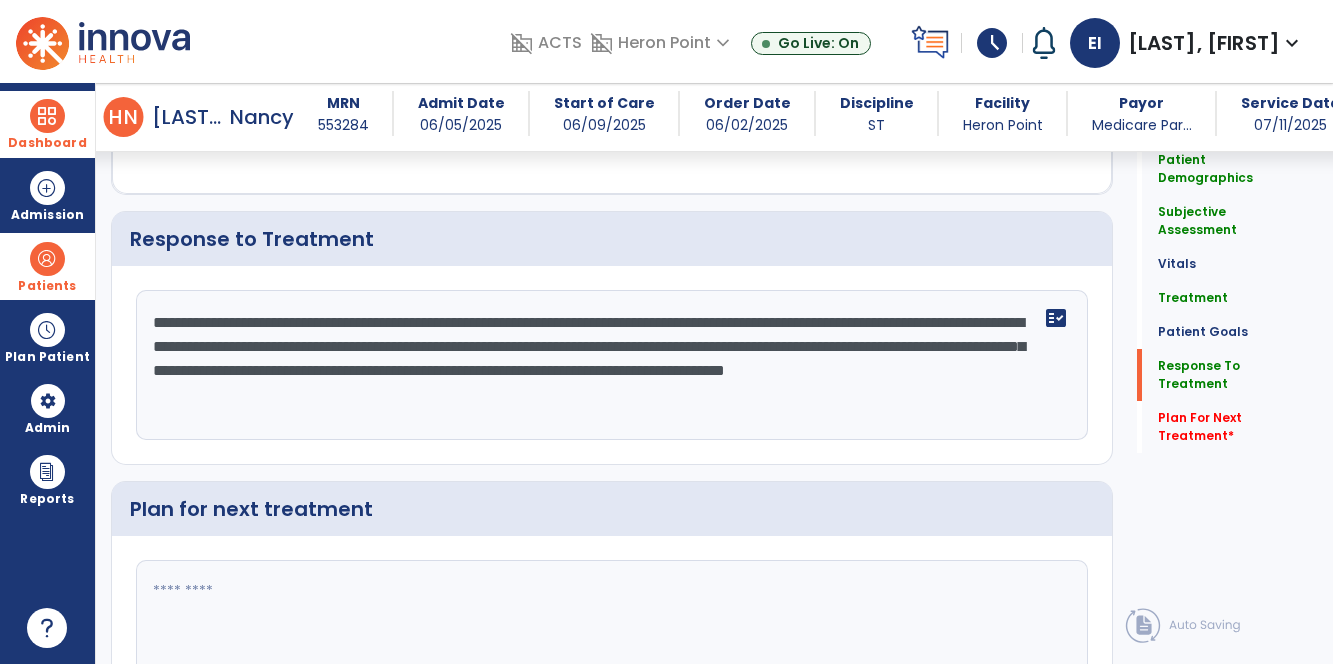 scroll, scrollTop: 2333, scrollLeft: 0, axis: vertical 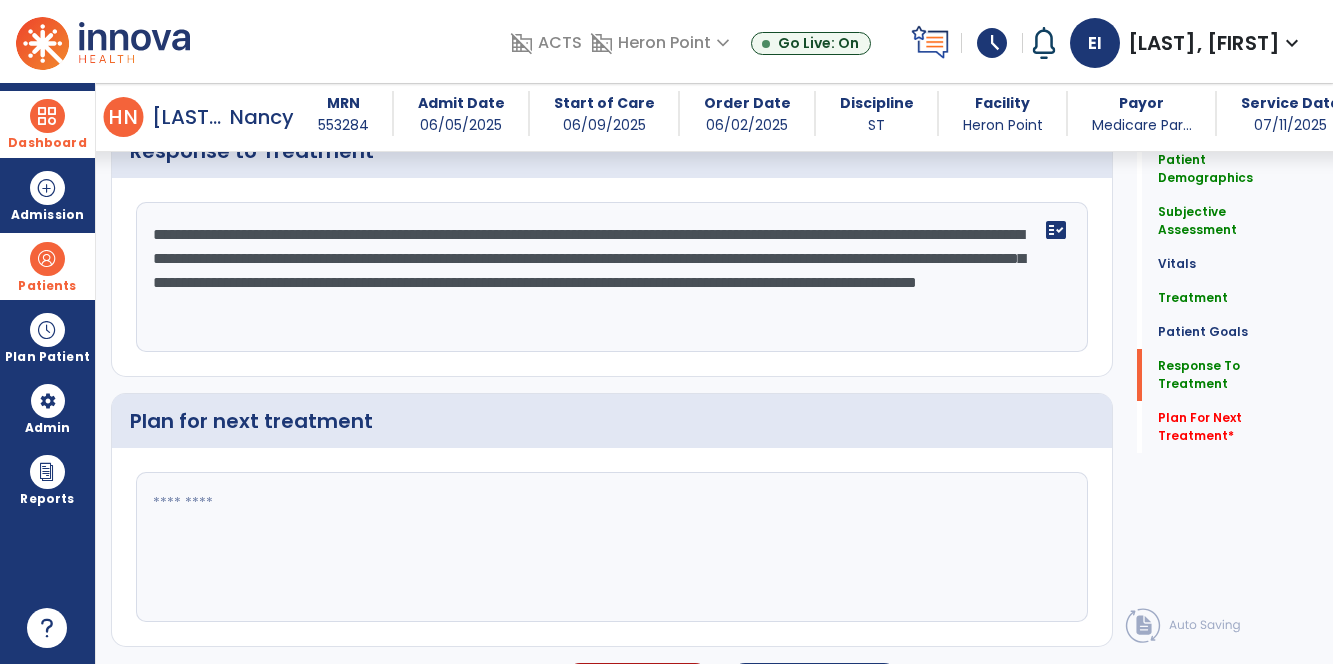 type on "**********" 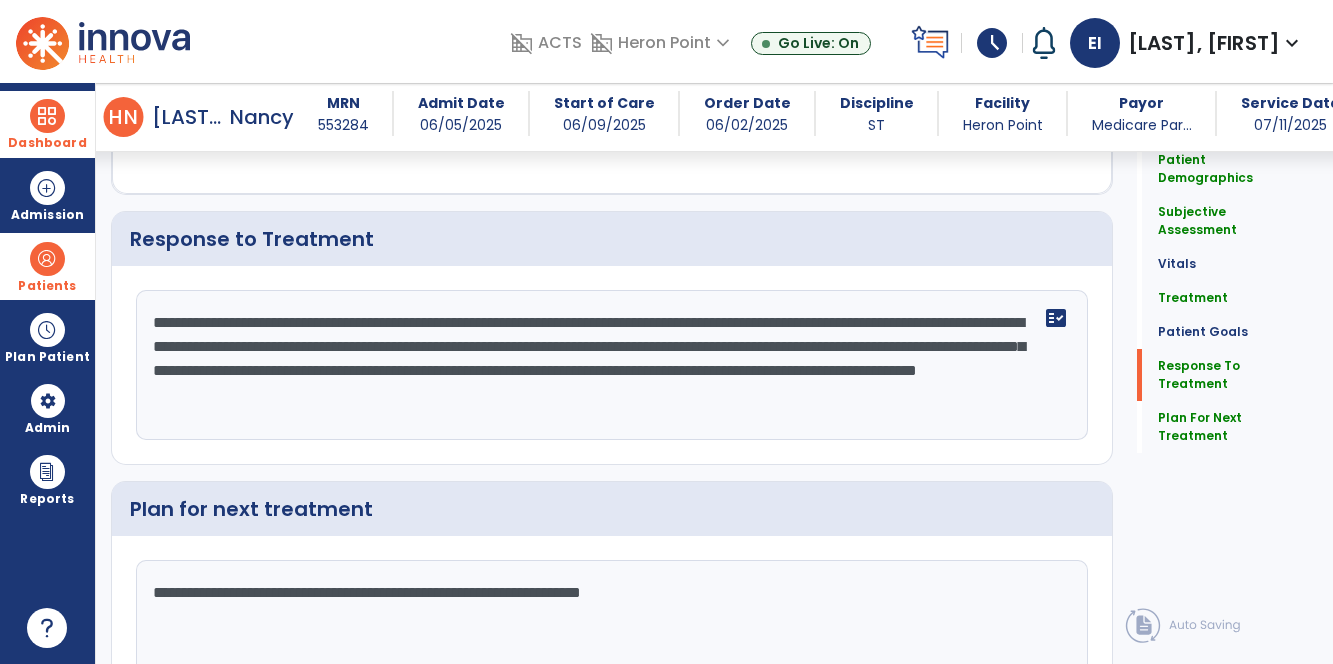 scroll, scrollTop: 2333, scrollLeft: 0, axis: vertical 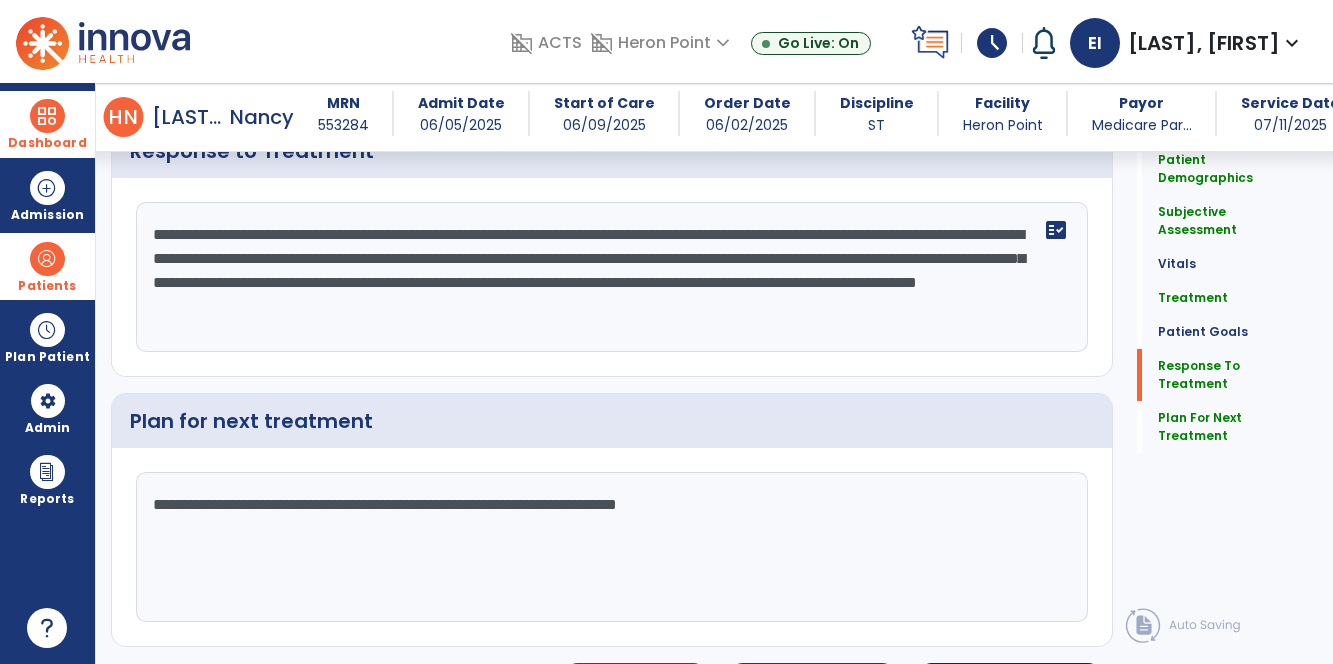 type on "**********" 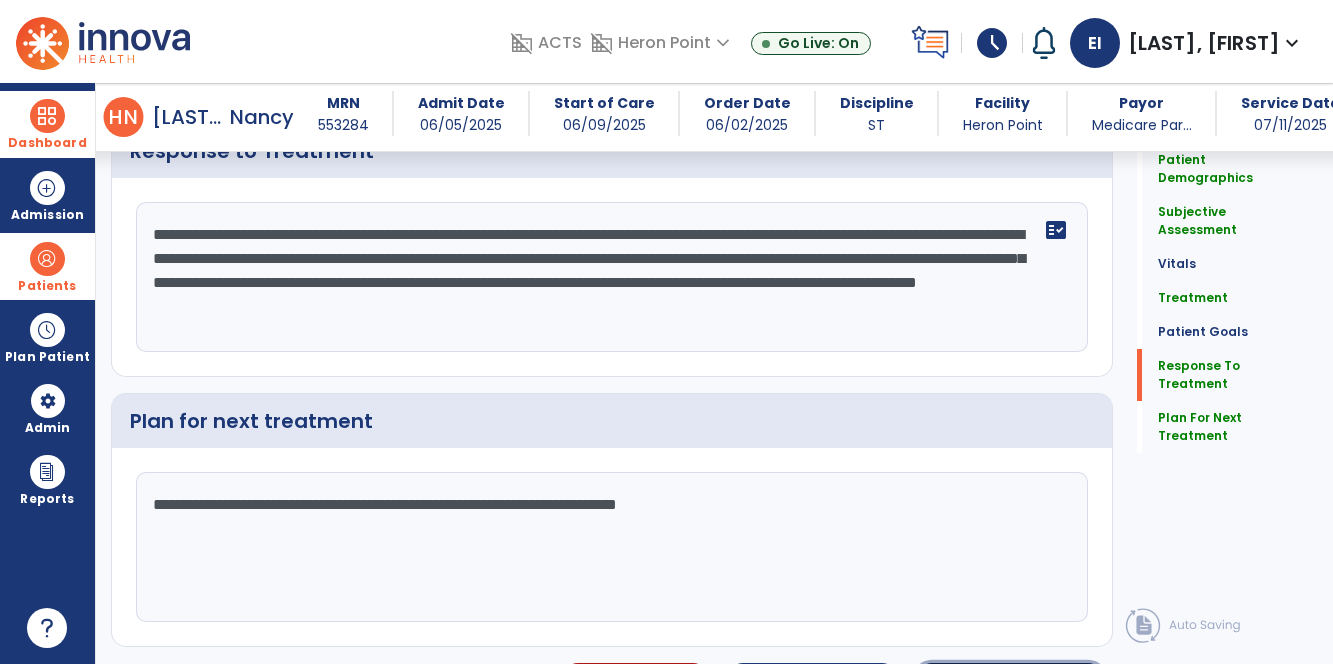 click on "Sign Doc" 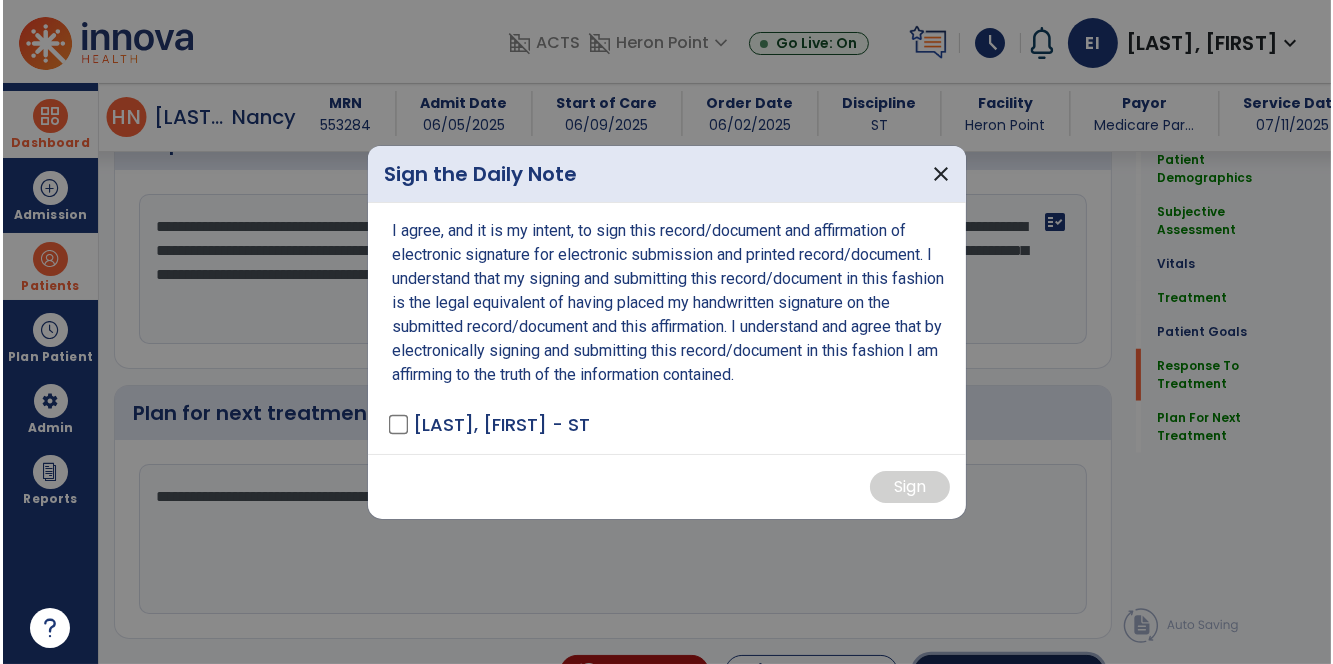 scroll, scrollTop: 2333, scrollLeft: 0, axis: vertical 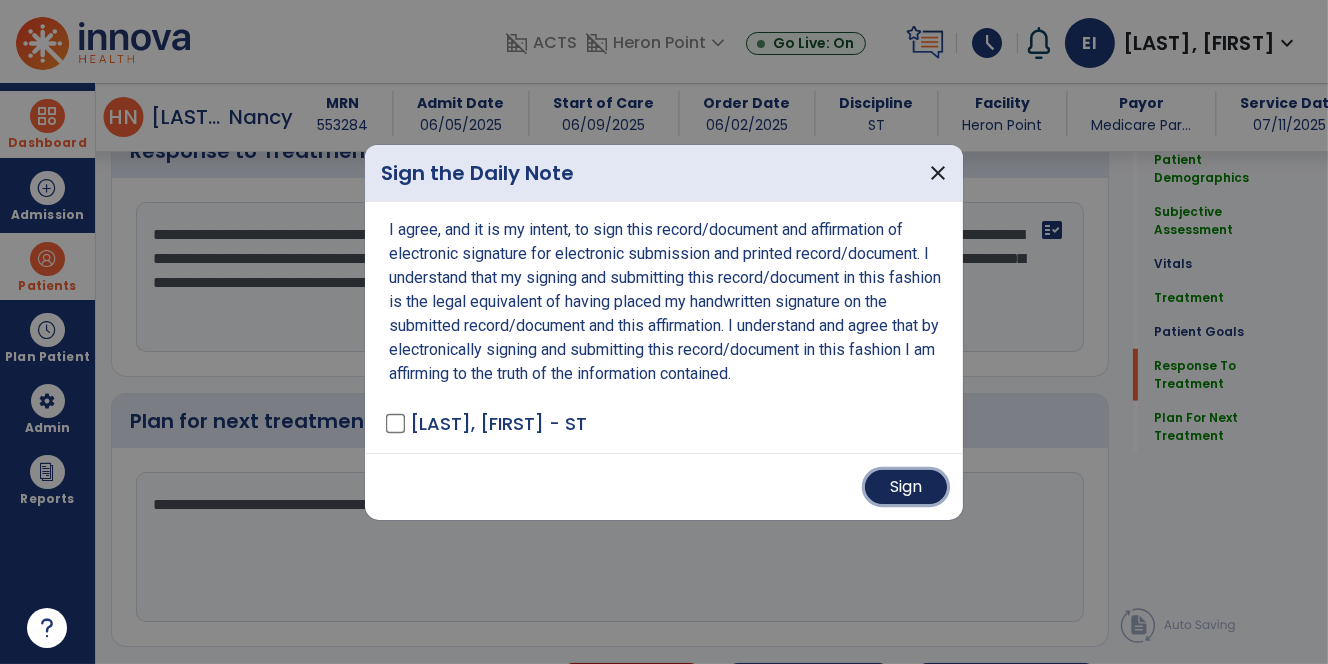 click on "Sign" at bounding box center [906, 487] 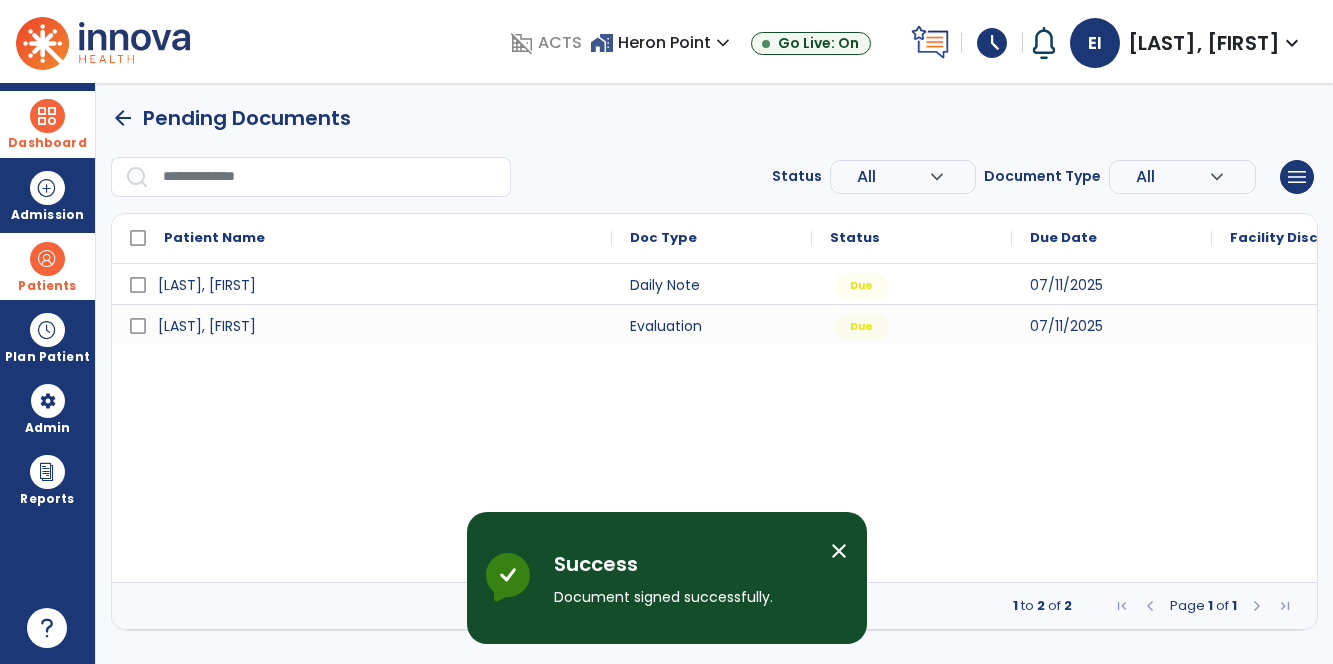 scroll, scrollTop: 0, scrollLeft: 0, axis: both 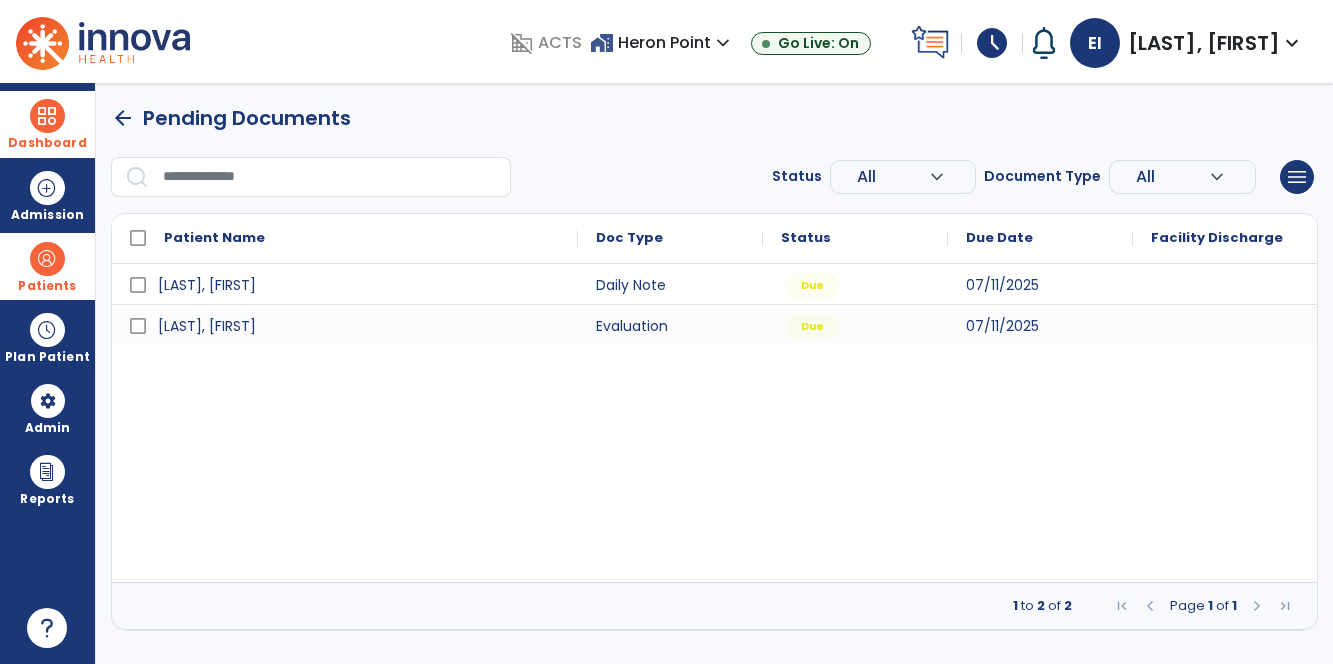 click on "schedule" at bounding box center (992, 43) 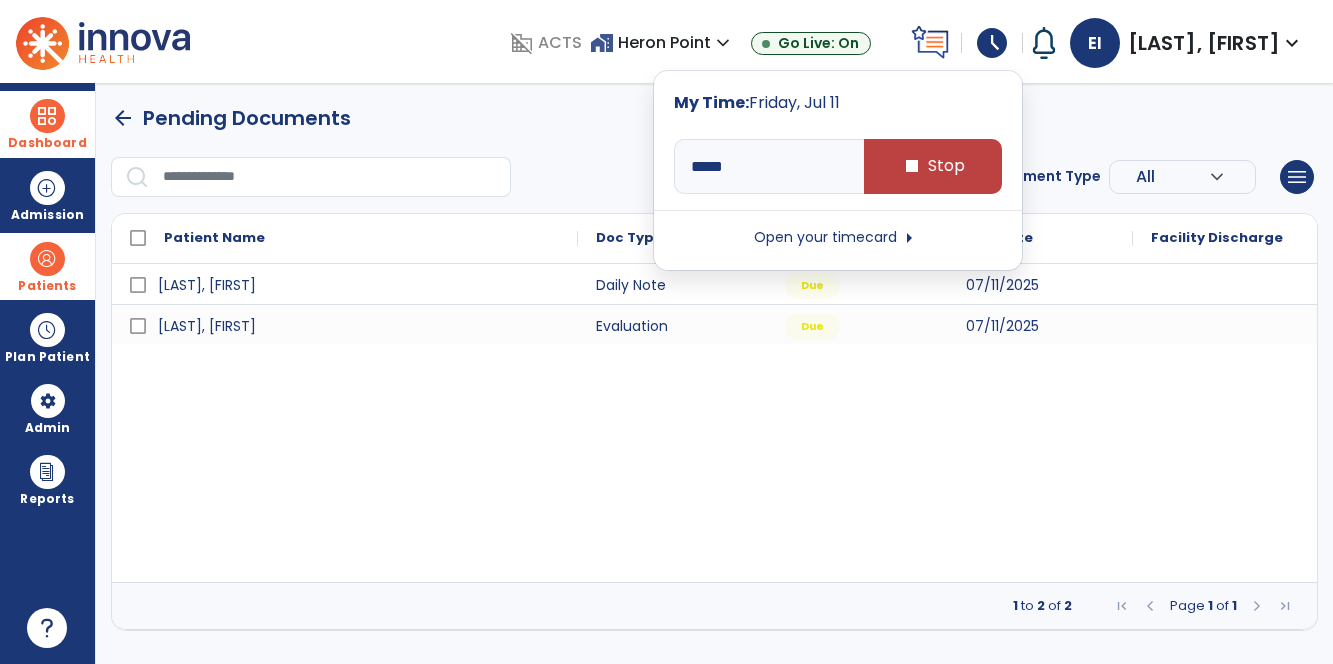 click on "arrow_back   Pending Documents" at bounding box center [714, 118] 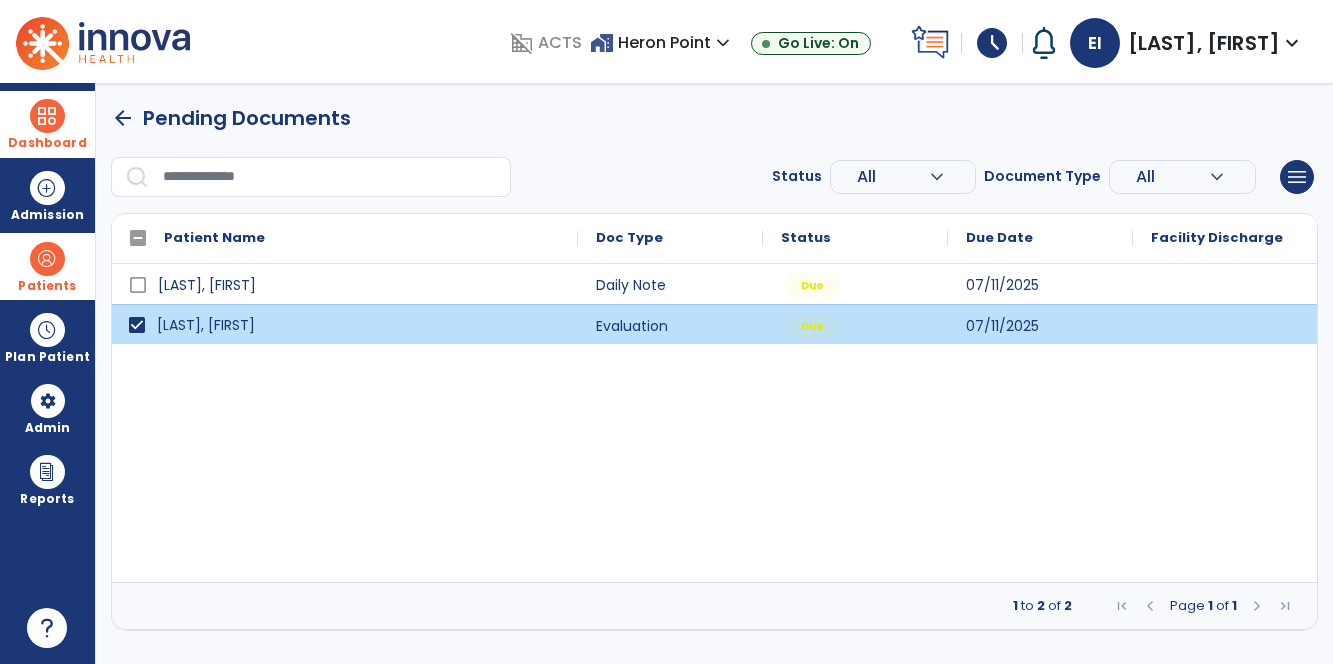 click on "[LAST], [FIRST] Daily Note Due 07/11/2025
[LAST], [FIRST] Evaluation Due 07/11/2025" at bounding box center [714, 423] 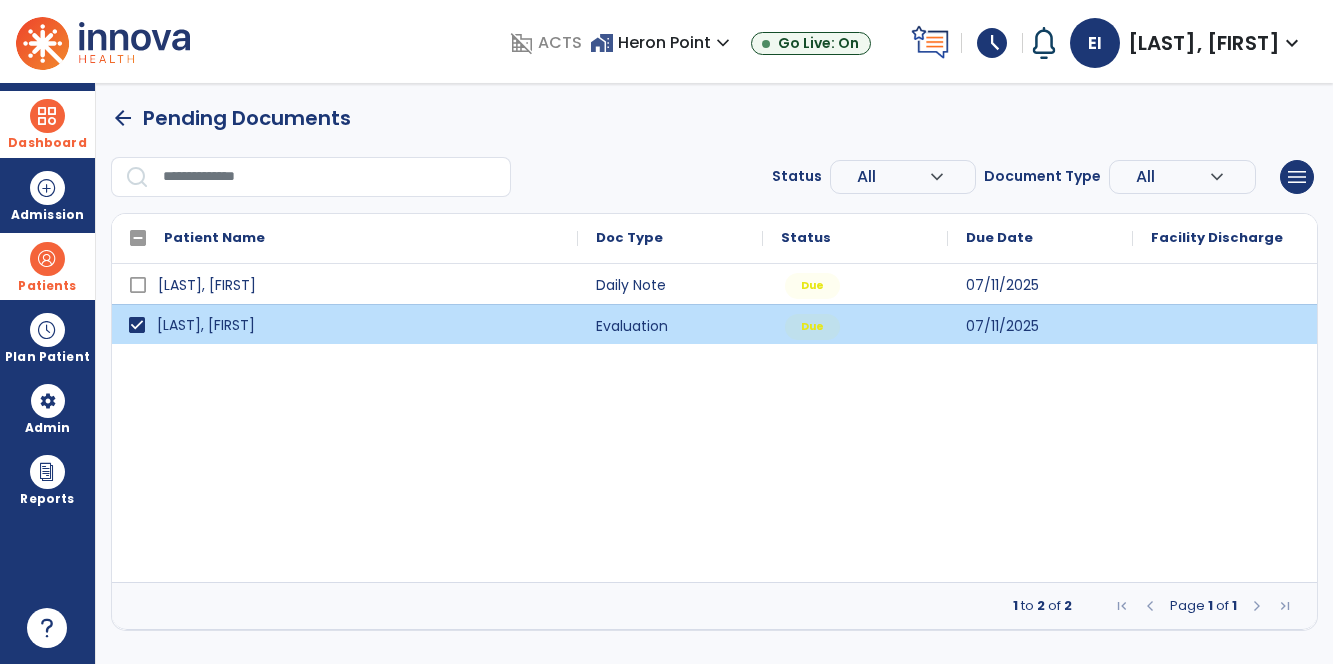 click at bounding box center (1257, 606) 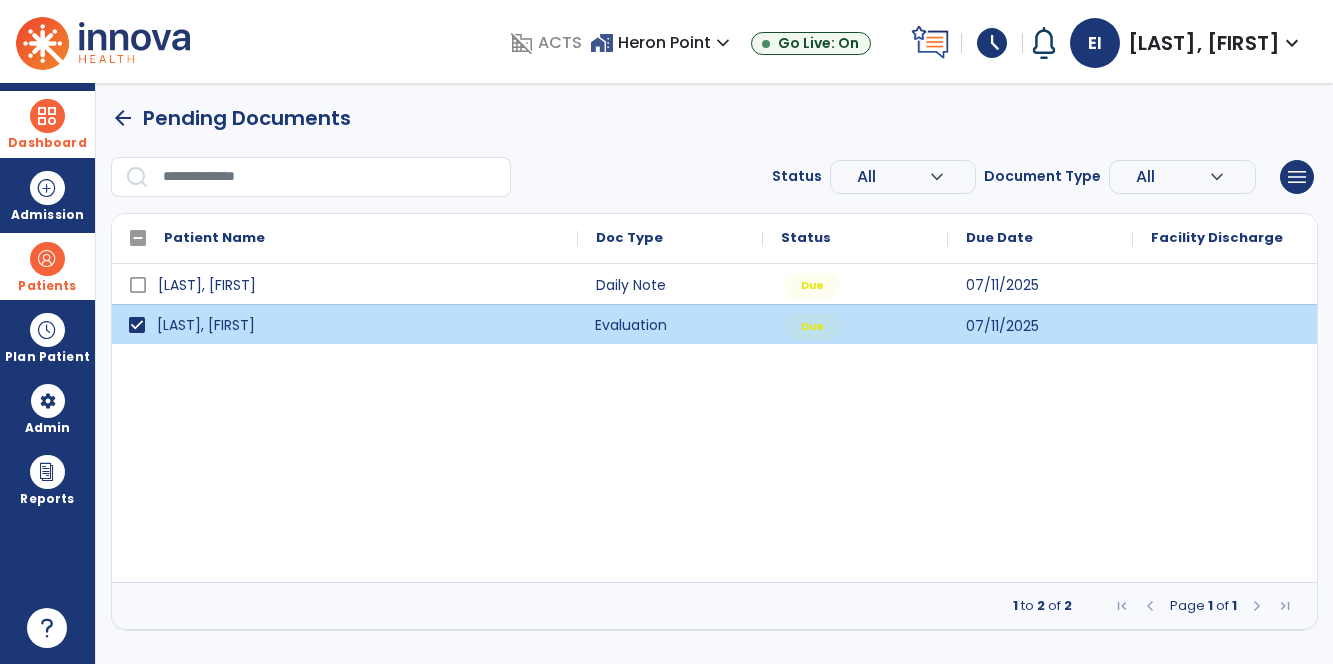 click on "Evaluation" at bounding box center [670, 324] 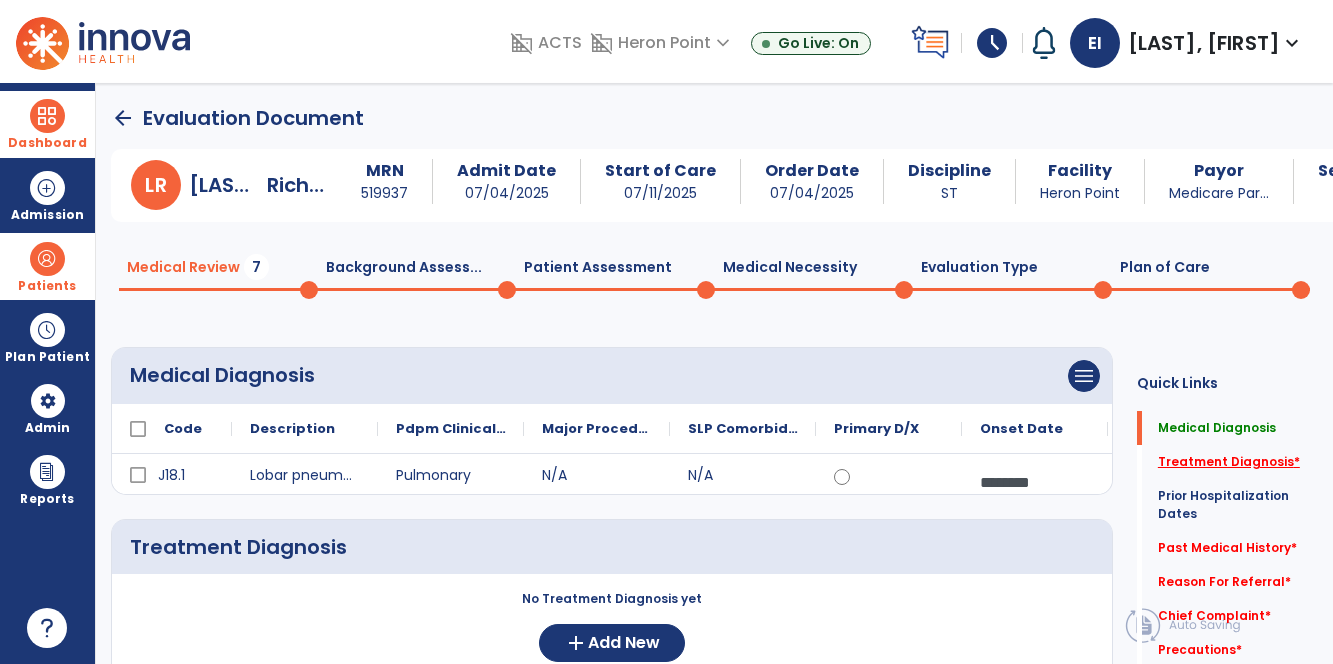 click on "Treatment Diagnosis   *" 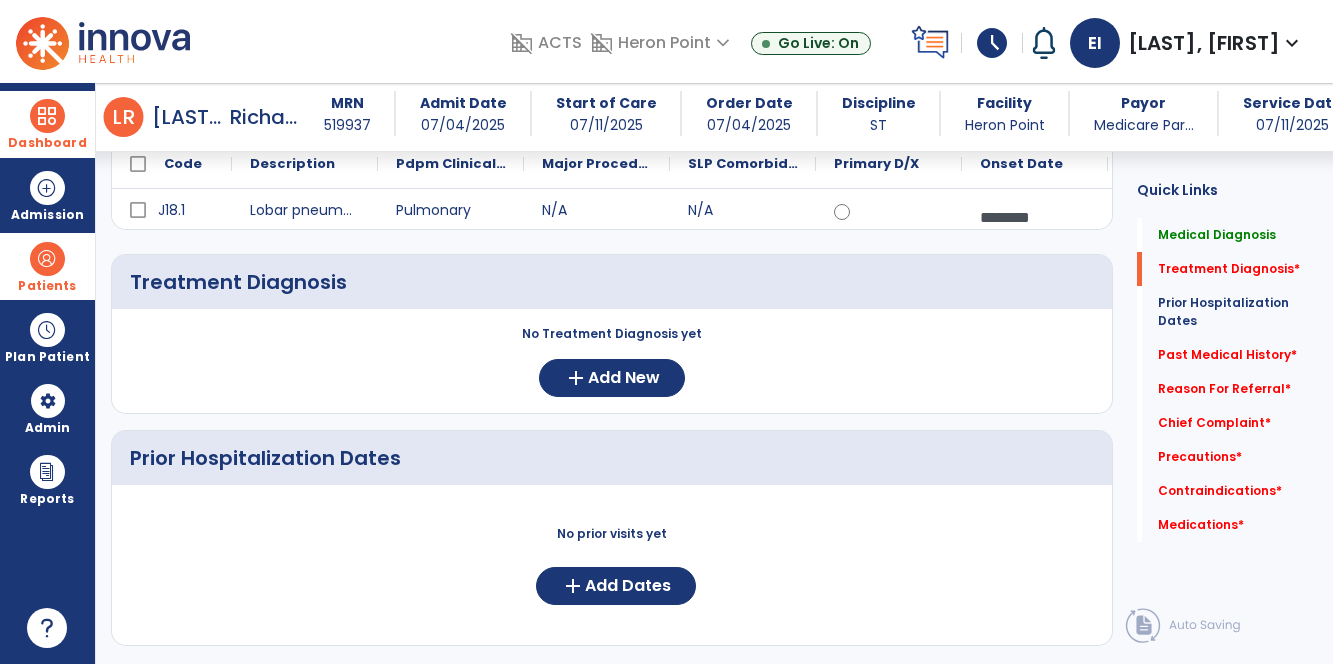 scroll, scrollTop: 258, scrollLeft: 0, axis: vertical 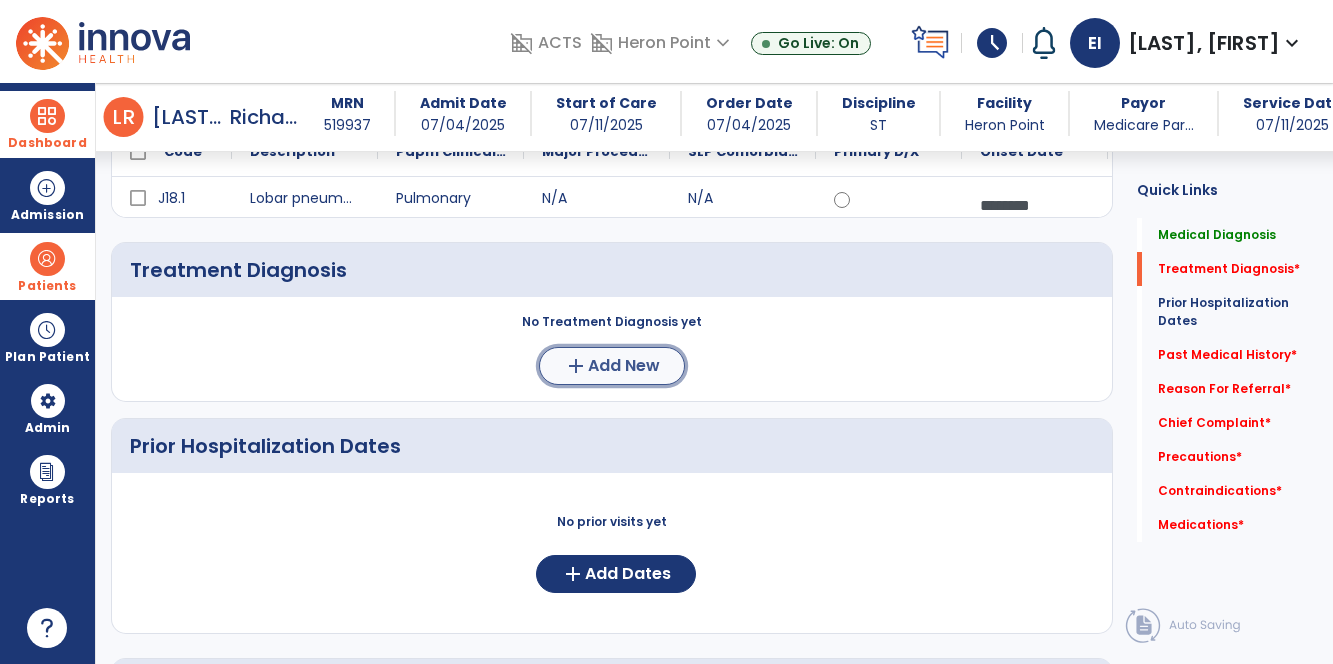 click on "Add New" 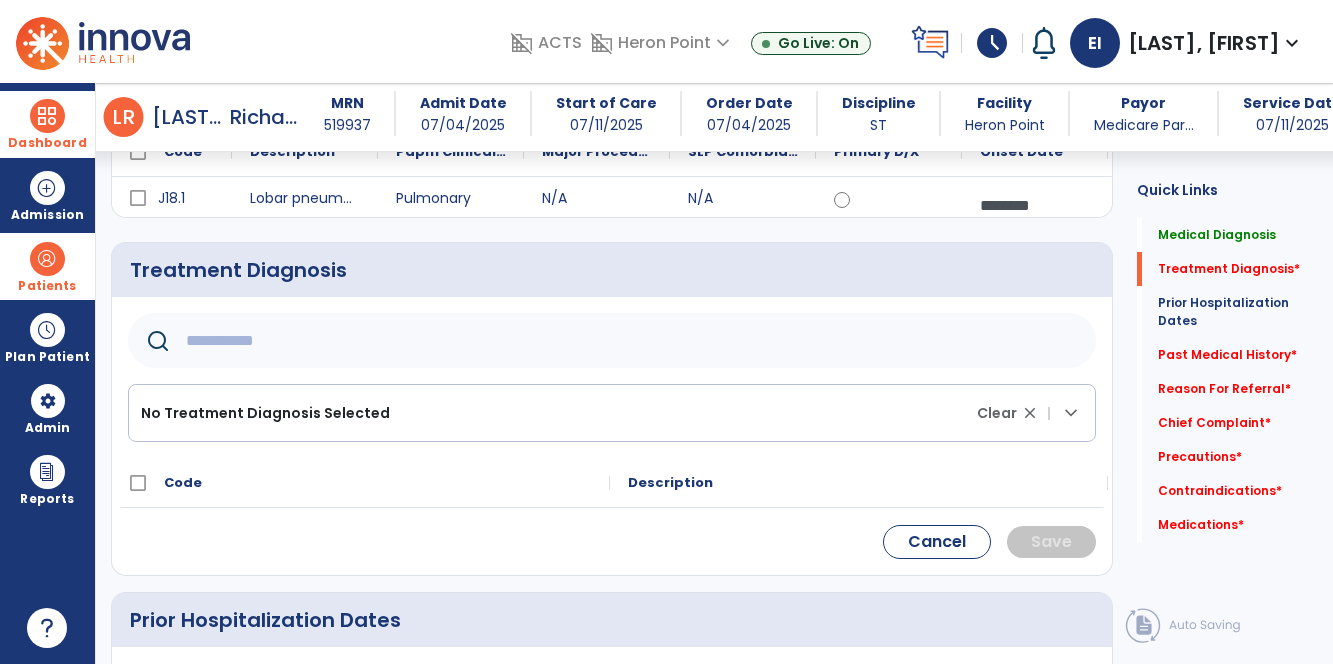 click on "No Treatment Diagnosis Selected Clear close |  keyboard_arrow_down" 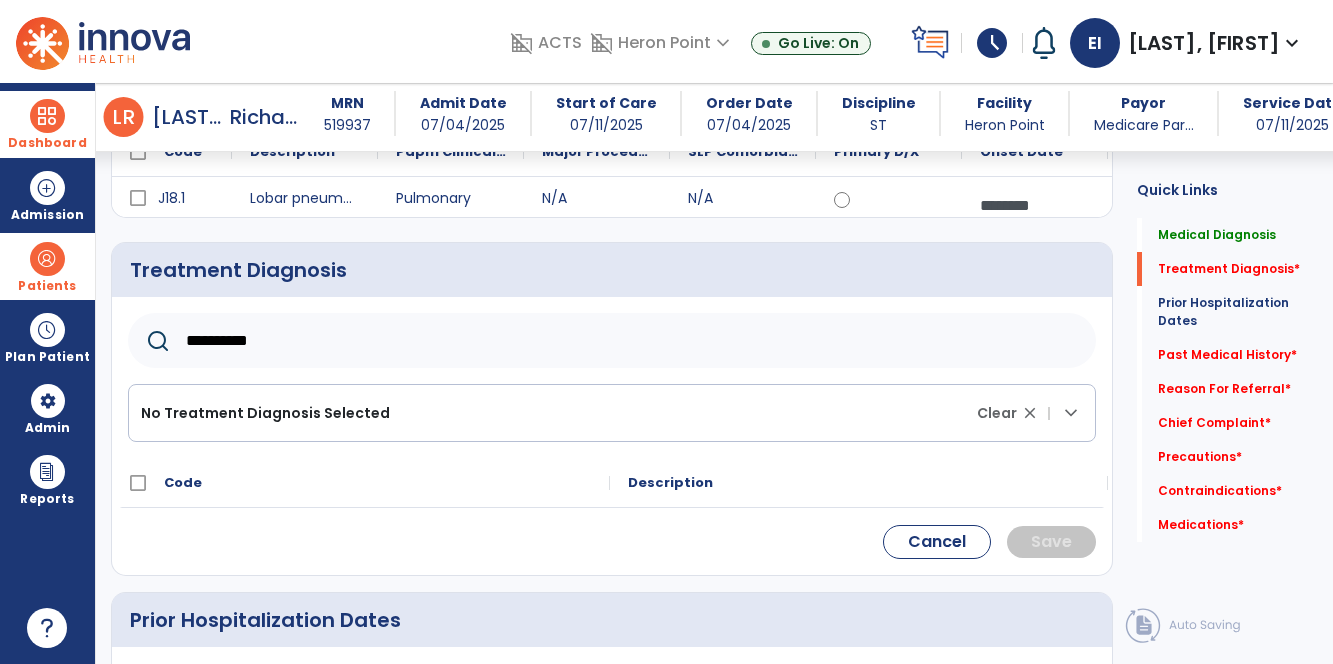 click on "**********" 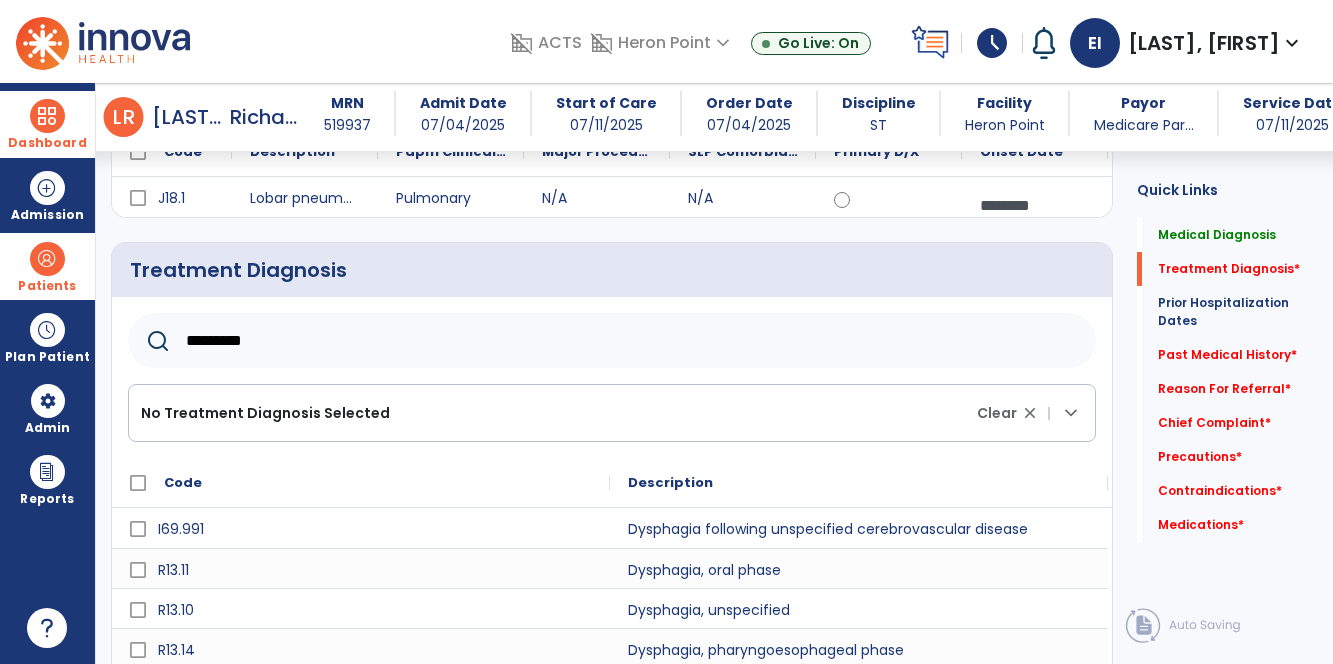 click on "*********" 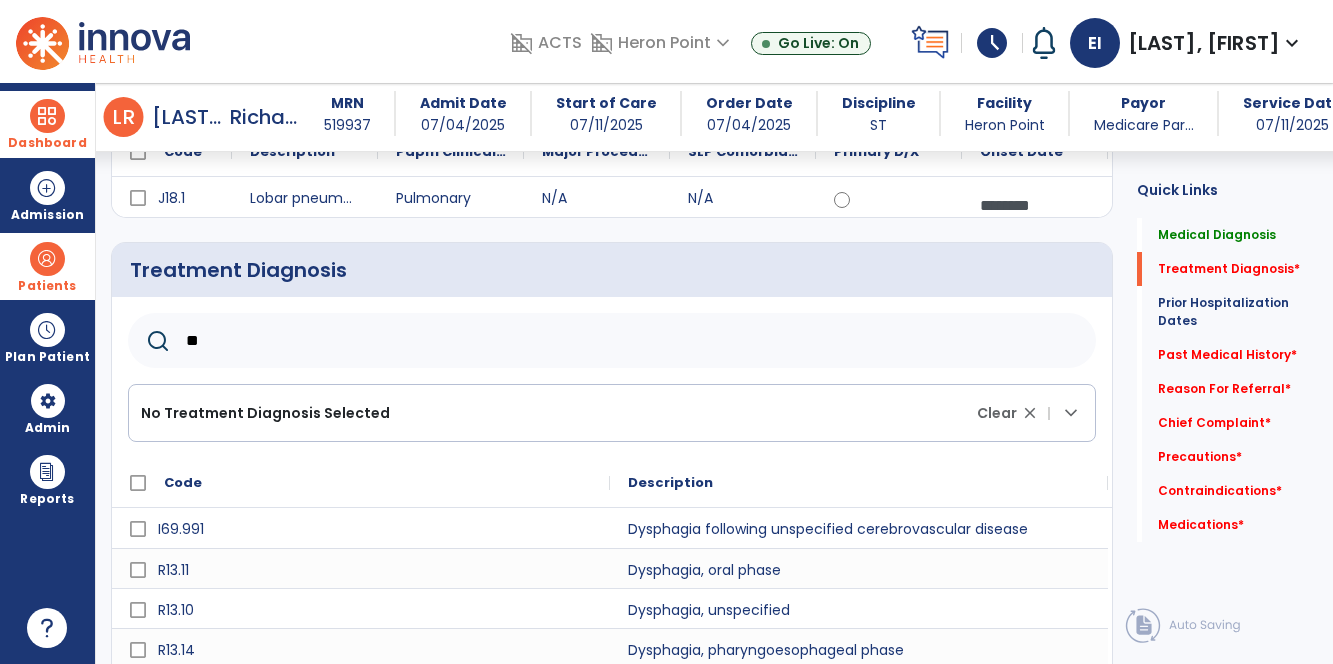 type on "*" 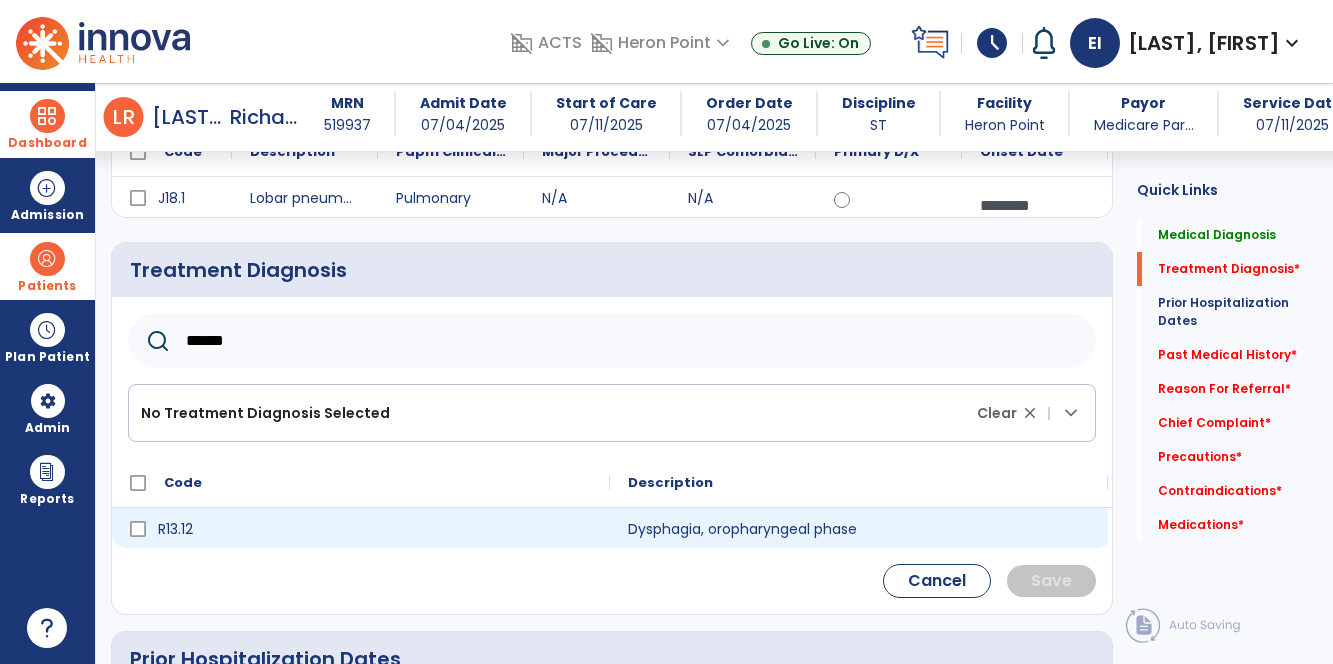 type on "******" 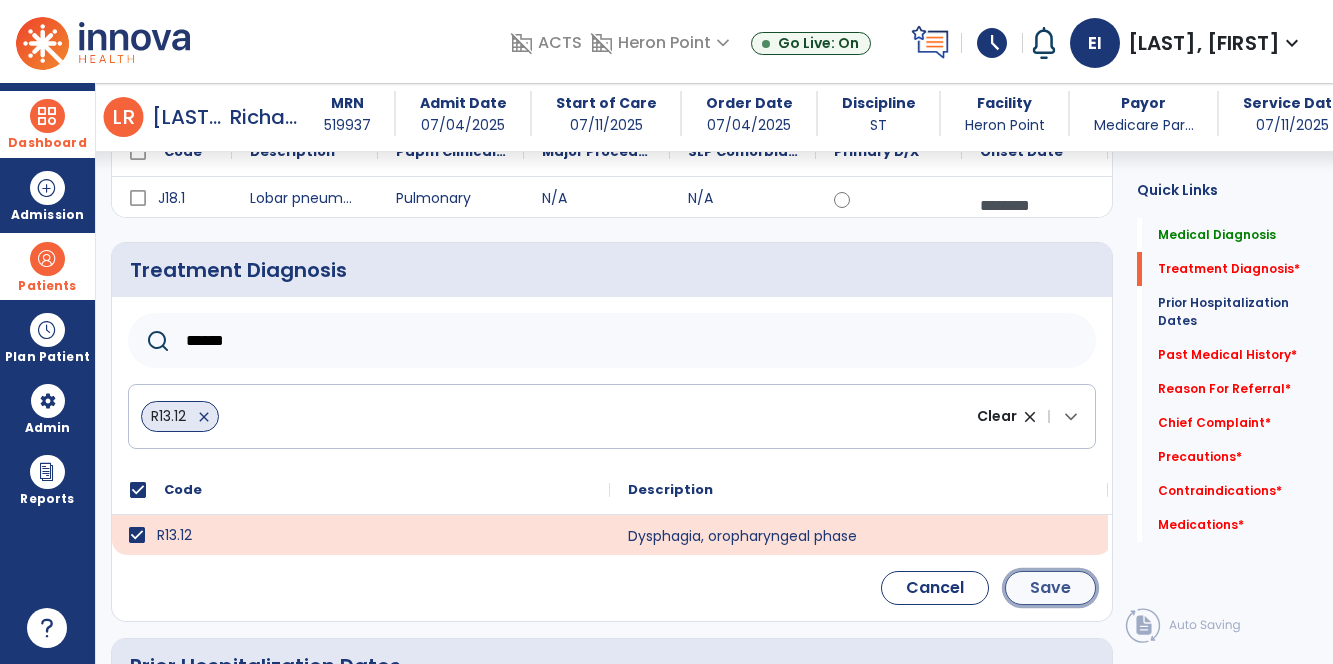 click on "Save" 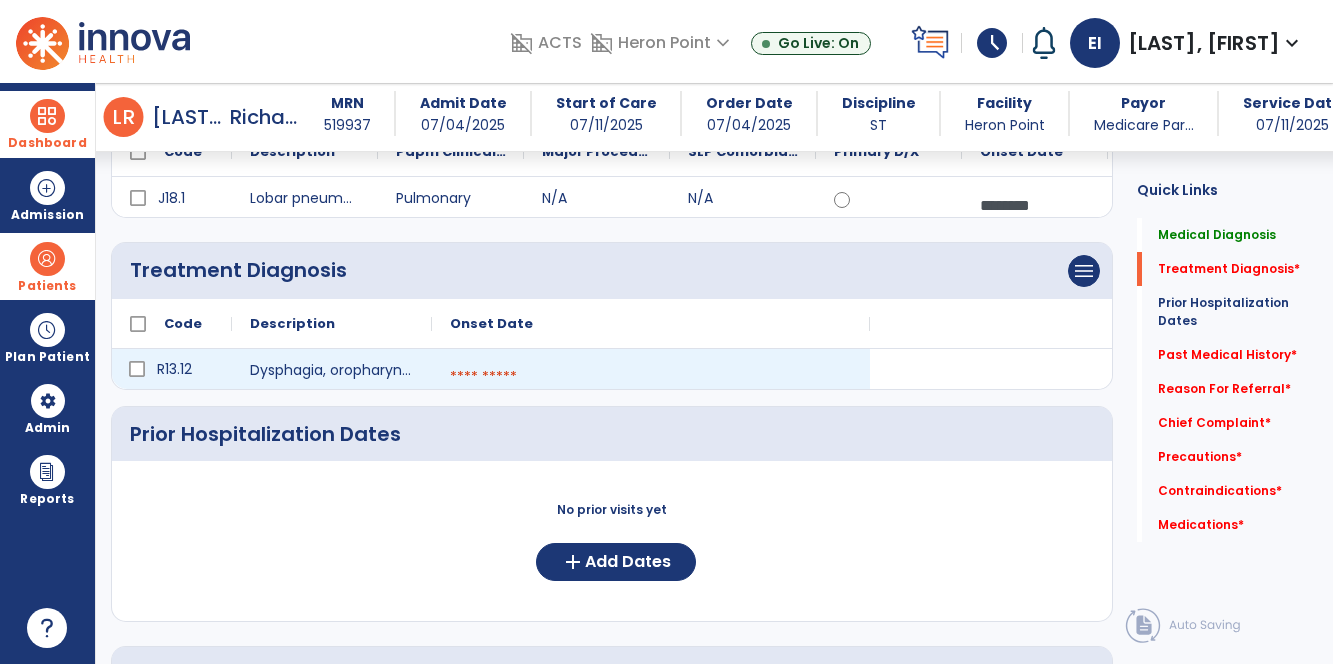 click at bounding box center [651, 377] 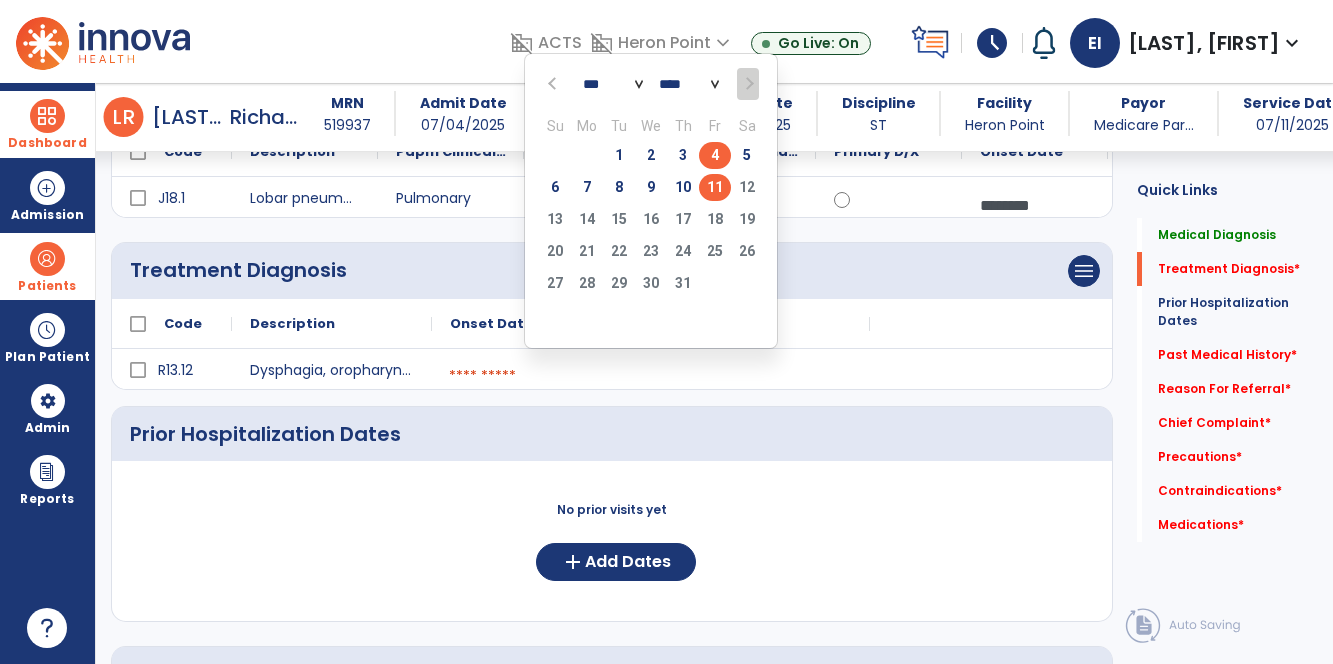 click on "4" 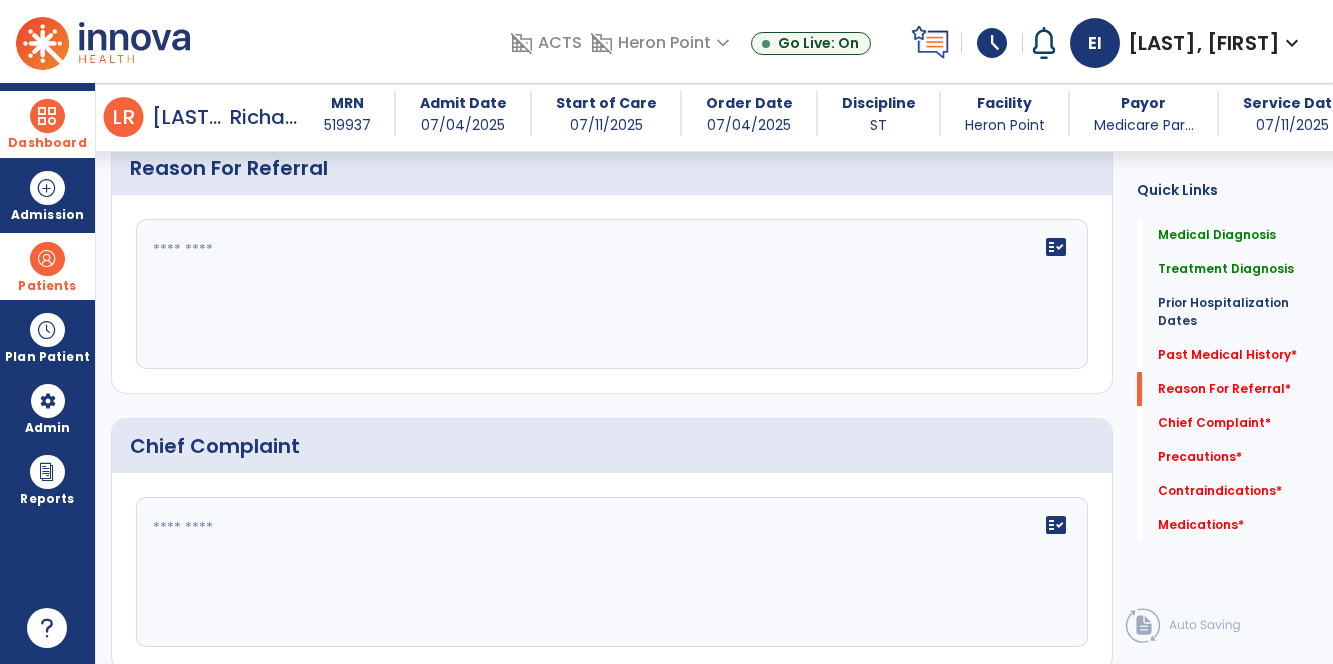 scroll, scrollTop: 961, scrollLeft: 0, axis: vertical 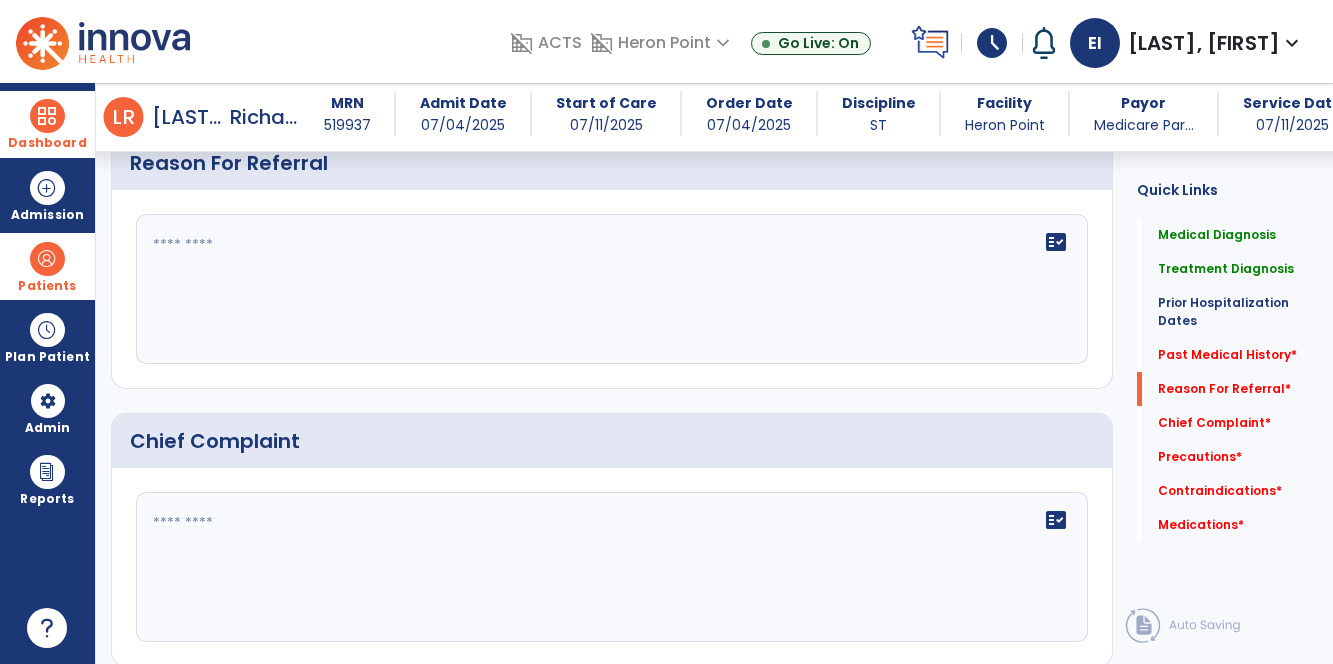 click at bounding box center [47, 628] 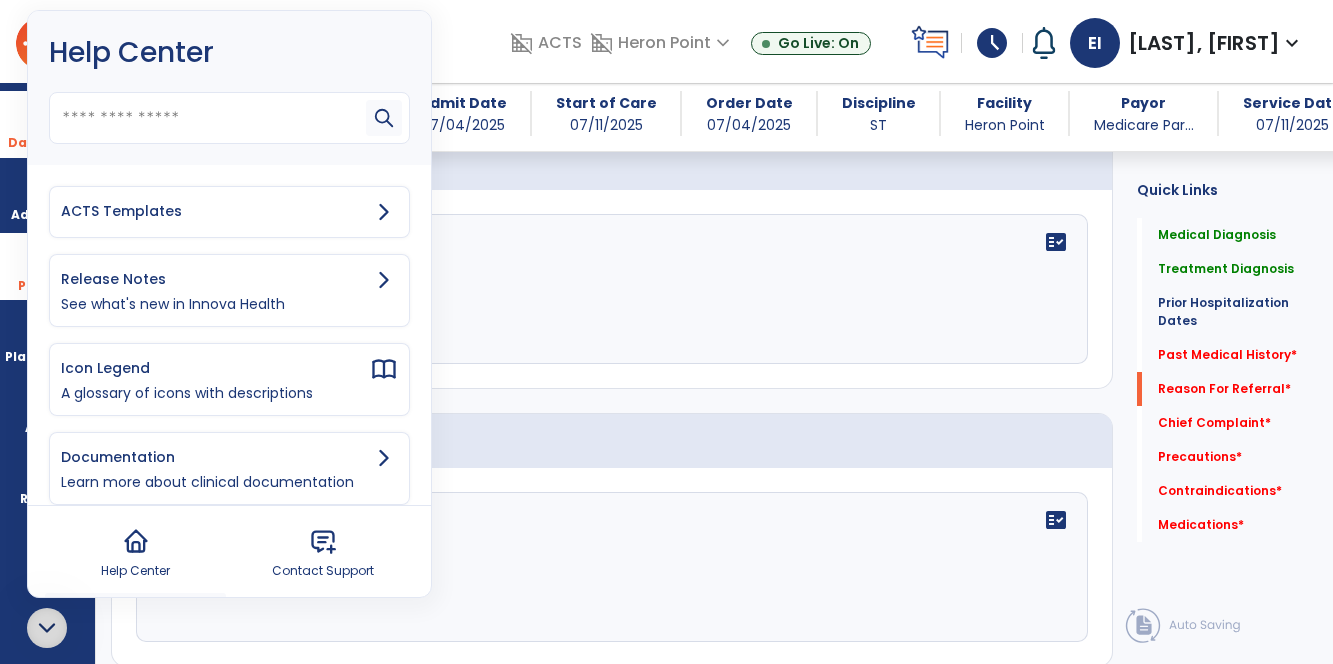 click on "ACTS Templates" at bounding box center [215, 211] 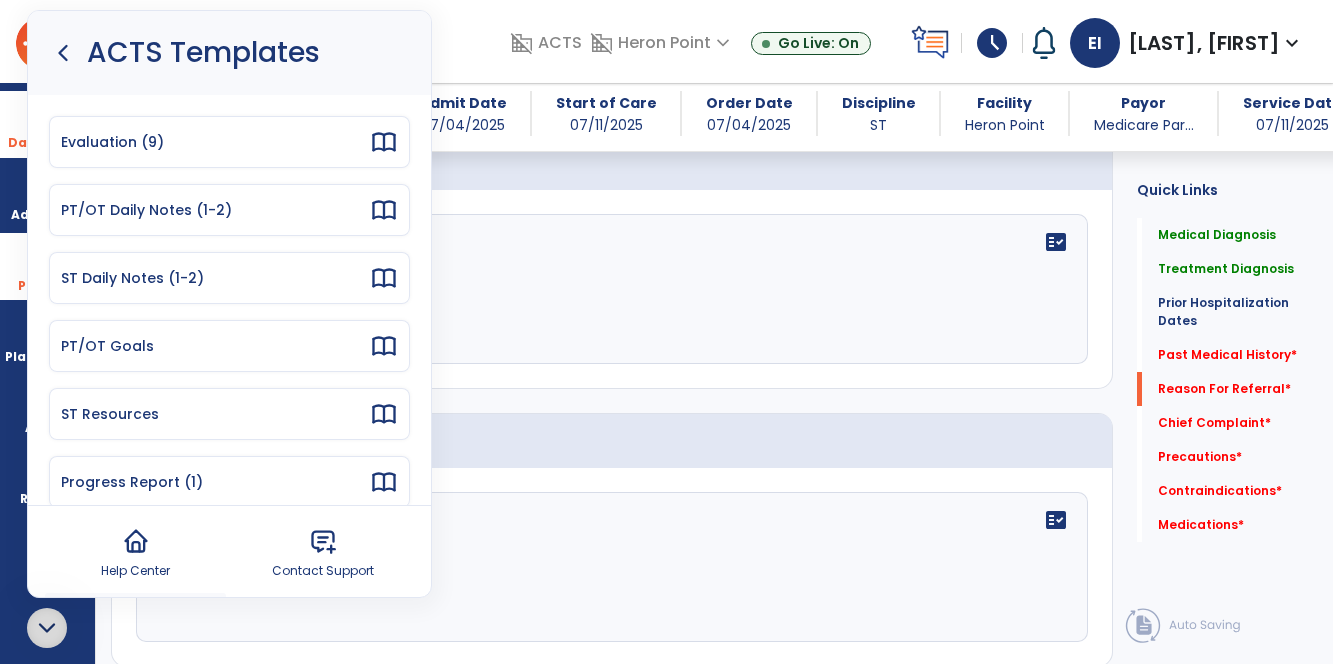 click on "Evaluation (9)" at bounding box center (229, 142) 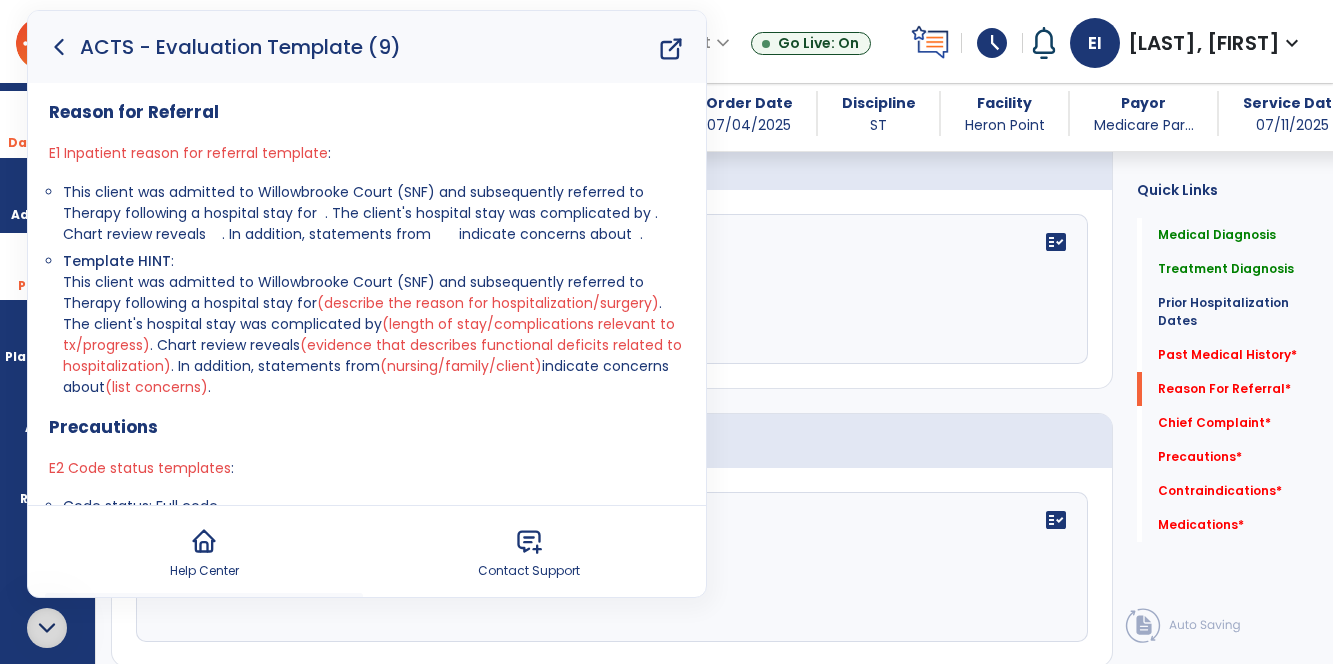 click 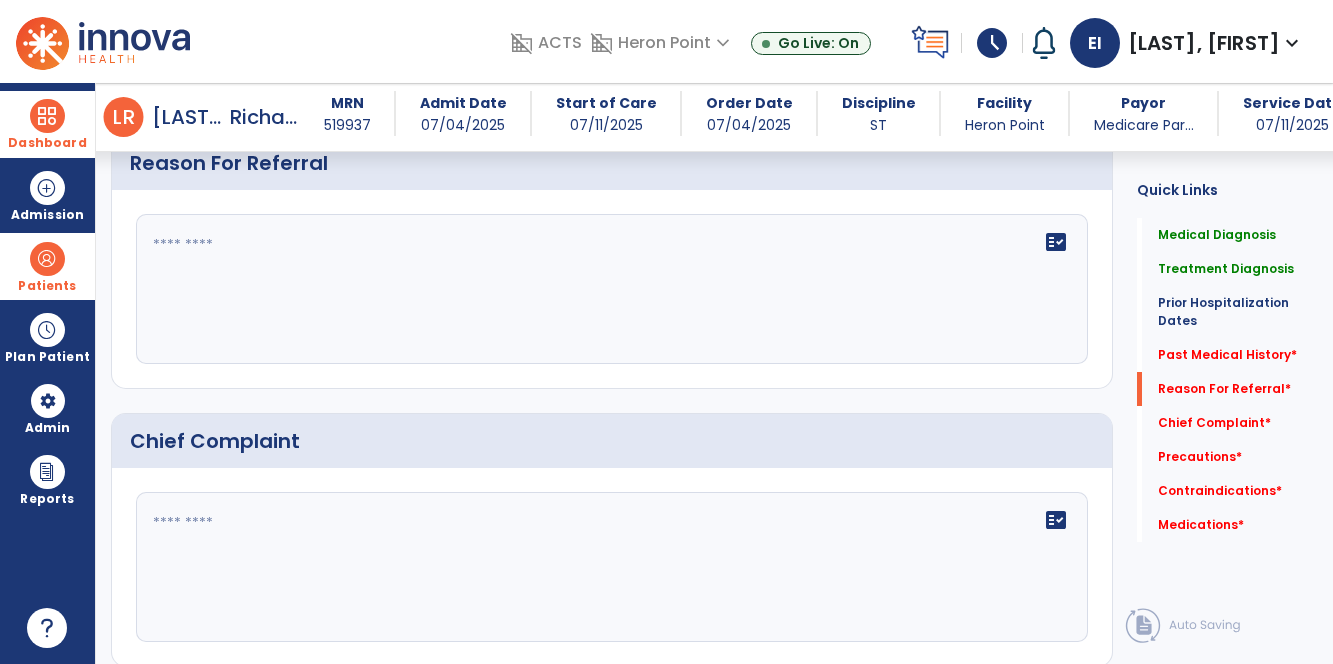 click on "fact_check" 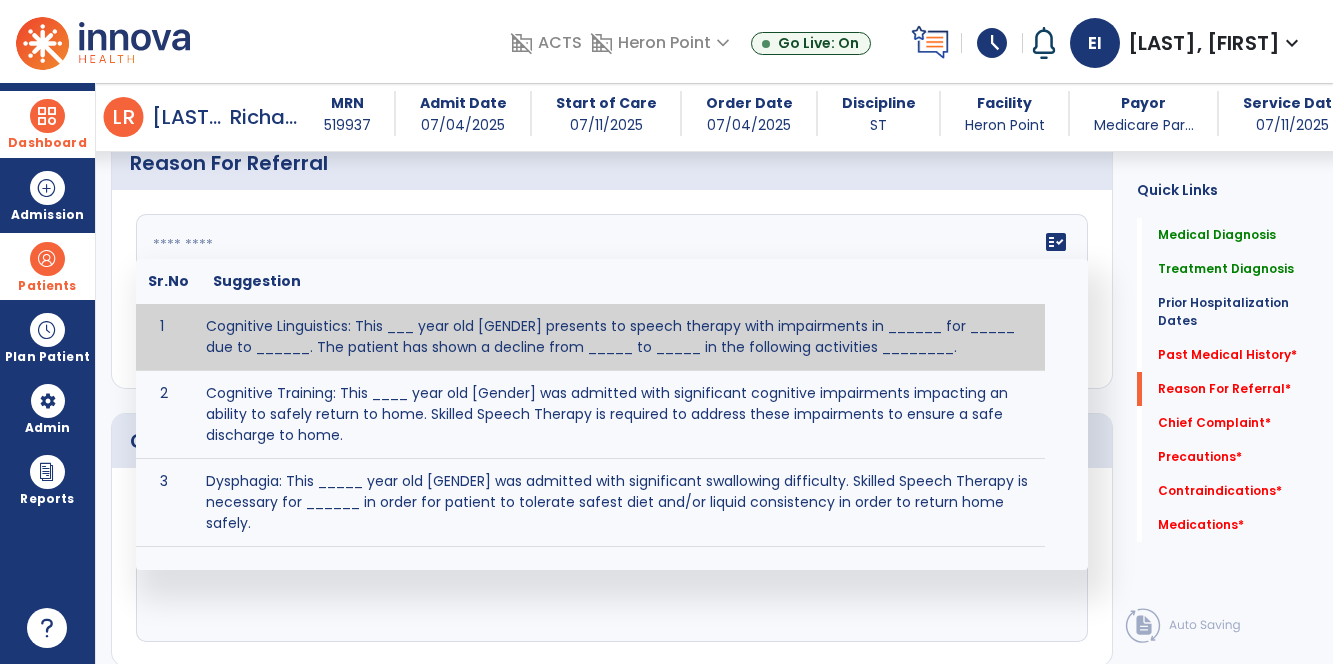 paste on "**********" 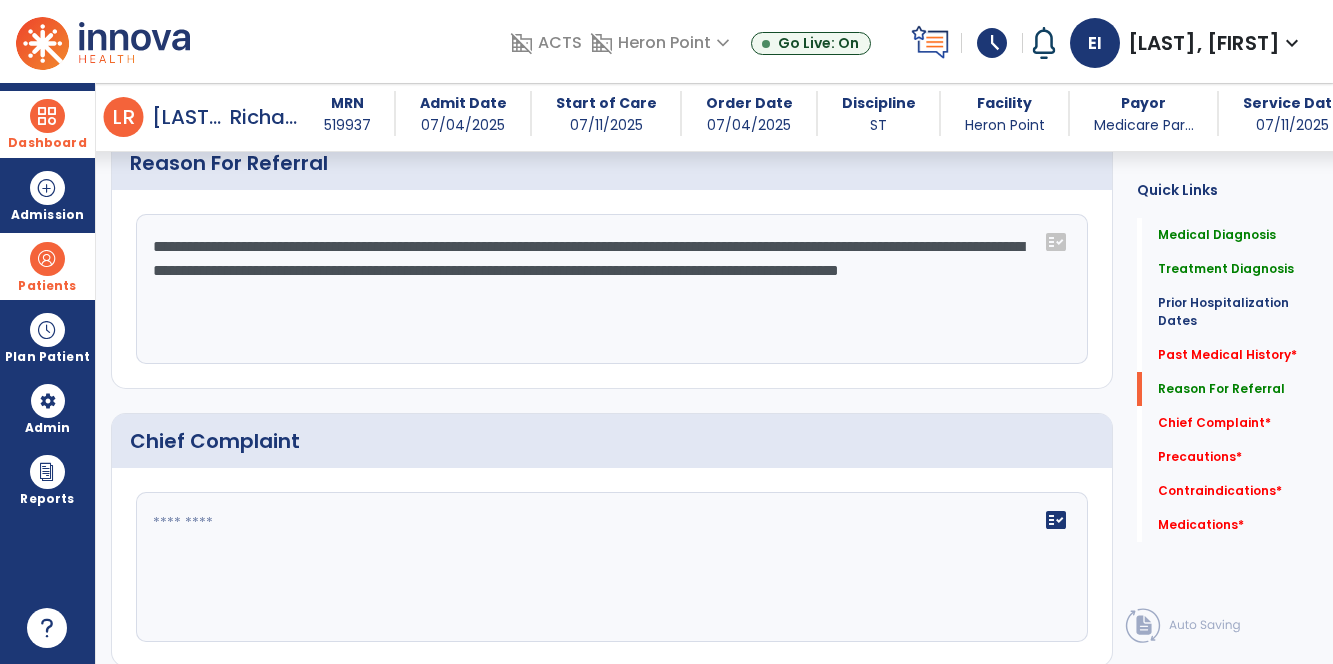 click on "**********" 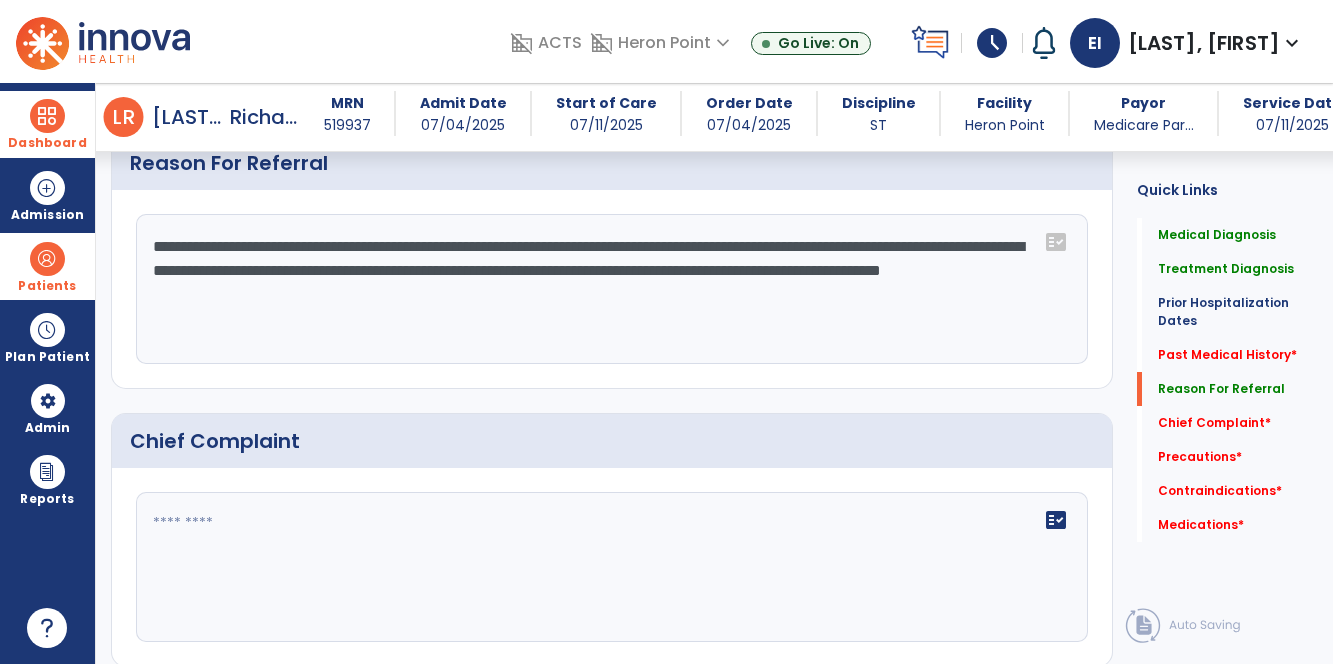 click on "**********" 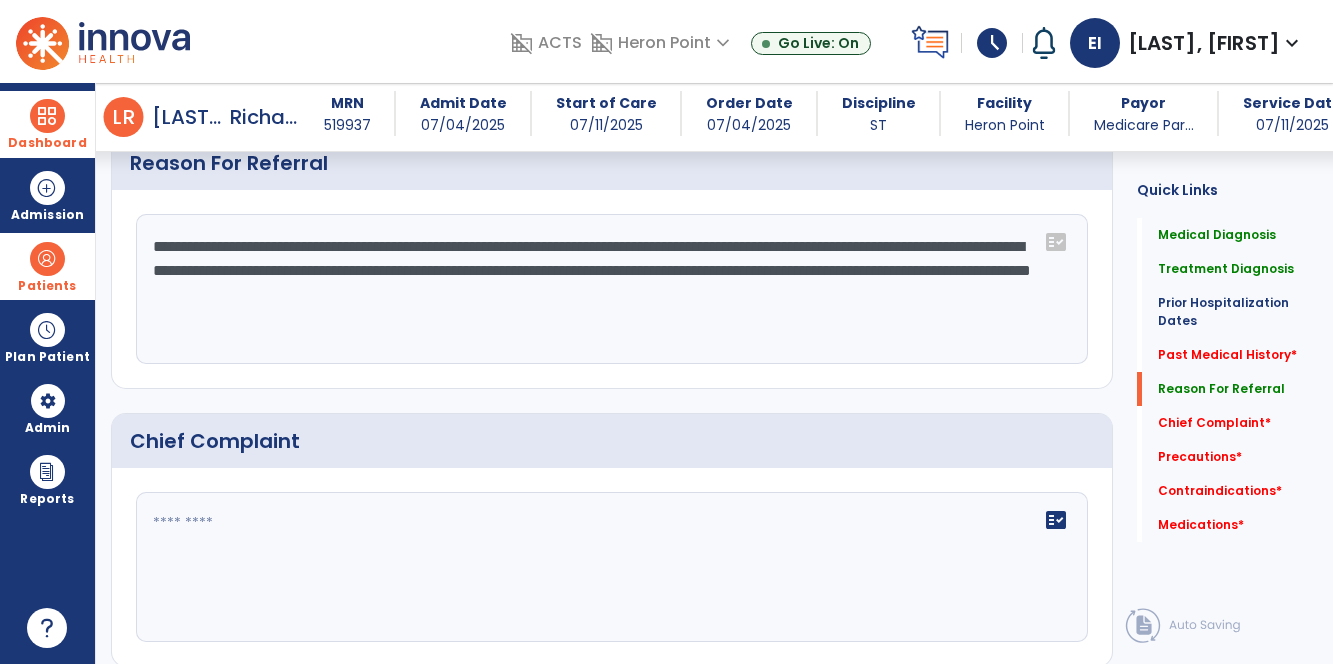 click on "**********" 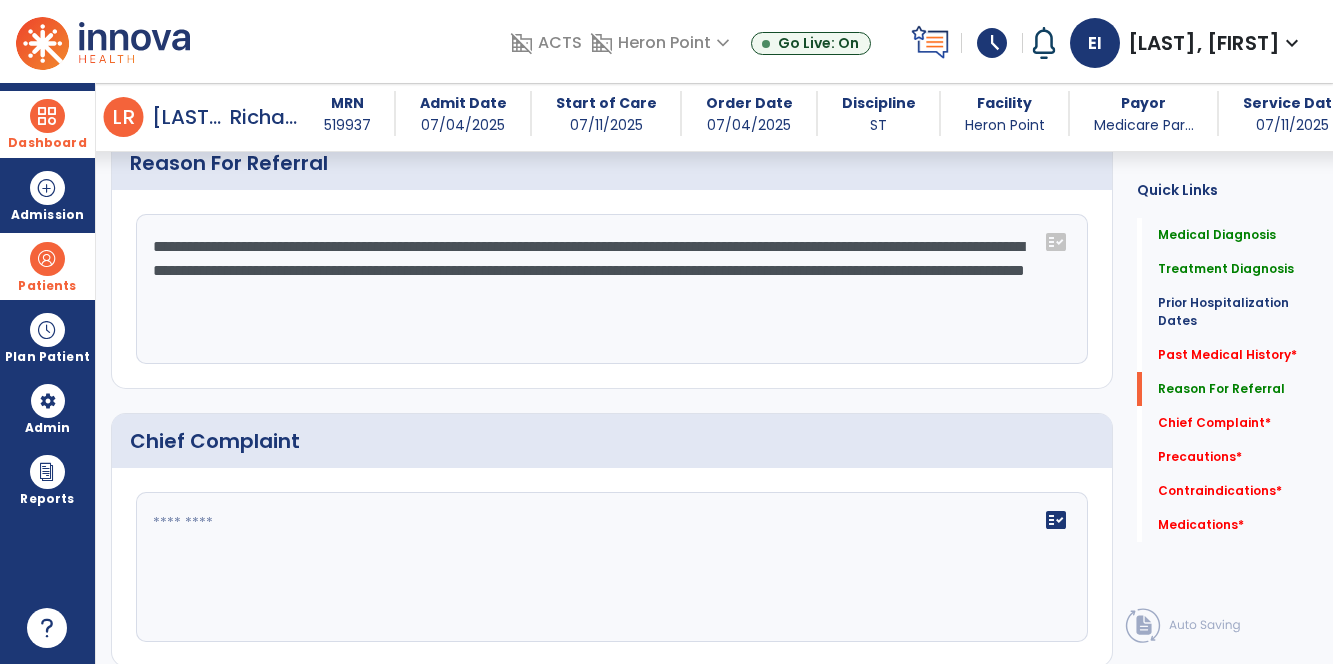 click on "**********" 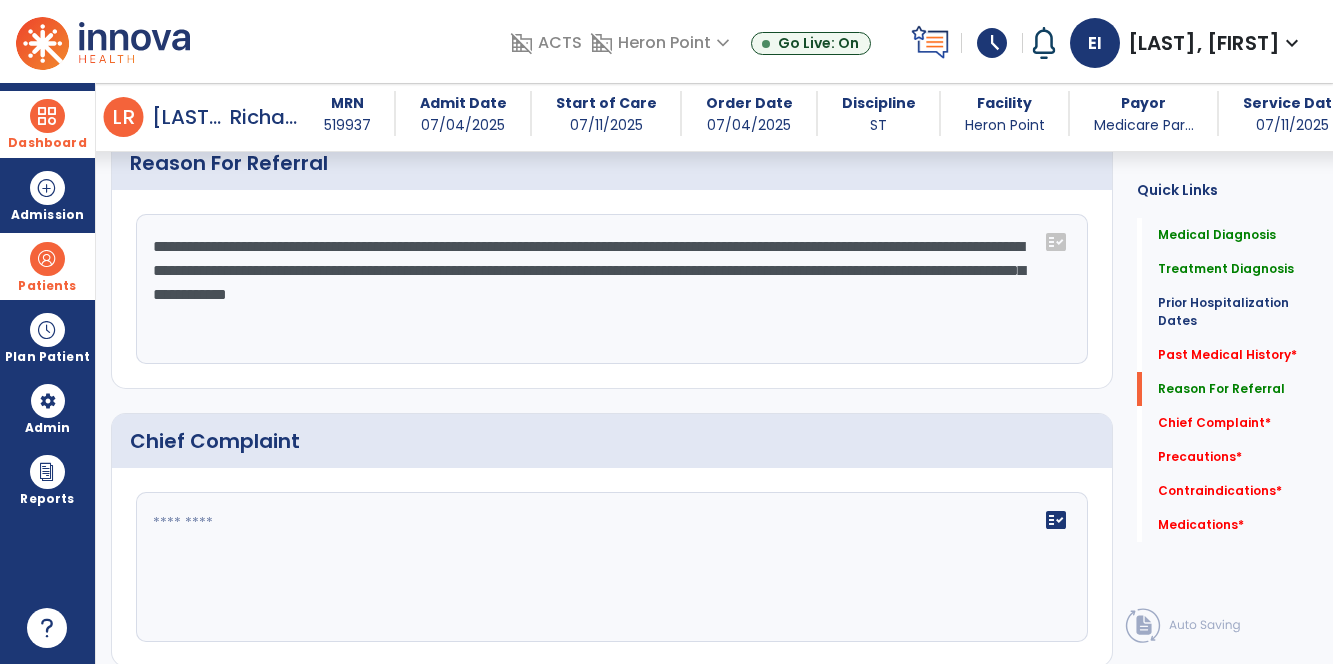 click on "**********" 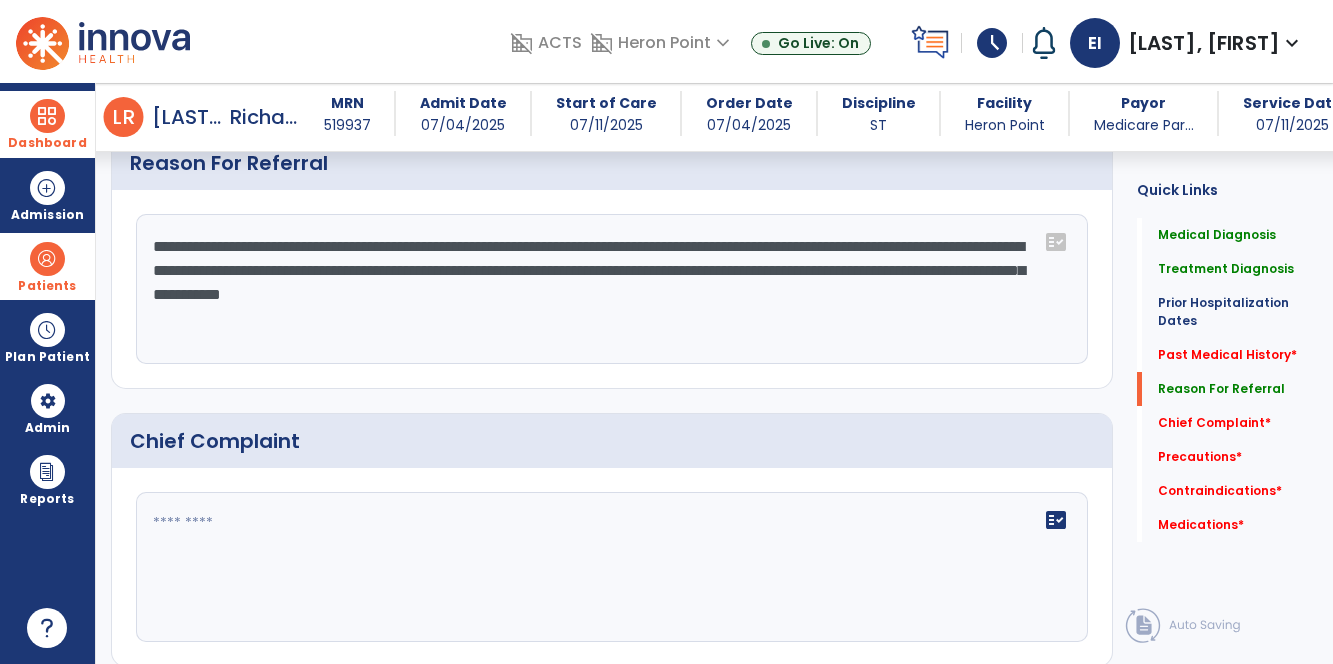 click on "**********" 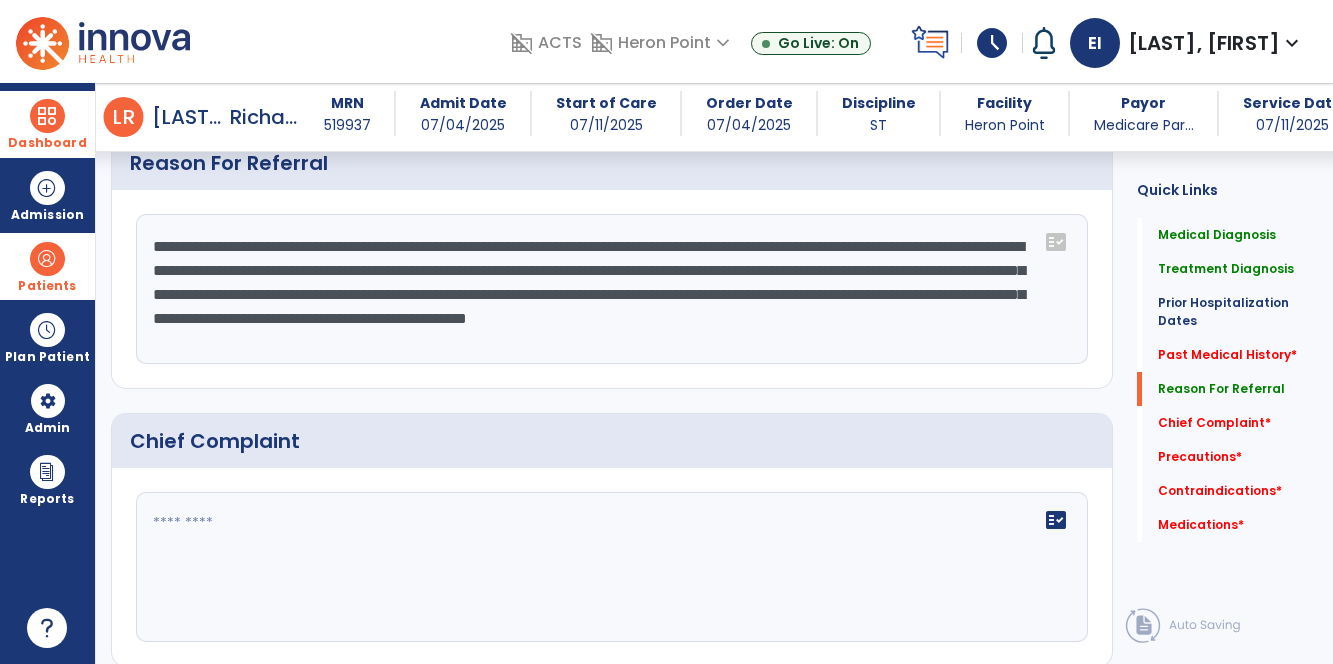click on "**********" 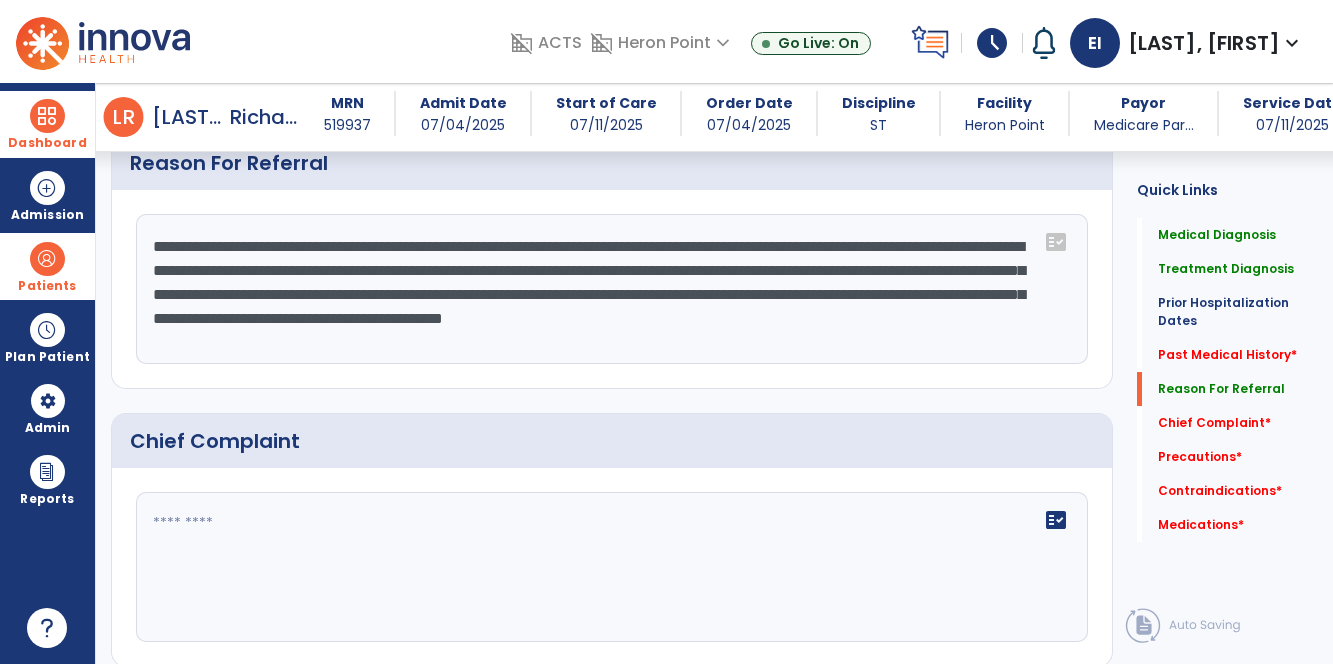 click on "**********" 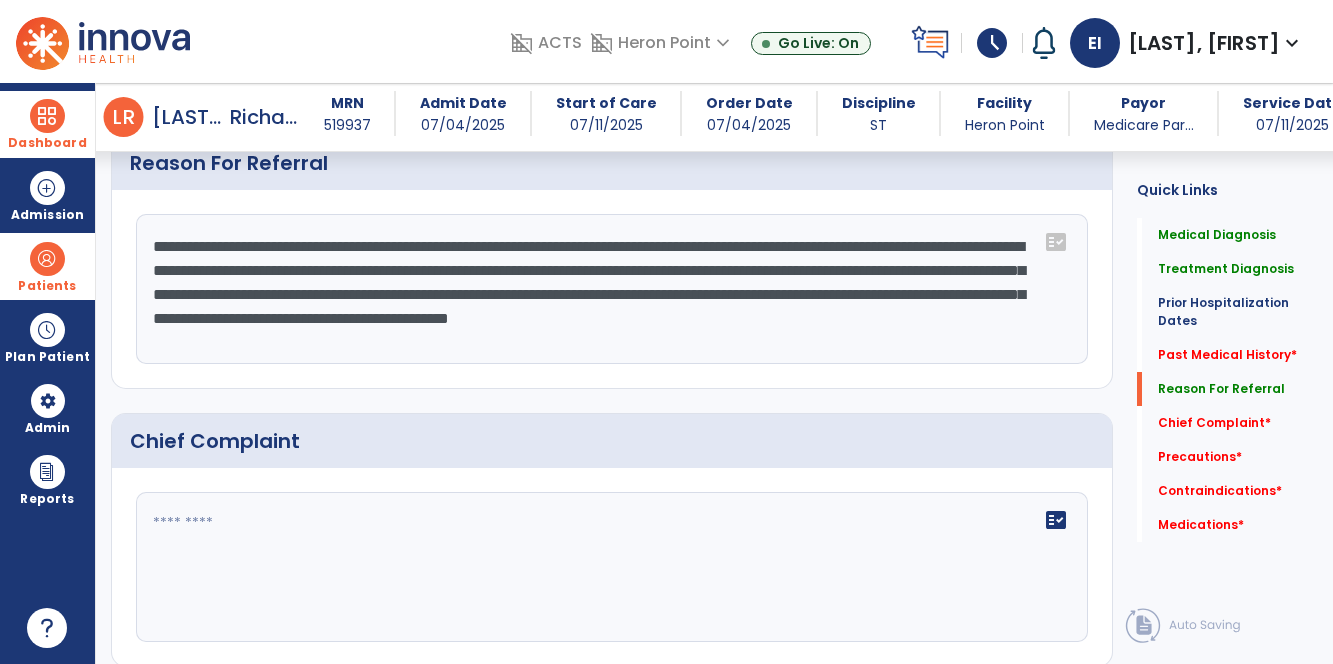 click on "**********" 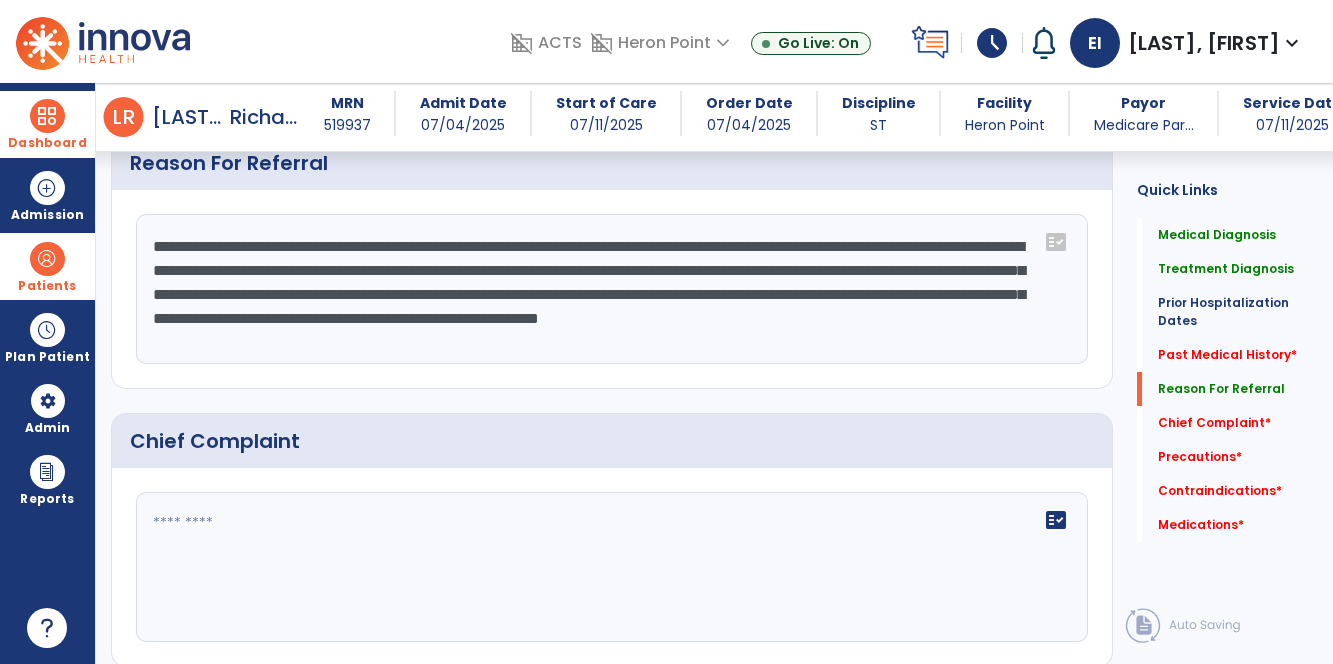 click on "**********" 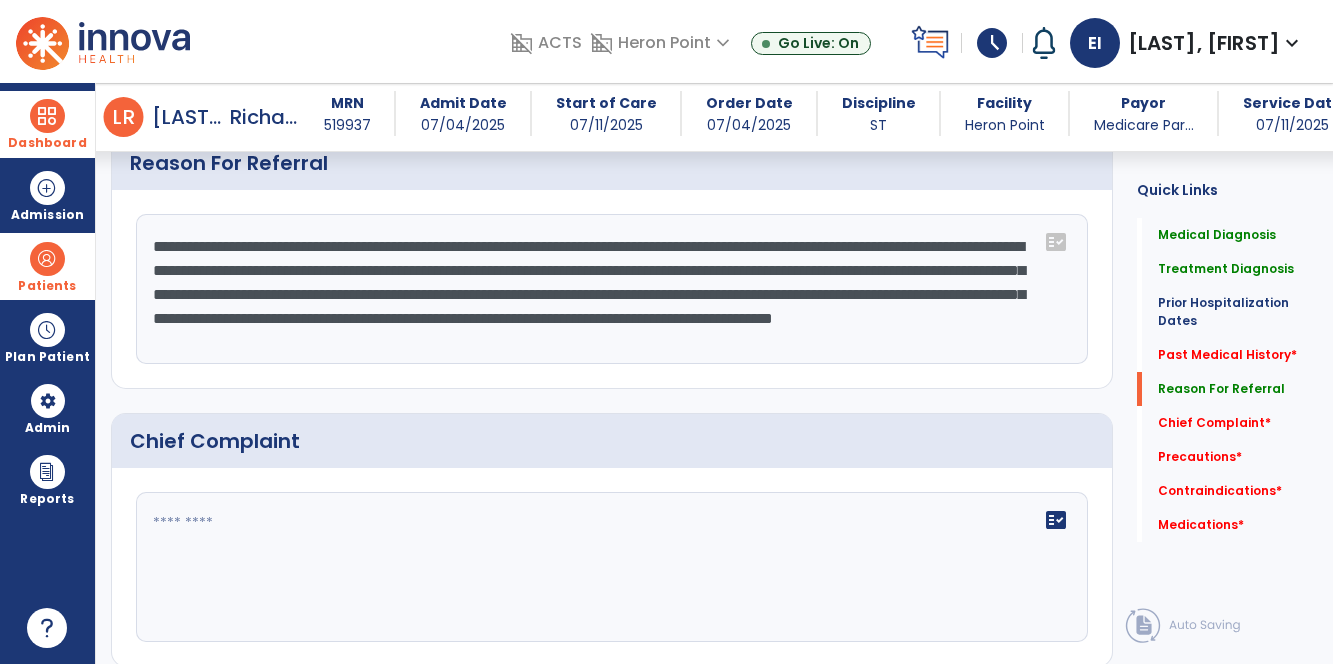 scroll, scrollTop: 15, scrollLeft: 0, axis: vertical 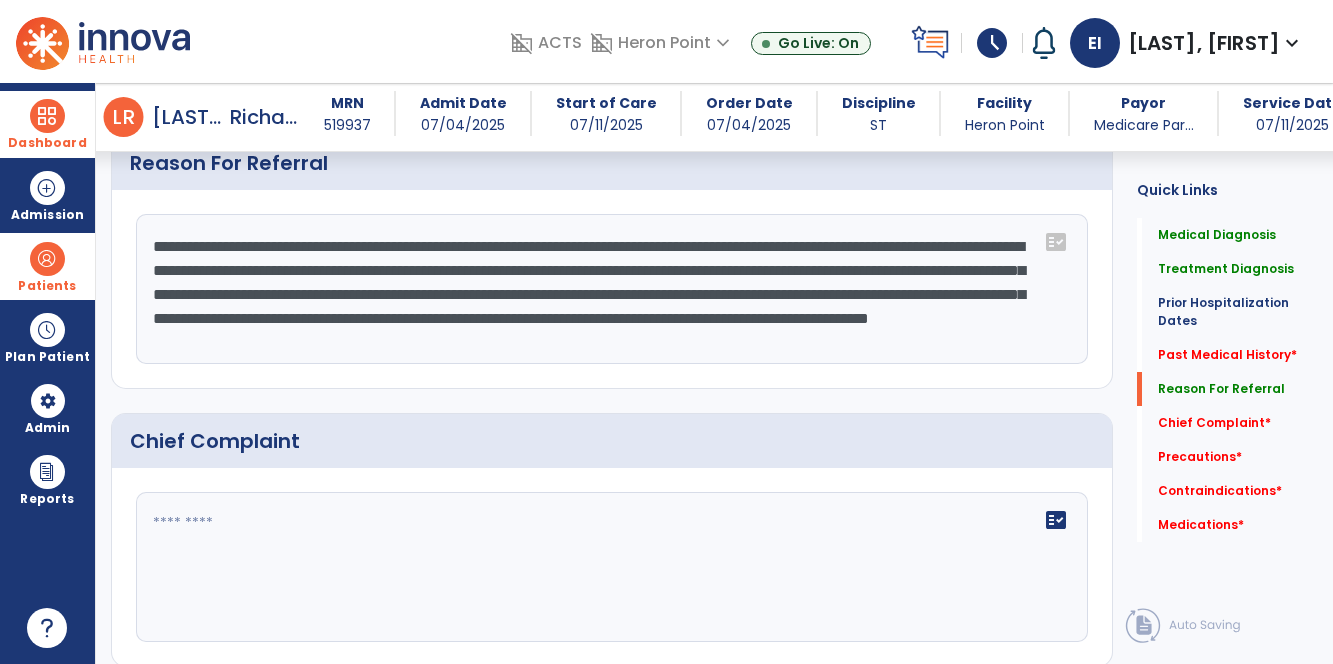 click on "**********" 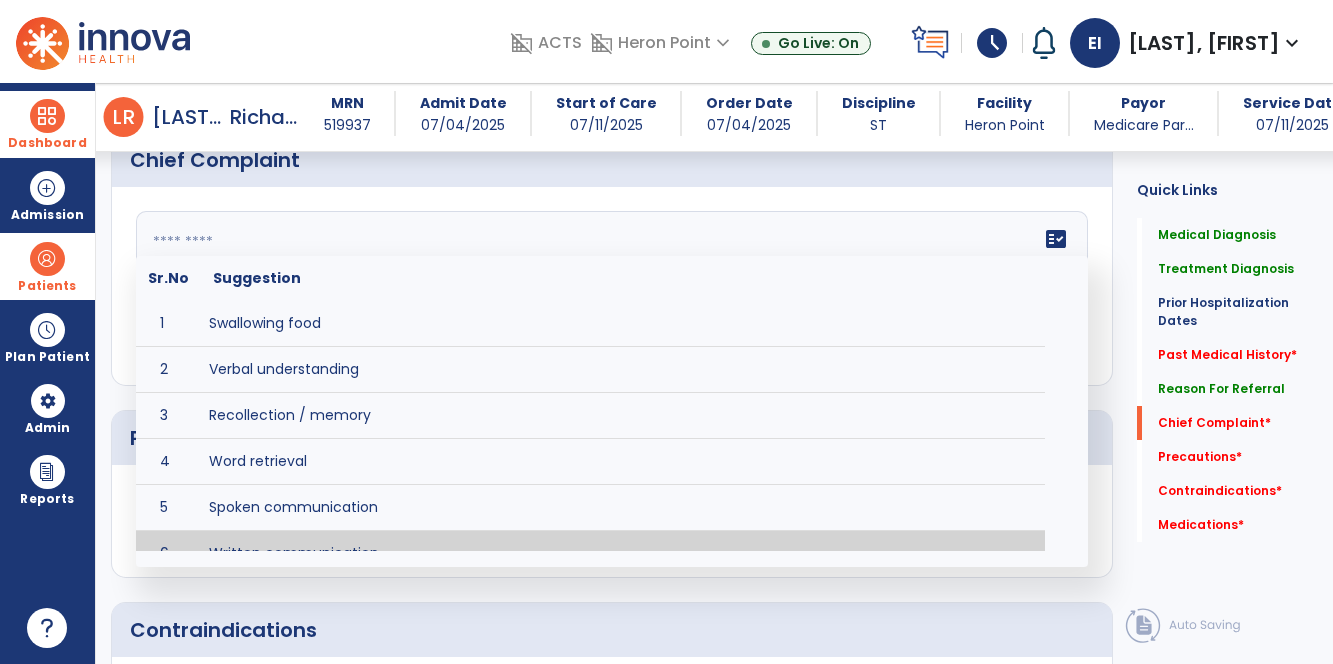 scroll, scrollTop: 1246, scrollLeft: 0, axis: vertical 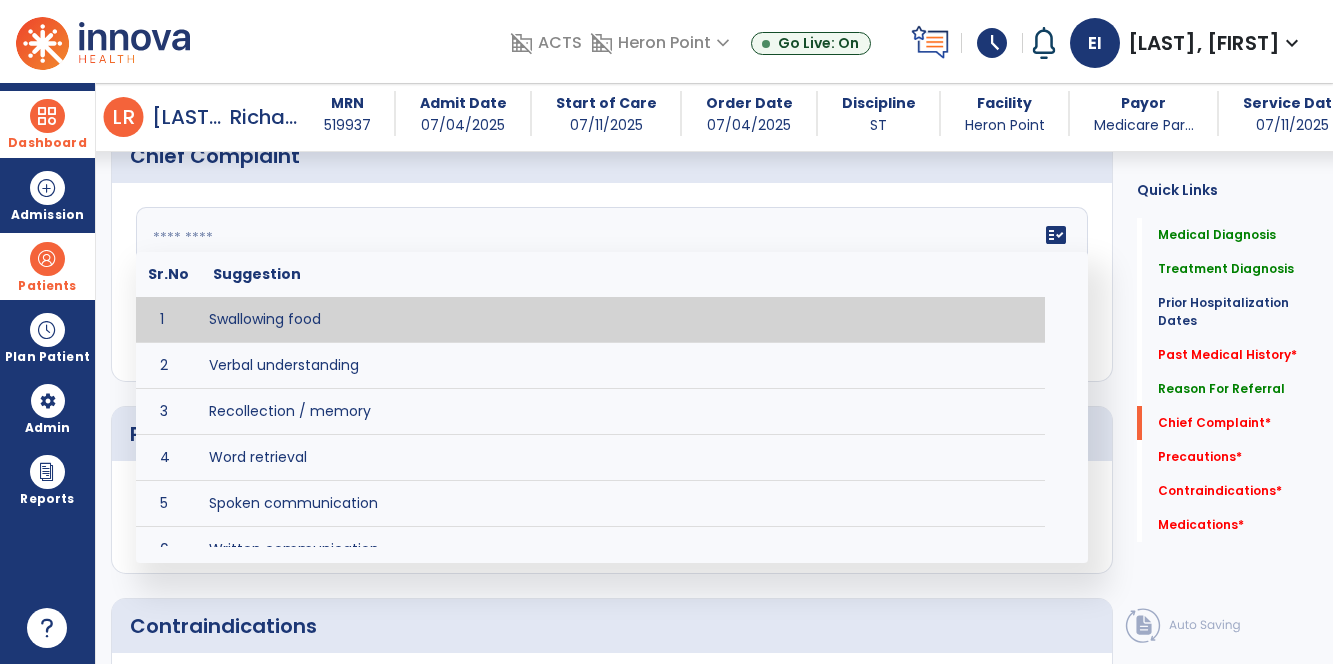 type on "**********" 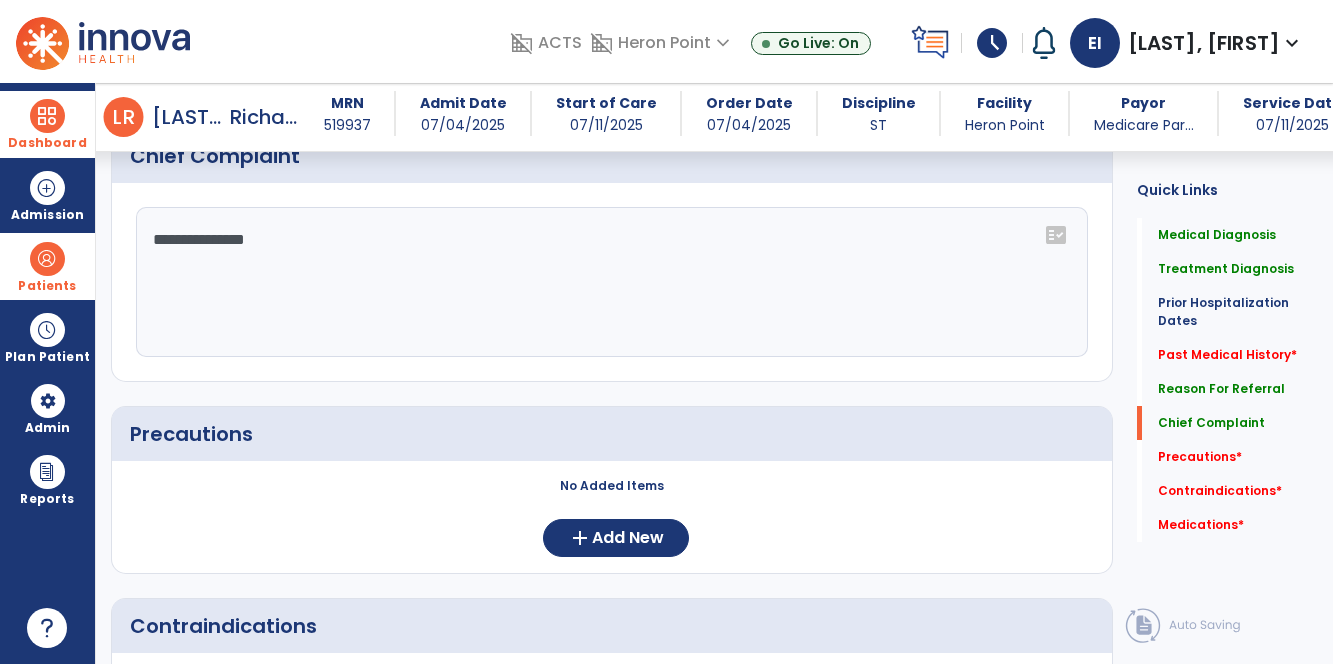 click on "**********" 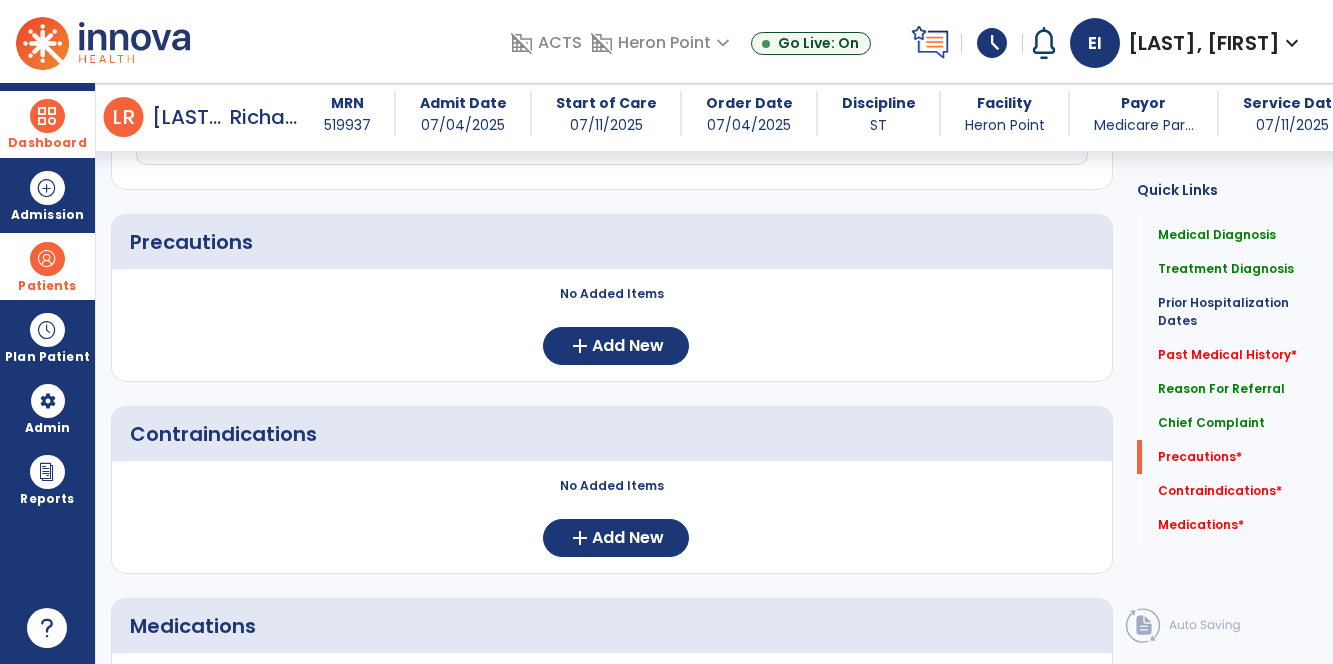 scroll, scrollTop: 1360, scrollLeft: 0, axis: vertical 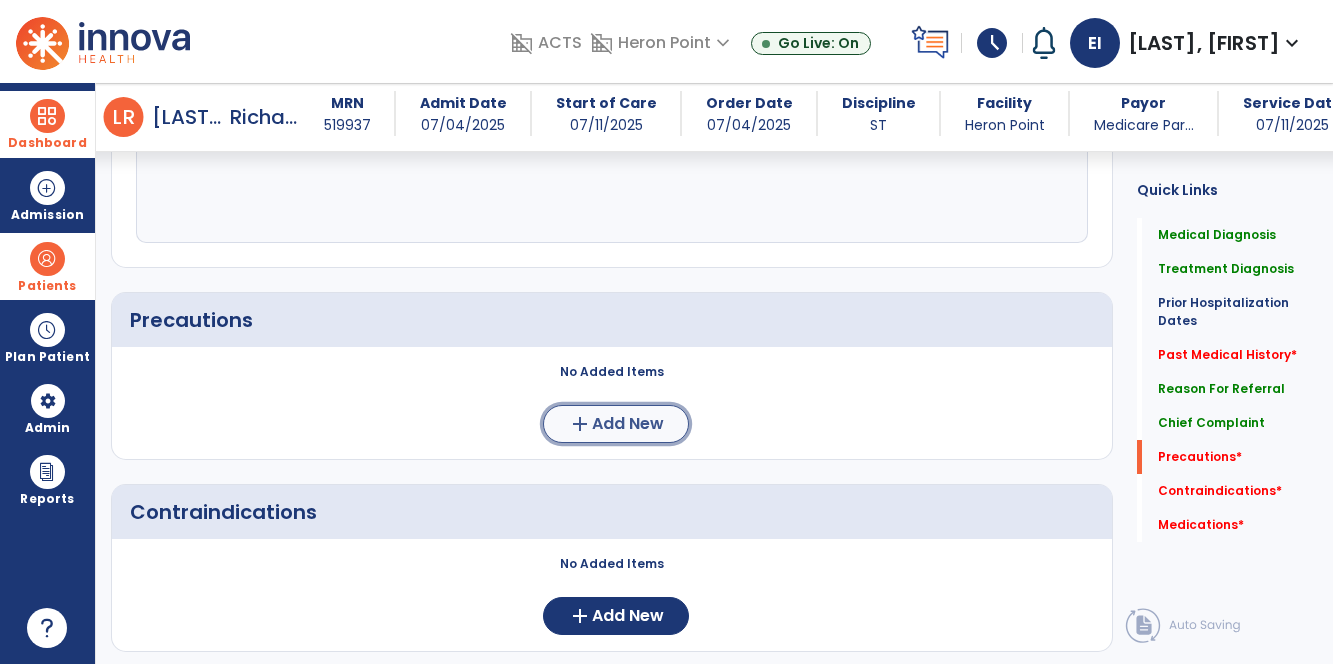 click on "add" 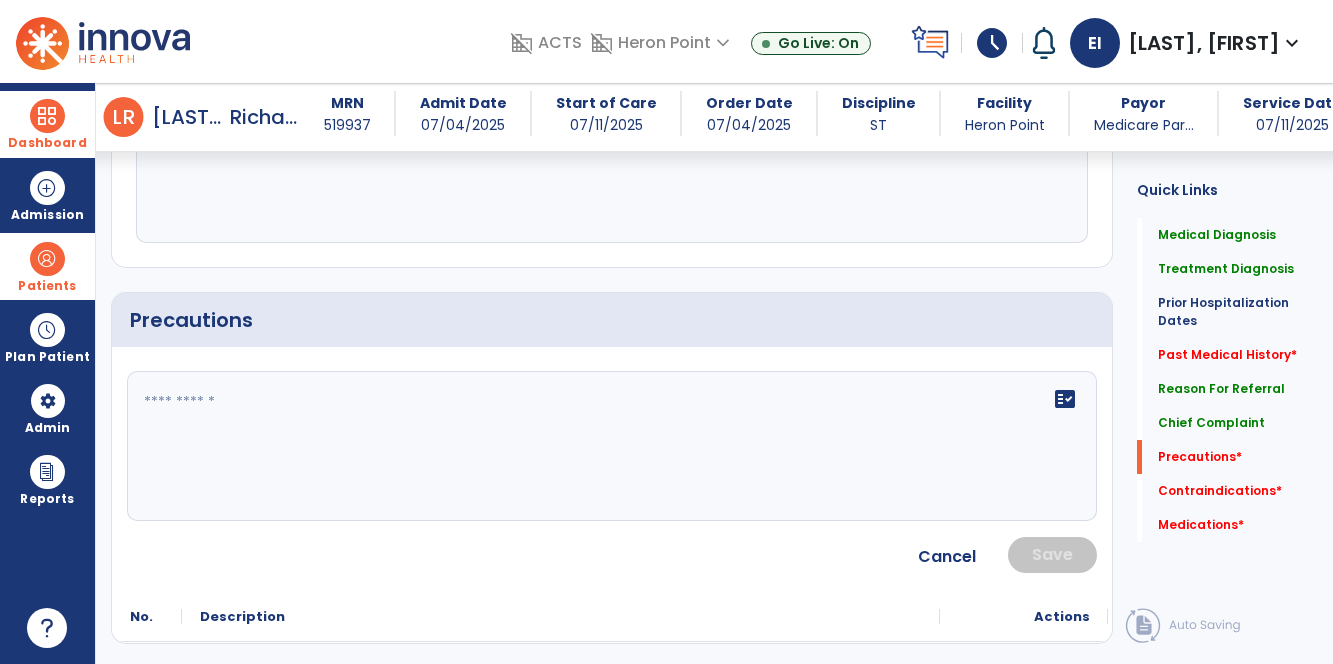 click on "fact_check" 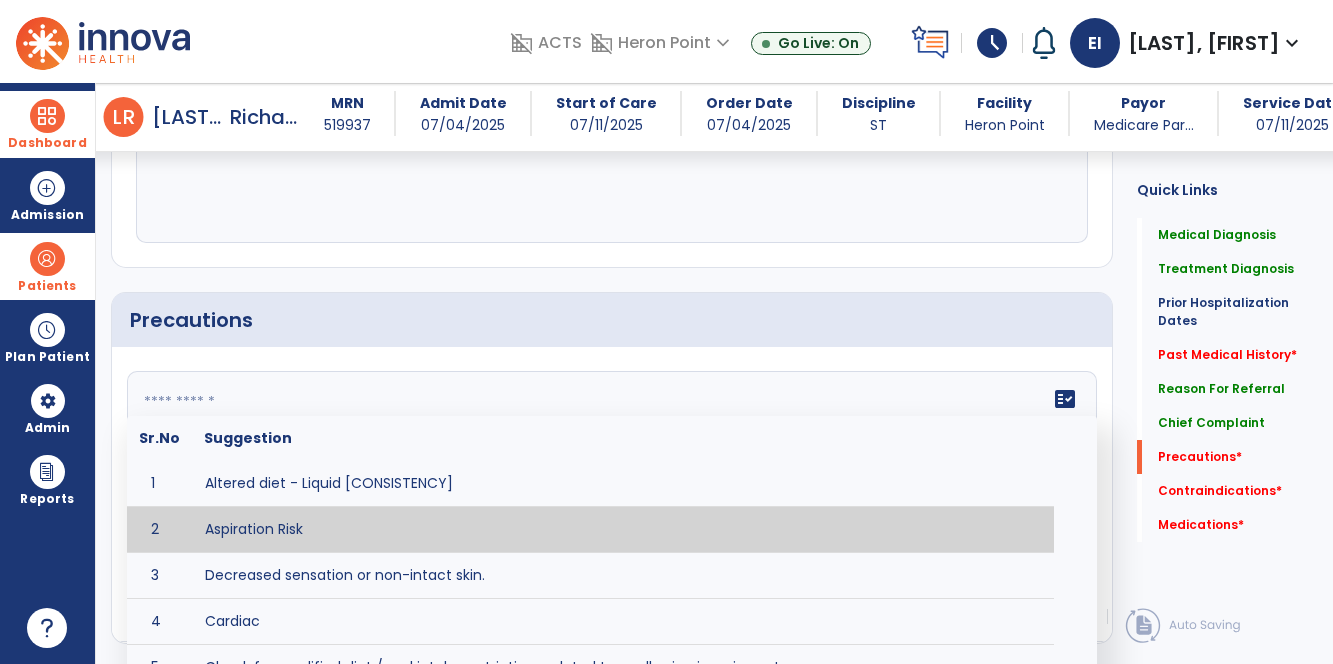 type on "**********" 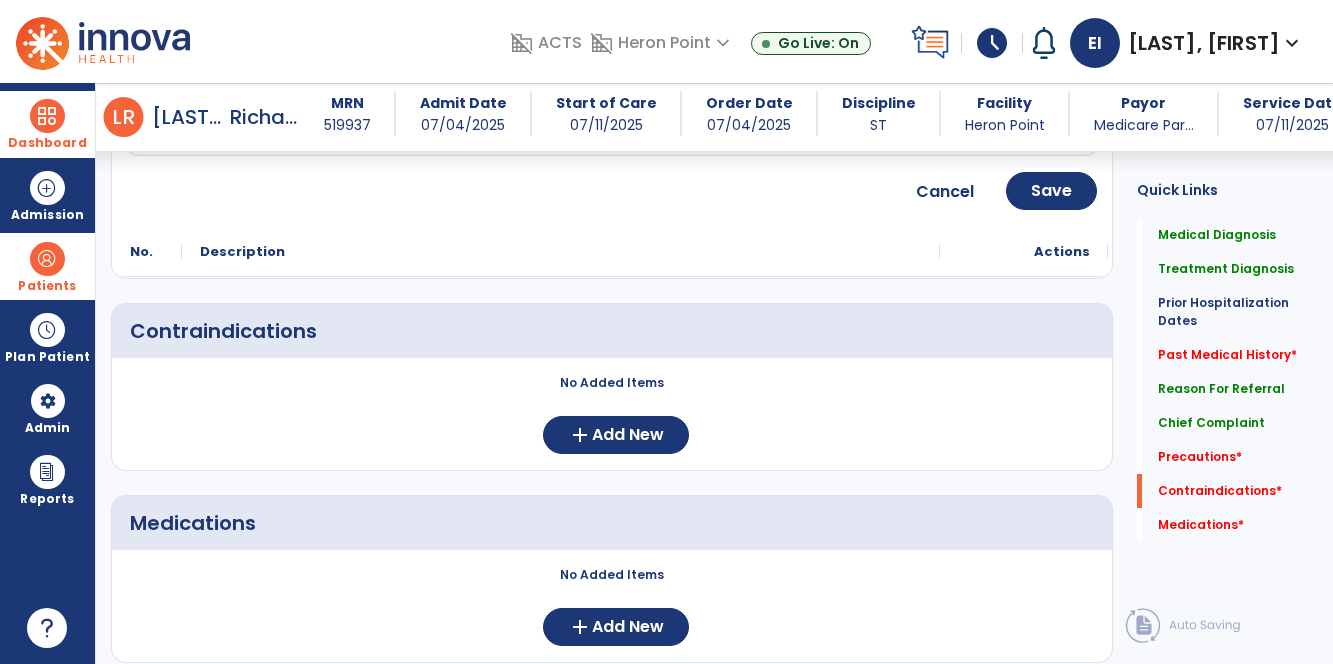 scroll, scrollTop: 1728, scrollLeft: 0, axis: vertical 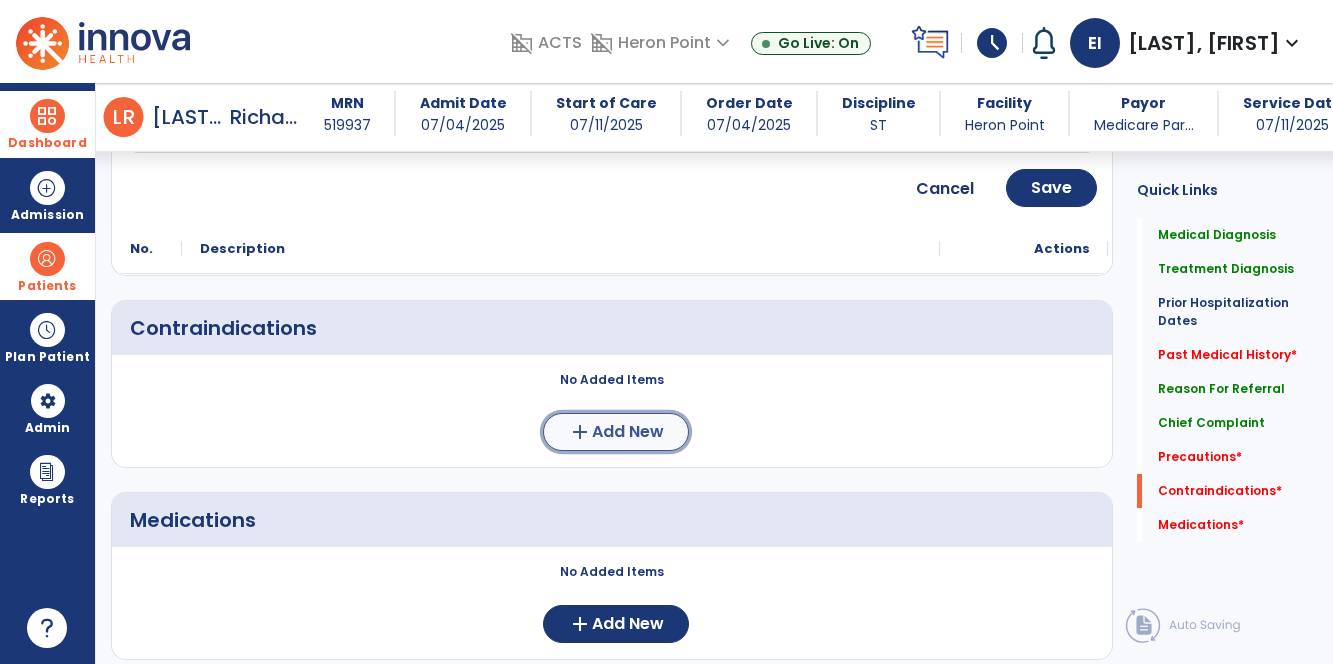 click on "Add New" 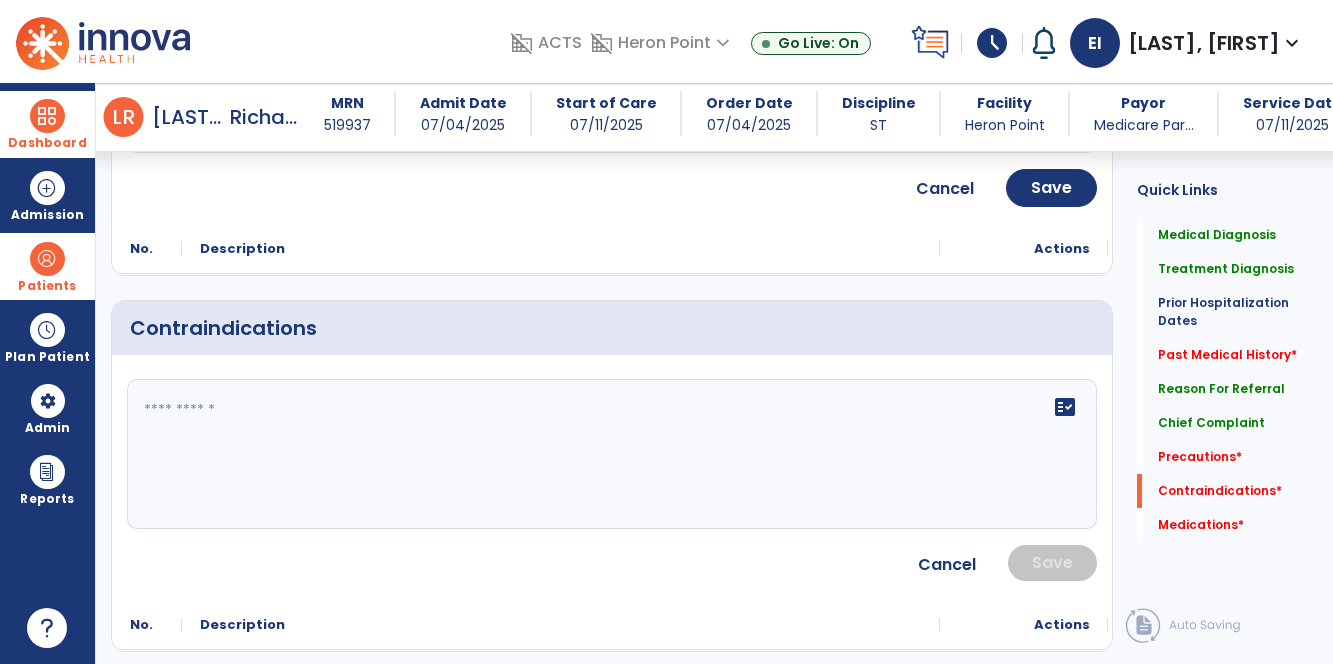 click on "fact_check" 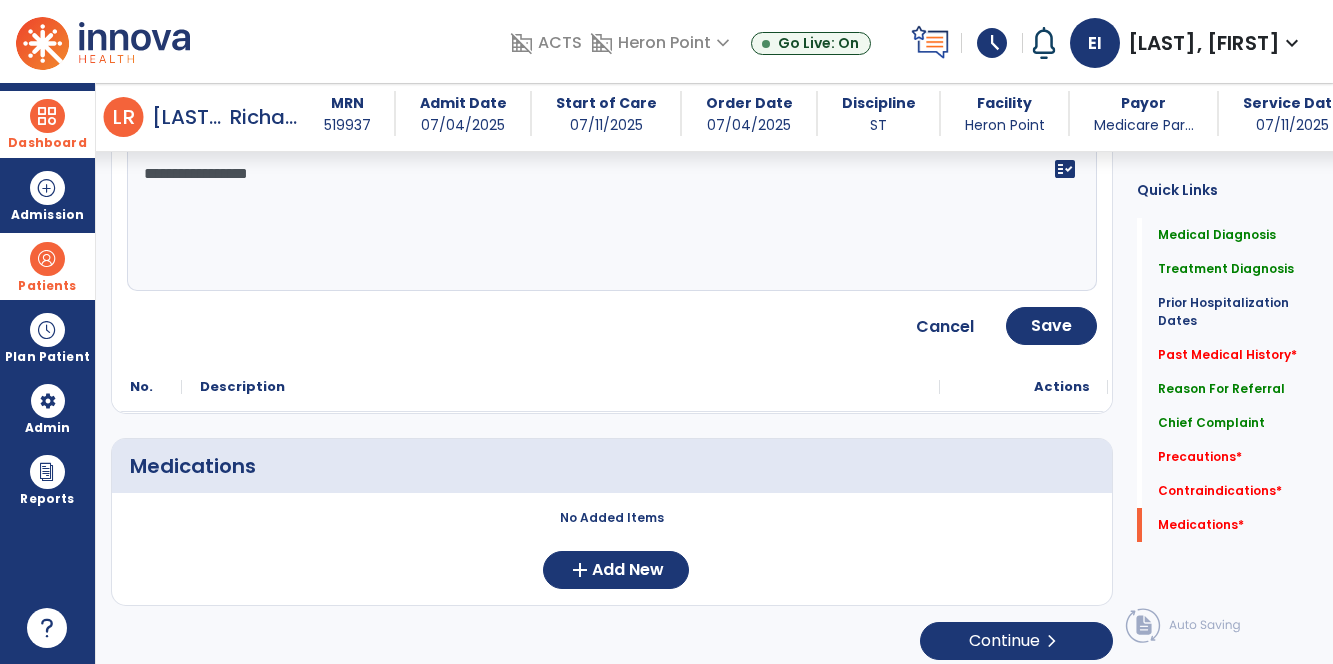 scroll, scrollTop: 1964, scrollLeft: 0, axis: vertical 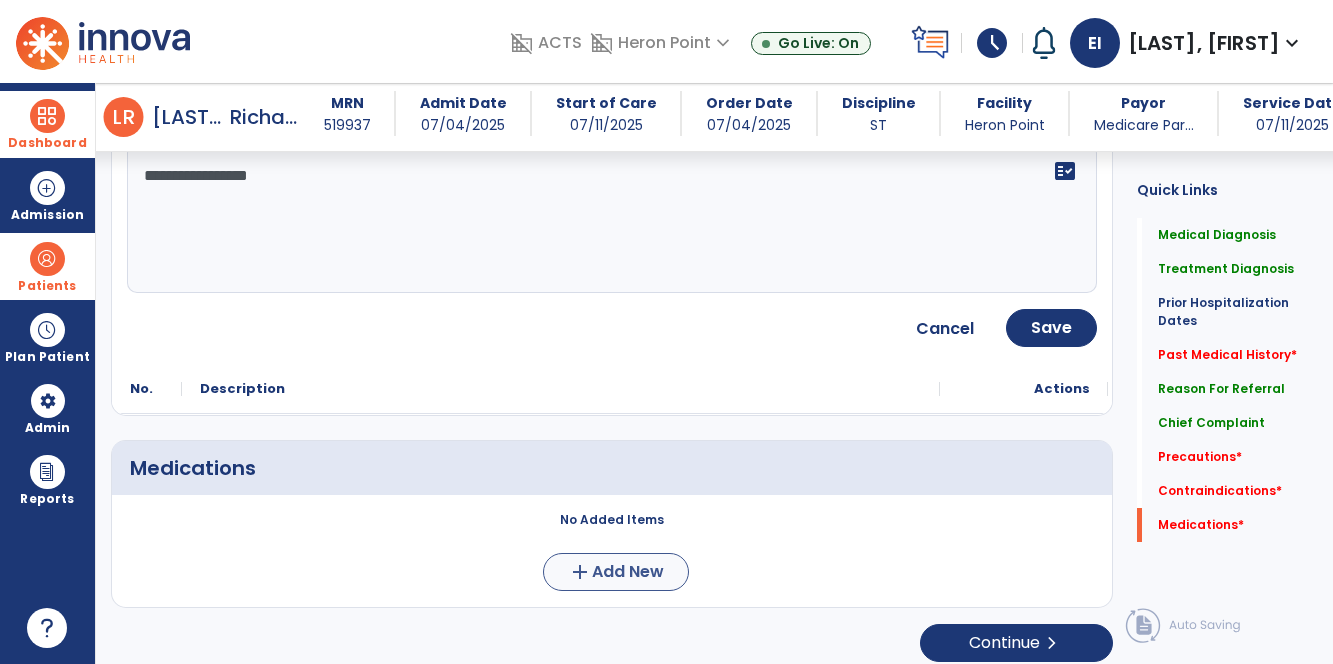 type on "**********" 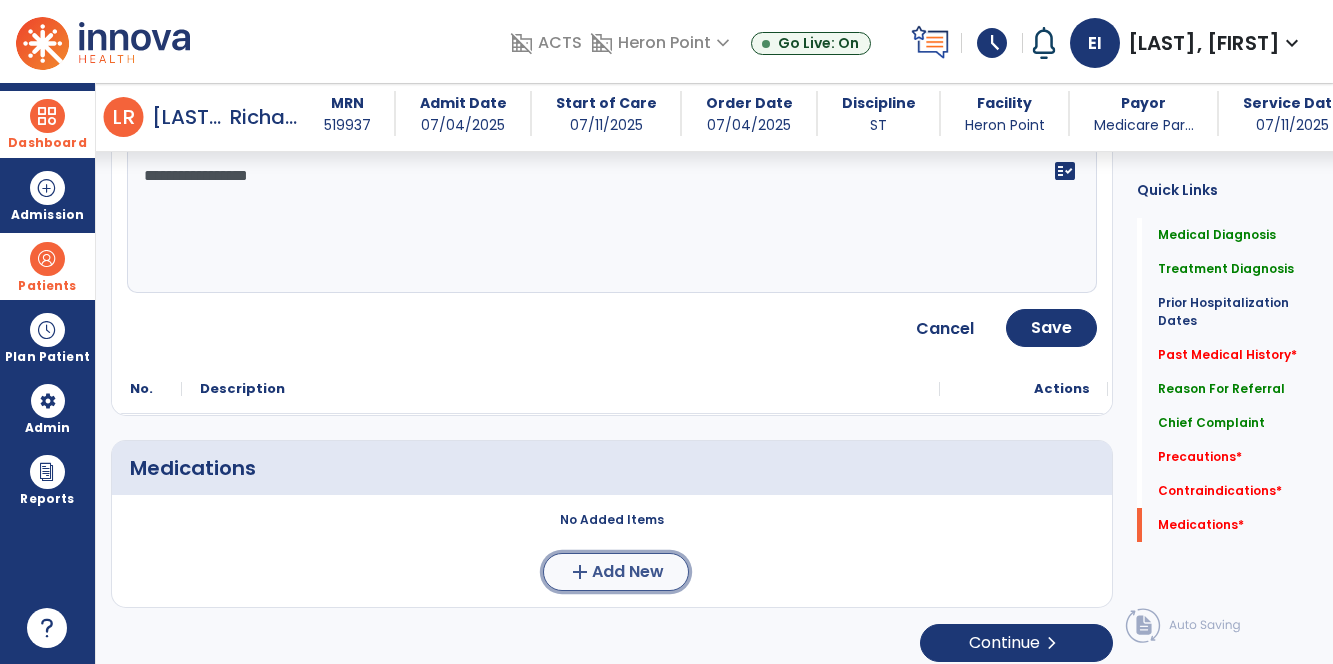click on "Add New" 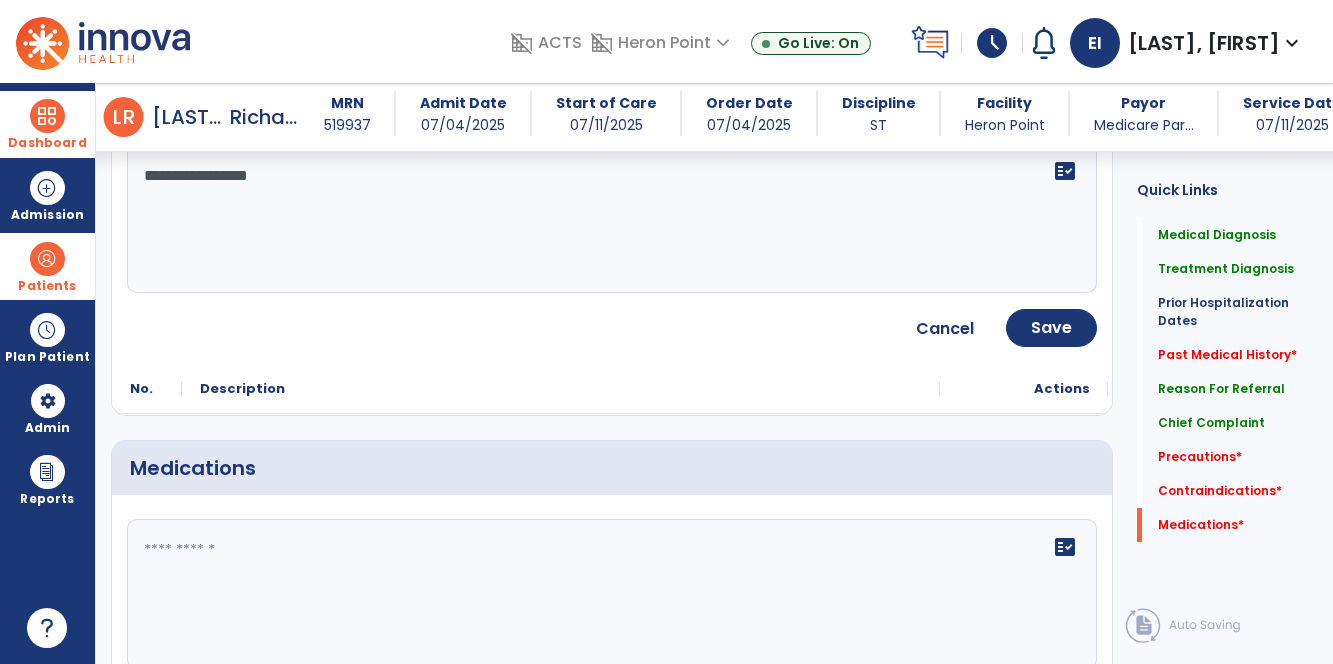 click 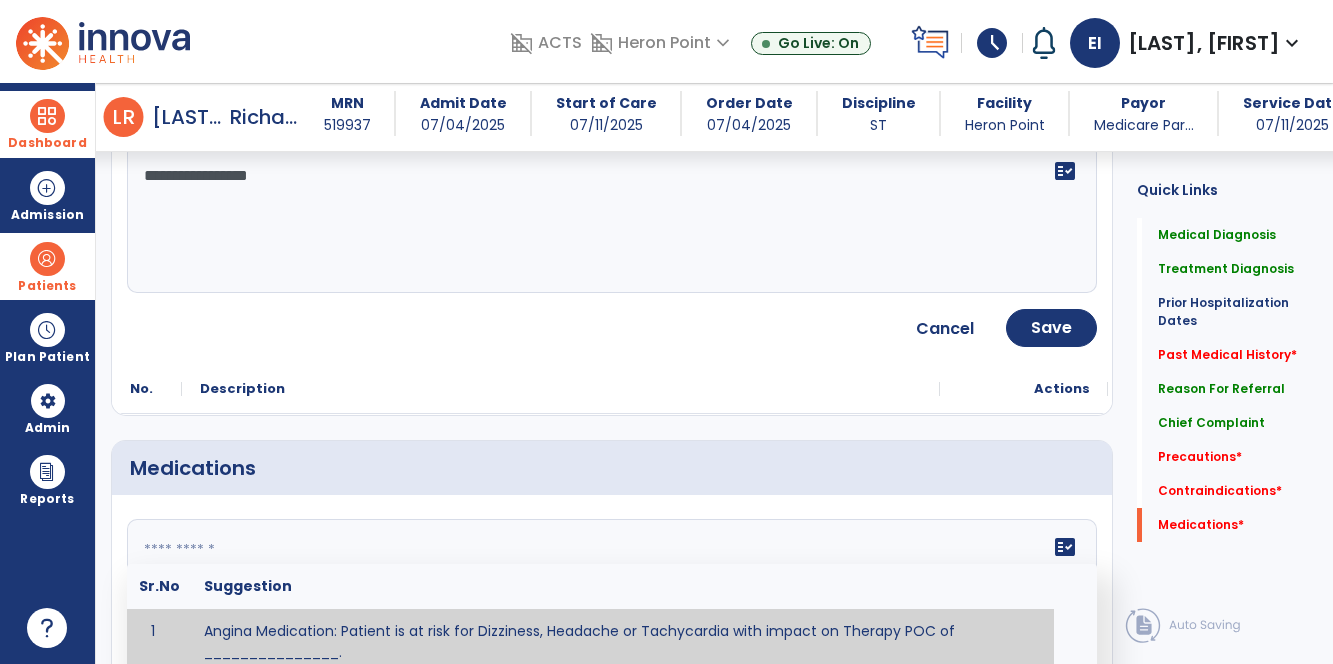 scroll, scrollTop: 1966, scrollLeft: 0, axis: vertical 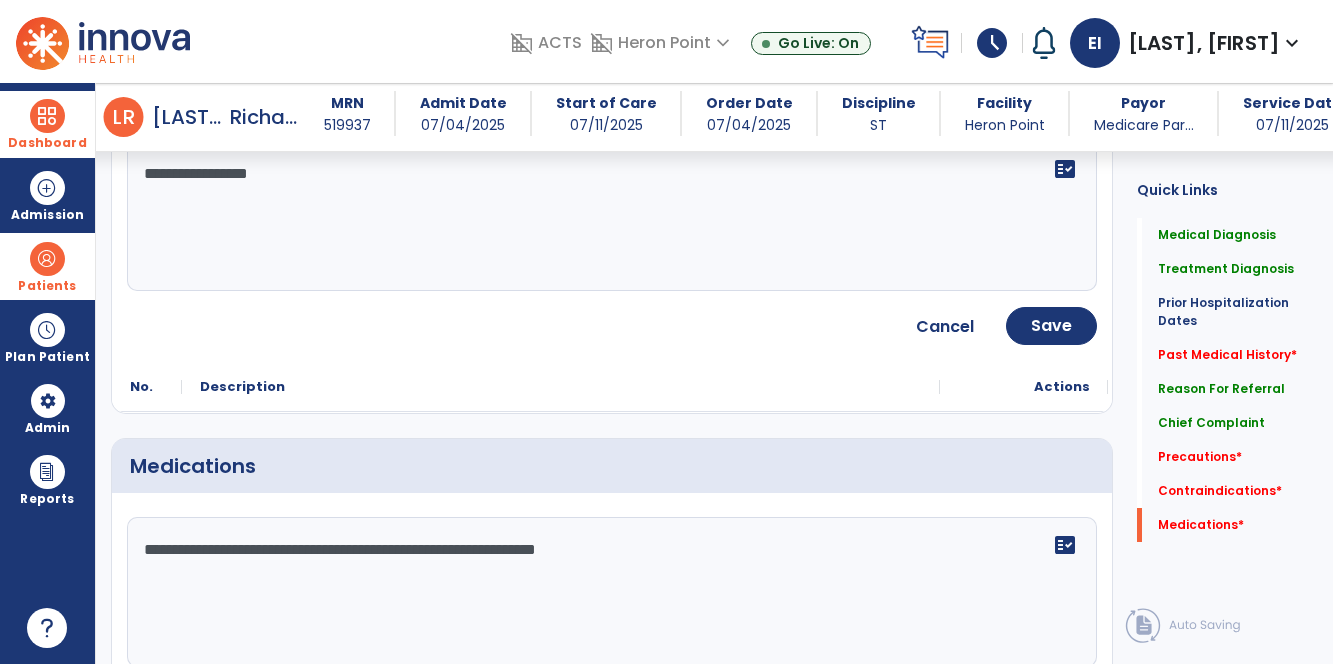 type on "**********" 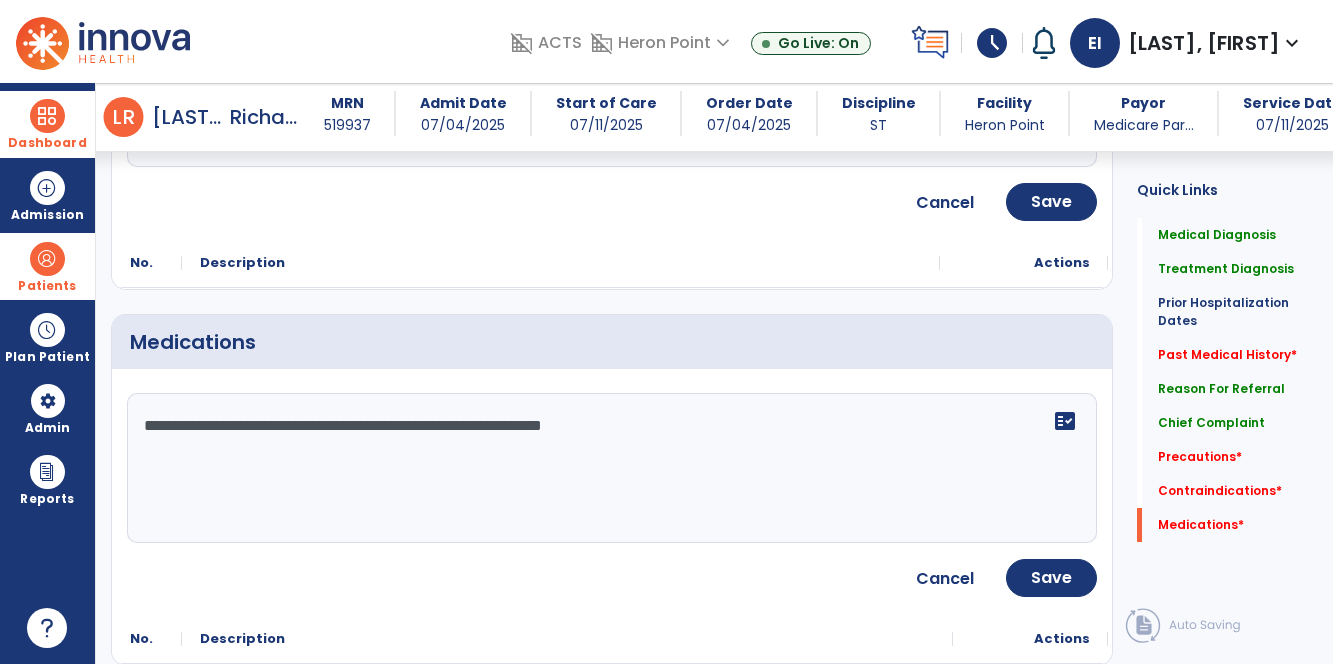 scroll, scrollTop: 2100, scrollLeft: 0, axis: vertical 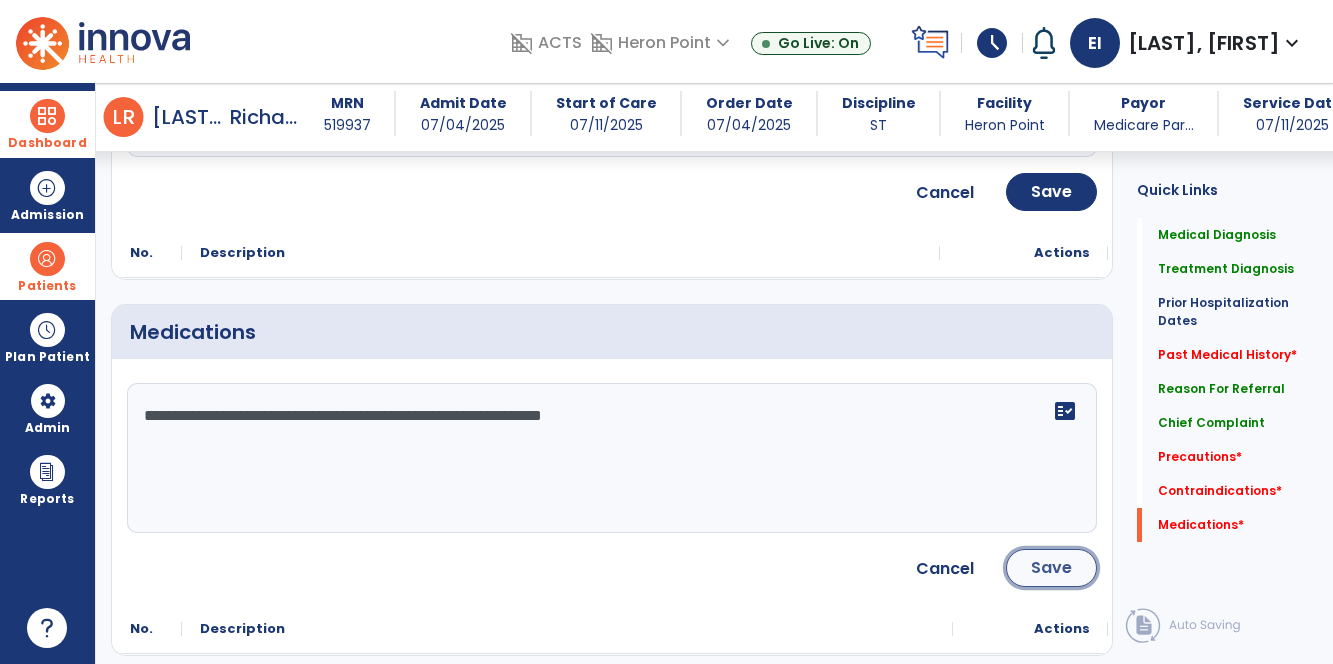 click on "Save" 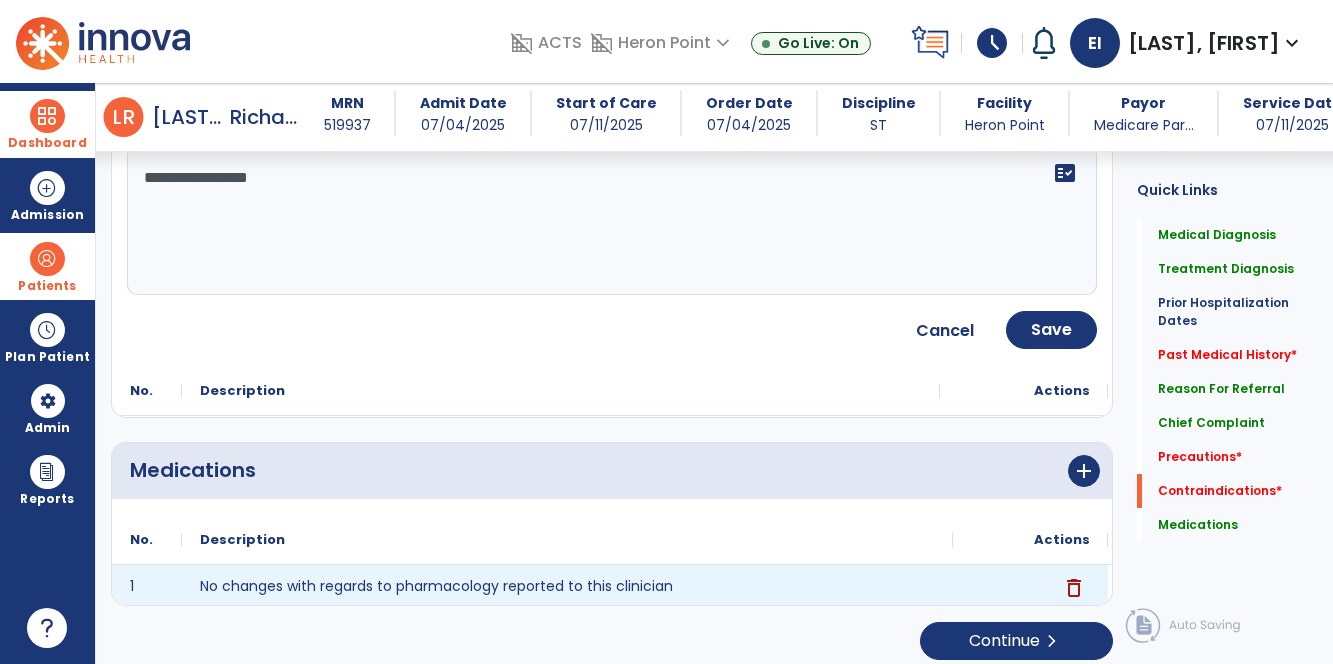 scroll, scrollTop: 1963, scrollLeft: 0, axis: vertical 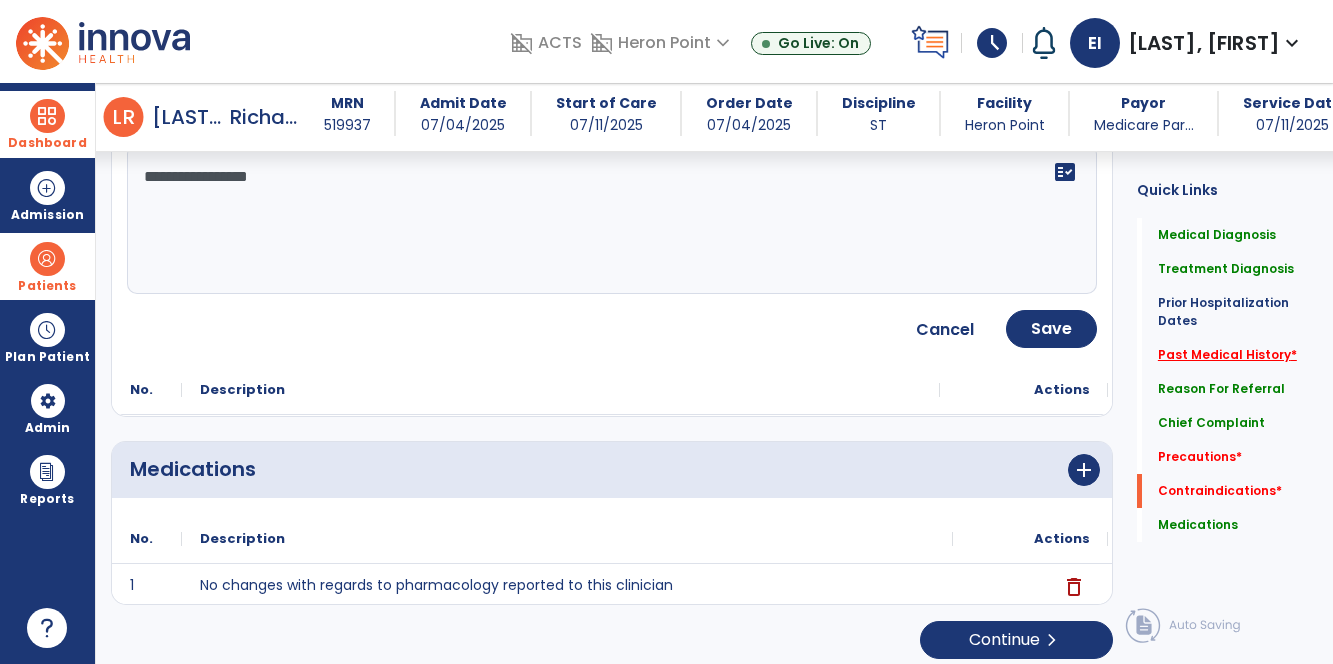 click on "Past Medical History   *" 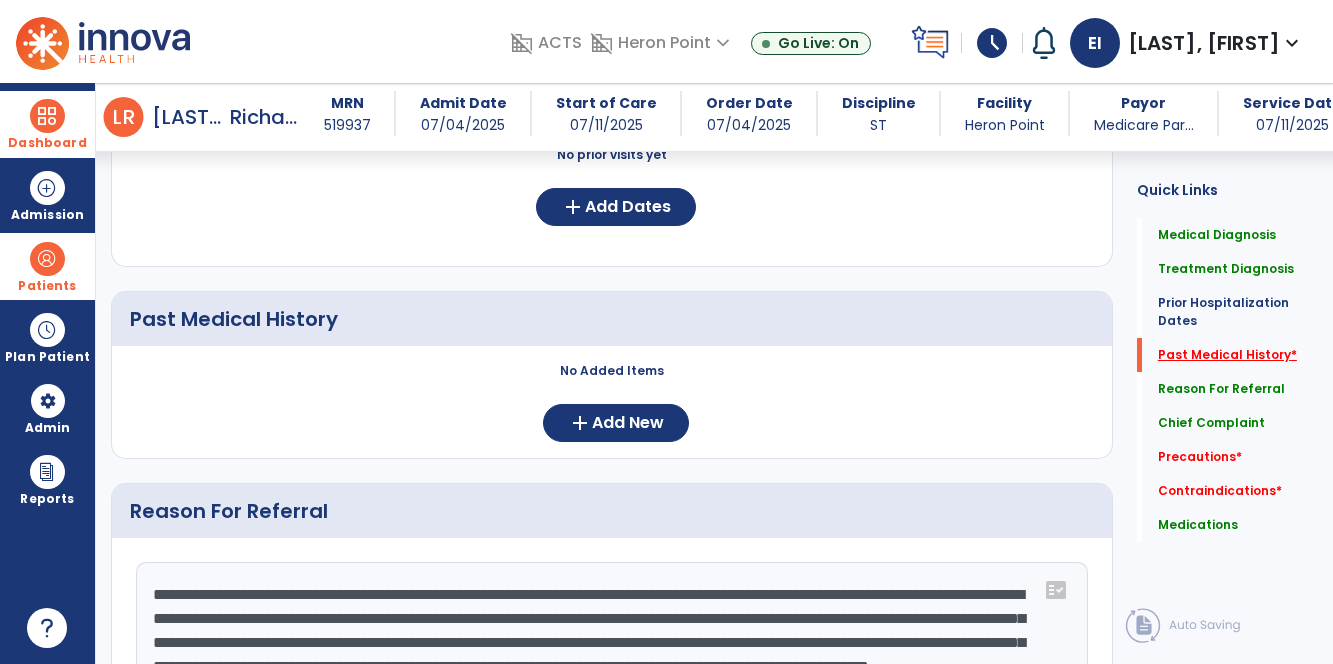 scroll, scrollTop: 611, scrollLeft: 0, axis: vertical 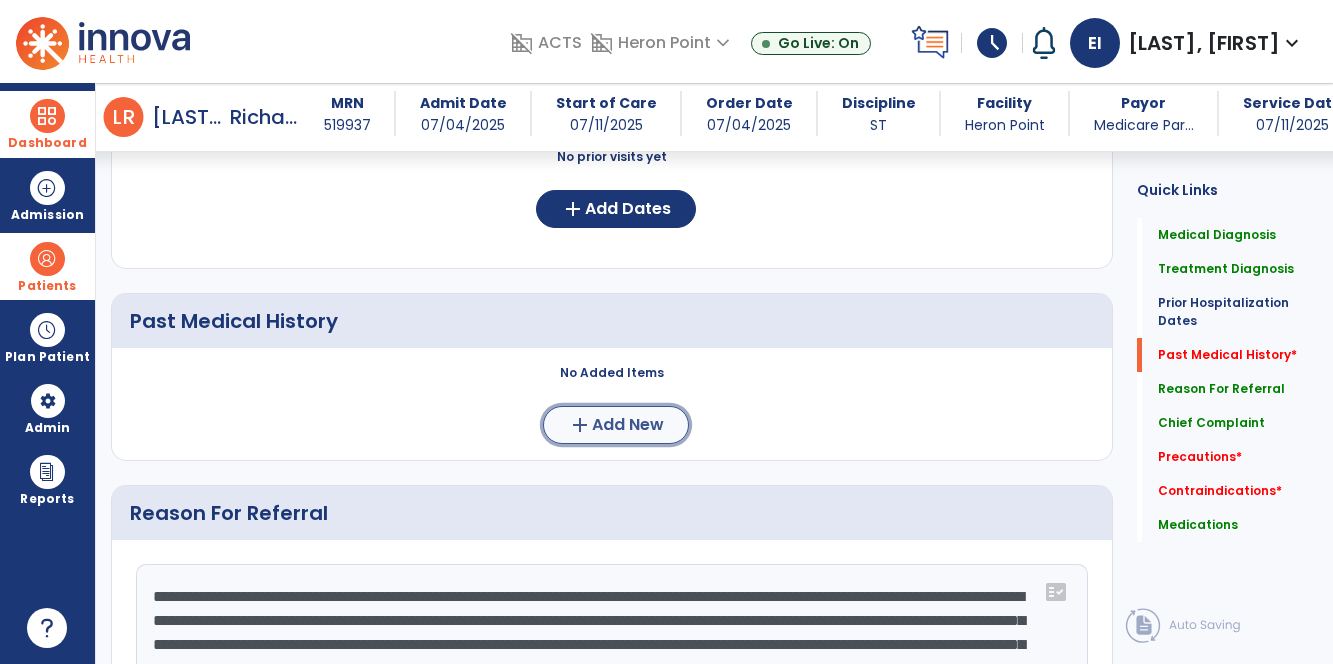click on "add  Add New" 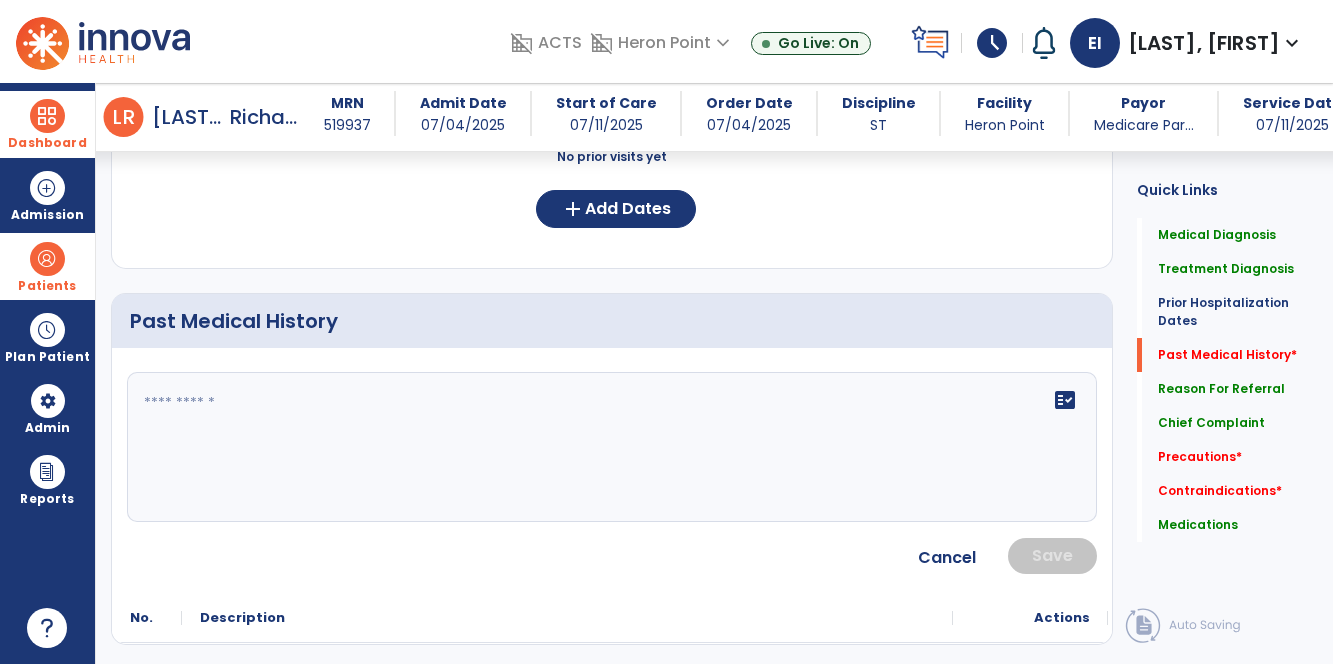 click on "fact_check" 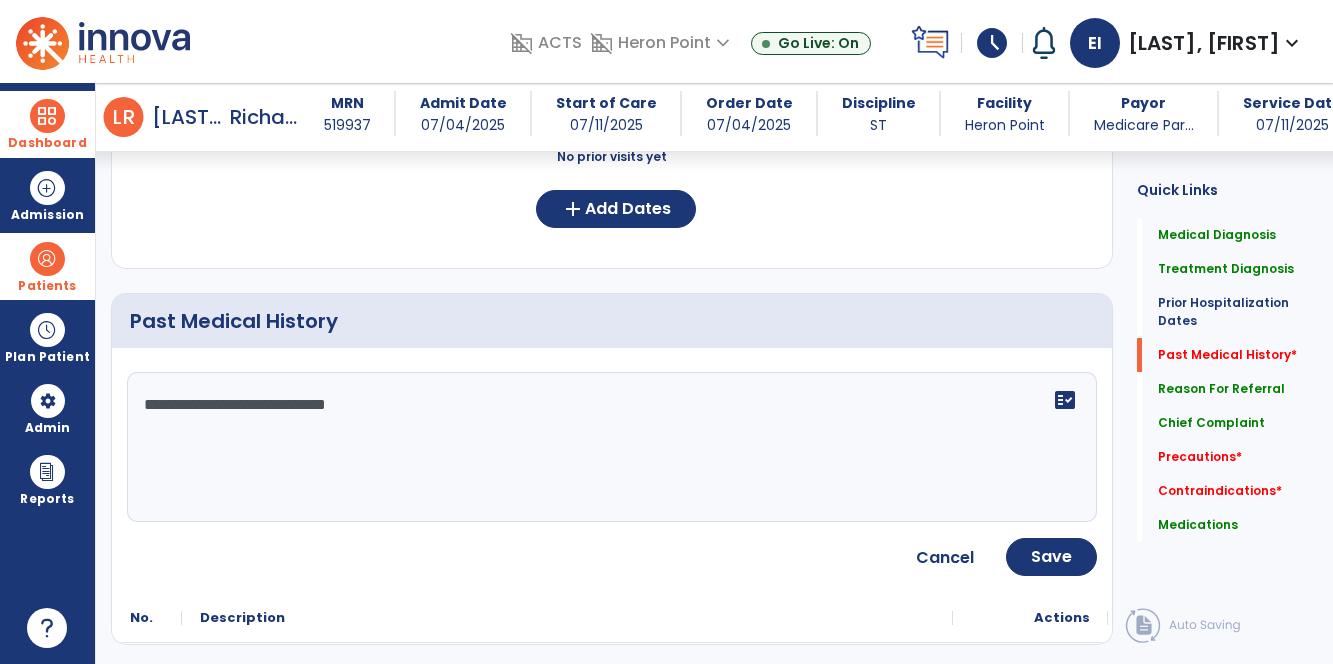 type on "**********" 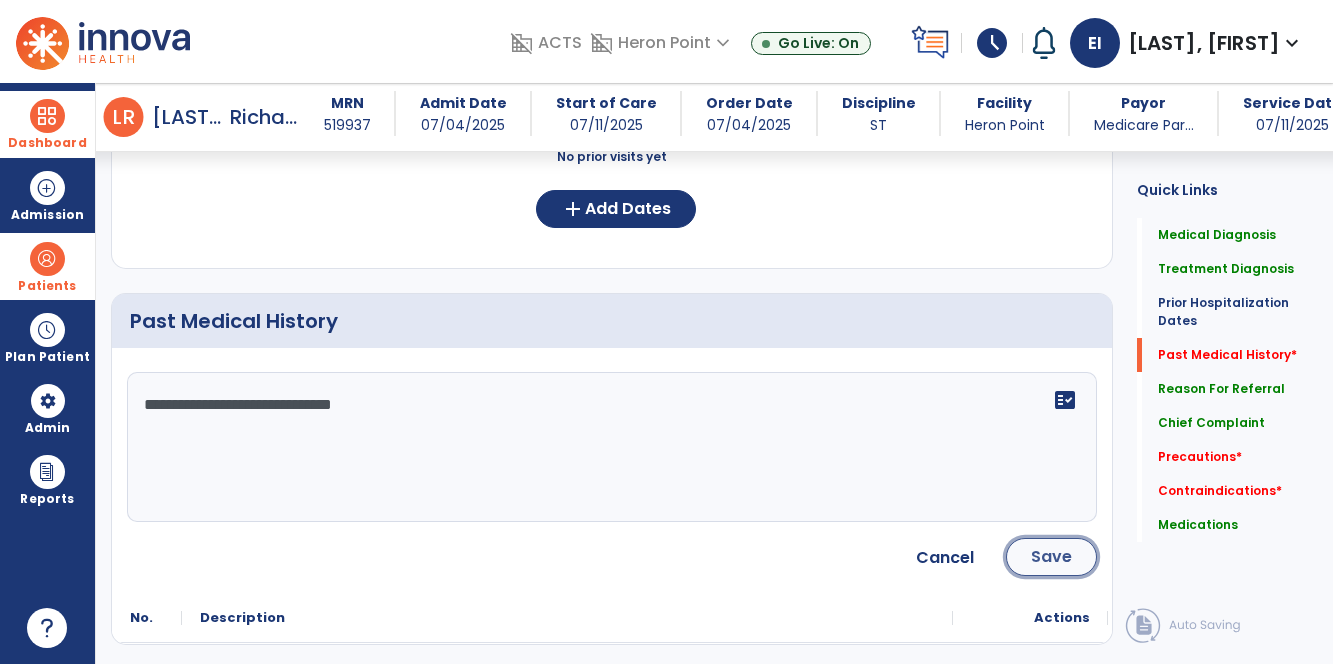 click on "Save" 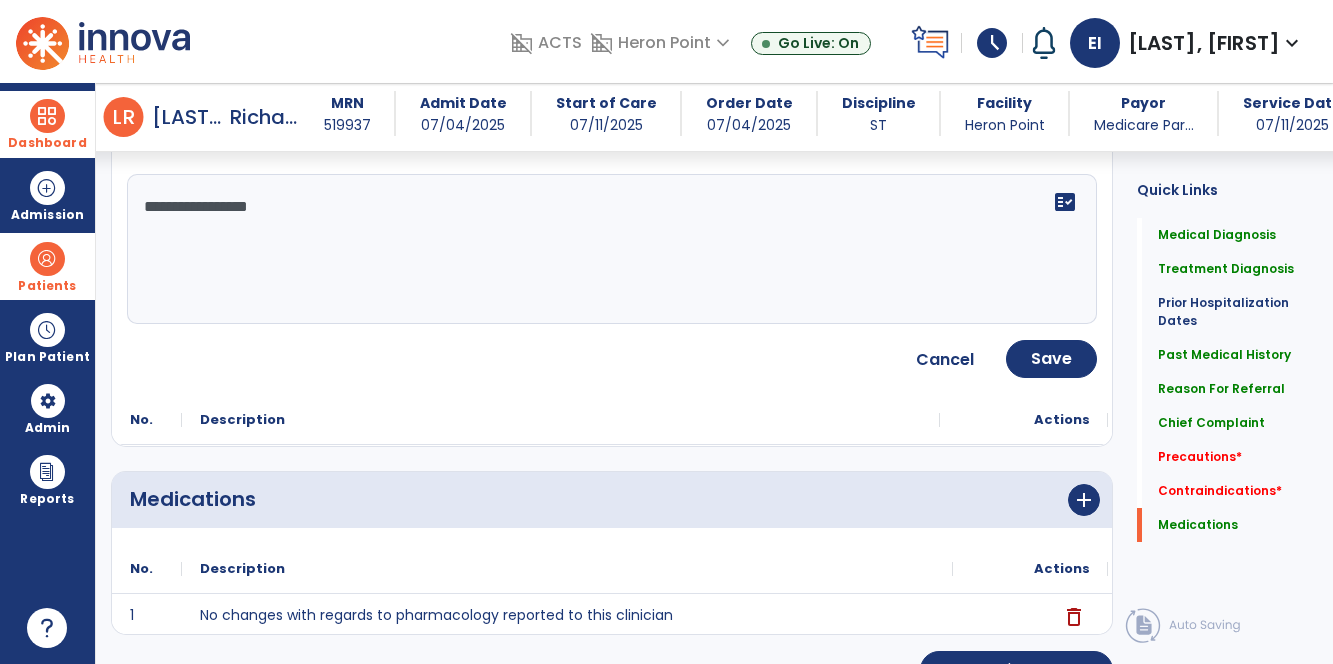 scroll, scrollTop: 1960, scrollLeft: 0, axis: vertical 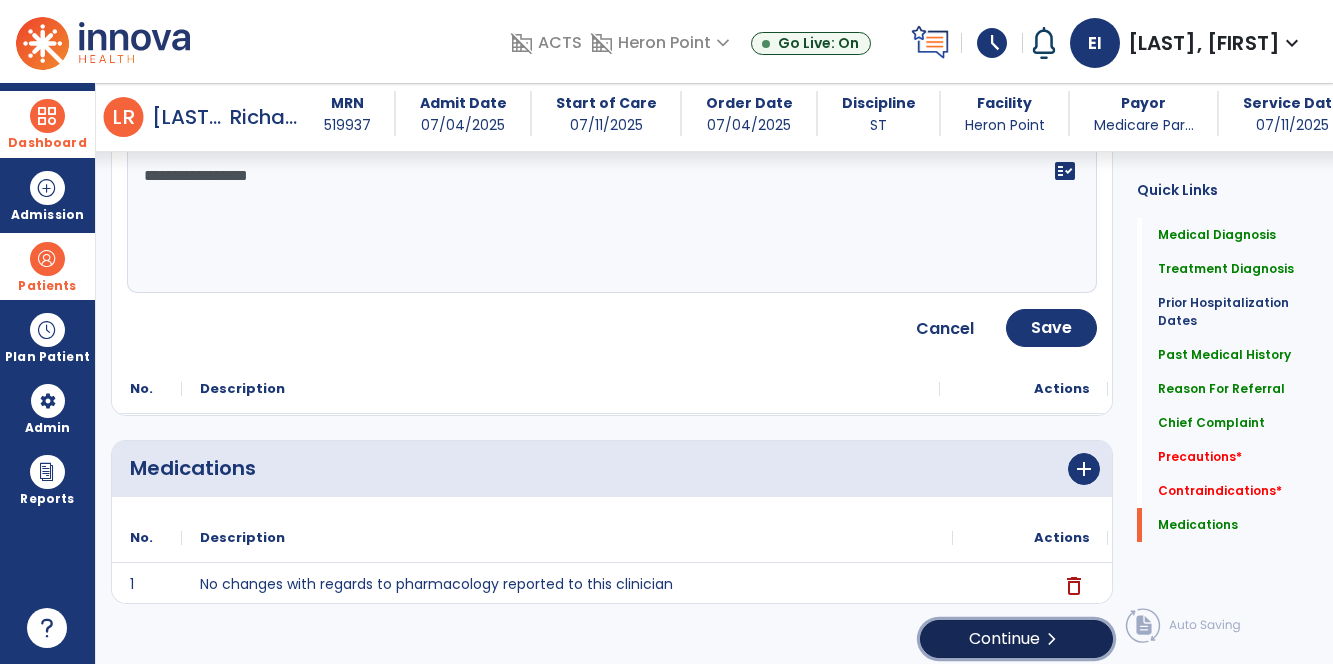 click on "Continue  chevron_right" 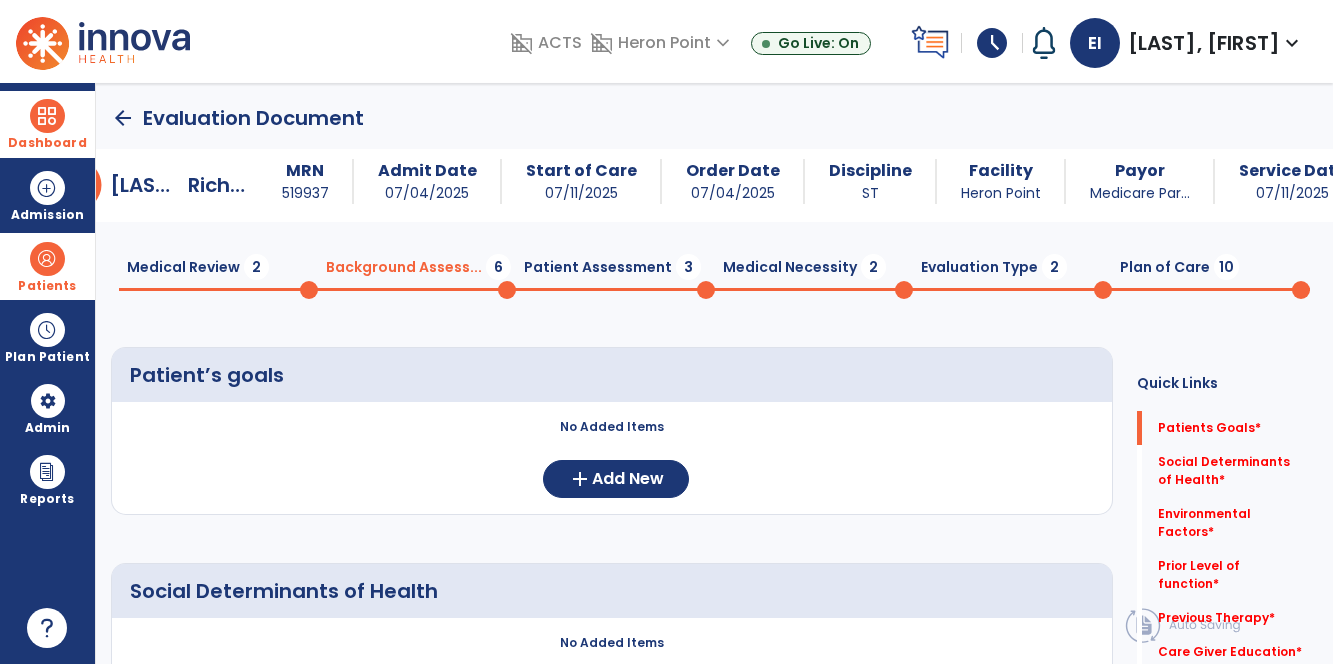 scroll, scrollTop: 0, scrollLeft: 0, axis: both 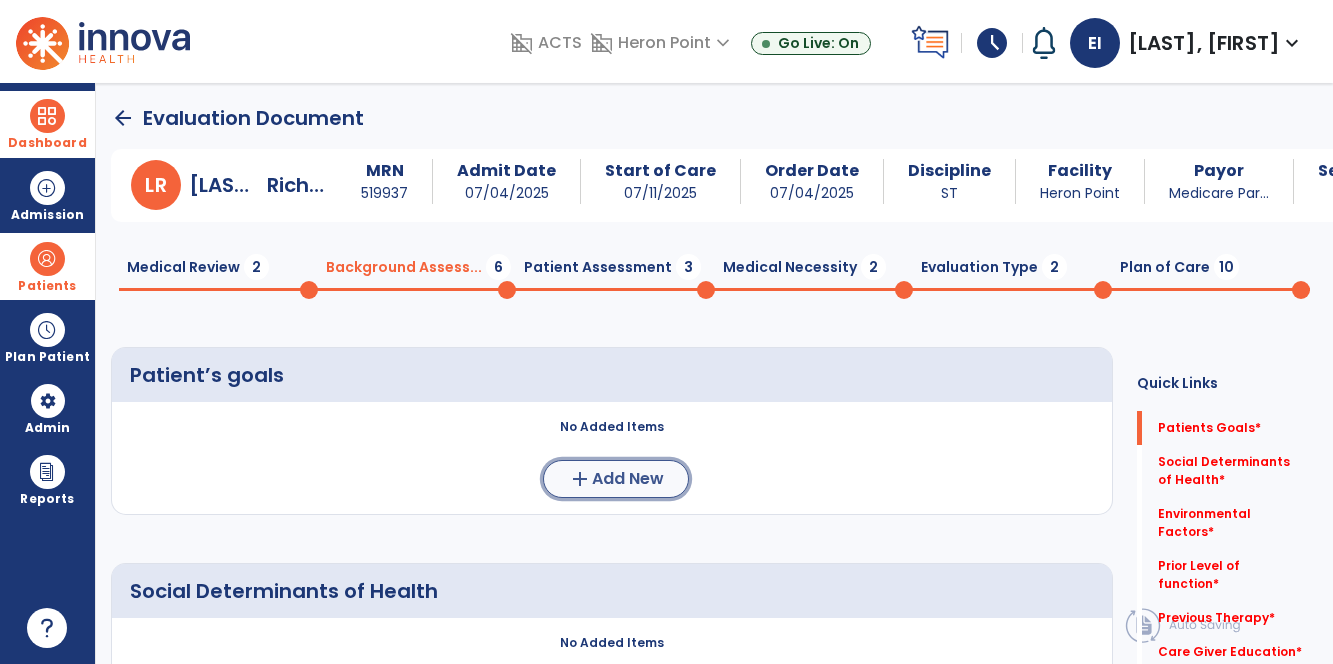 click on "Add New" 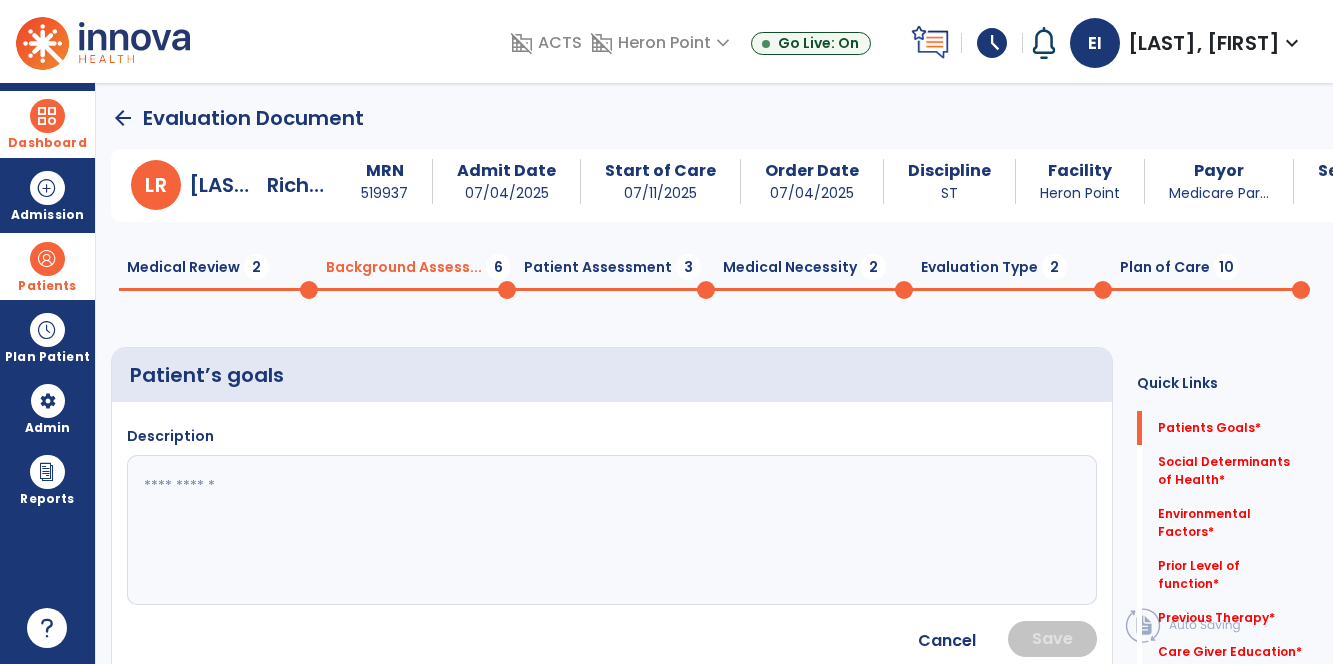 click 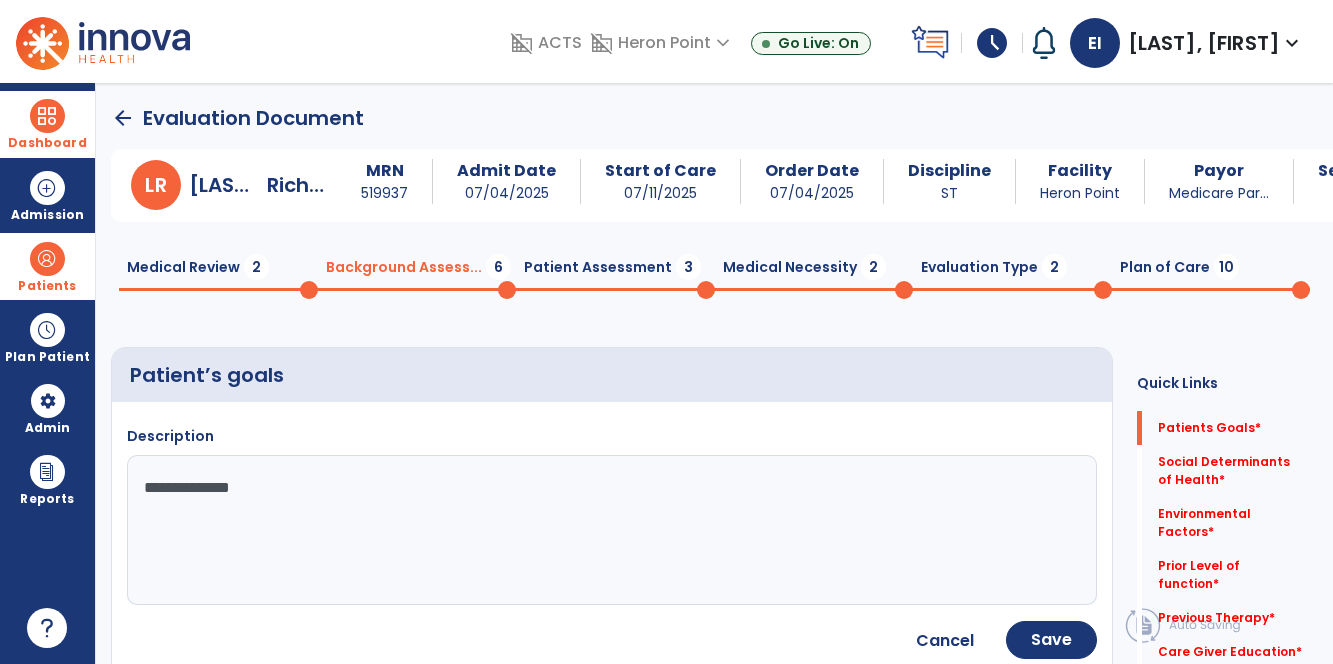 type on "**********" 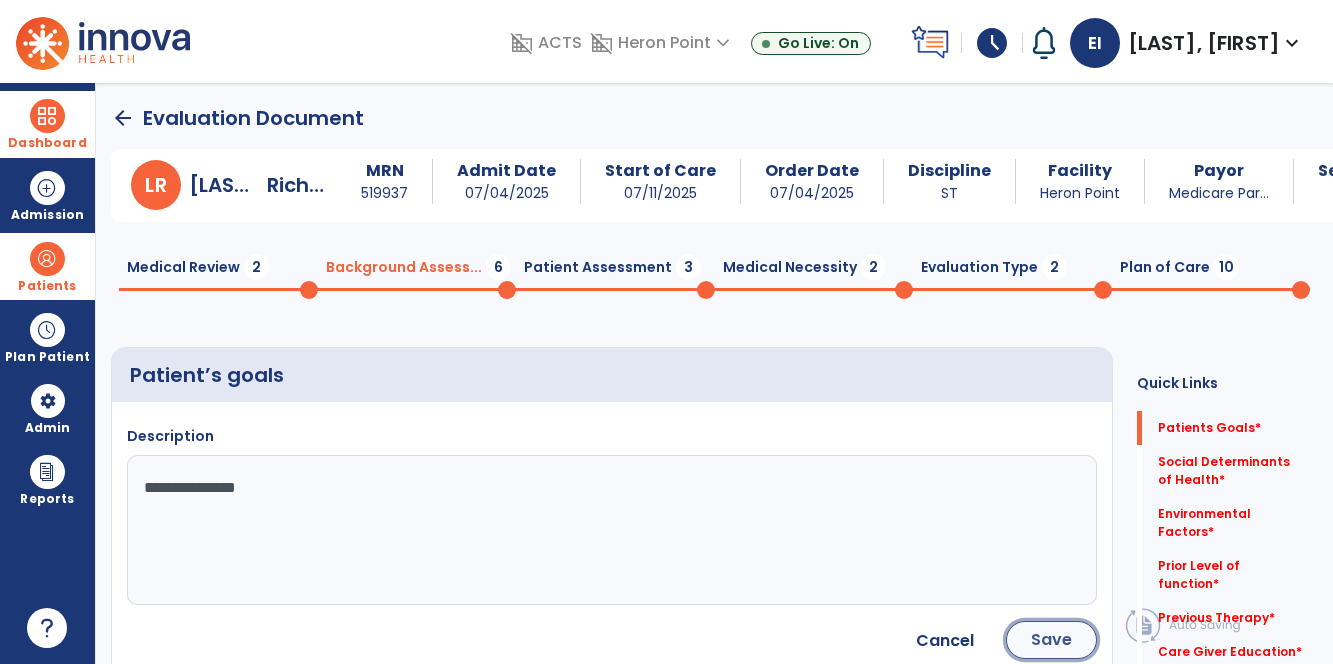click on "Save" 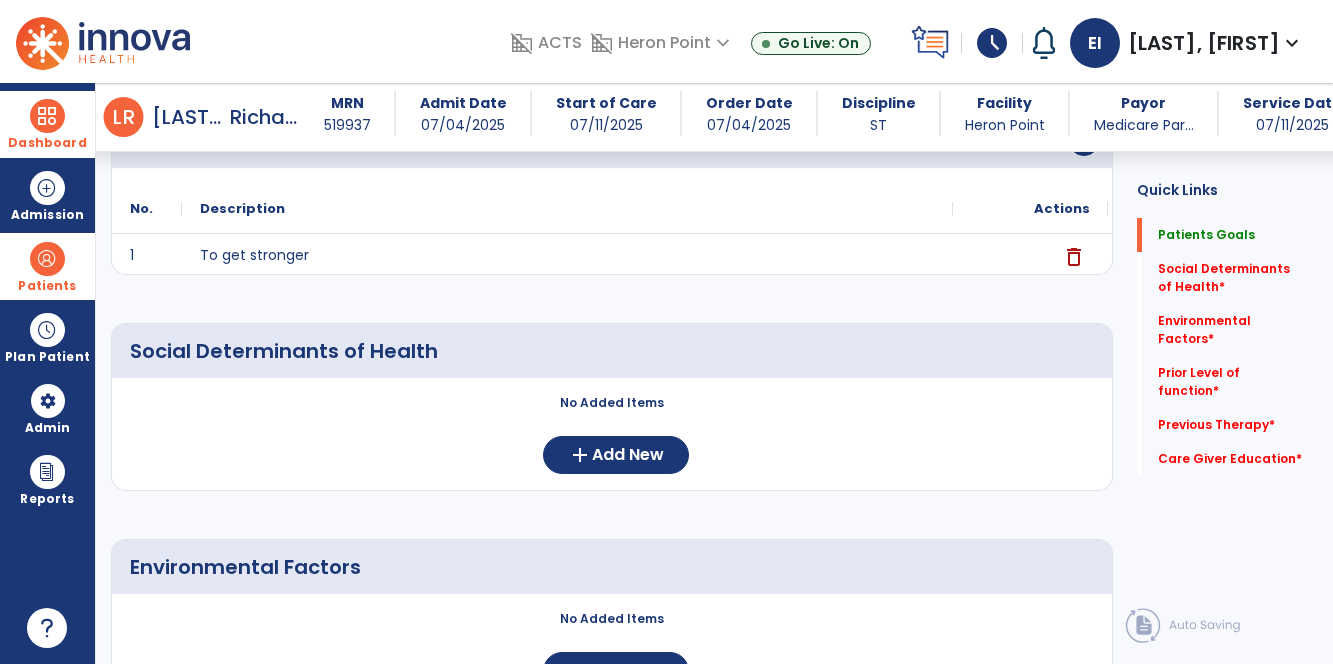 scroll, scrollTop: 228, scrollLeft: 0, axis: vertical 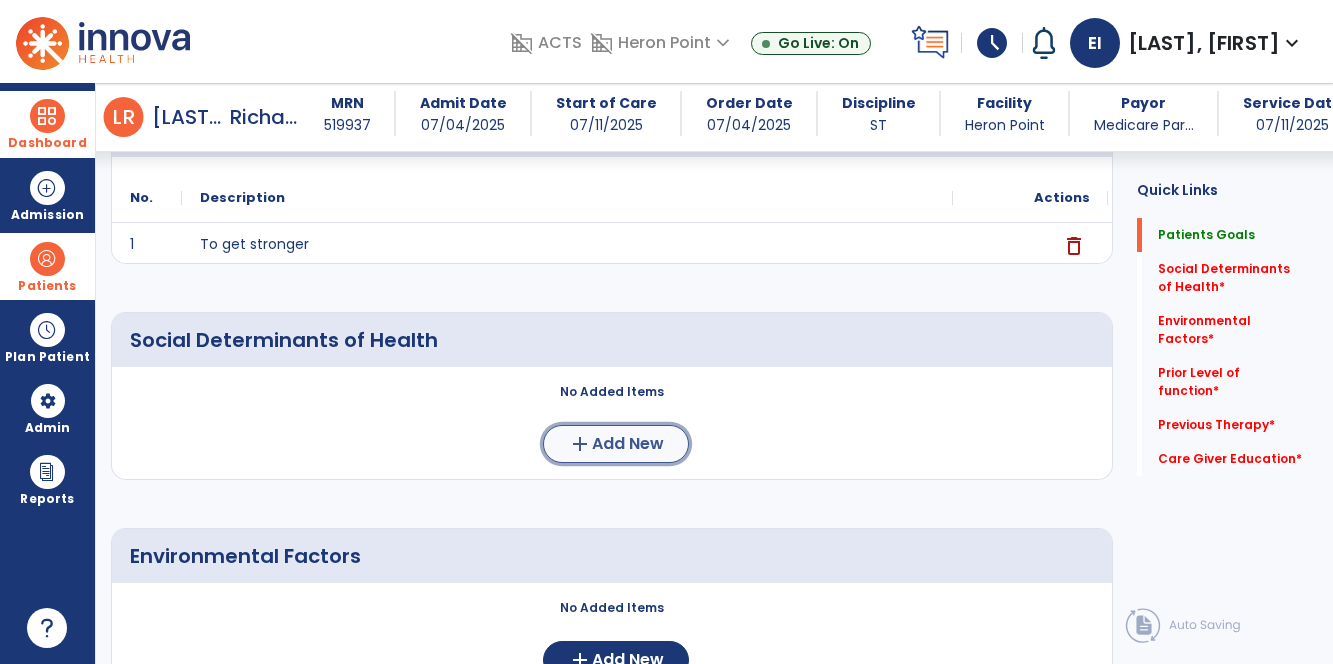 click on "add  Add New" 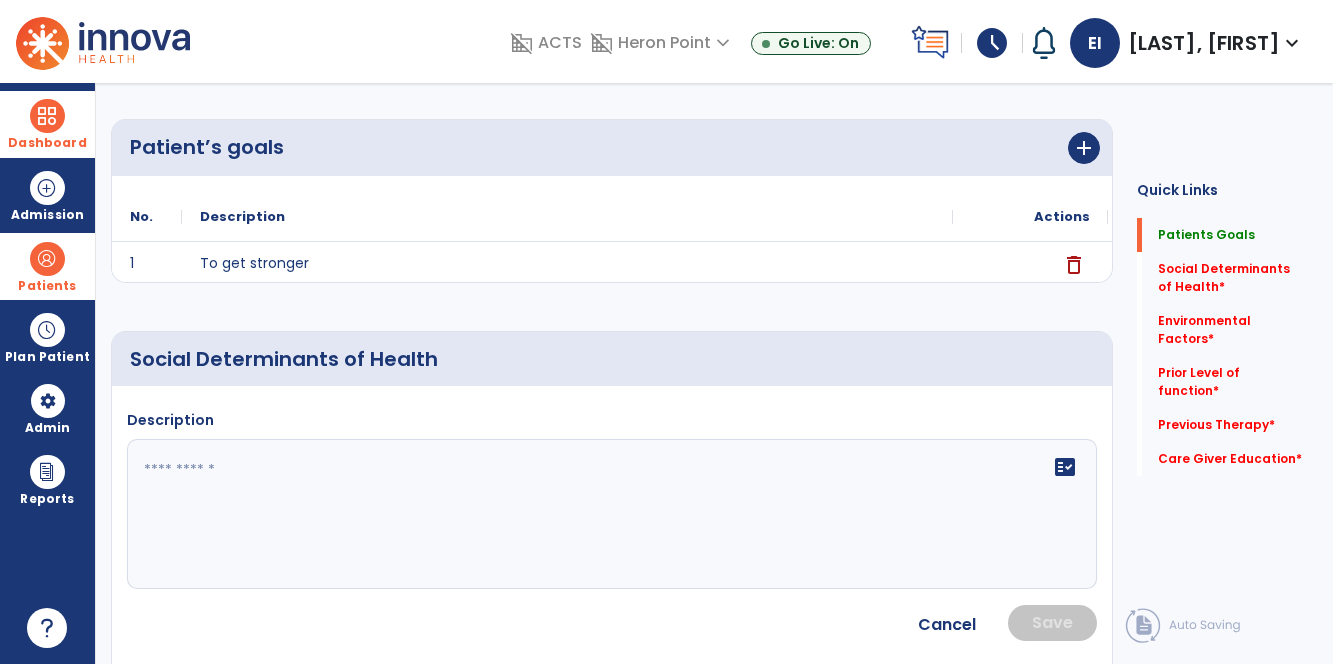 scroll, scrollTop: 3, scrollLeft: 0, axis: vertical 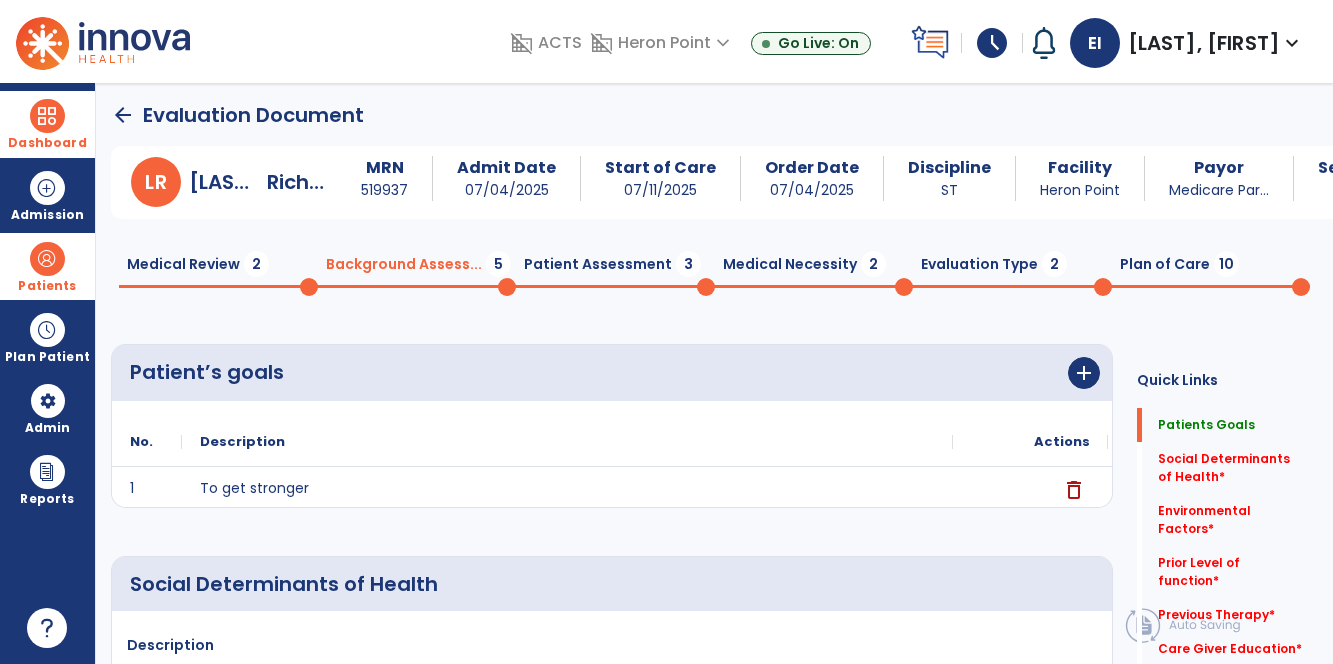 click on "Medical Review  2" 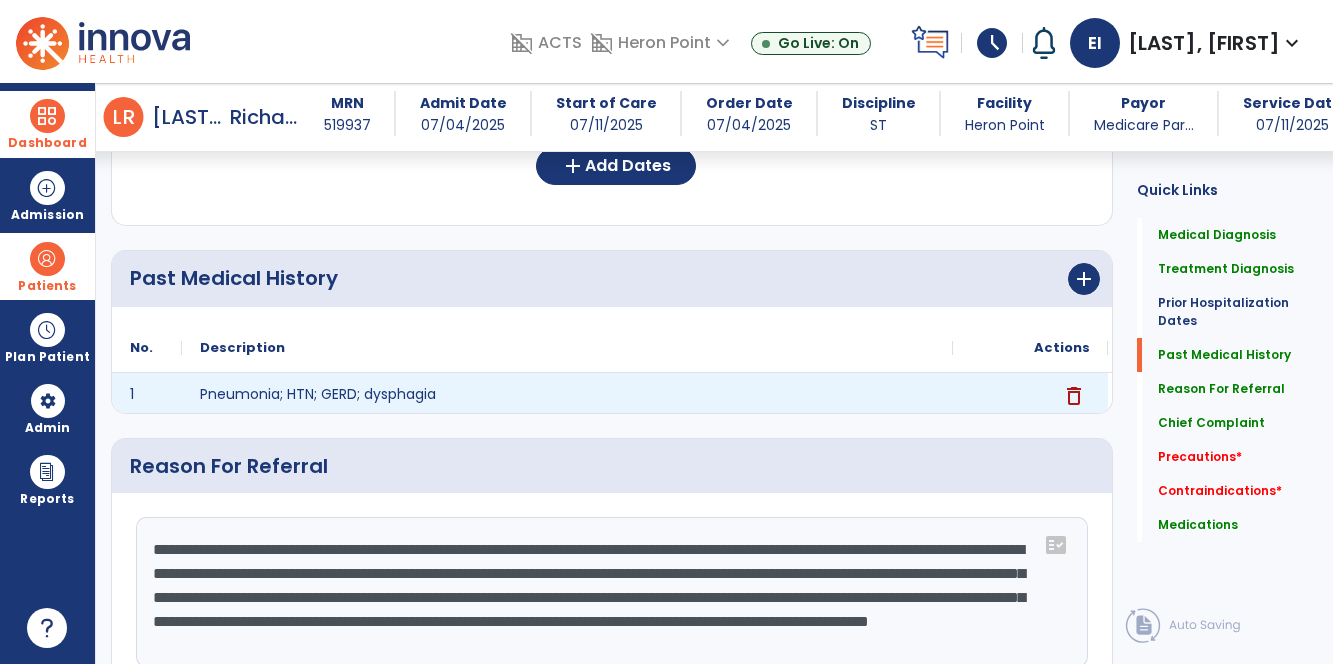 scroll, scrollTop: 903, scrollLeft: 0, axis: vertical 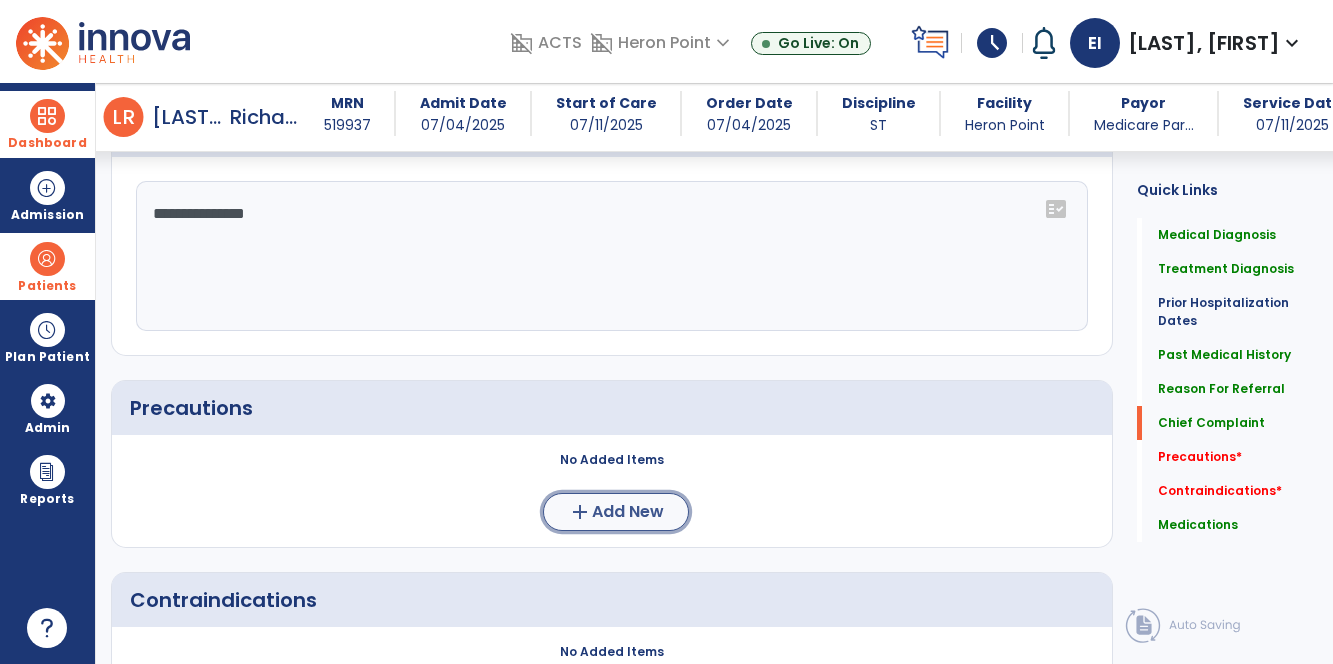 click on "Add New" 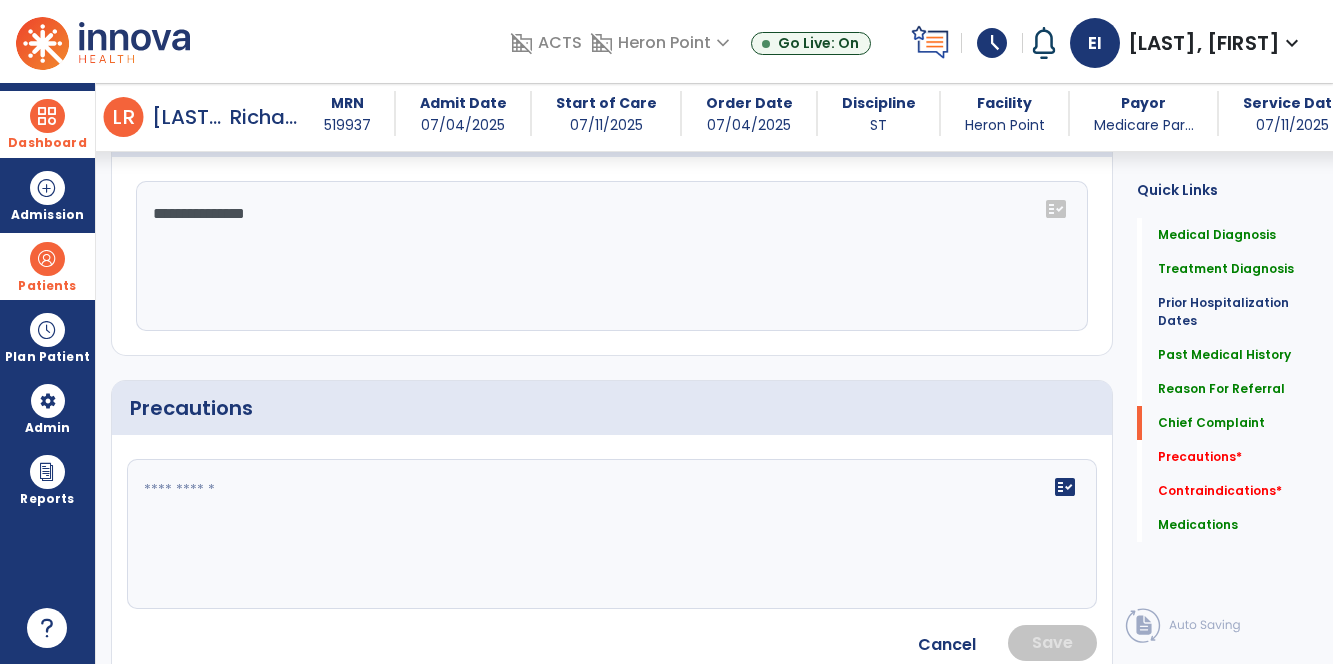 click 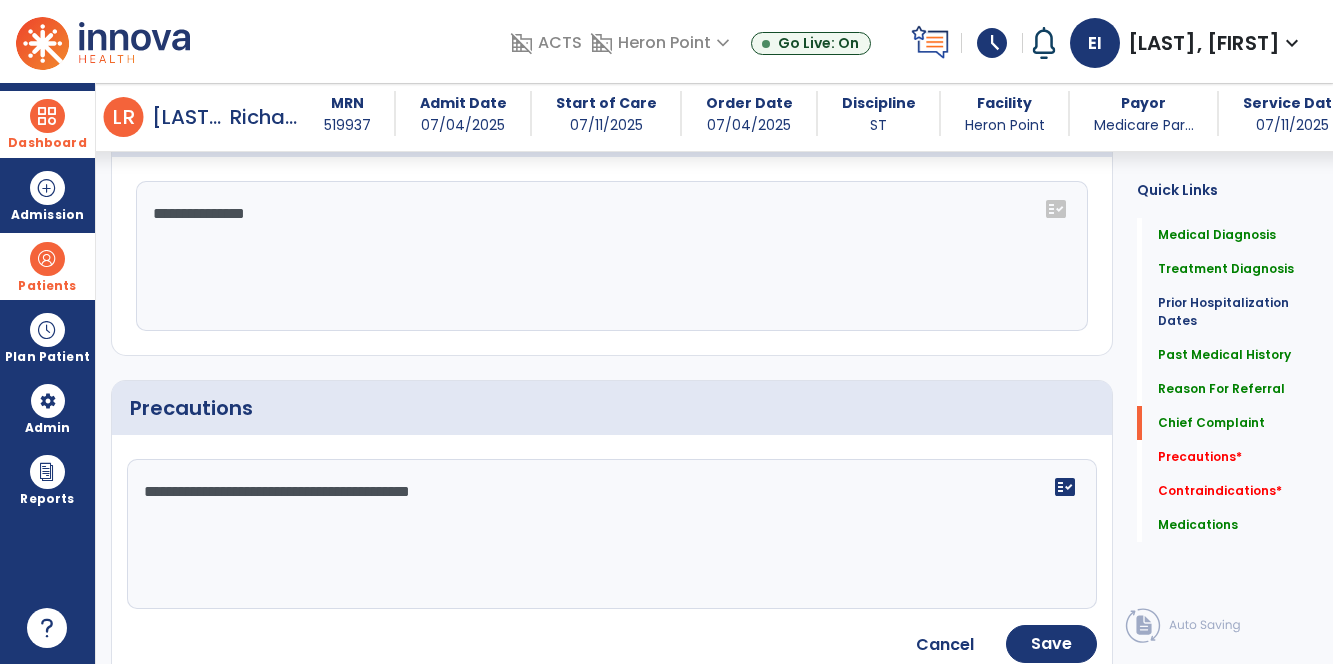 click on "**********" 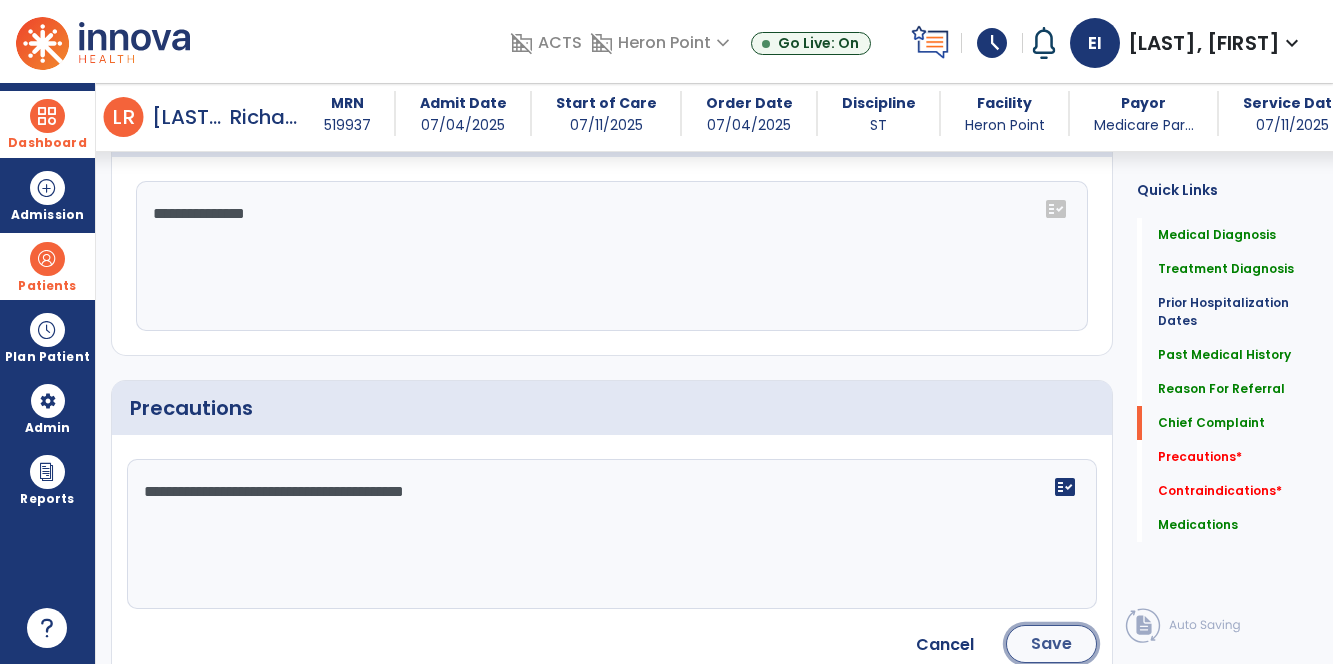 click on "Save" 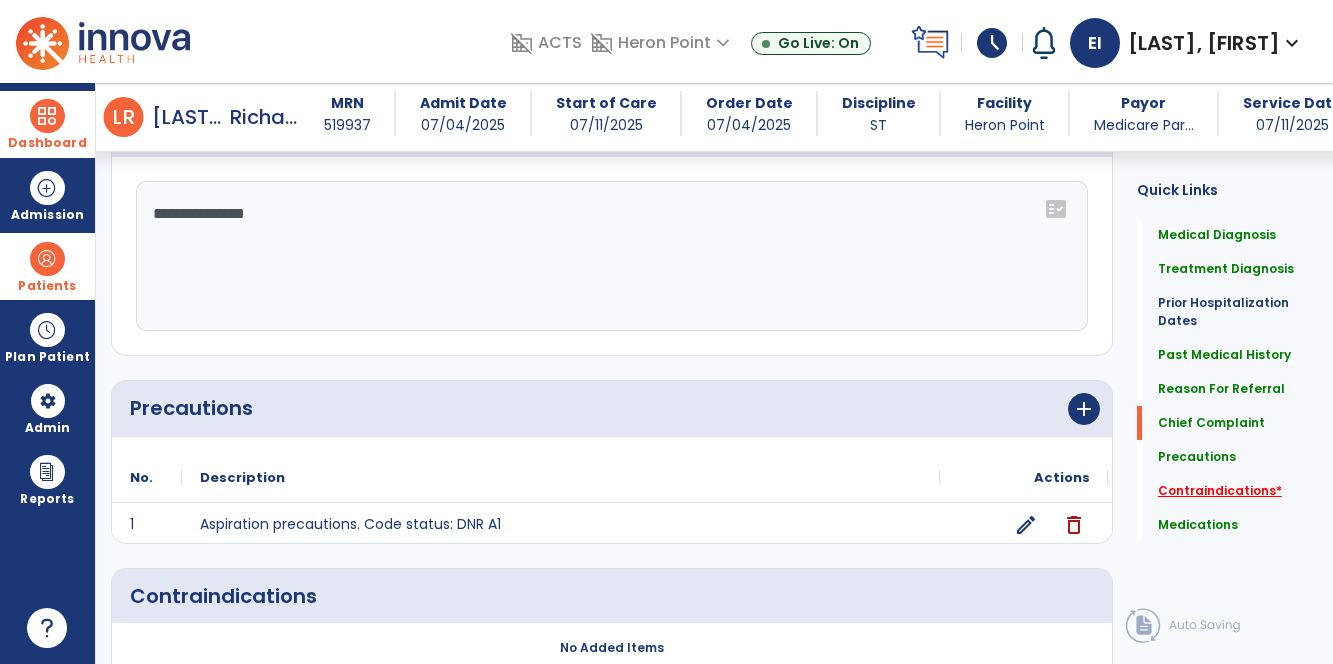 click on "Contraindications   *" 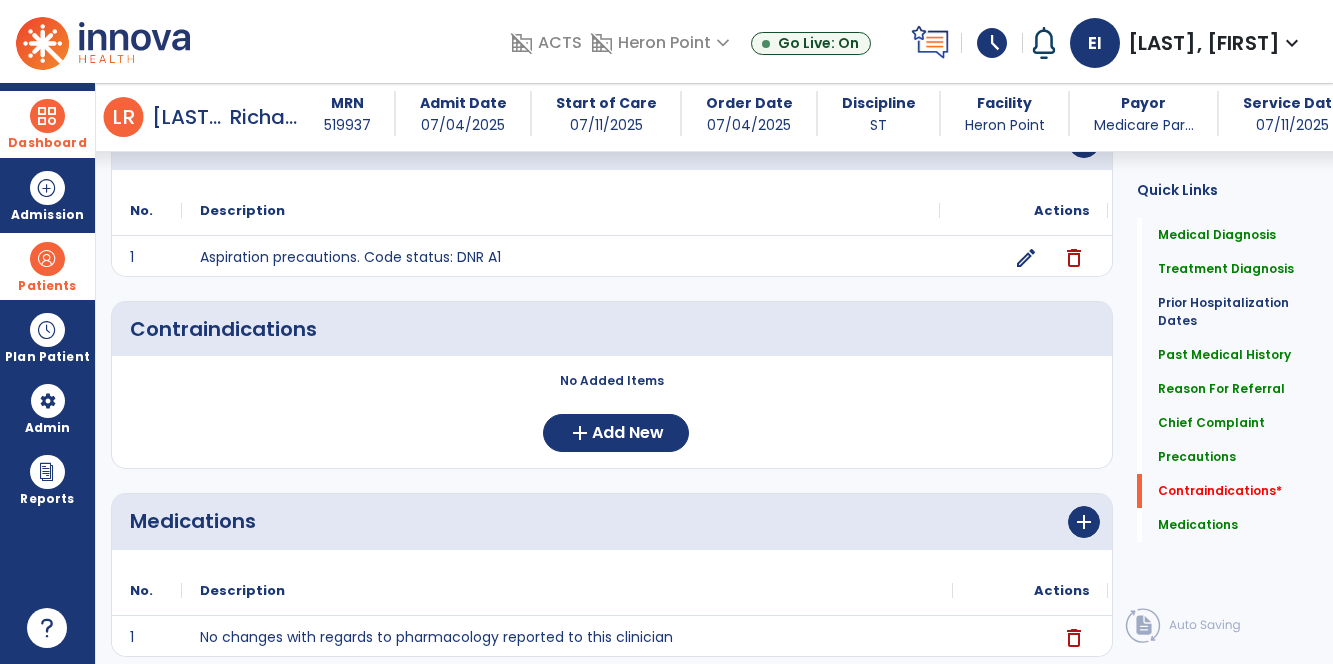 scroll, scrollTop: 1539, scrollLeft: 0, axis: vertical 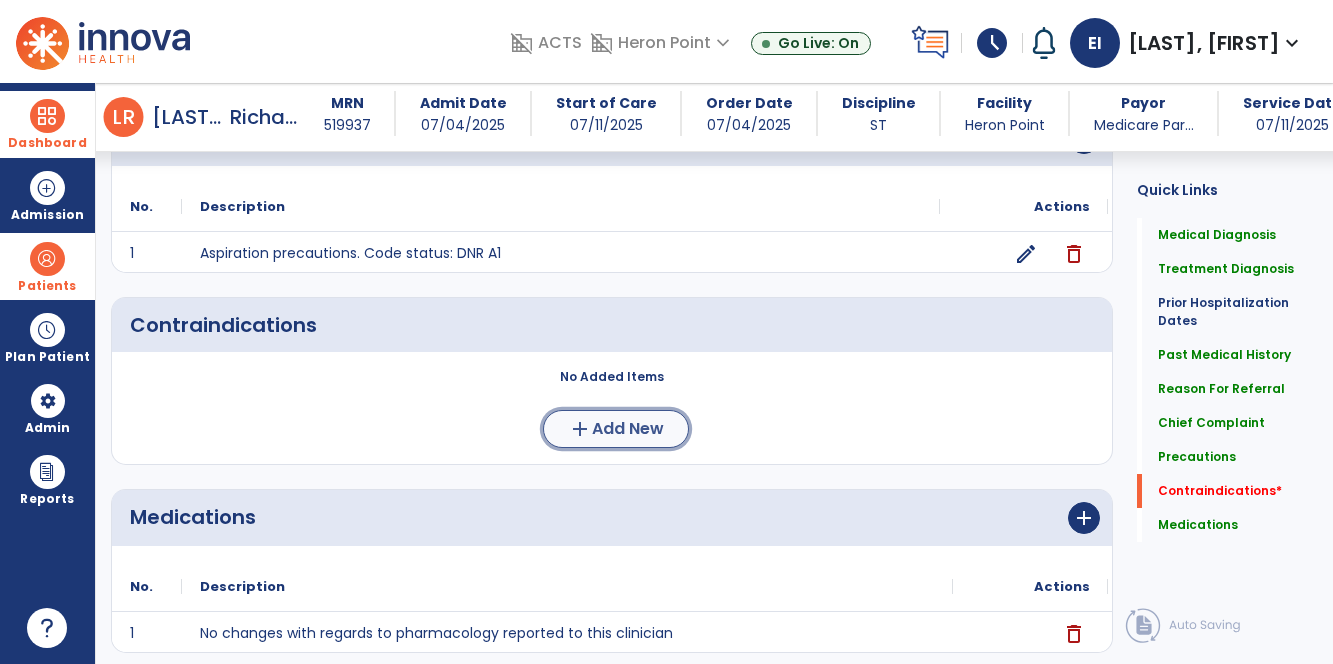 click on "Add New" 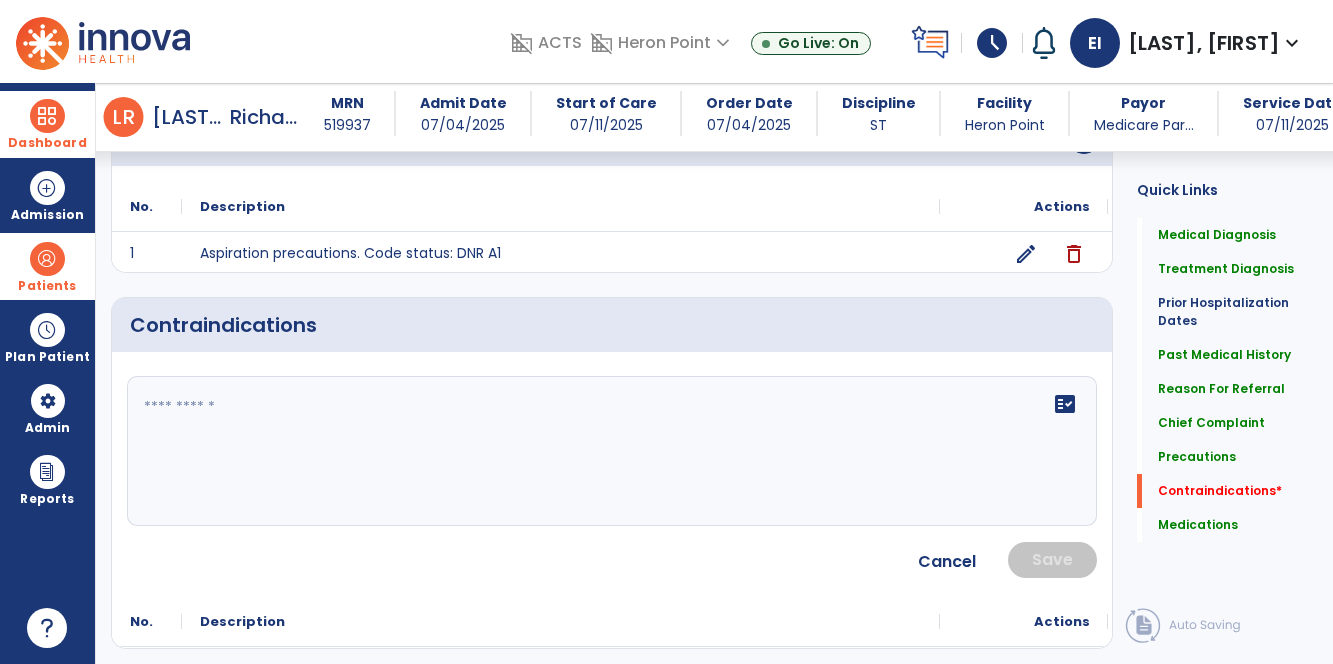 click on "fact_check" 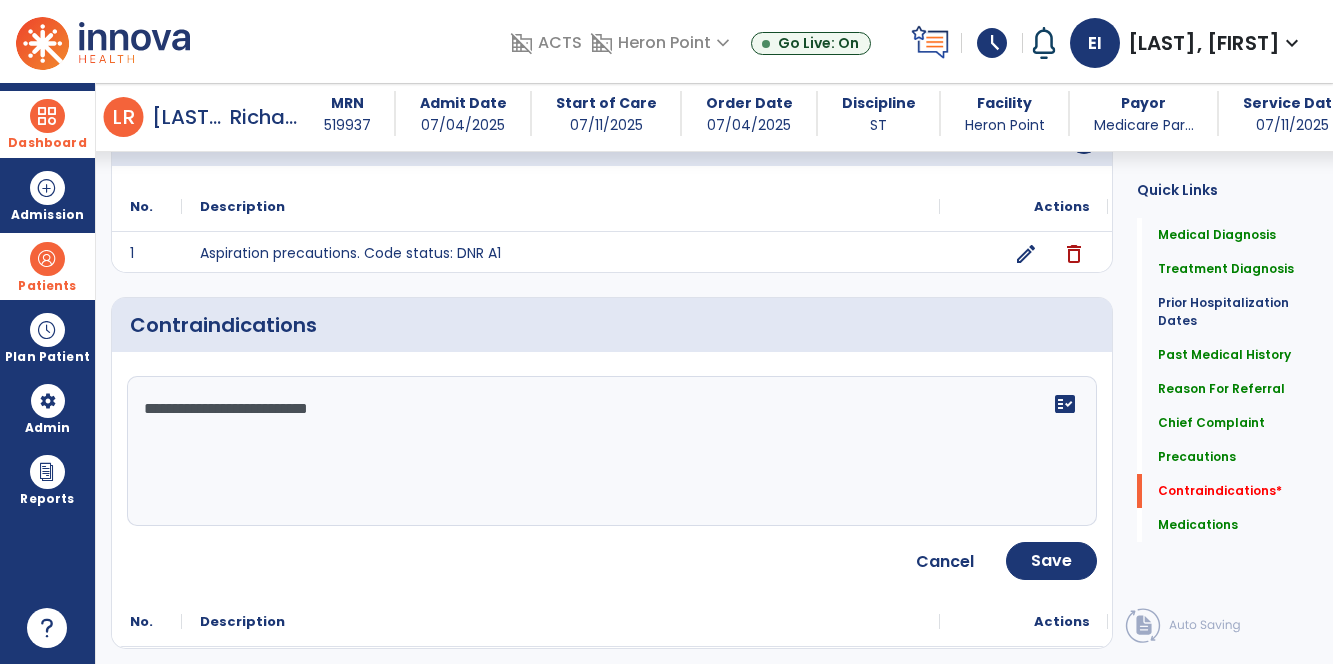type on "**********" 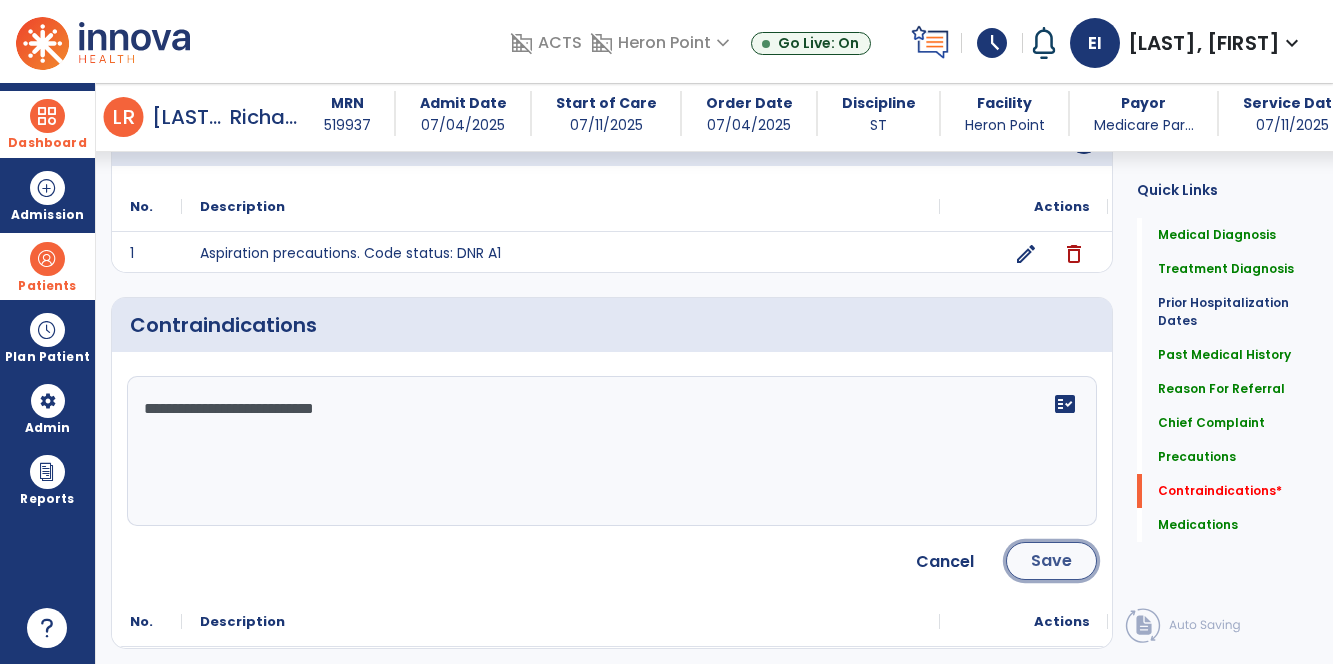 click on "Save" 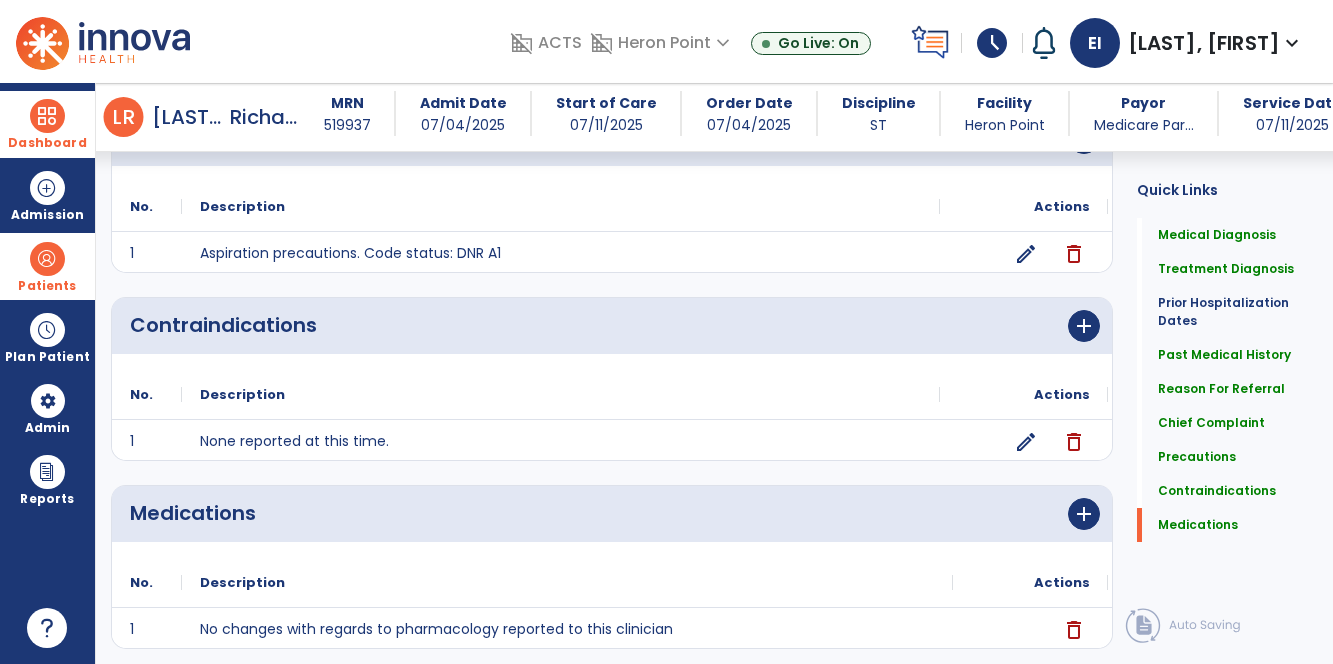 scroll, scrollTop: 1585, scrollLeft: 0, axis: vertical 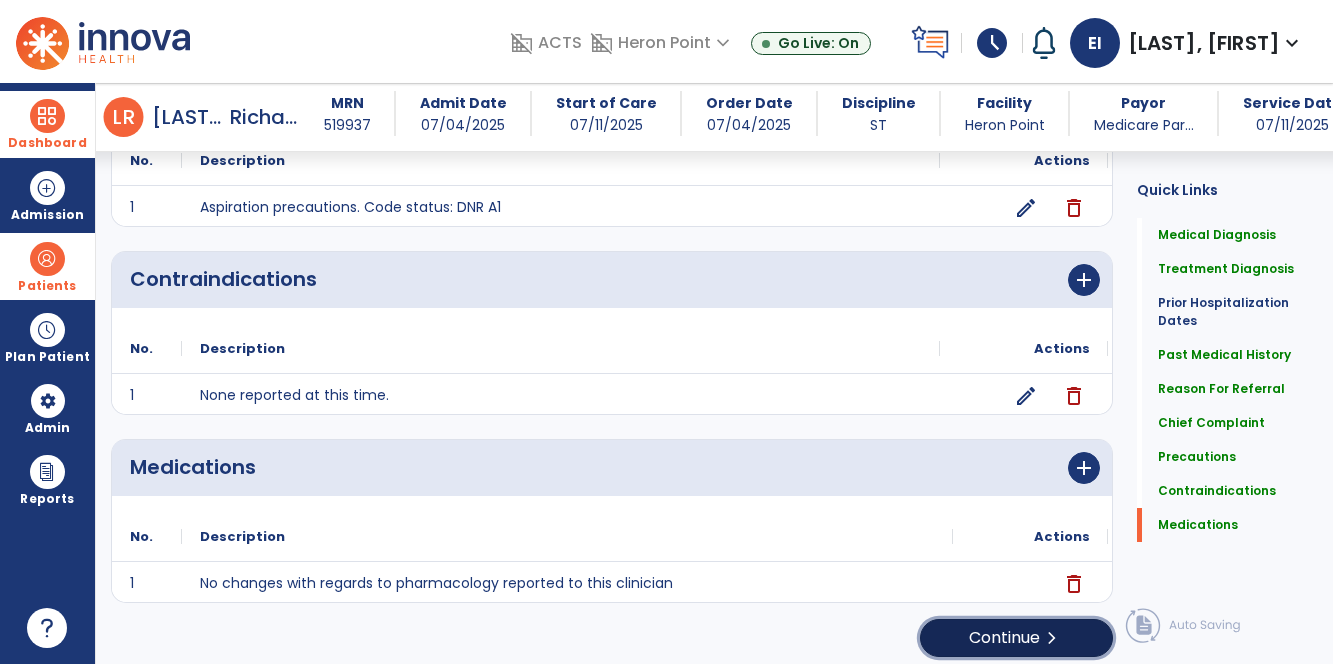 click on "chevron_right" 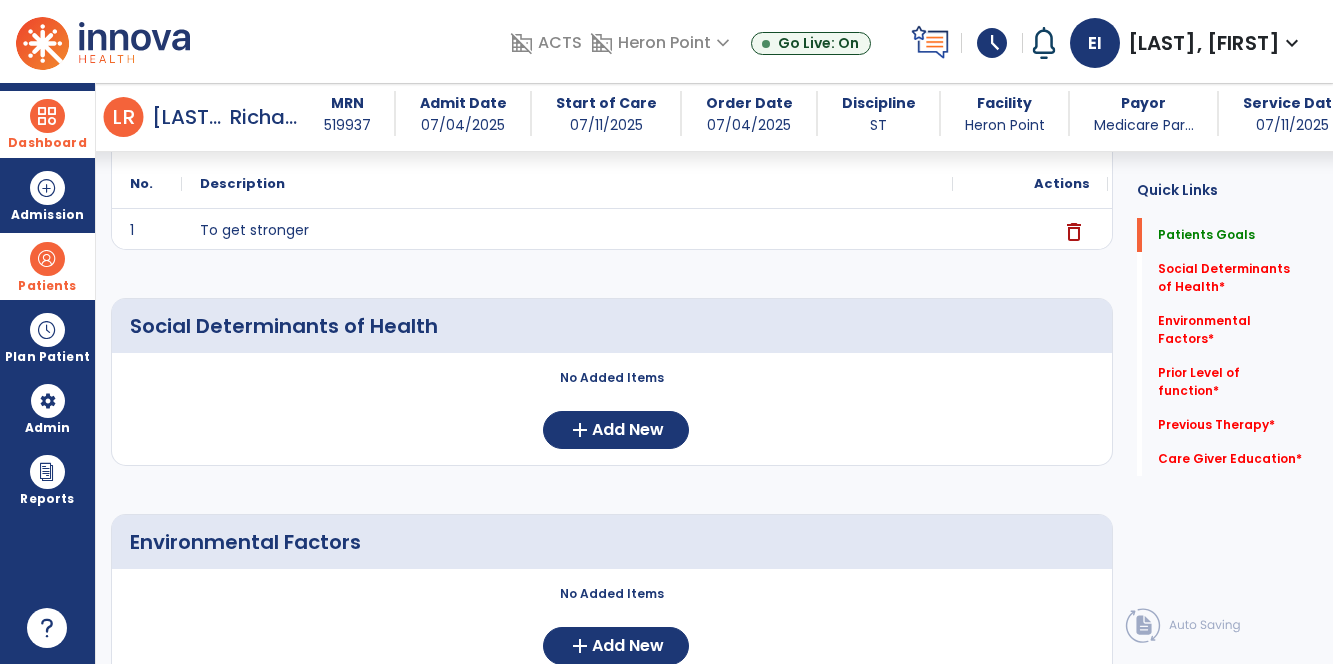 scroll, scrollTop: 243, scrollLeft: 0, axis: vertical 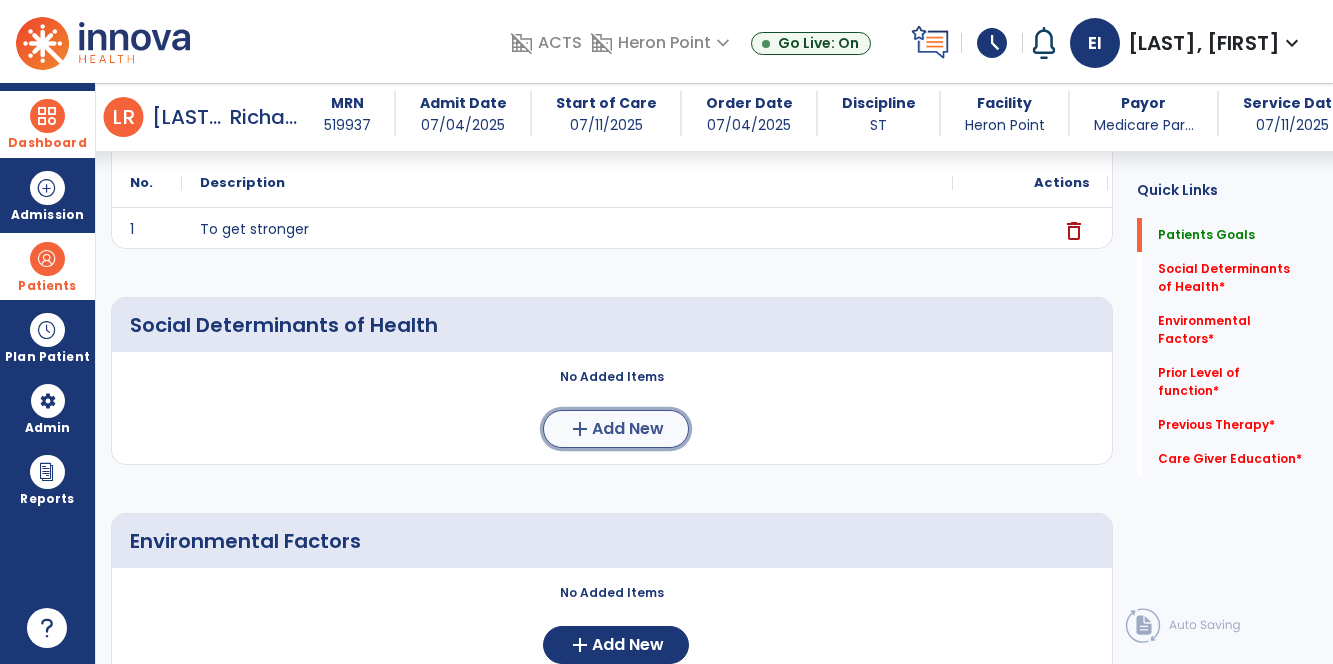 click on "Add New" 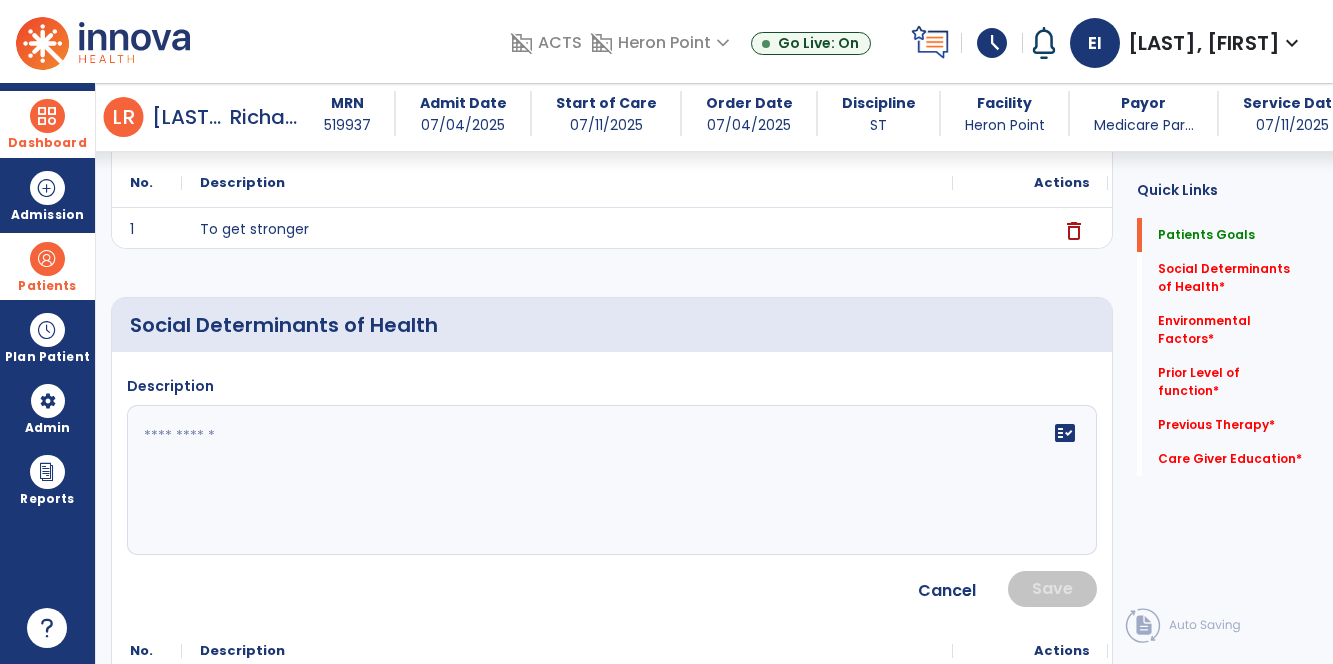 click on "fact_check" 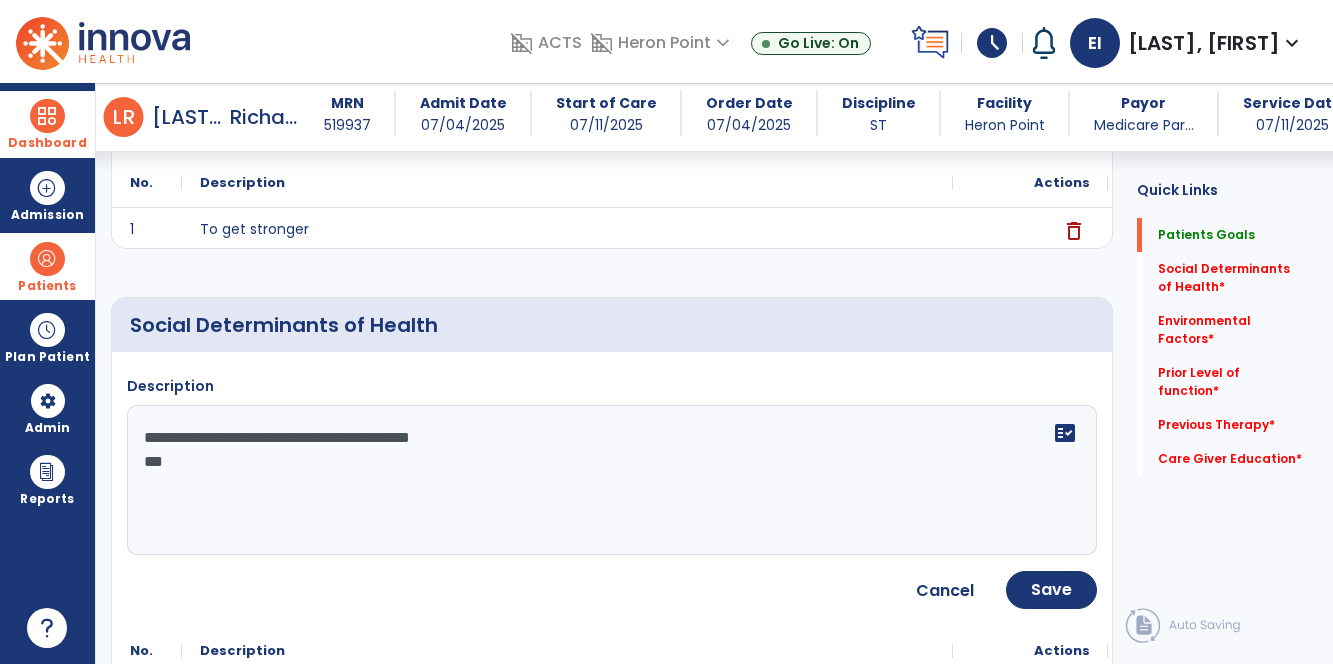 type on "**********" 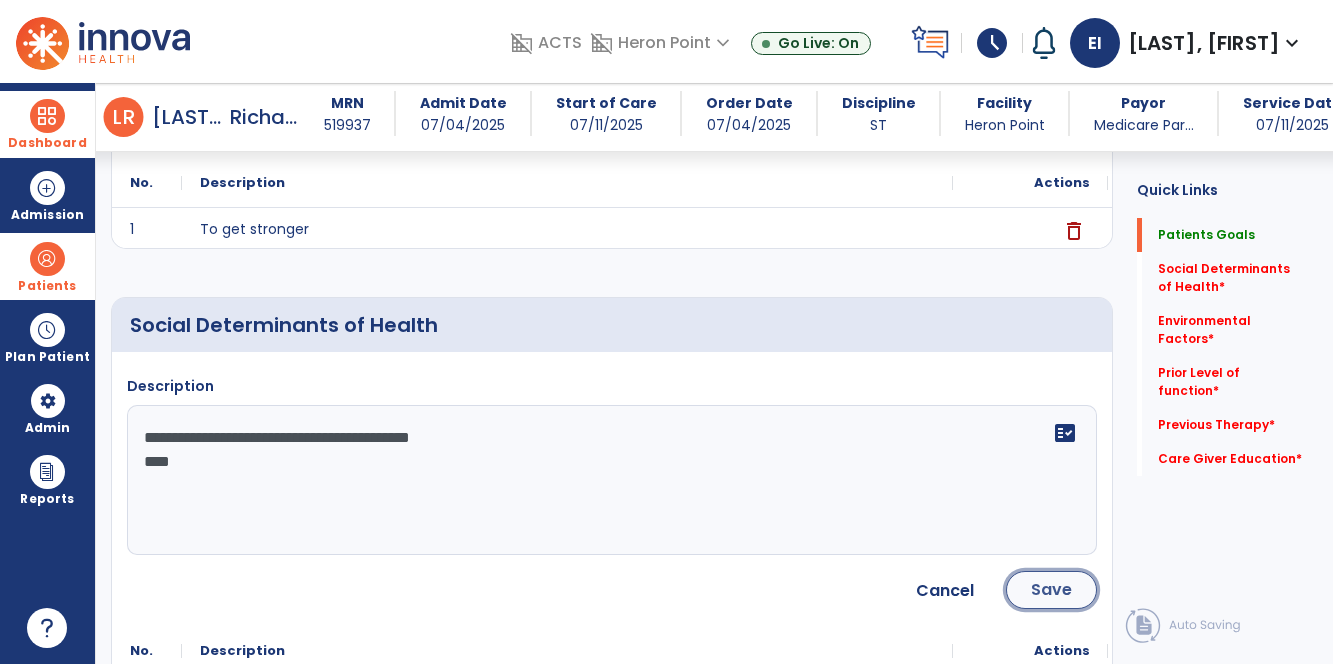 click on "Save" 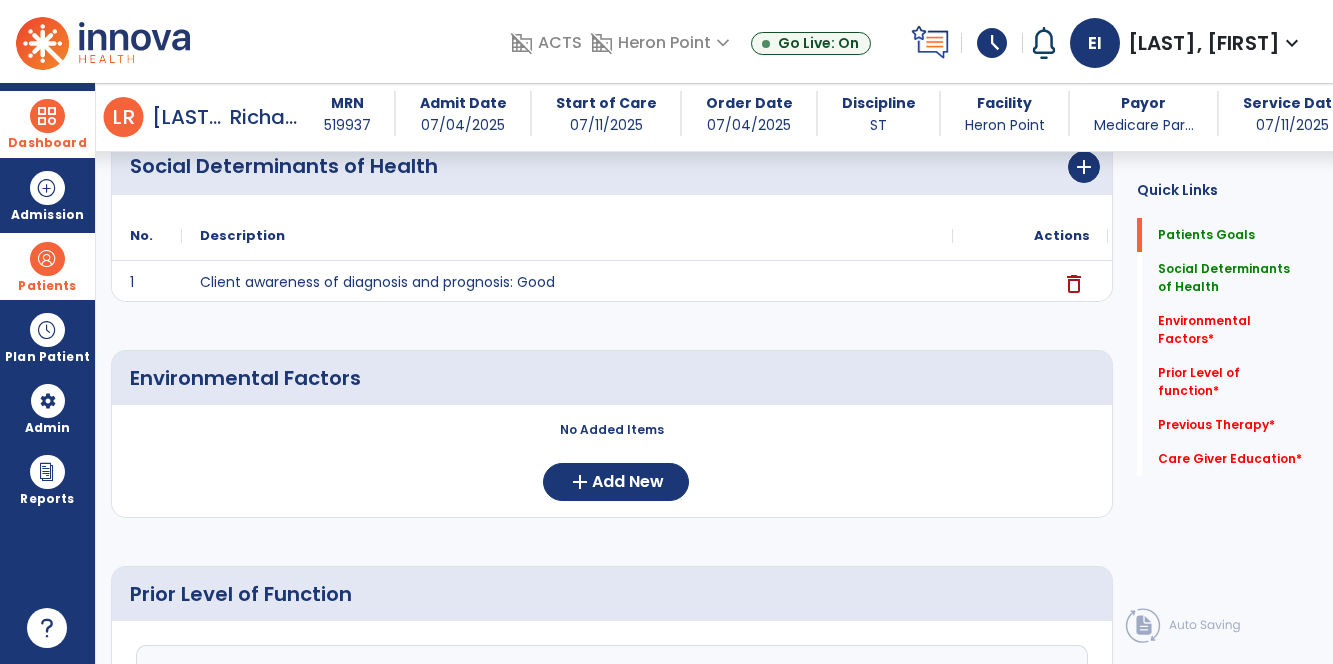 scroll, scrollTop: 401, scrollLeft: 0, axis: vertical 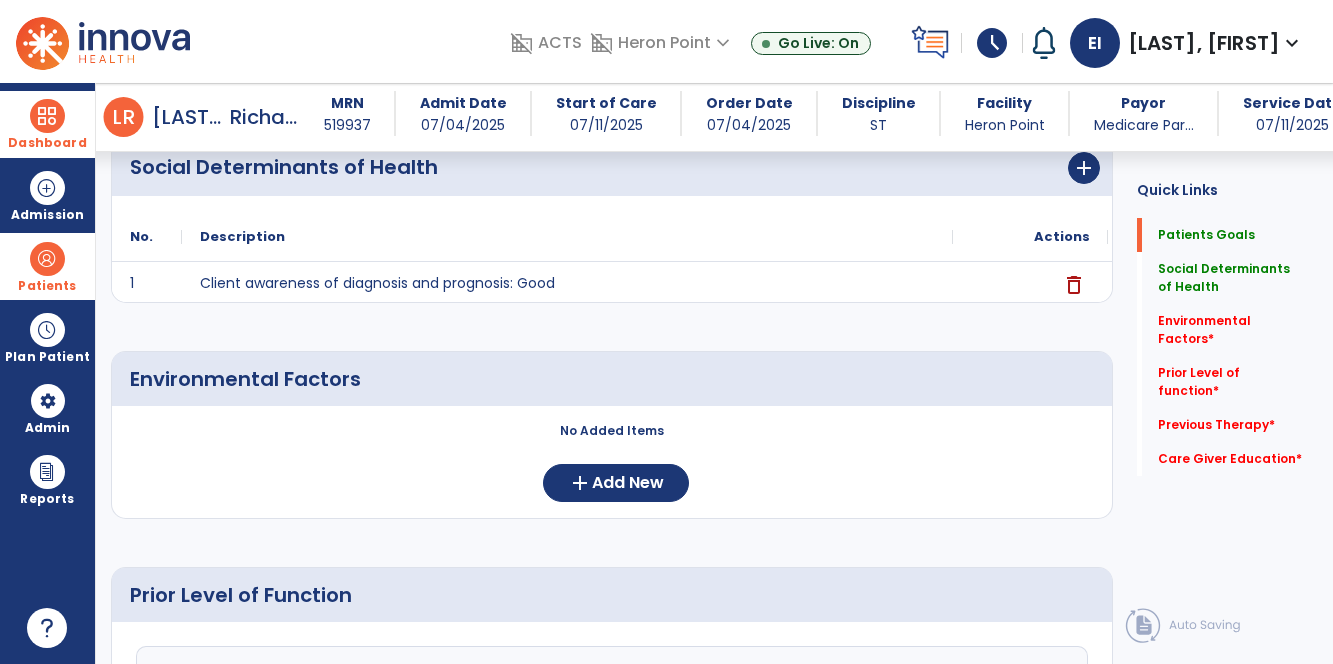 click on "No Added Items  add  Add New" 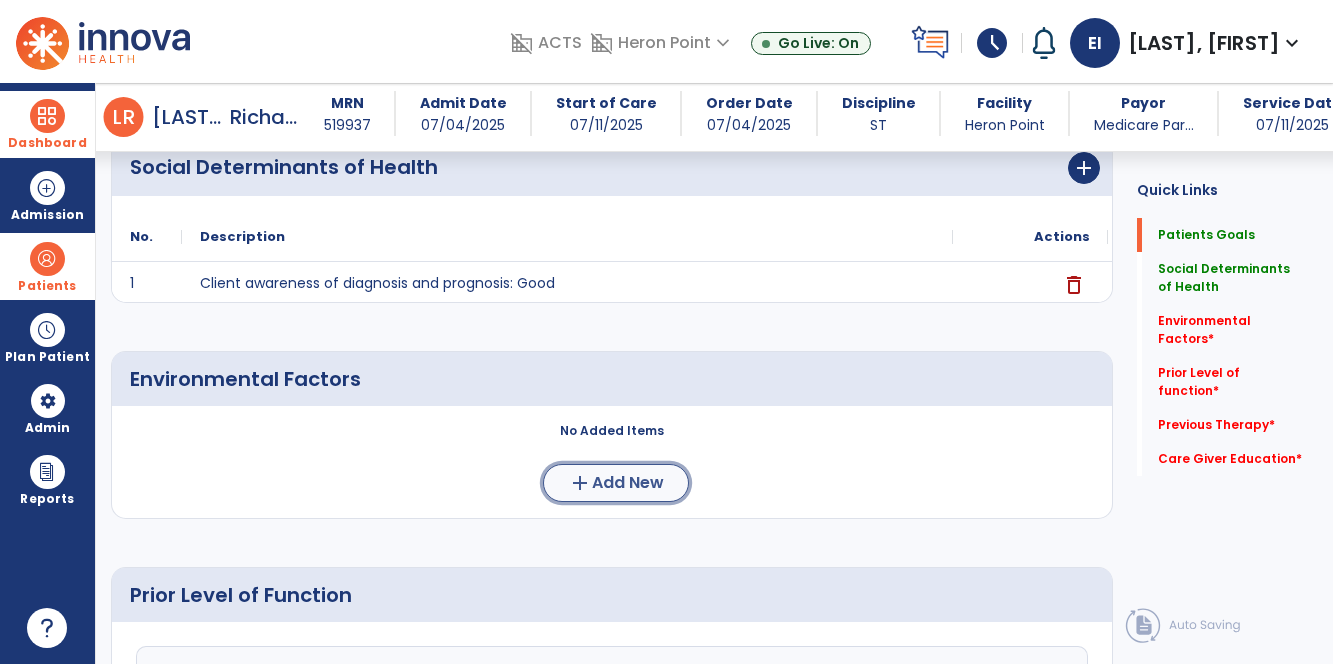 click on "add  Add New" 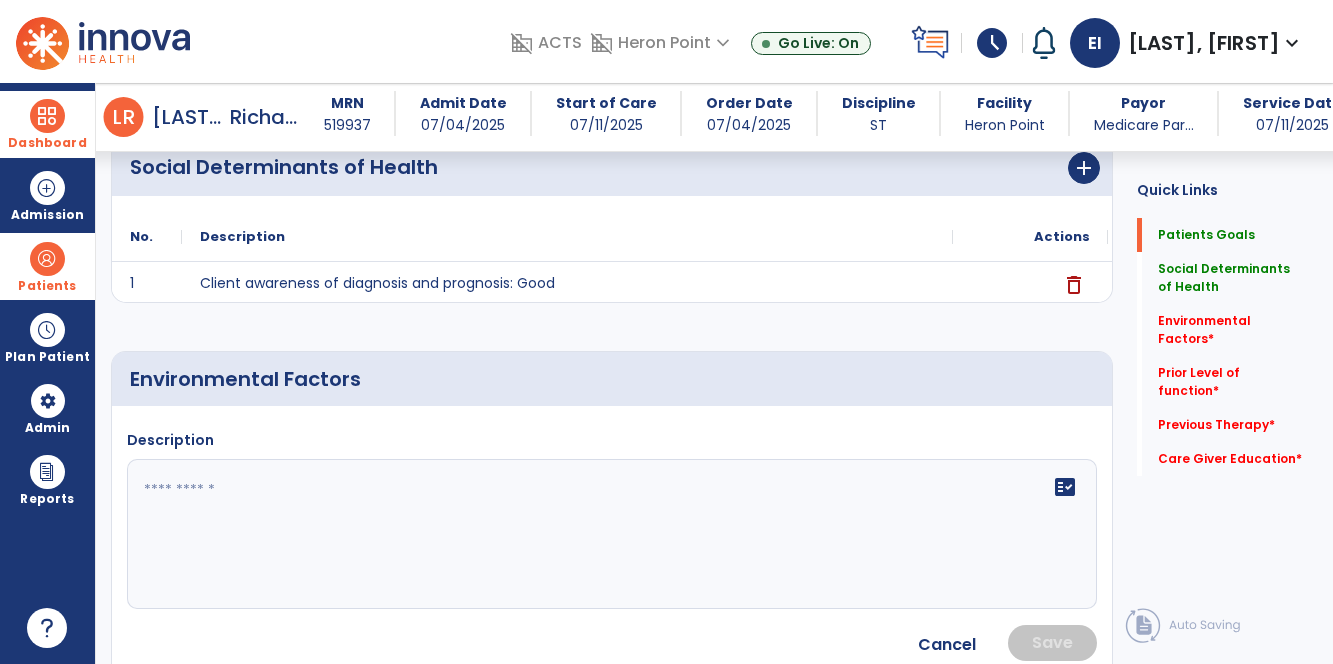 click 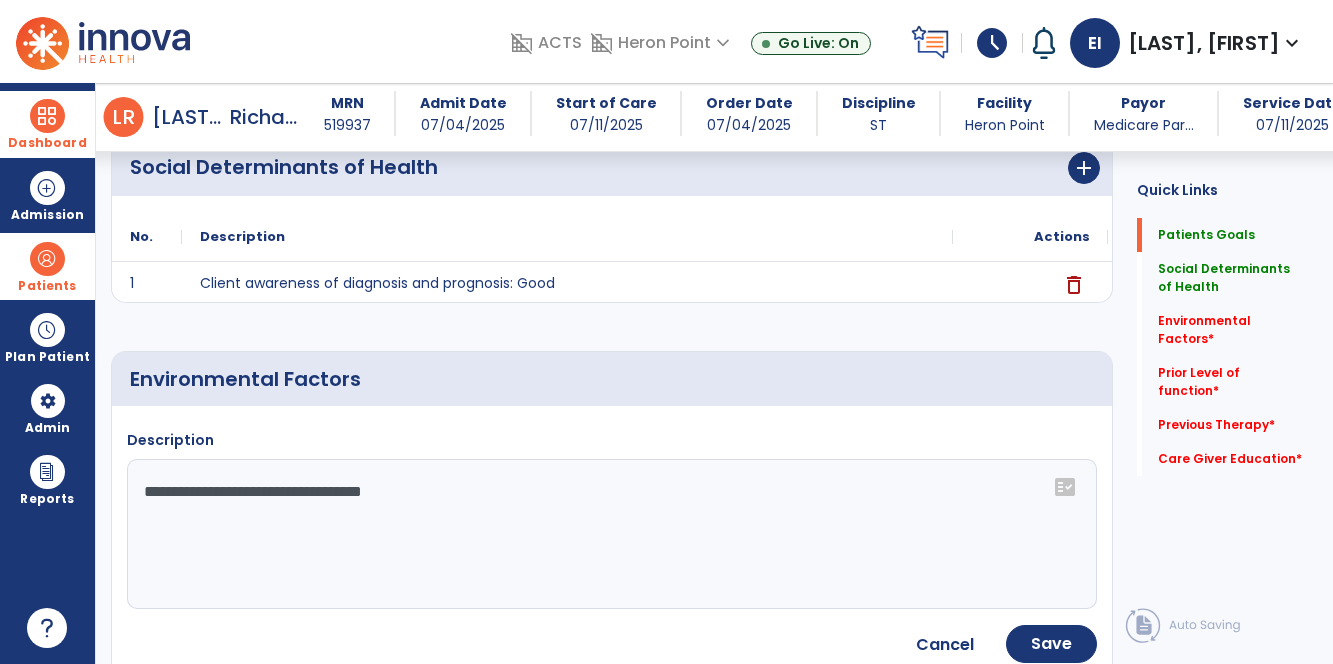 click on "**********" 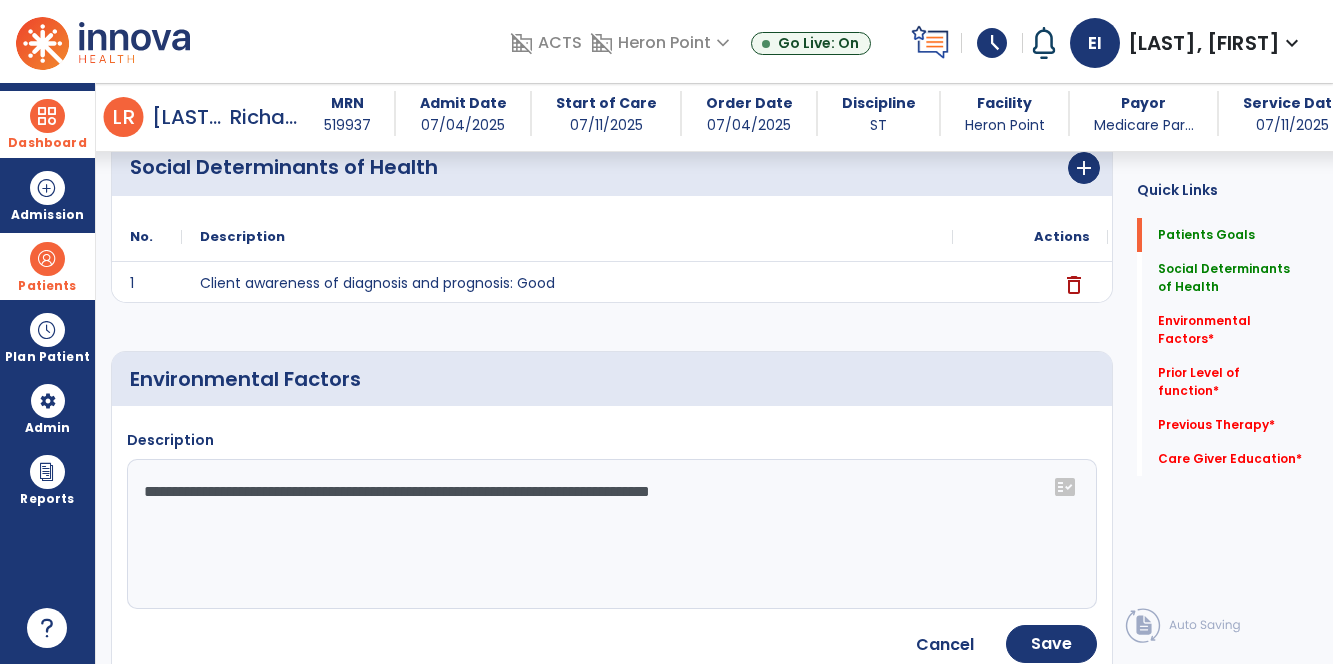 type on "**********" 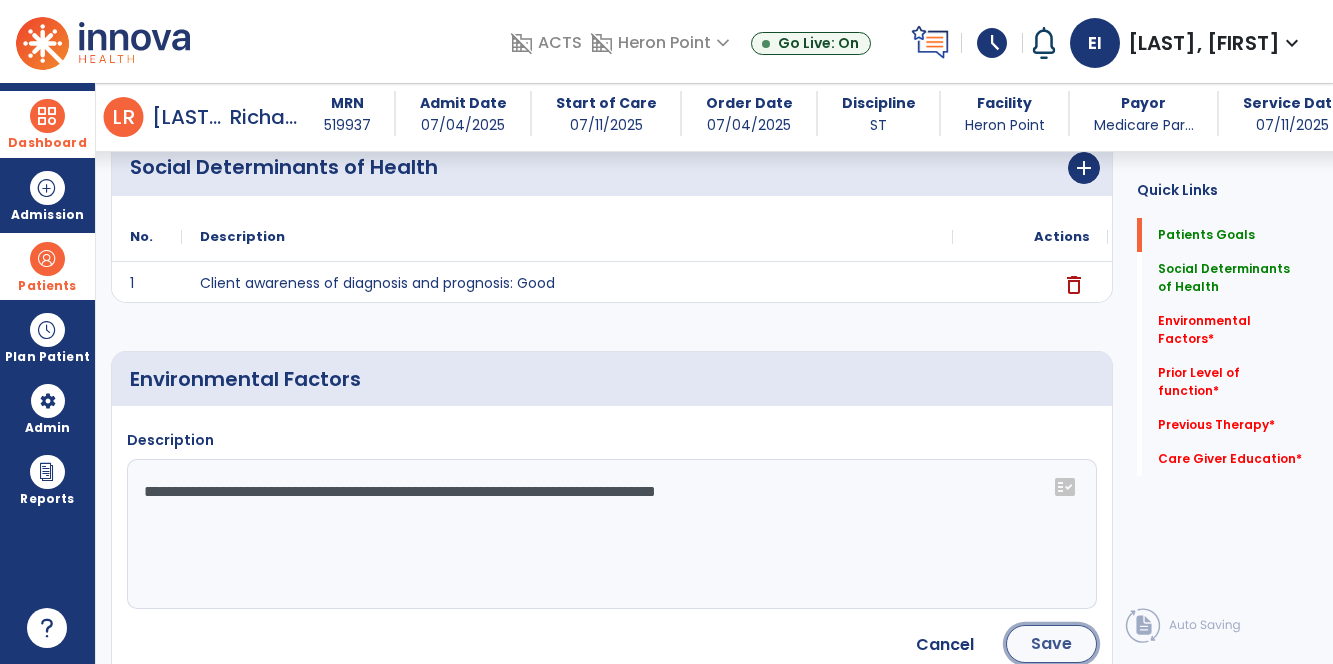 click on "Save" 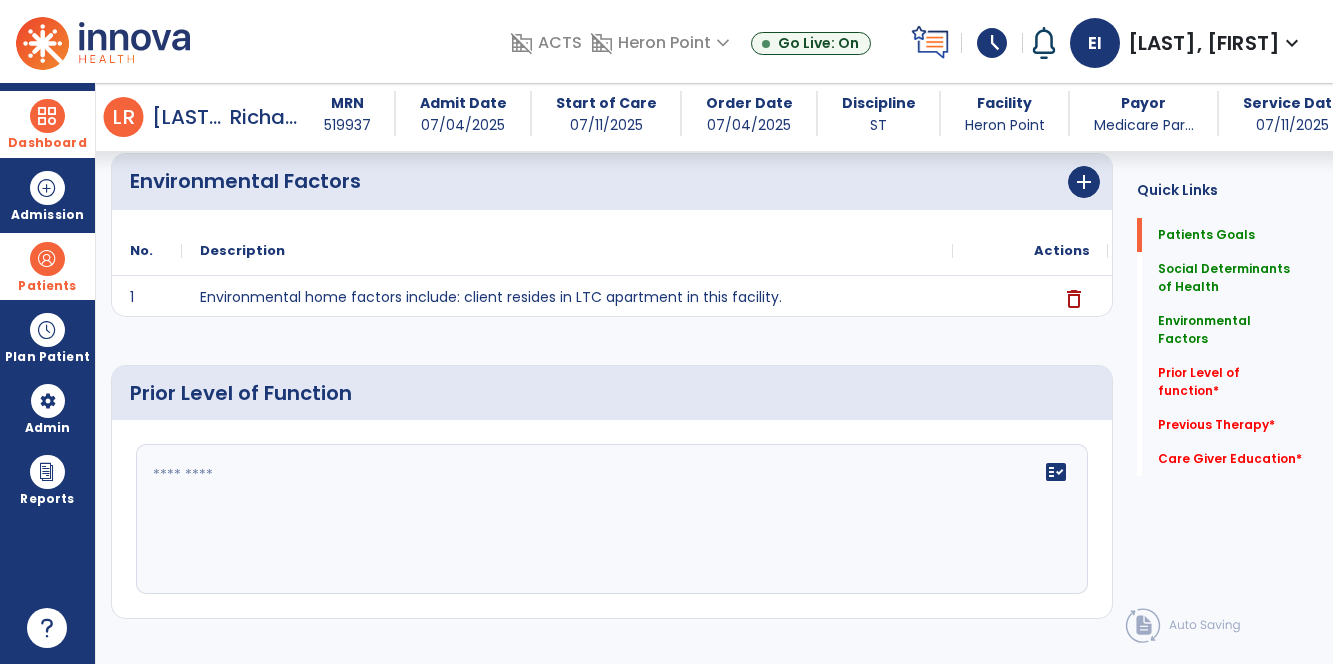 scroll, scrollTop: 609, scrollLeft: 0, axis: vertical 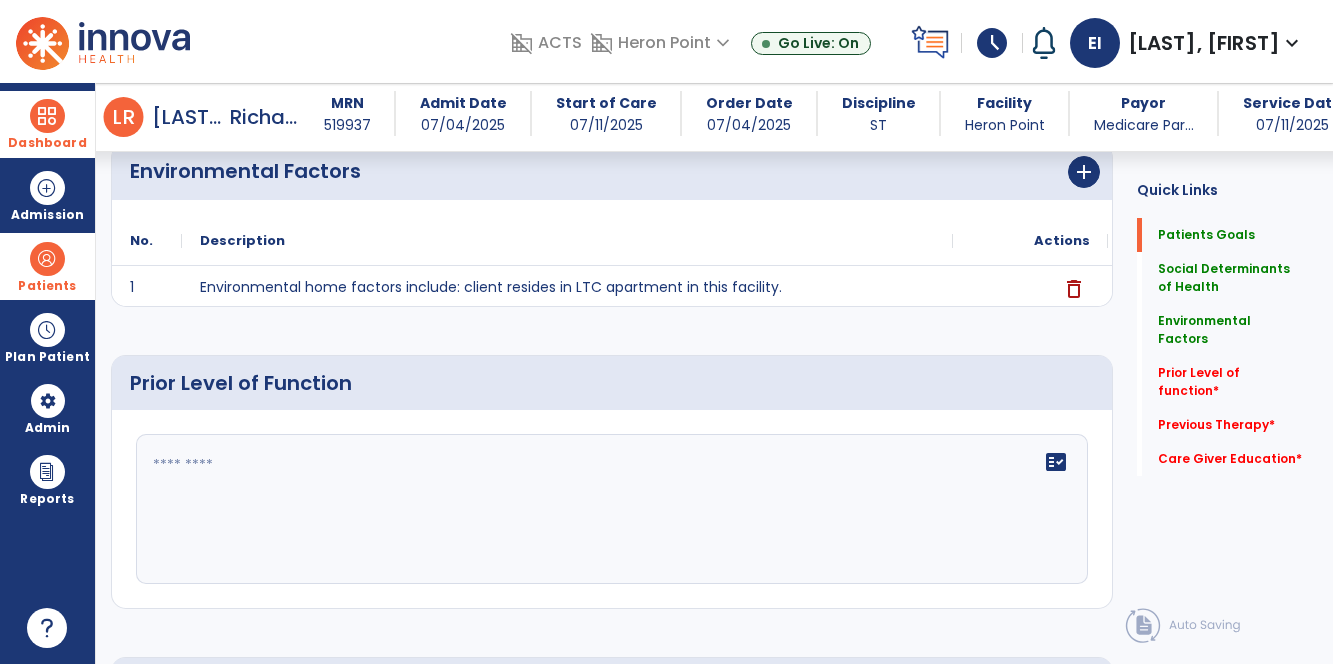 click on "fact_check" 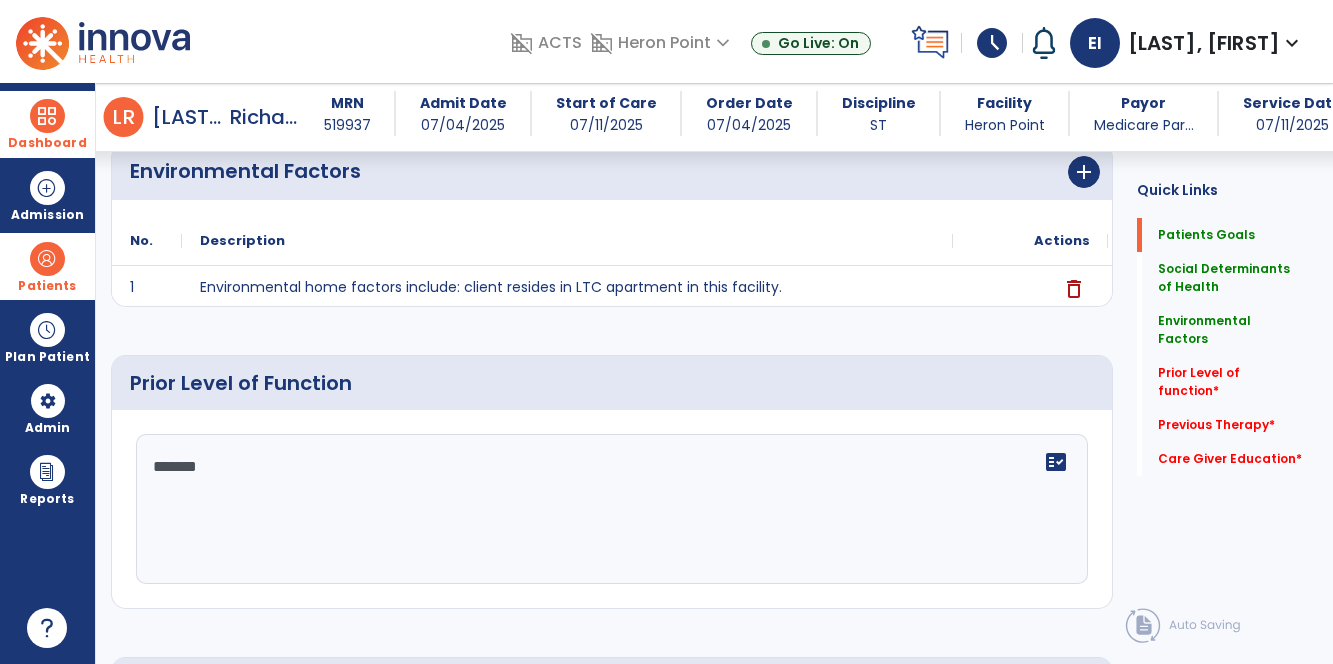 type on "********" 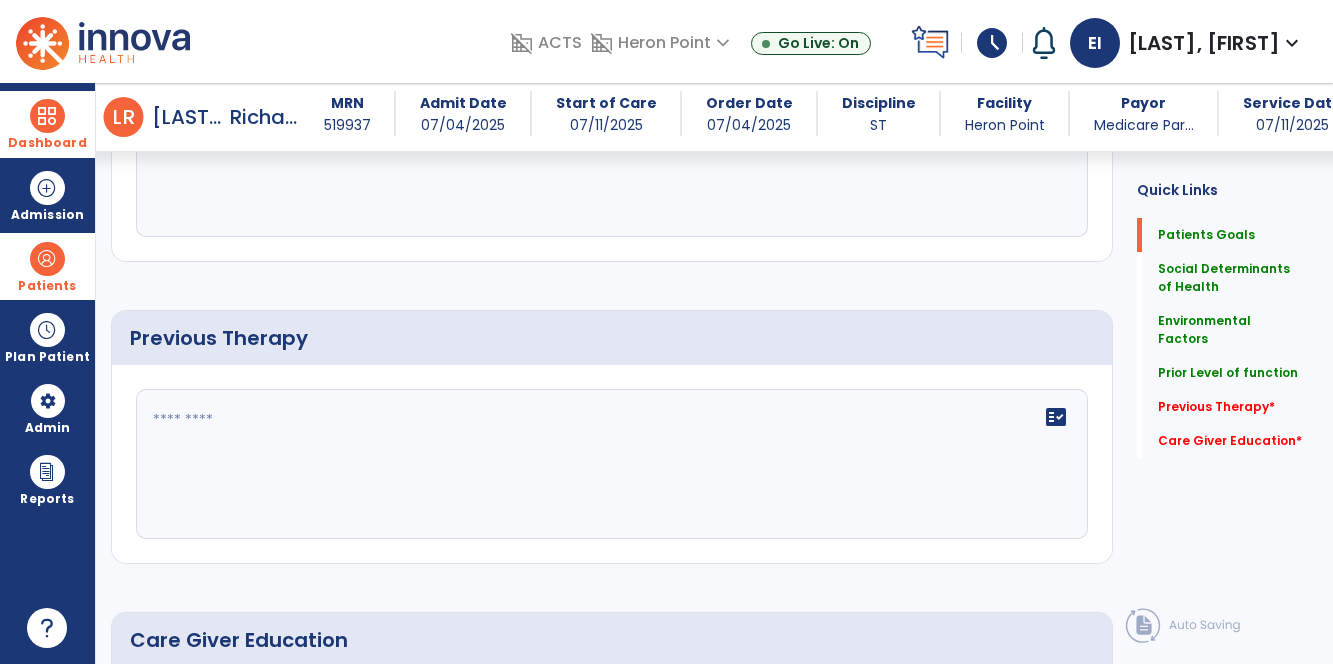 scroll, scrollTop: 958, scrollLeft: 0, axis: vertical 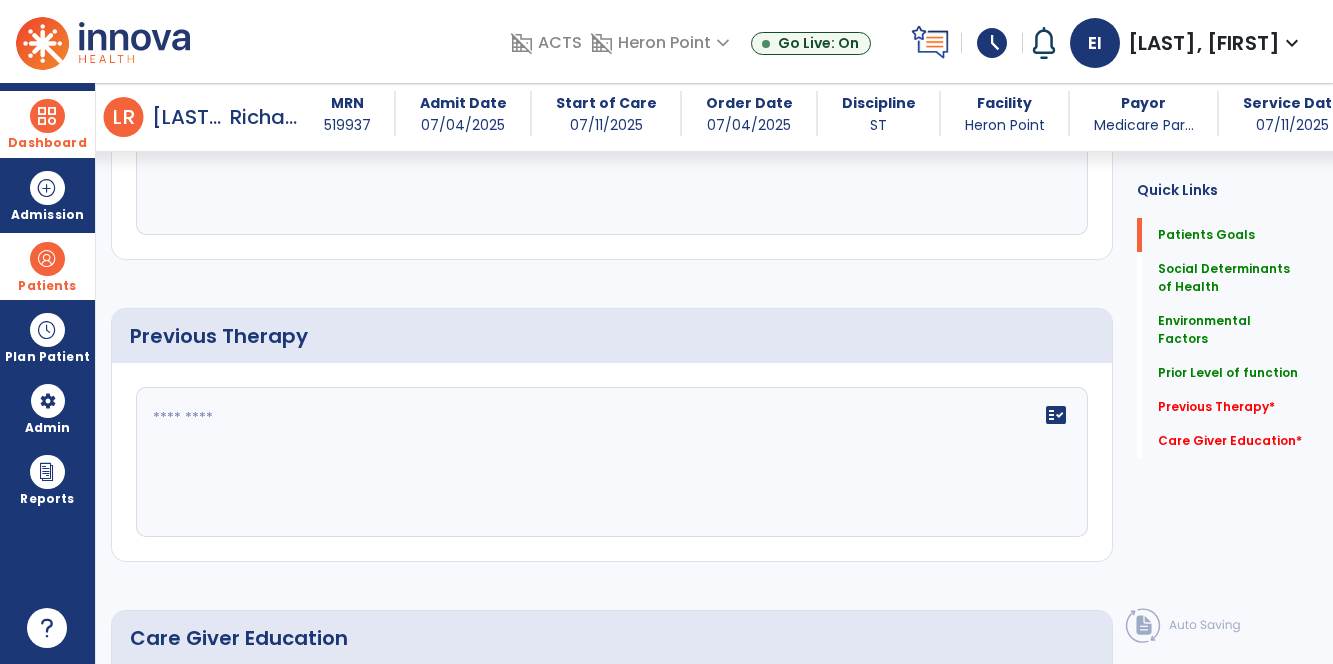 type on "**********" 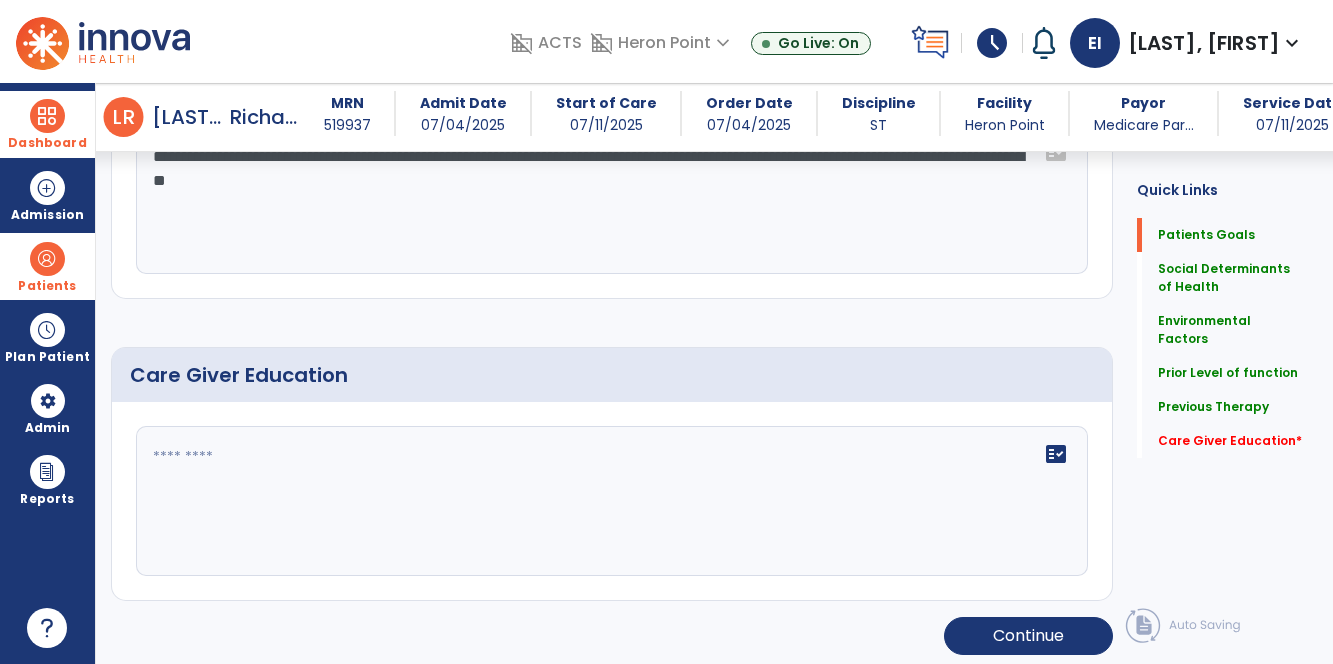 scroll, scrollTop: 1219, scrollLeft: 0, axis: vertical 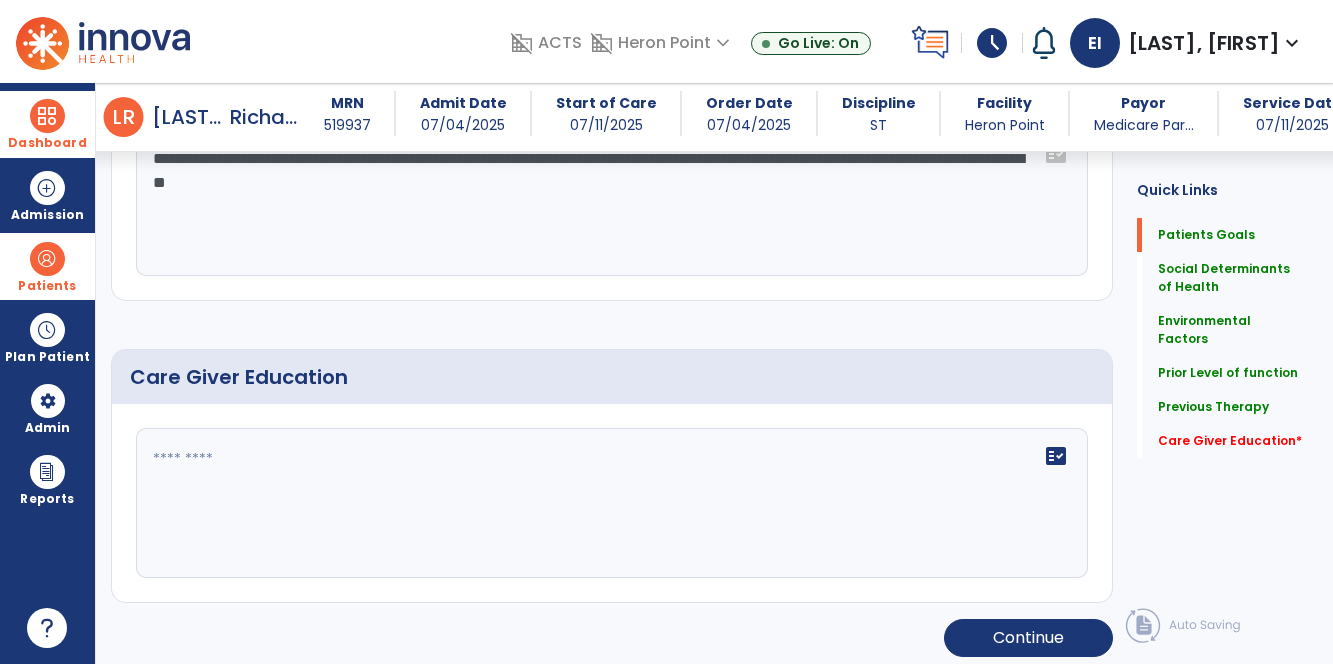 type on "**********" 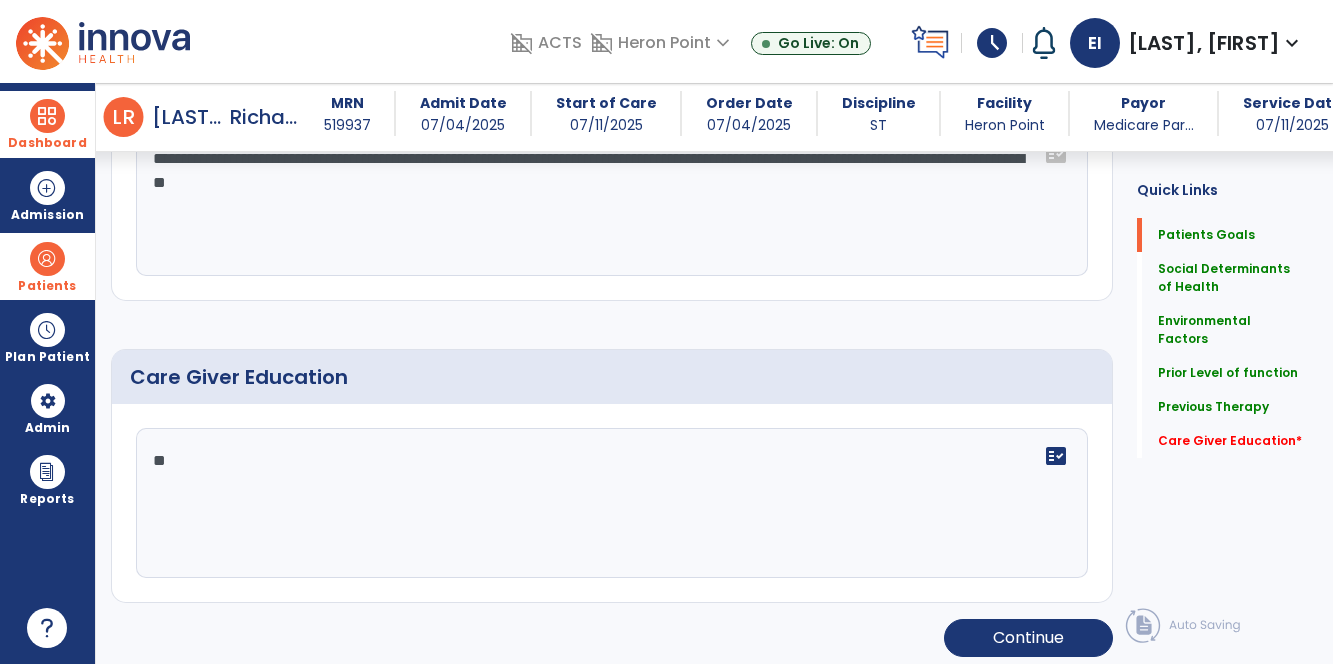 type on "***" 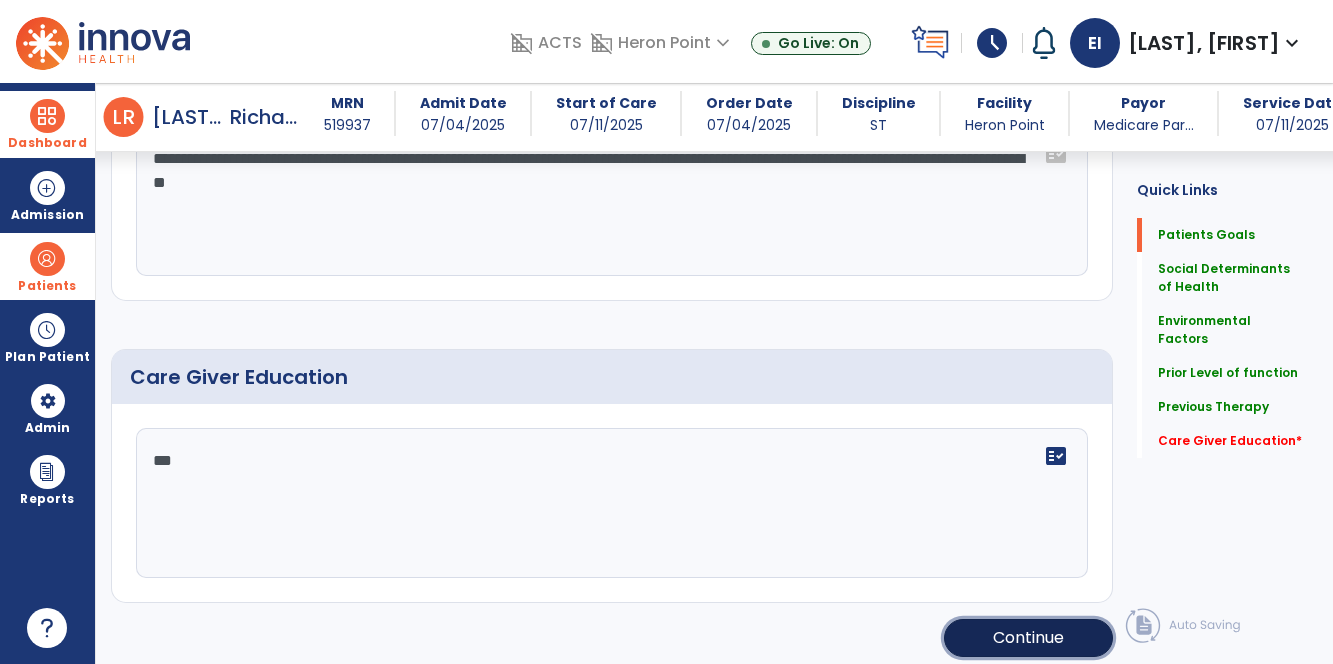 click on "Continue" 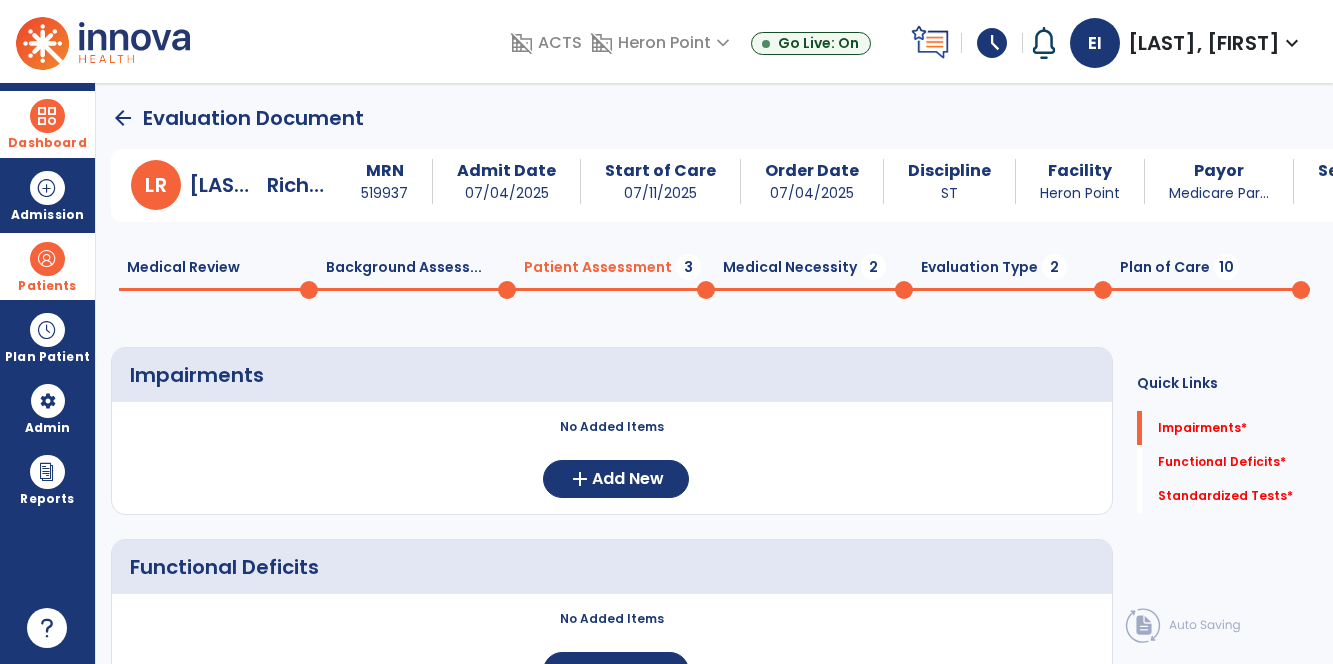 scroll, scrollTop: 0, scrollLeft: 0, axis: both 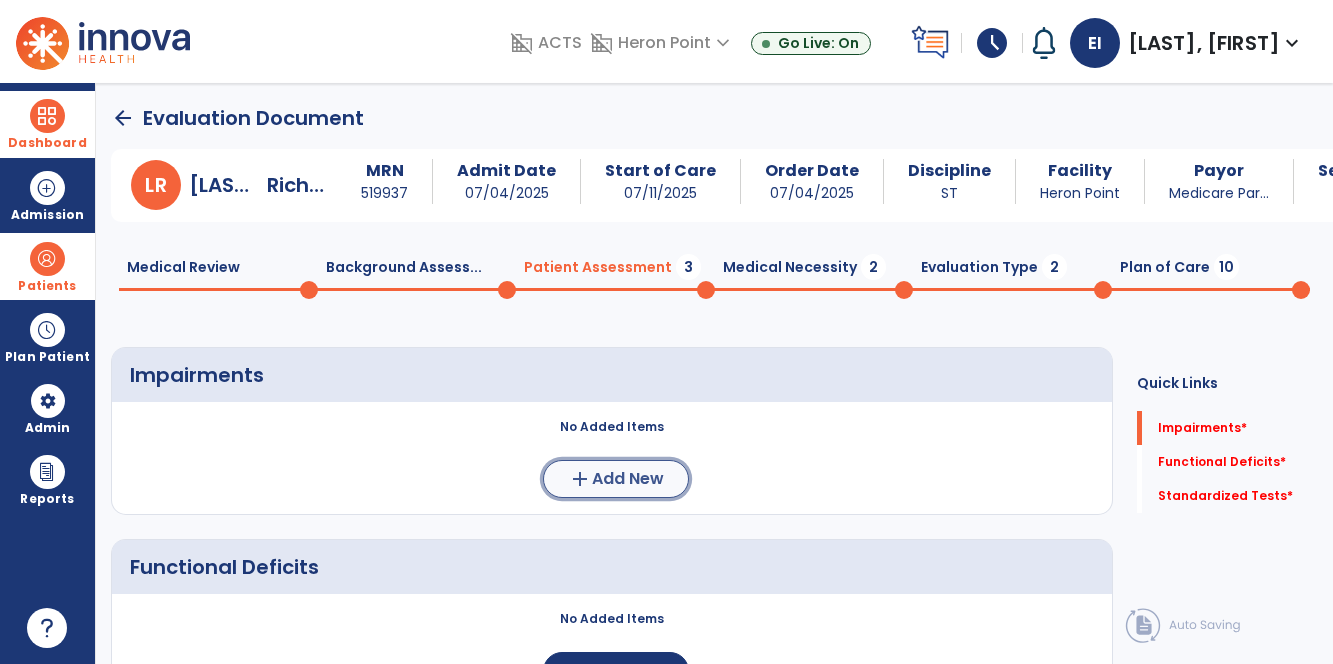 click on "Add New" 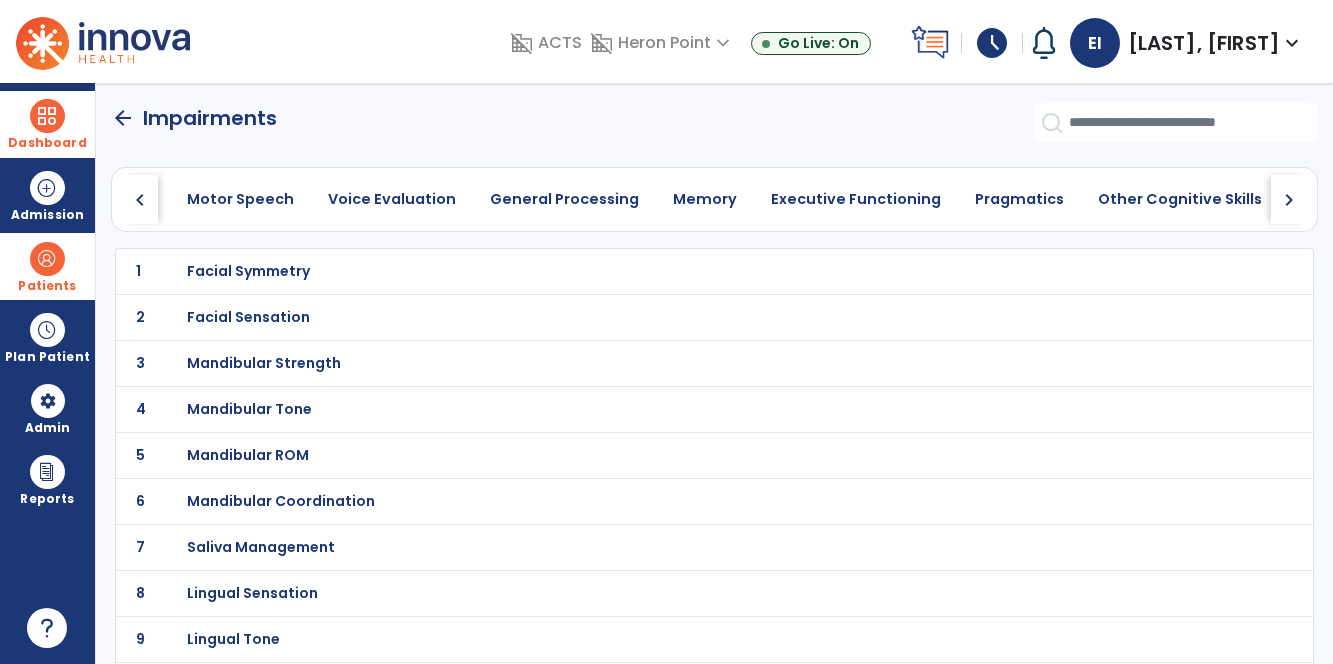 scroll, scrollTop: 0, scrollLeft: 1024, axis: horizontal 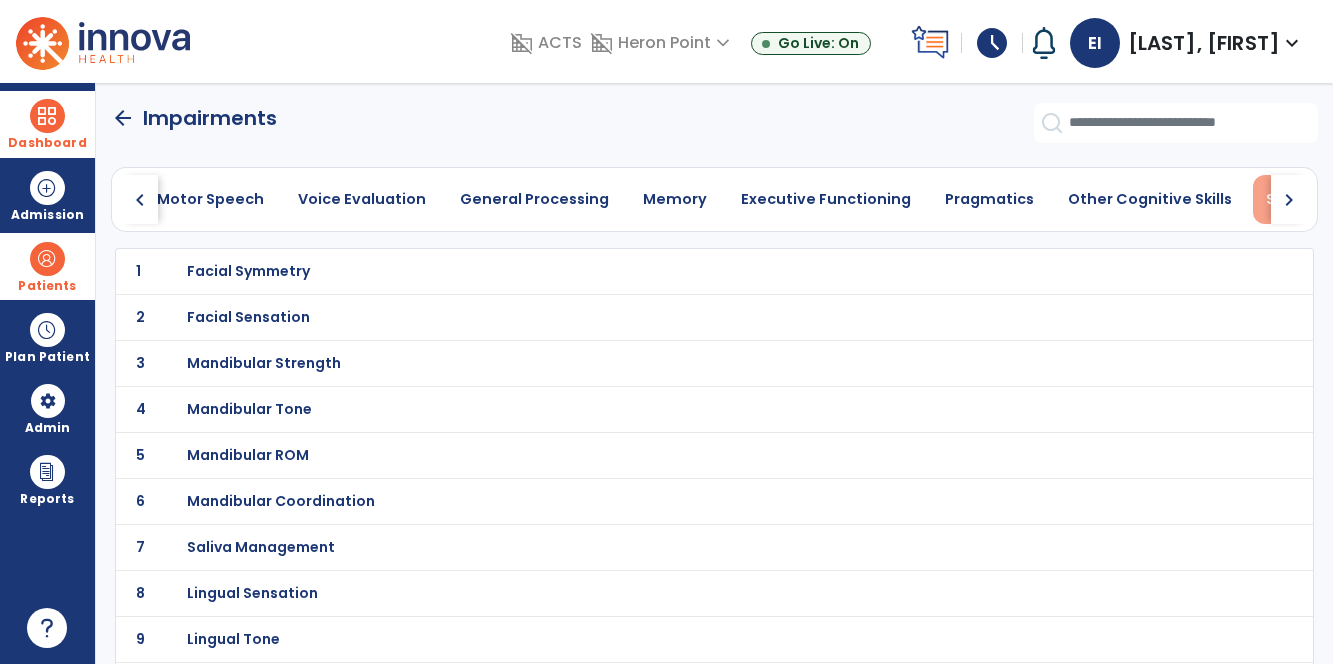 click on "Swallowing" at bounding box center (1308, 199) 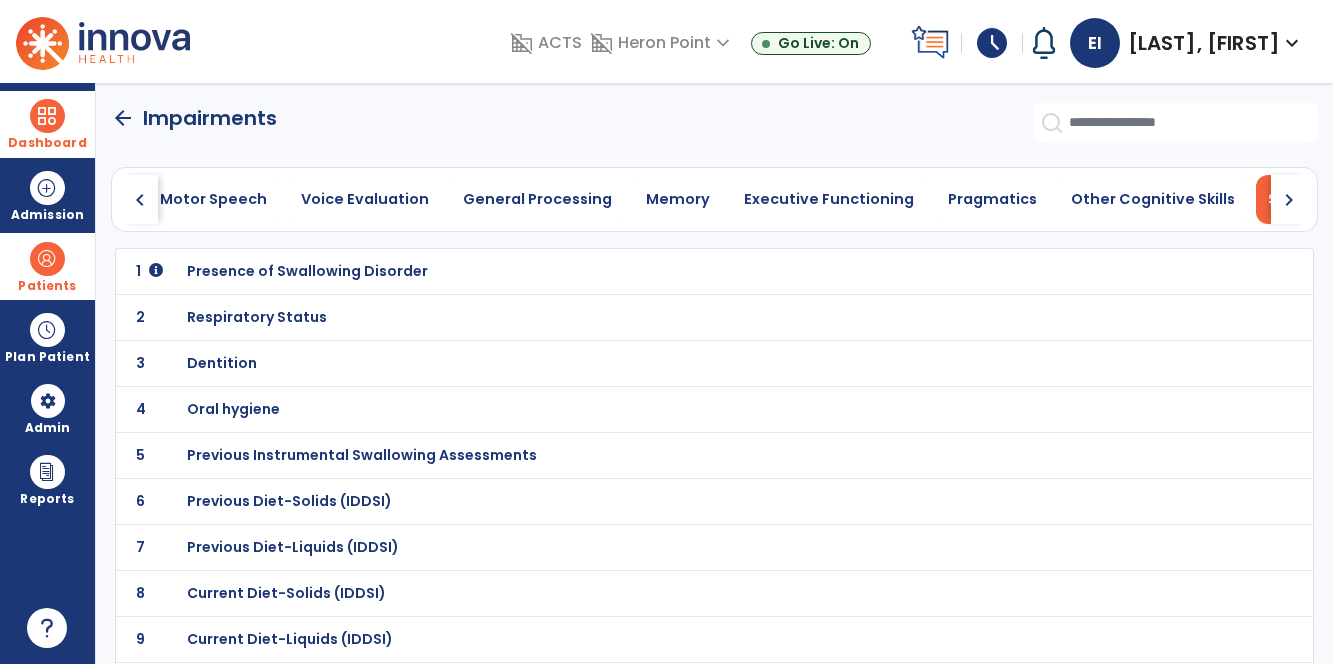 click on "Dentition" at bounding box center (307, 271) 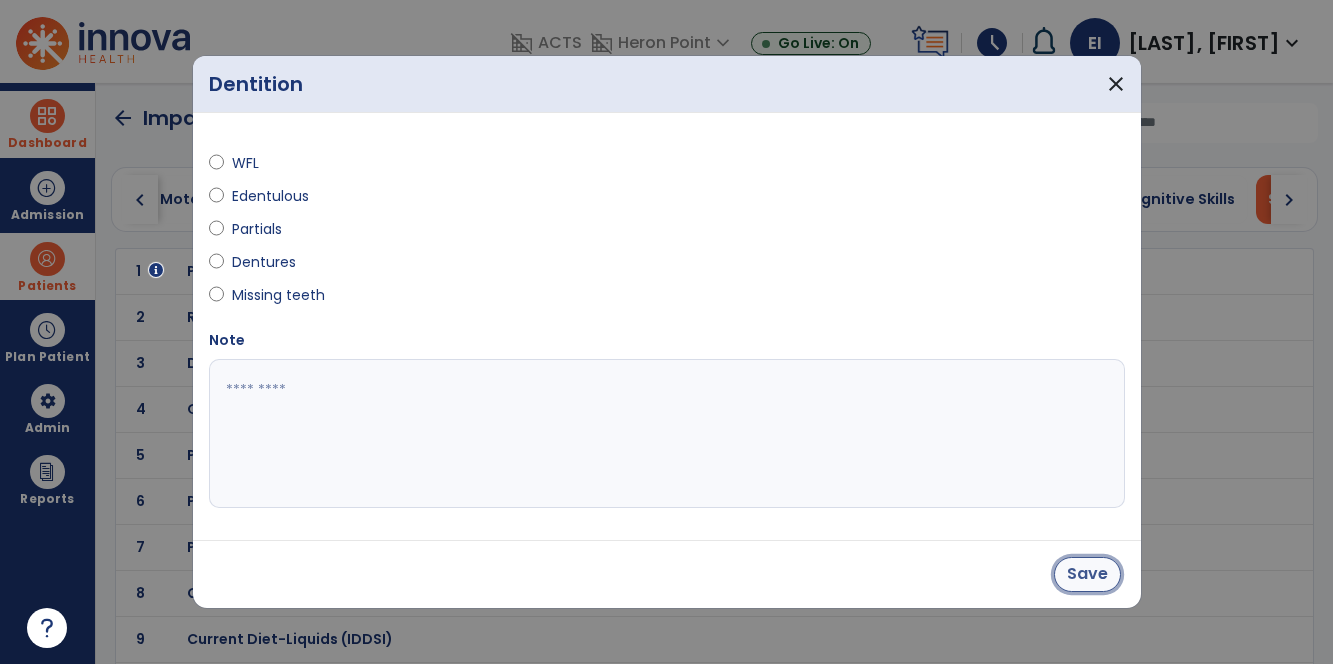 click on "Save" at bounding box center (1087, 574) 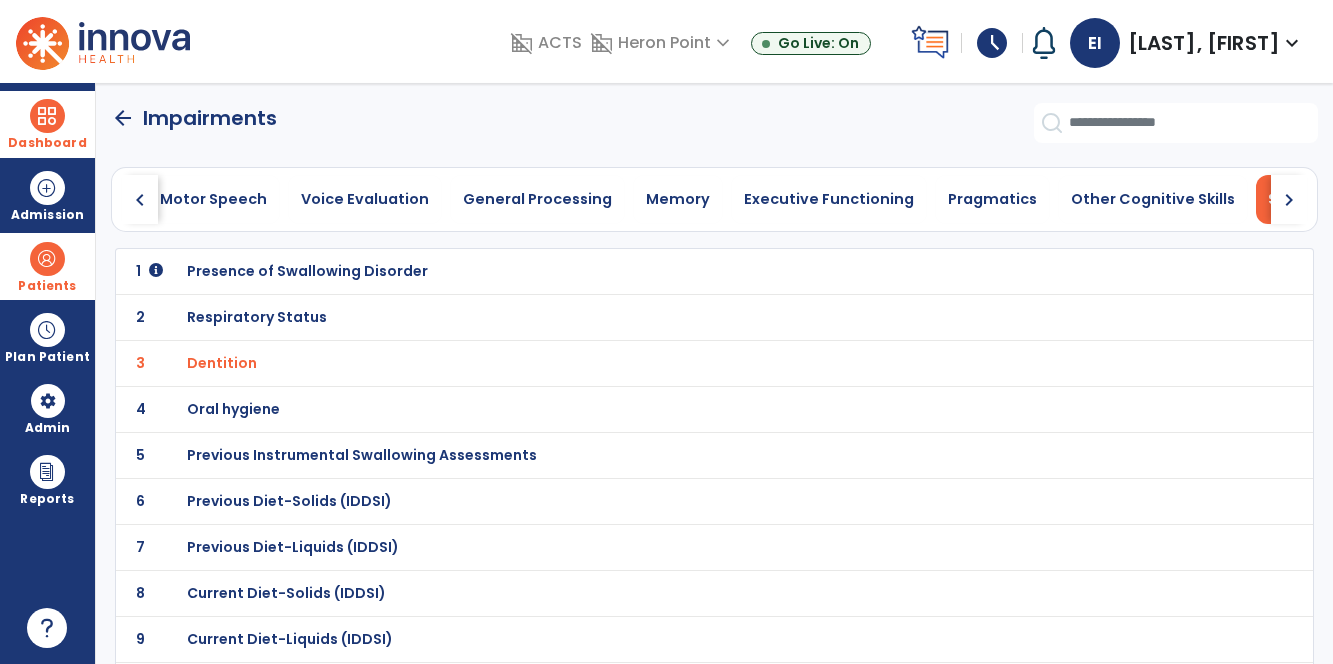 click on "Respiratory Status" at bounding box center (307, 271) 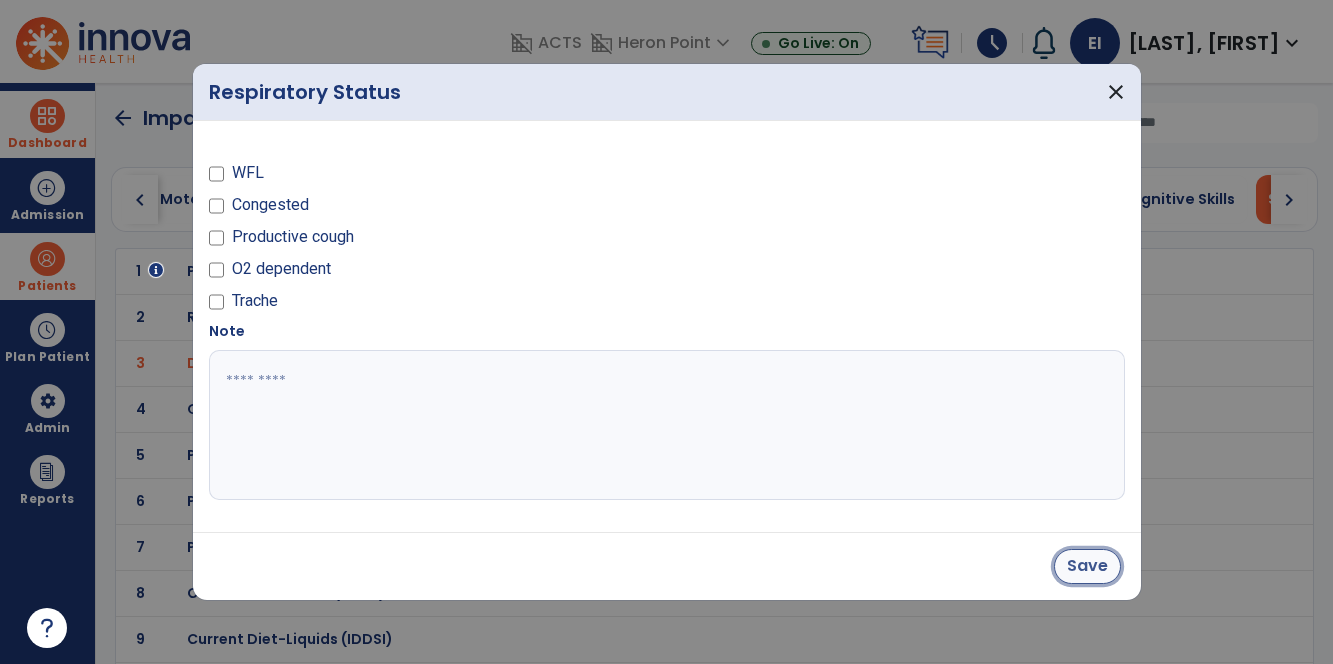 click on "Save" at bounding box center (1087, 566) 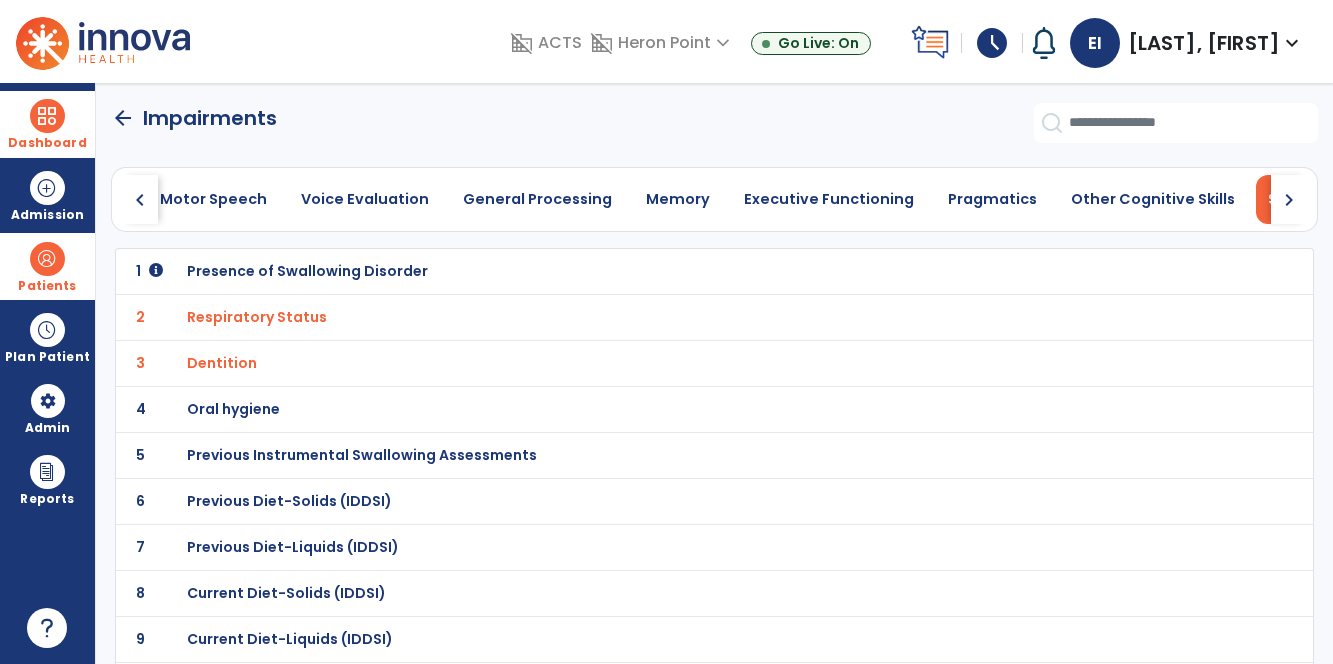 click on "Presence of Swallowing Disorder" at bounding box center (307, 271) 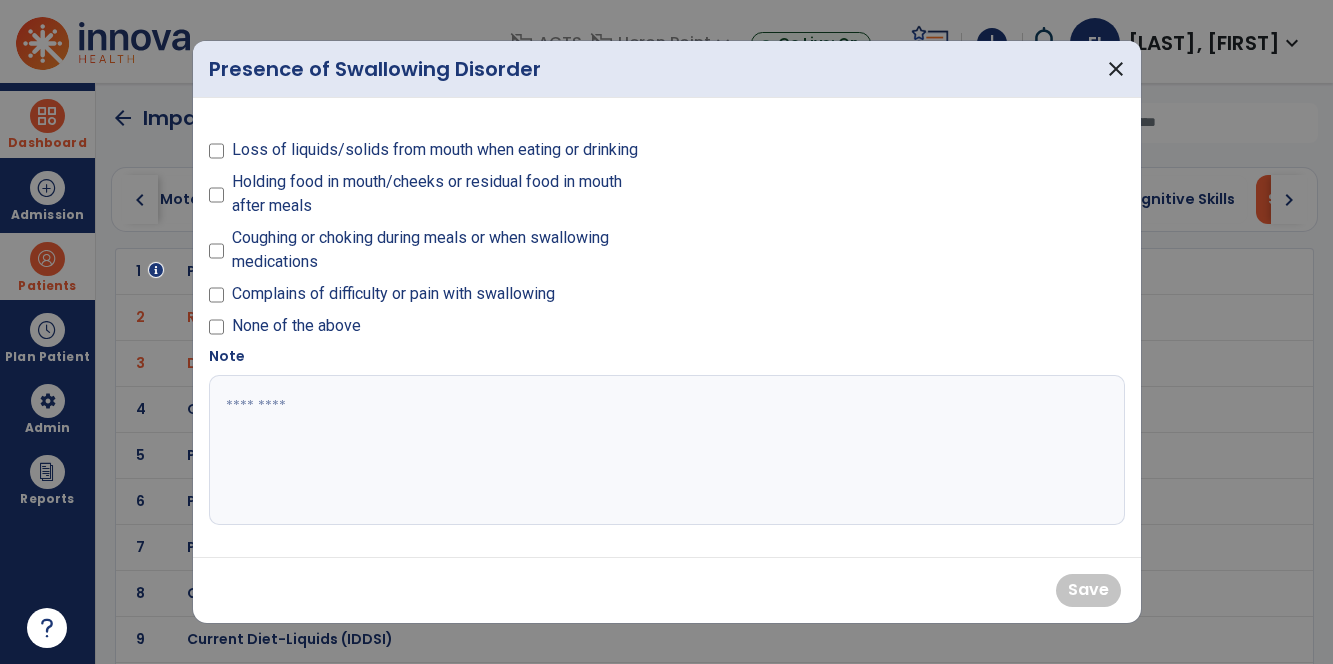 click on "Coughing or choking during meals or when swallowing medications" at bounding box center [432, 254] 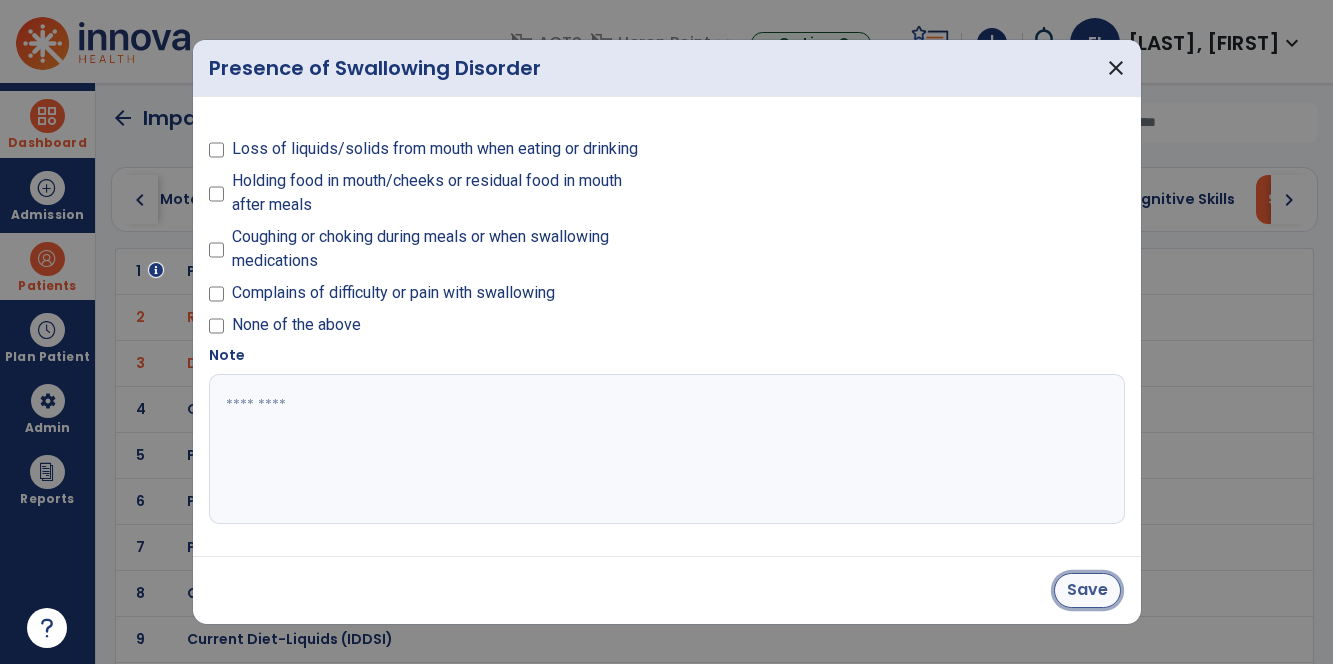 click on "Save" at bounding box center [1087, 590] 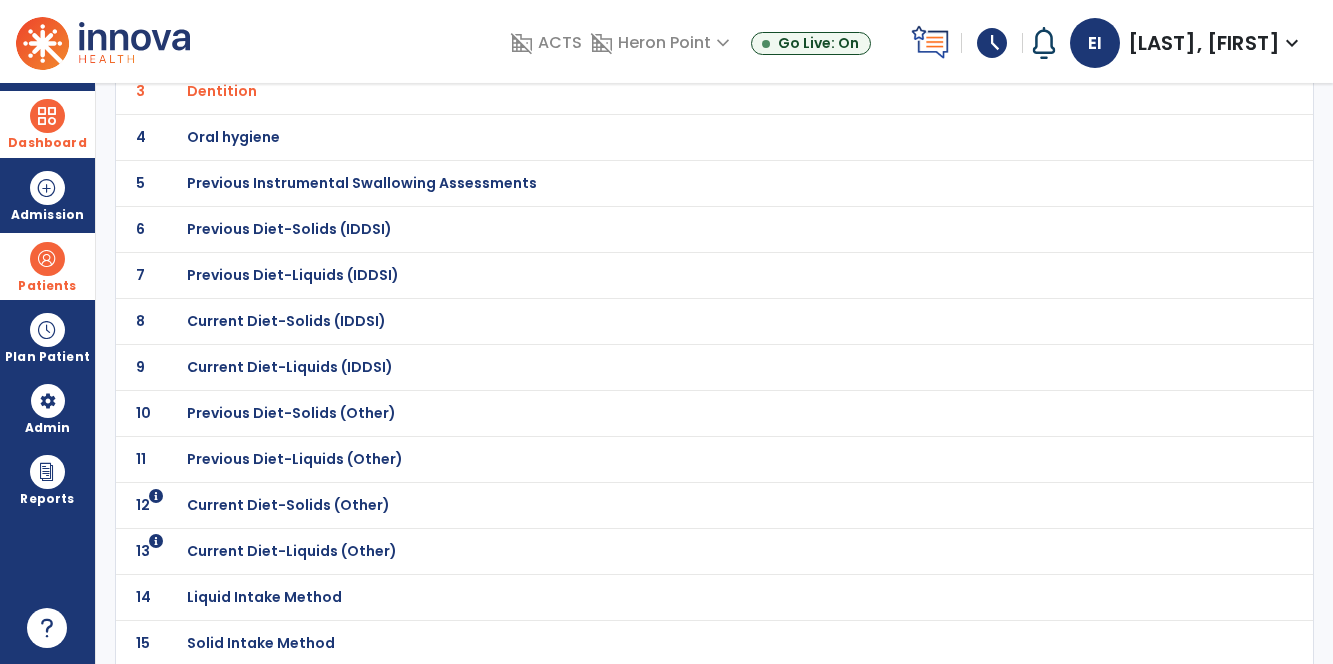 scroll, scrollTop: 277, scrollLeft: 0, axis: vertical 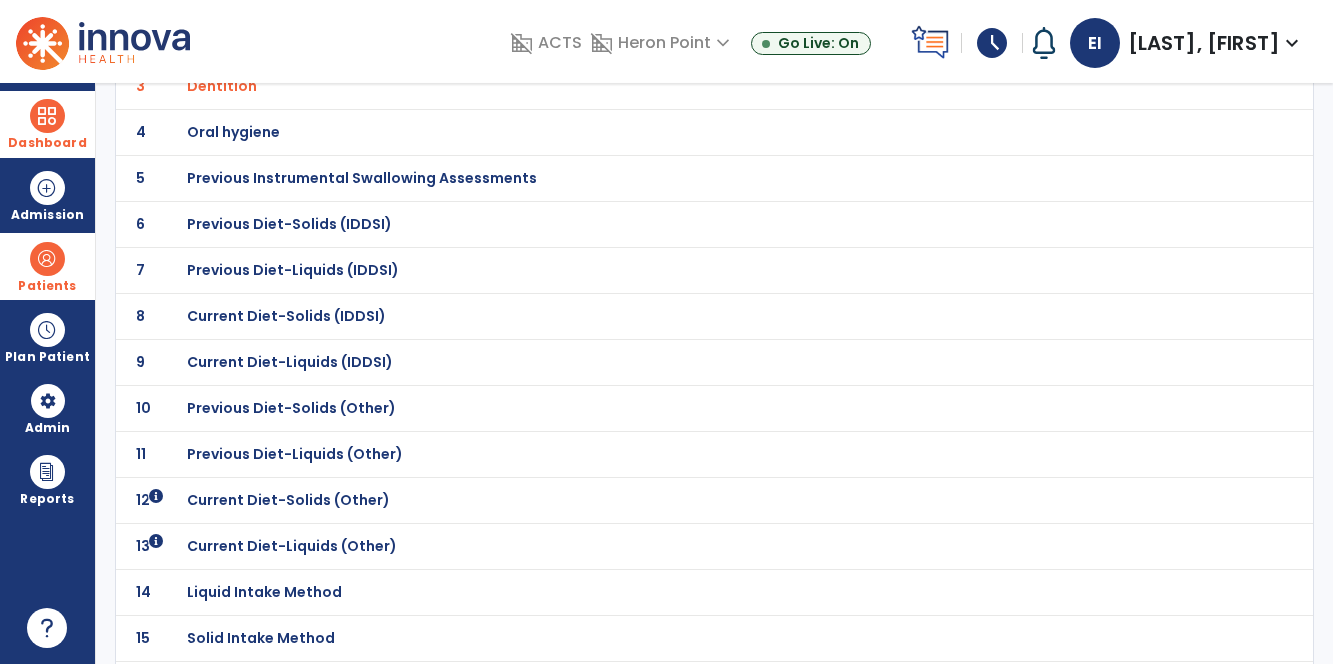 click on "Current Diet-Solids (IDDSI)" at bounding box center (307, -6) 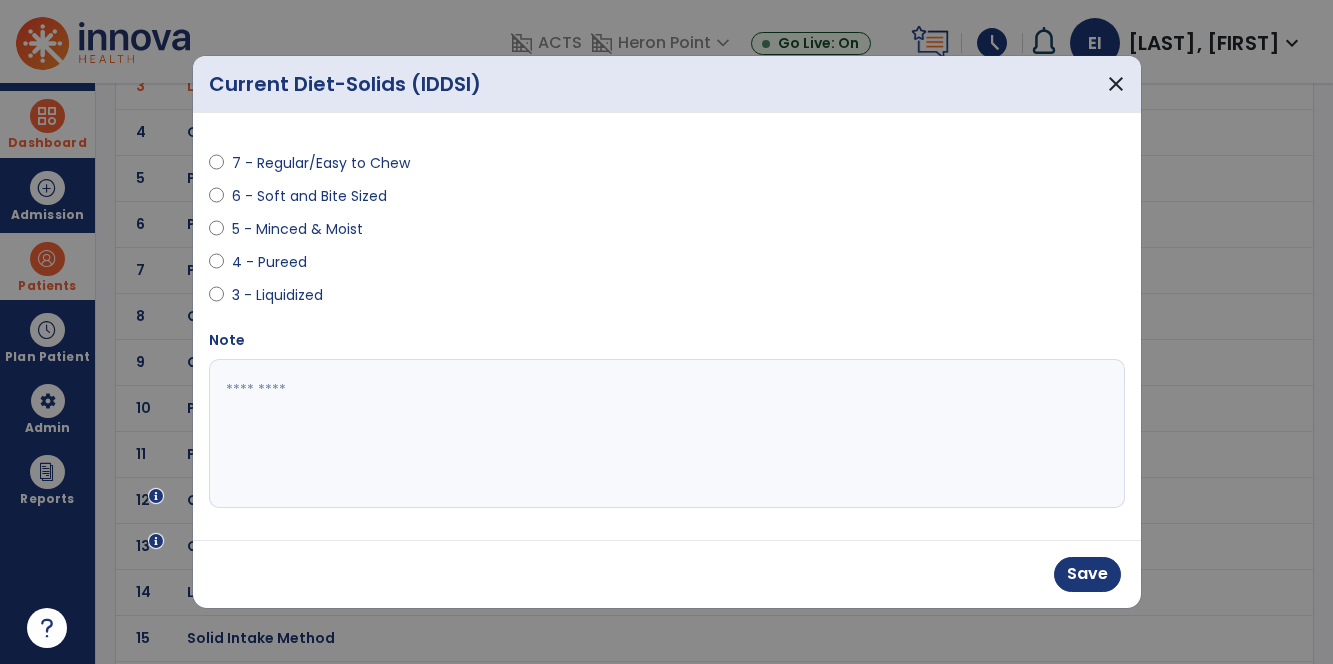 click at bounding box center (667, 434) 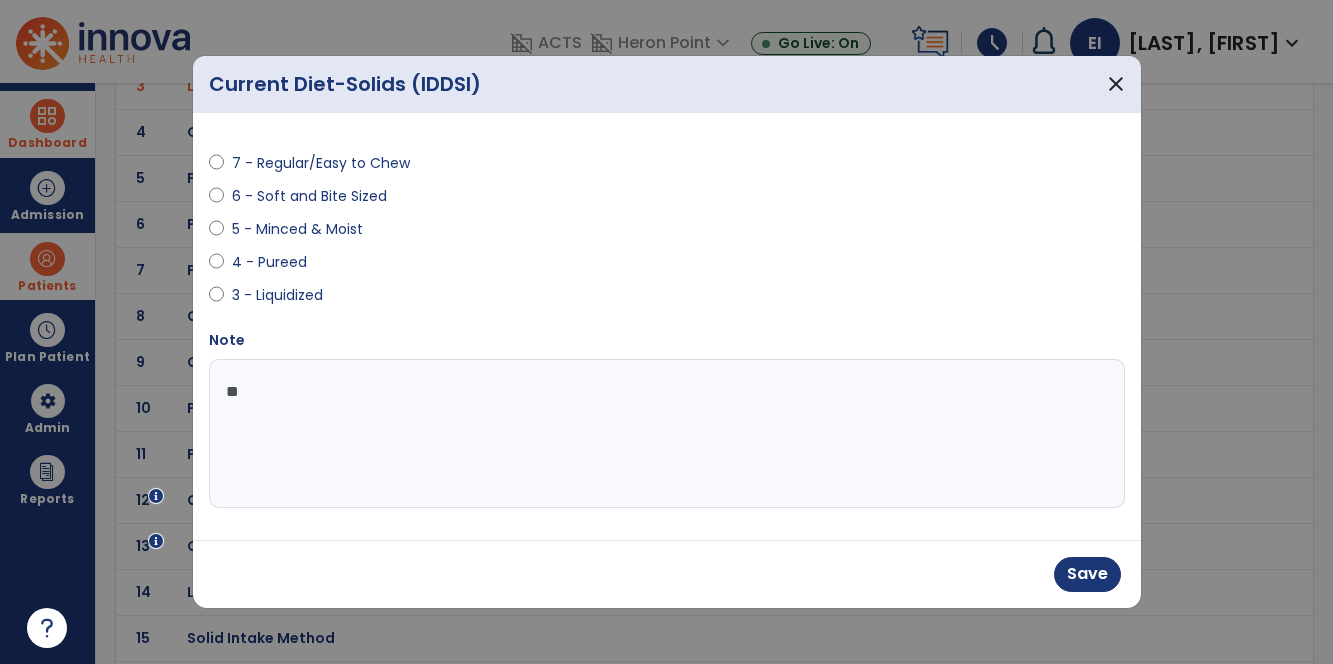 type on "***" 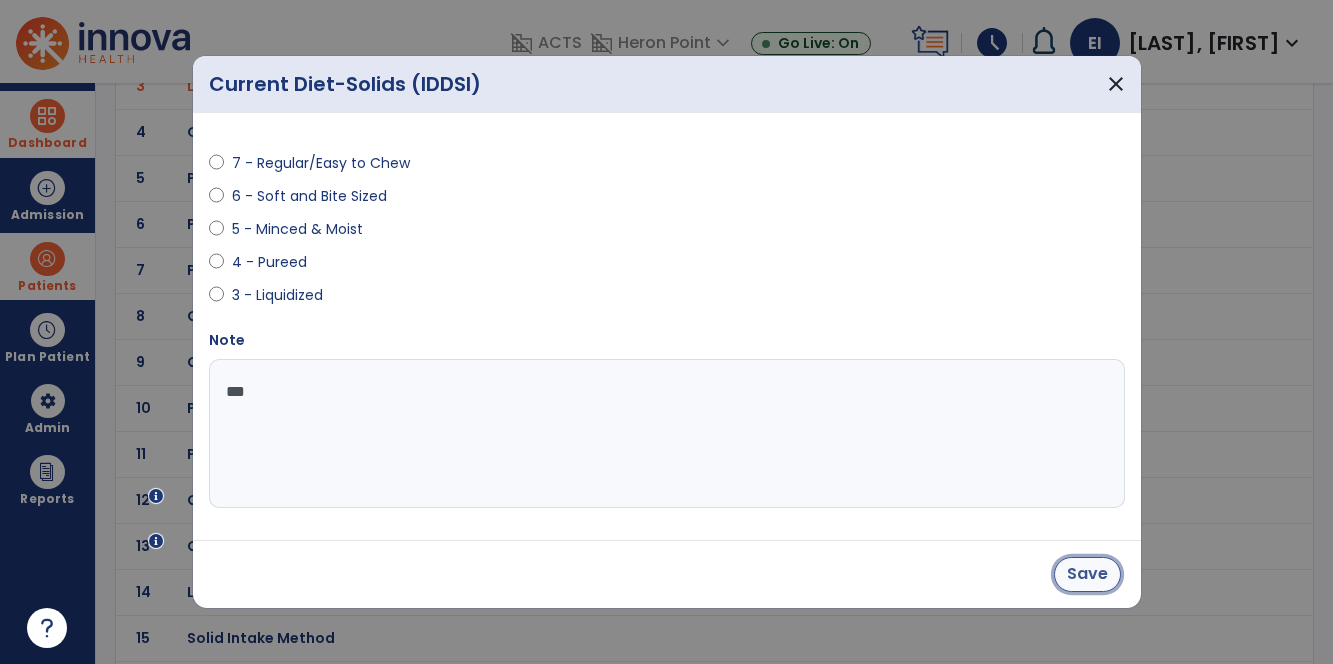 click on "Save" at bounding box center [1087, 574] 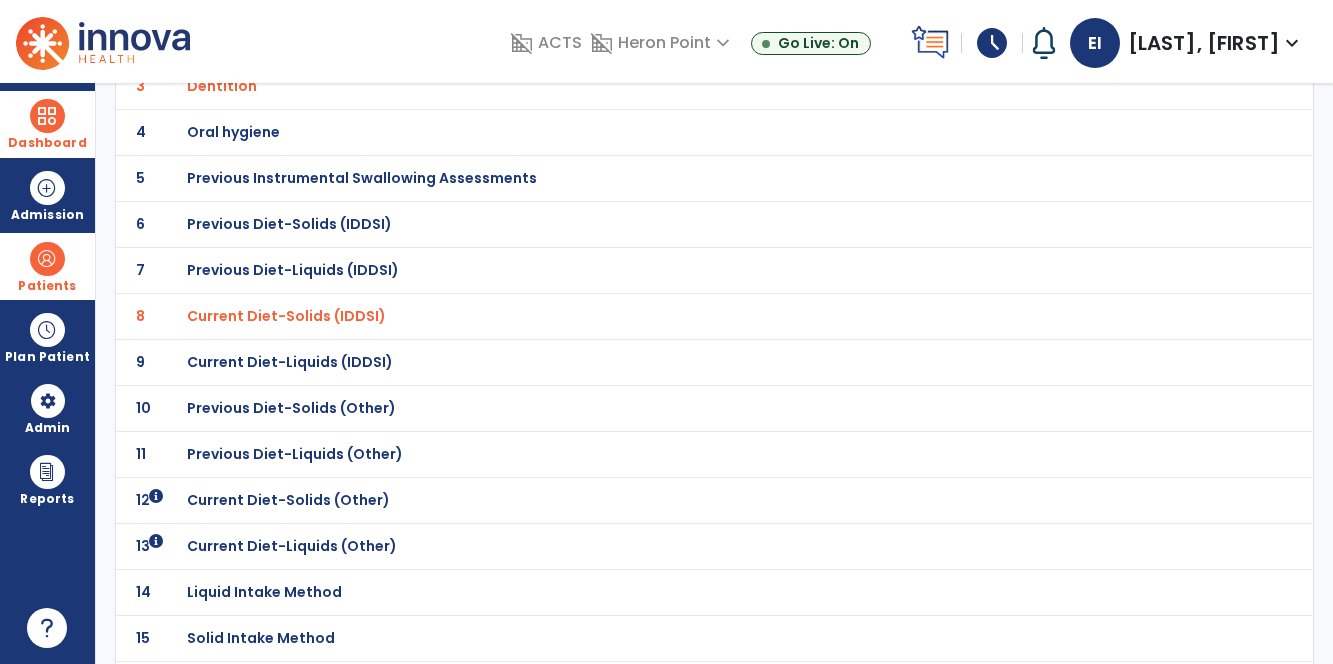 click on "Current Diet-Liquids (IDDSI)" at bounding box center [307, -6] 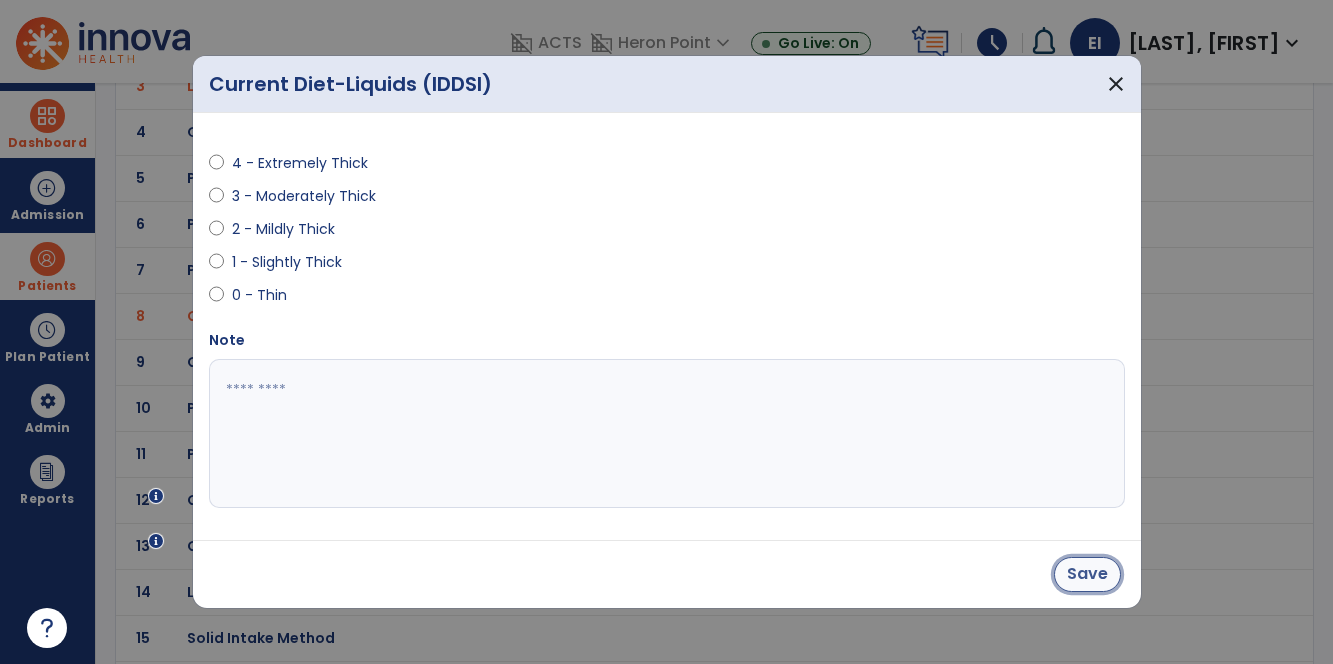 click on "Save" at bounding box center [1087, 574] 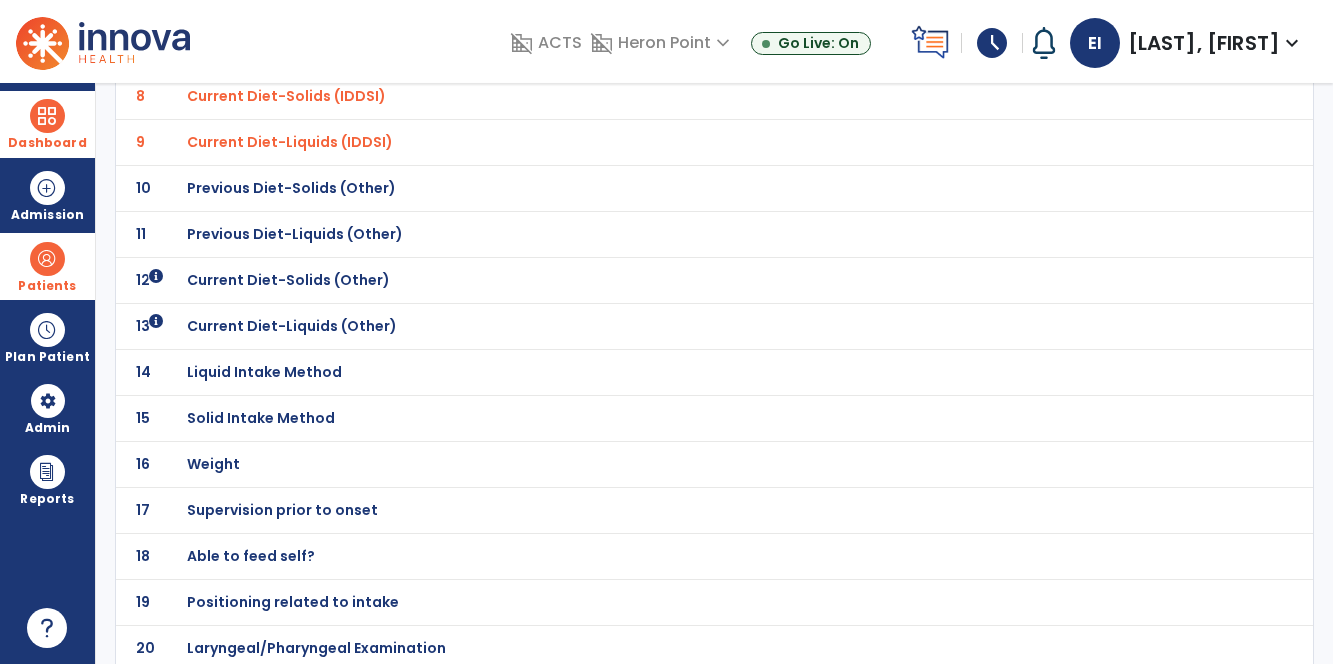scroll, scrollTop: 0, scrollLeft: 0, axis: both 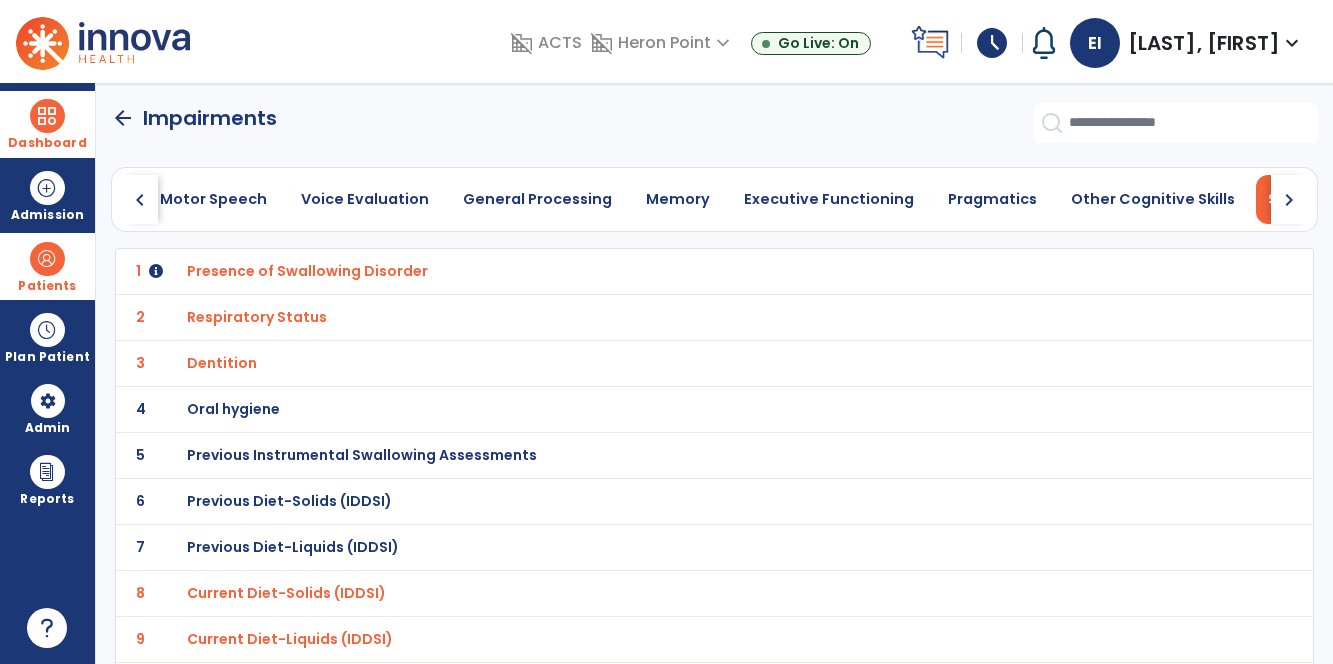 click on "chevron_left" 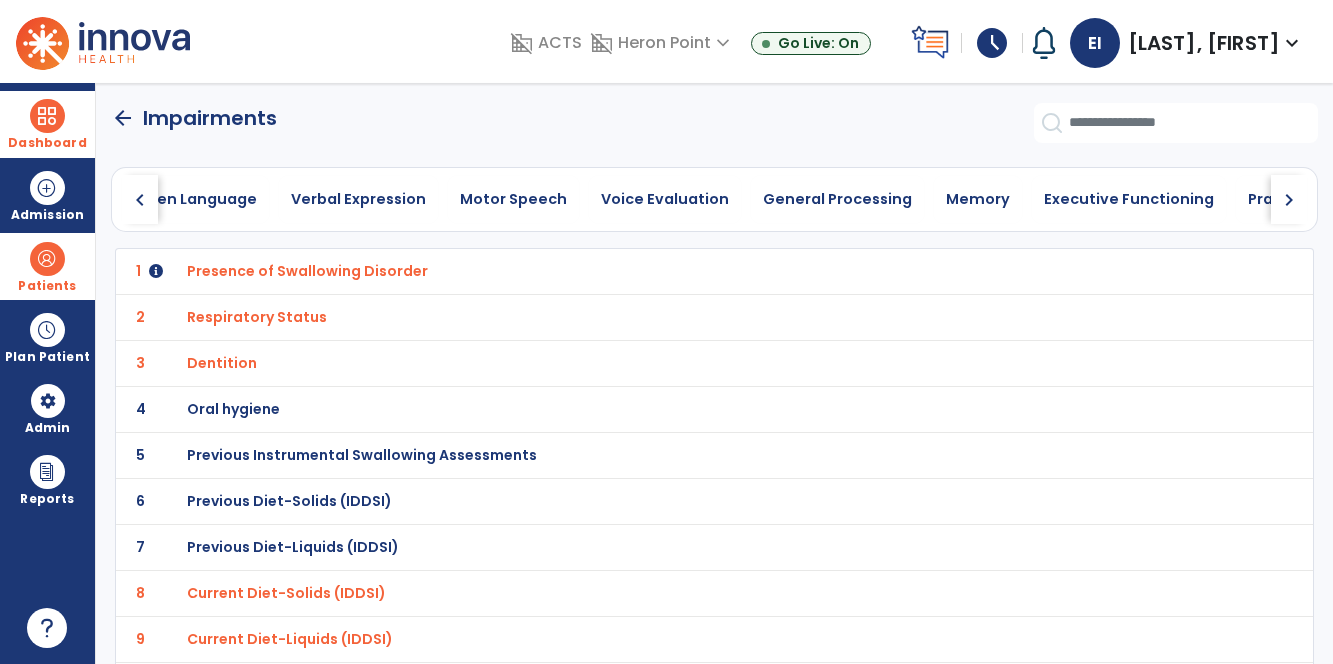 click on "arrow_back" 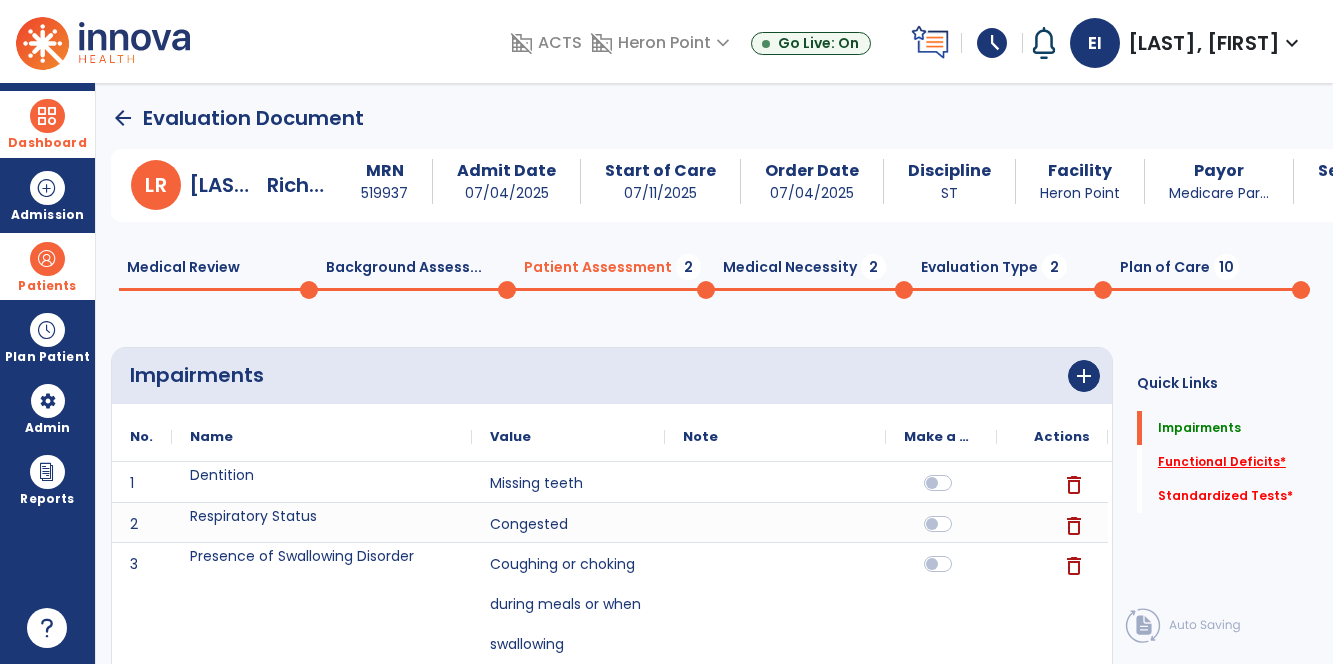 click on "Functional Deficits   *" 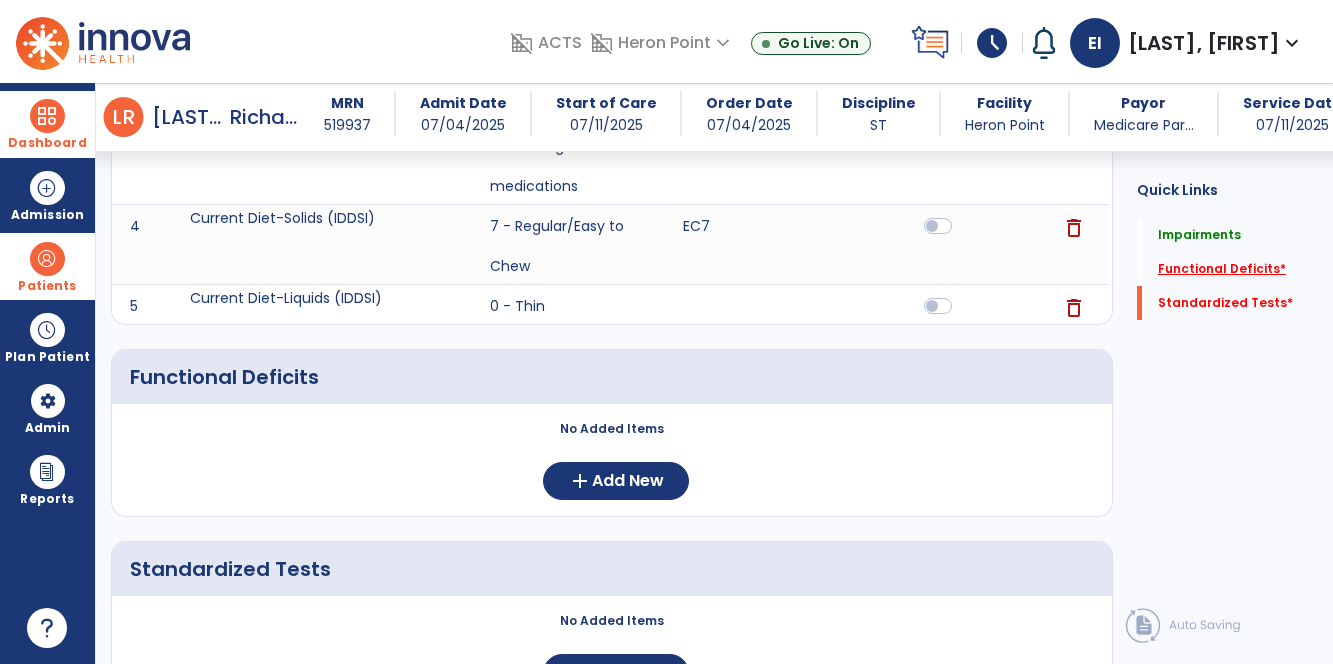 scroll, scrollTop: 556, scrollLeft: 0, axis: vertical 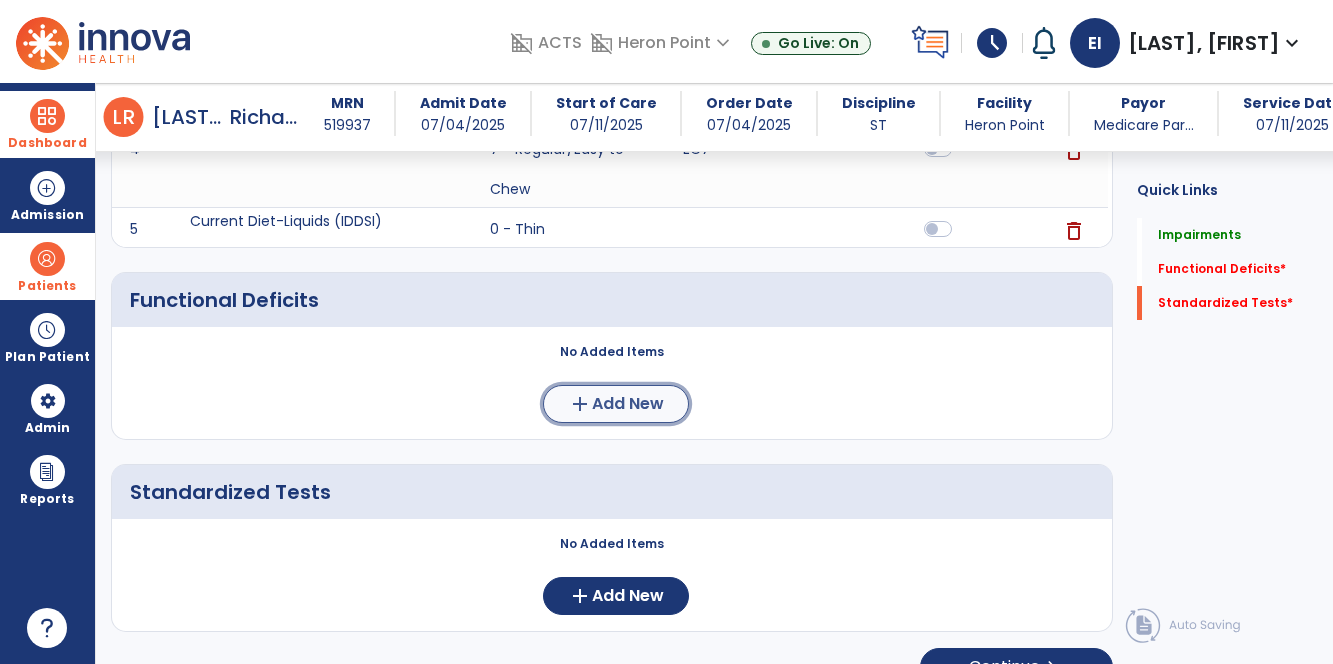 click on "Add New" 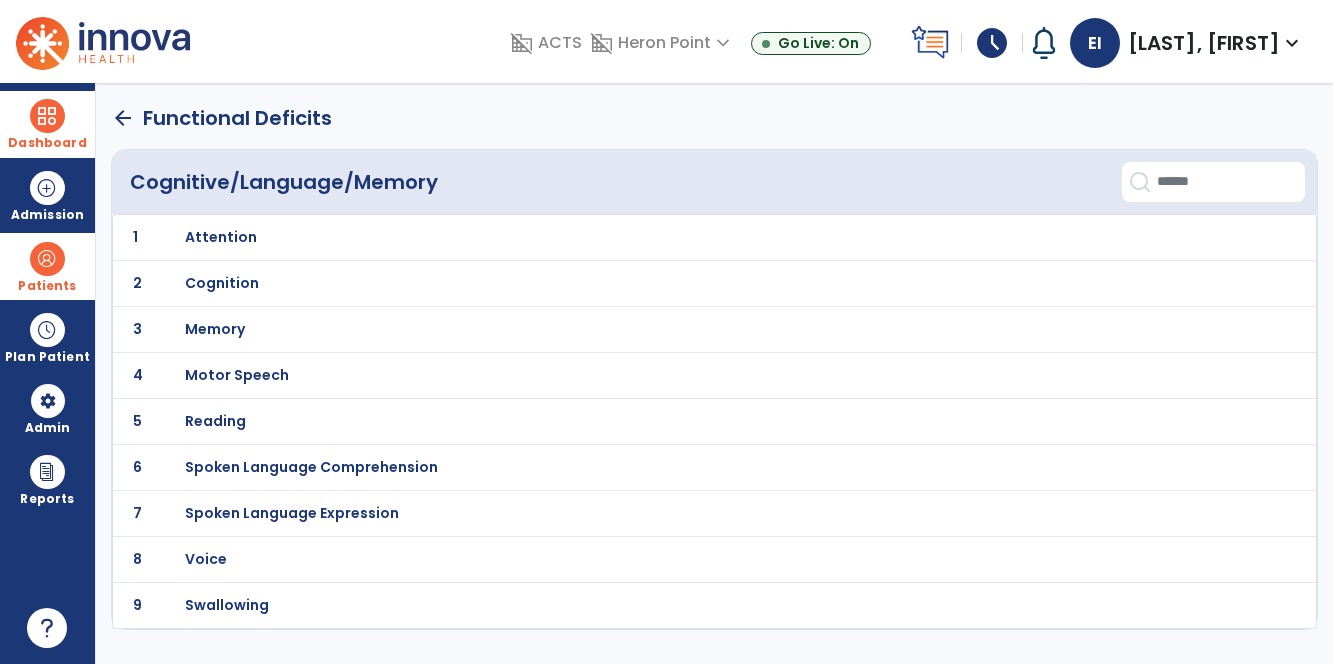 scroll, scrollTop: 0, scrollLeft: 0, axis: both 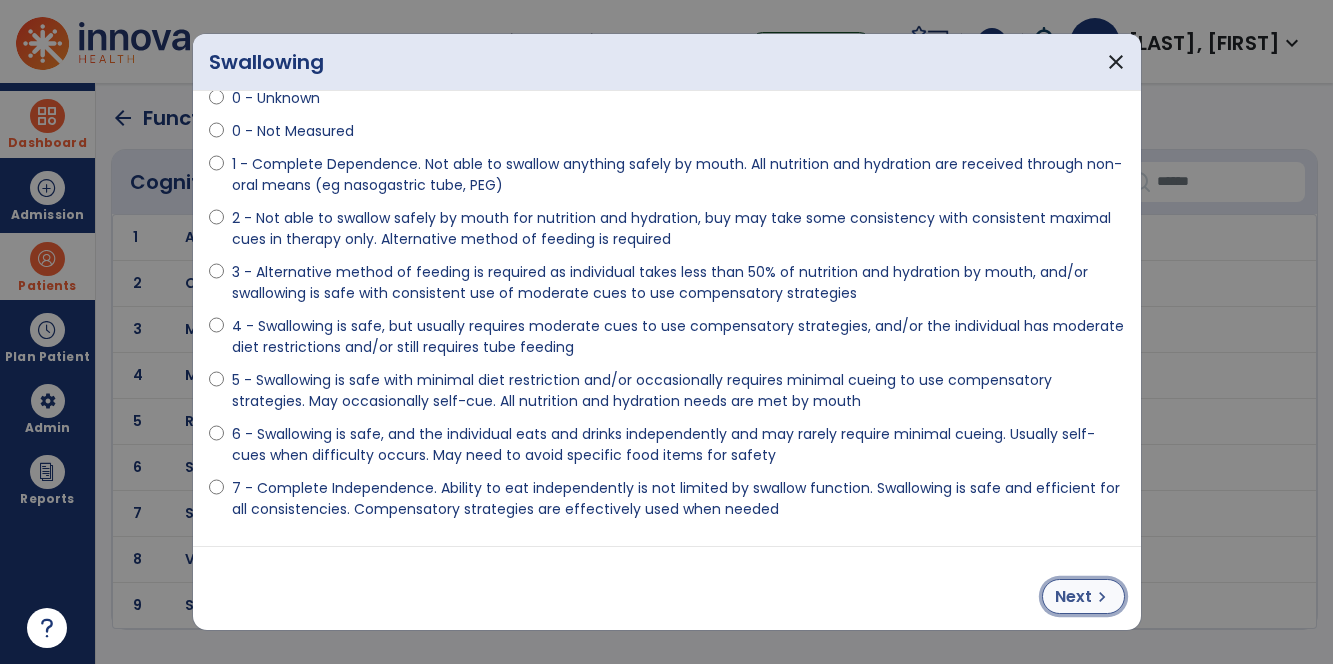 click on "Next" at bounding box center (1073, 597) 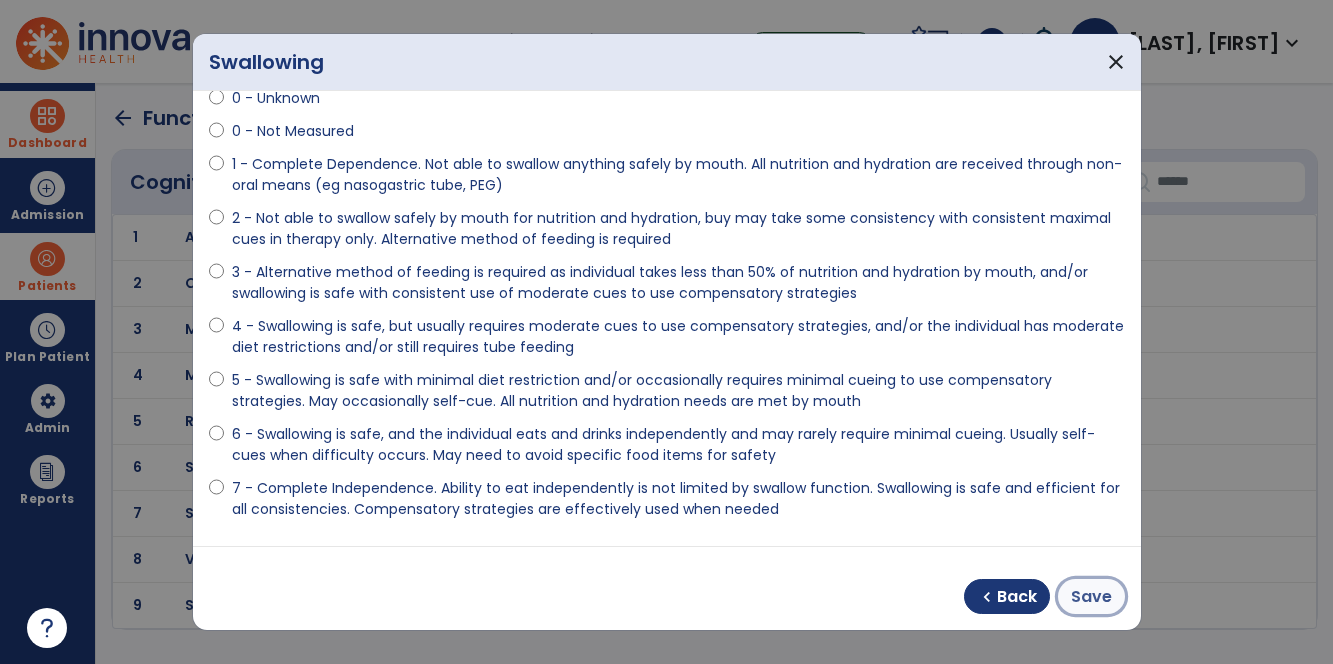 click on "Save" at bounding box center [1091, 597] 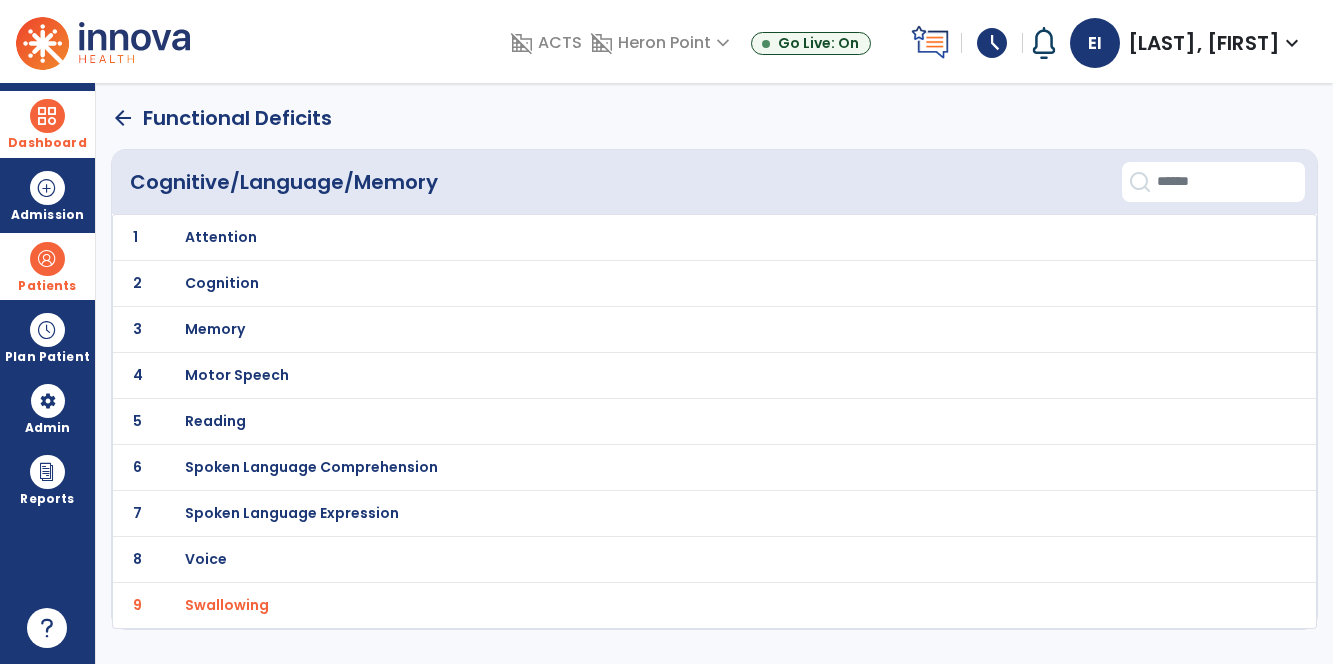 click on "arrow_back" 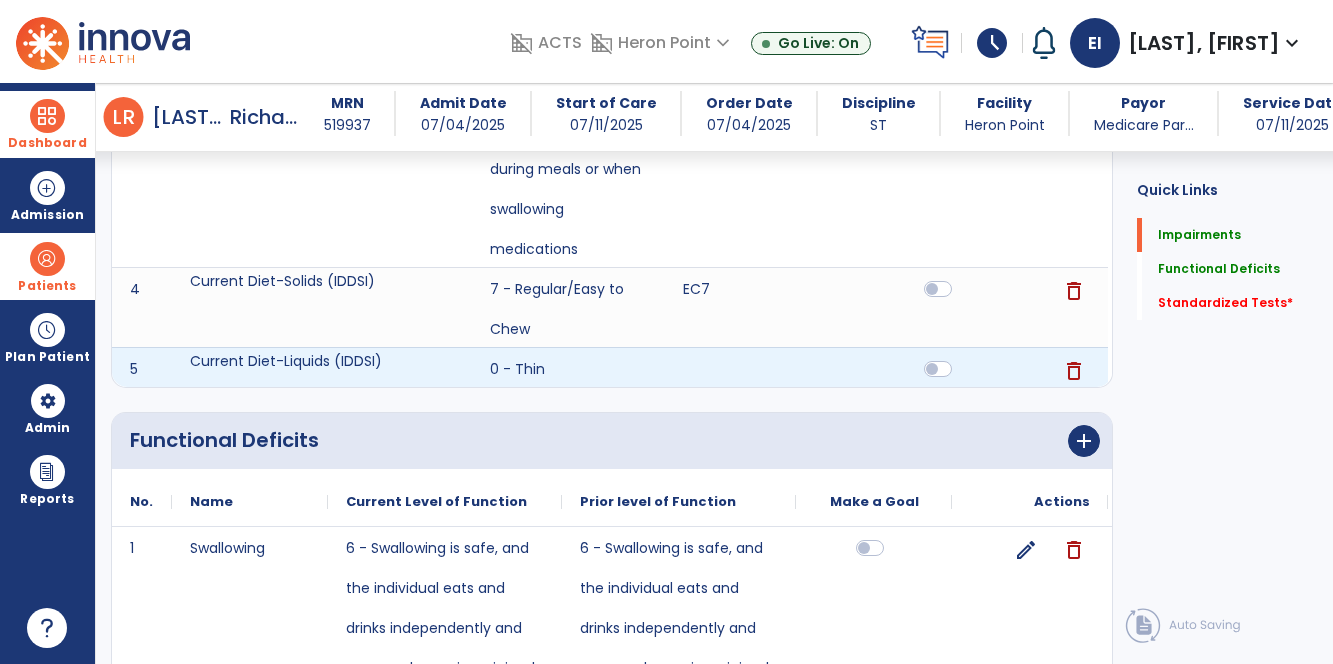 scroll, scrollTop: 858, scrollLeft: 0, axis: vertical 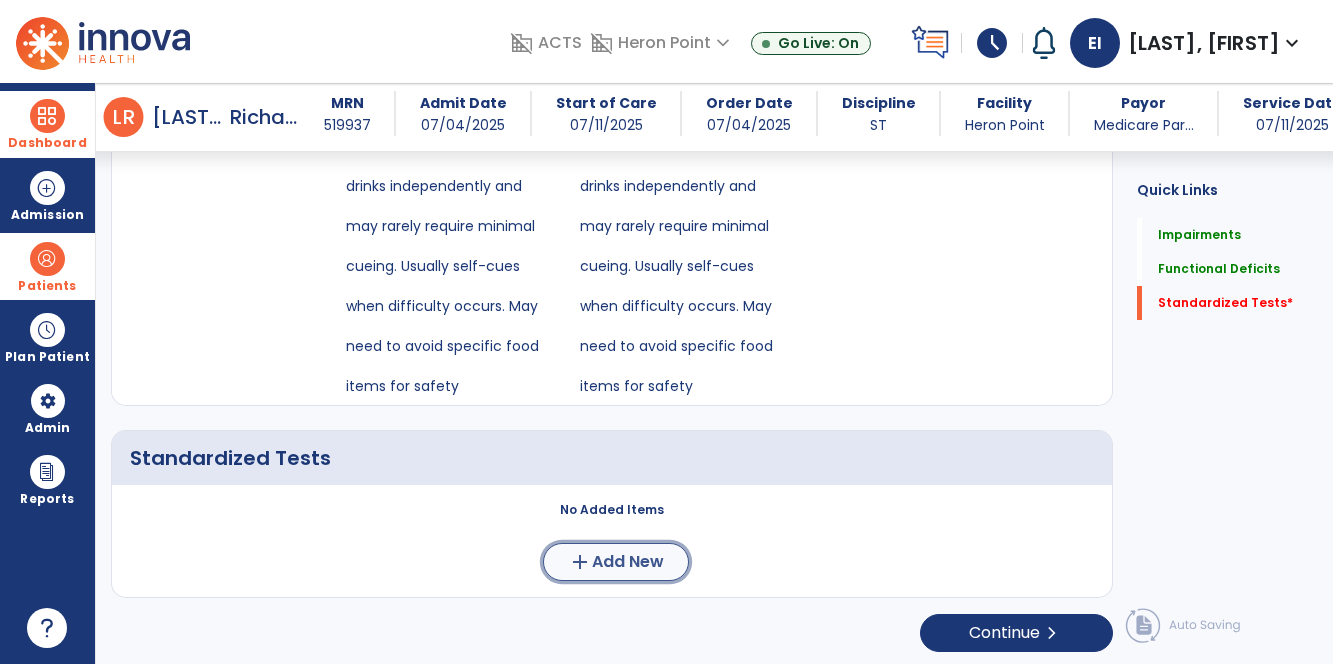 click on "Add New" 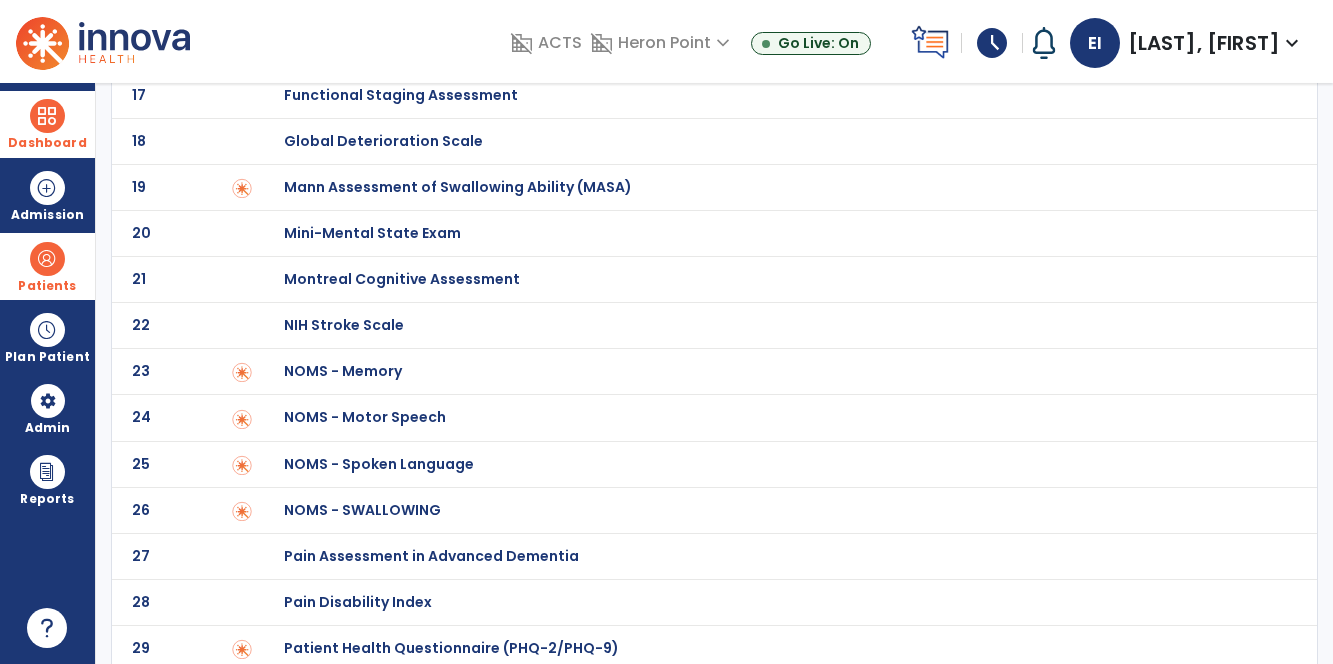 scroll, scrollTop: 840, scrollLeft: 0, axis: vertical 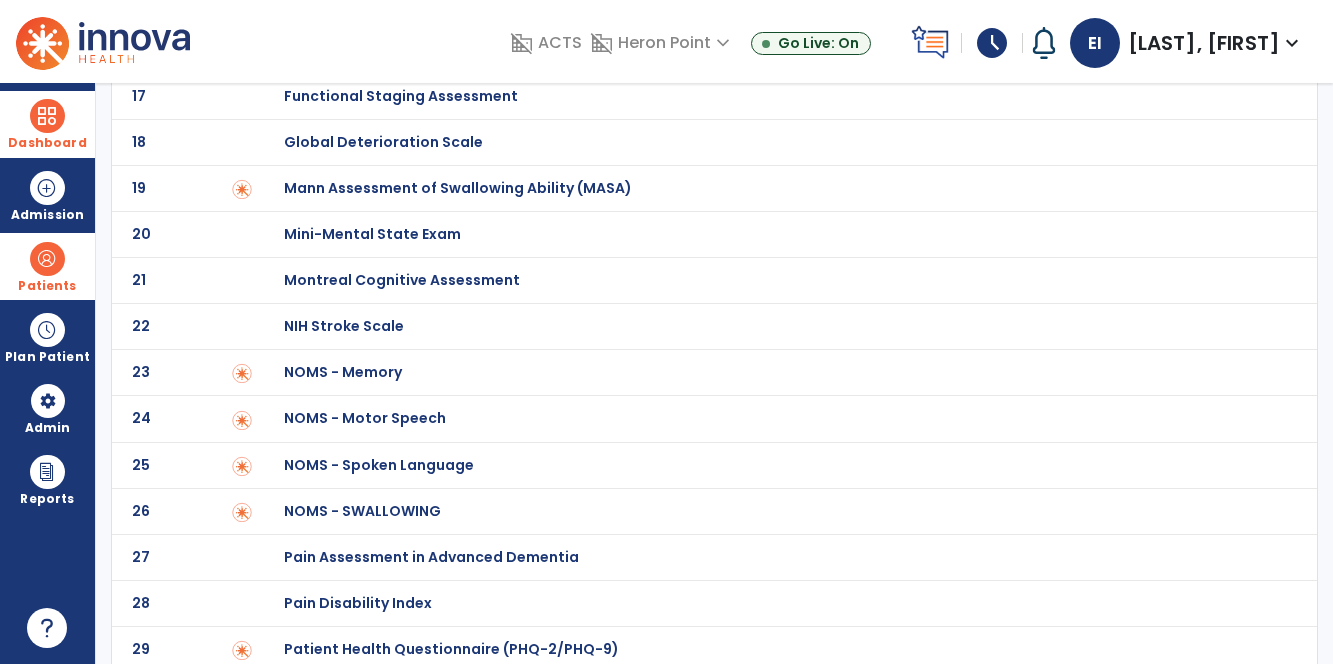 click on "Mann Assessment of Swallowing Ability (MASA)" at bounding box center (363, -640) 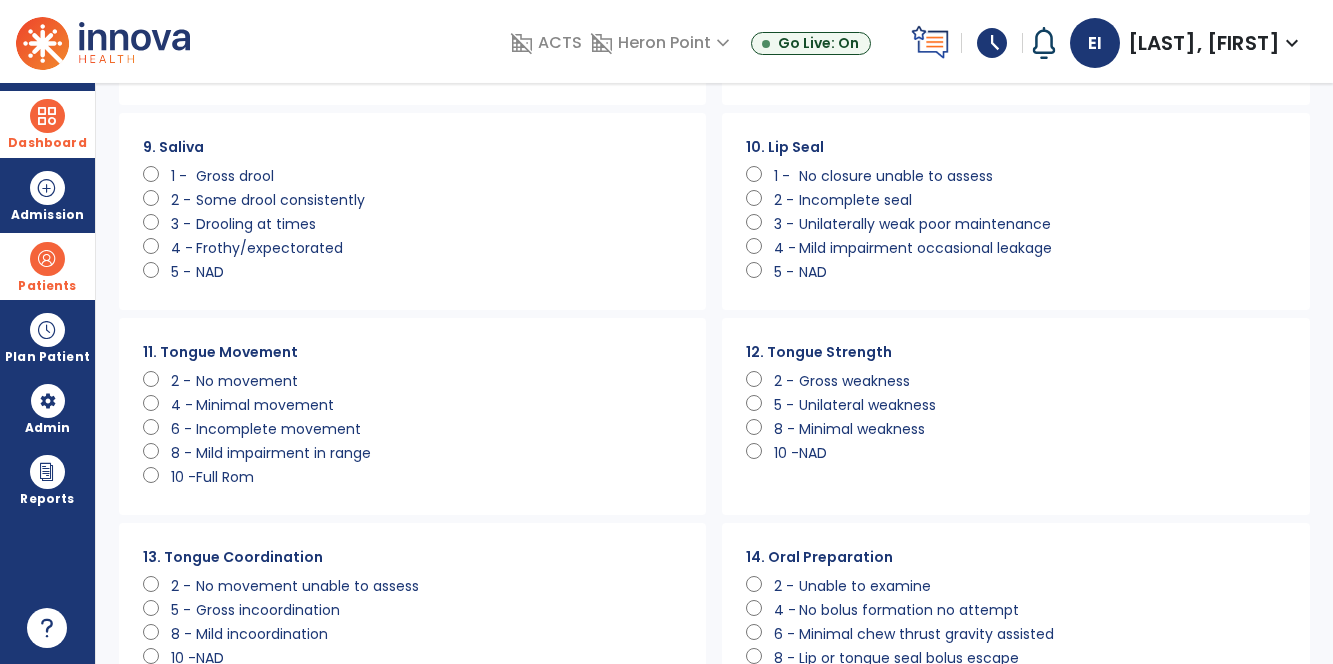 scroll, scrollTop: 0, scrollLeft: 0, axis: both 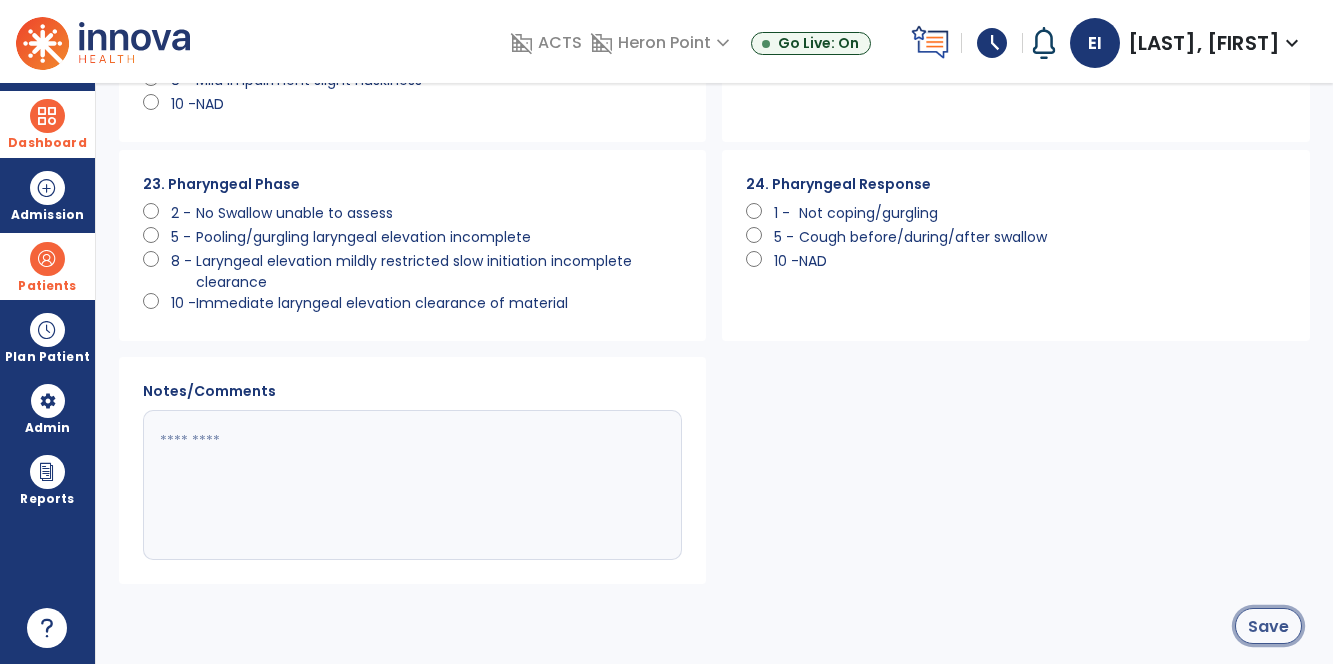 click on "Save" 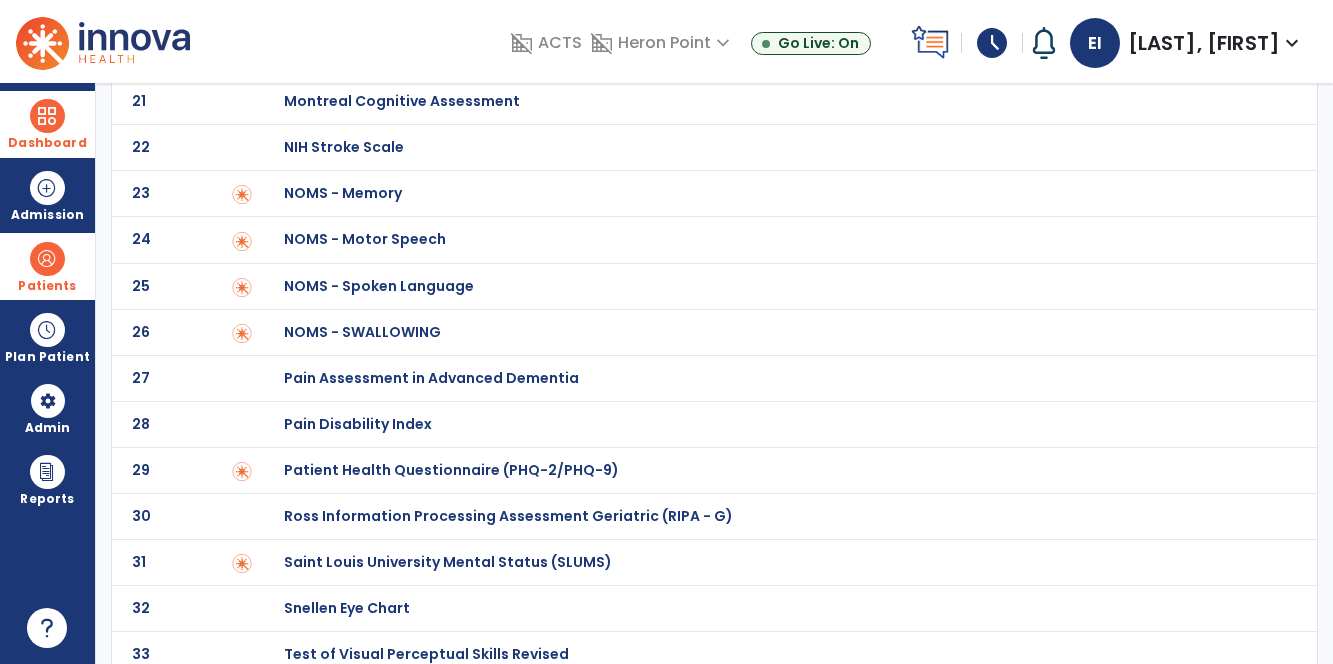 scroll, scrollTop: 0, scrollLeft: 0, axis: both 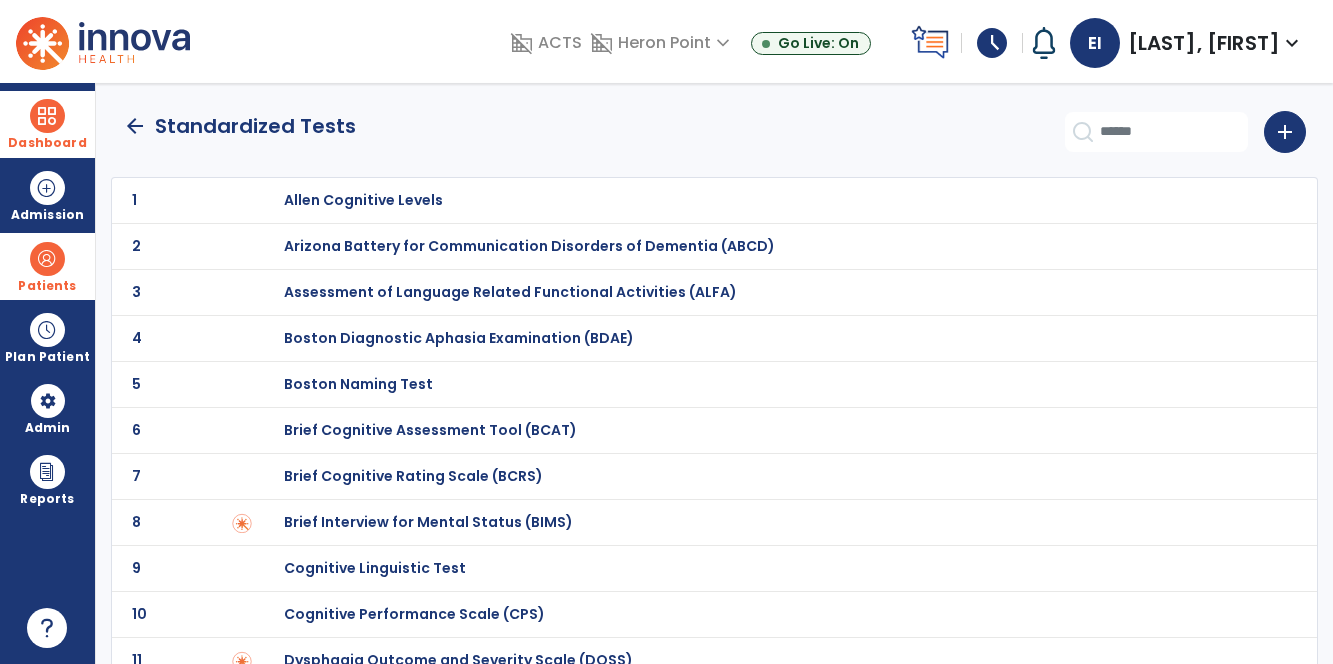 click on "arrow_back" 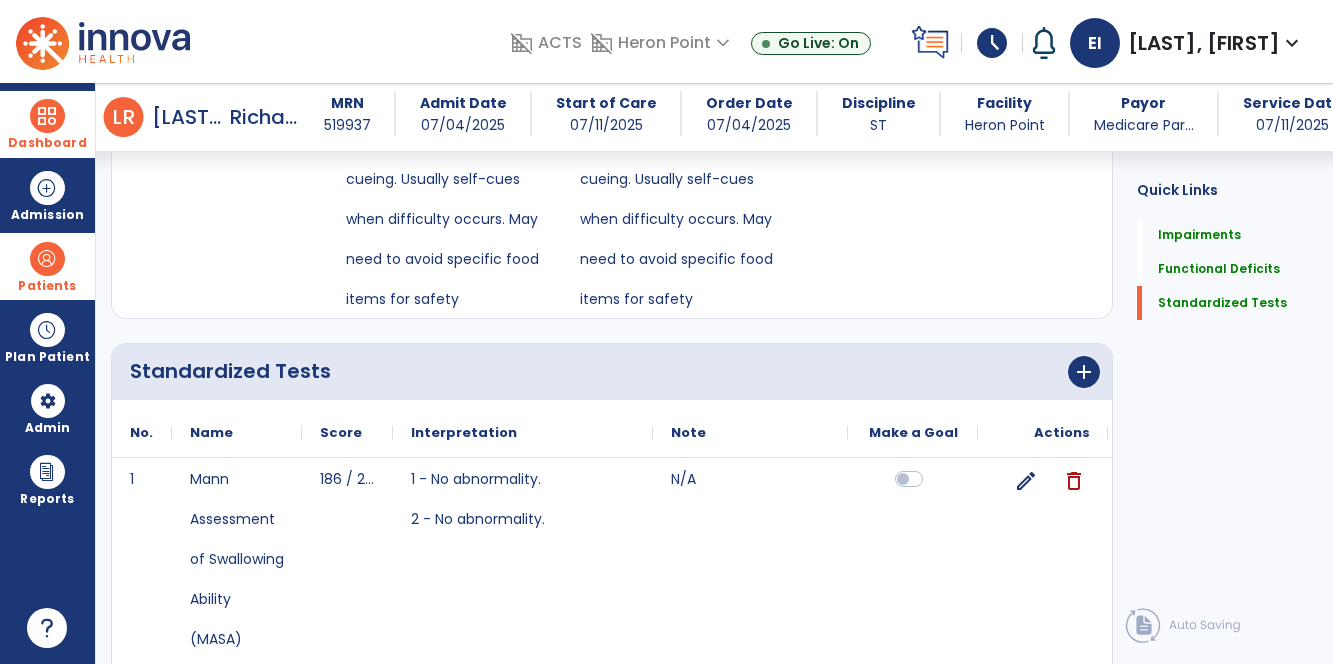 scroll, scrollTop: 1046, scrollLeft: 0, axis: vertical 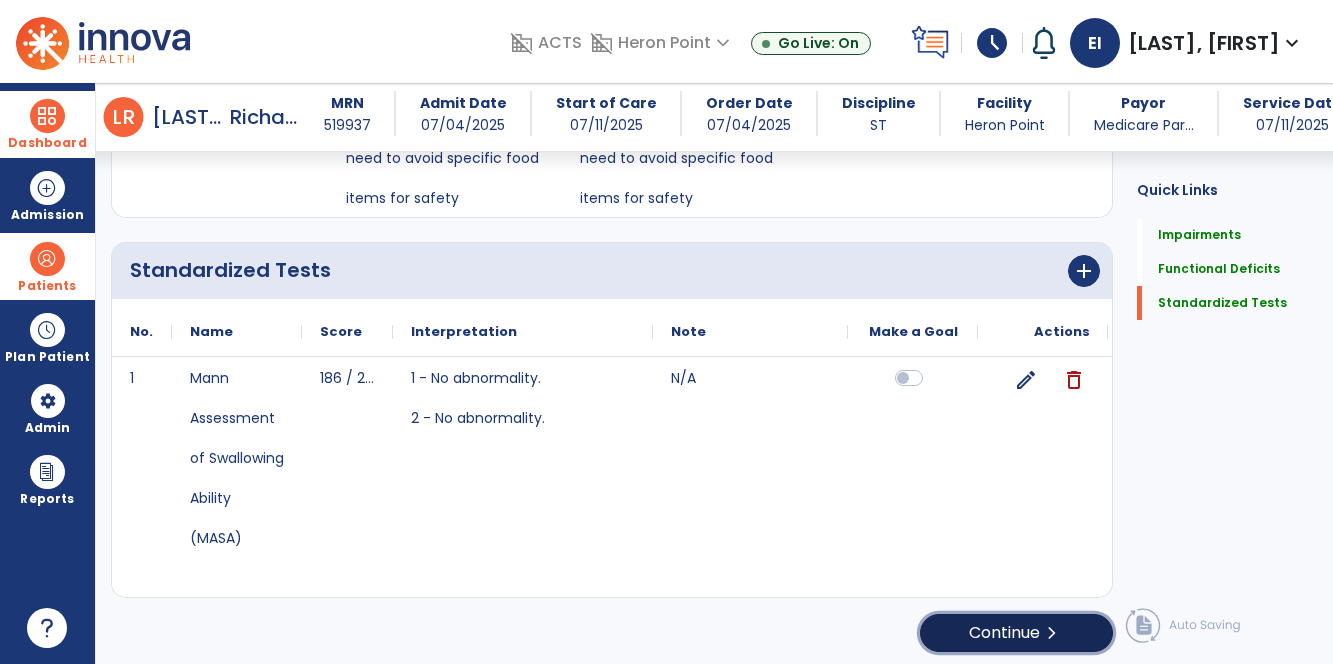 click on "Continue  chevron_right" 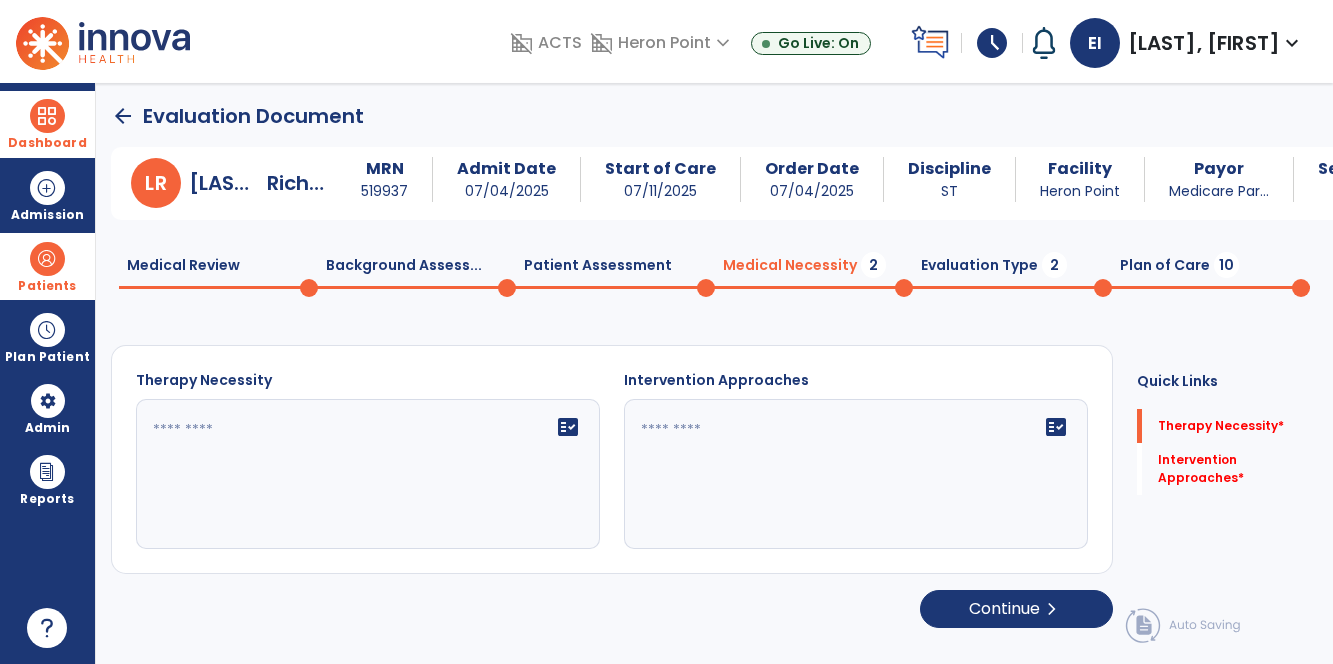 scroll, scrollTop: 0, scrollLeft: 0, axis: both 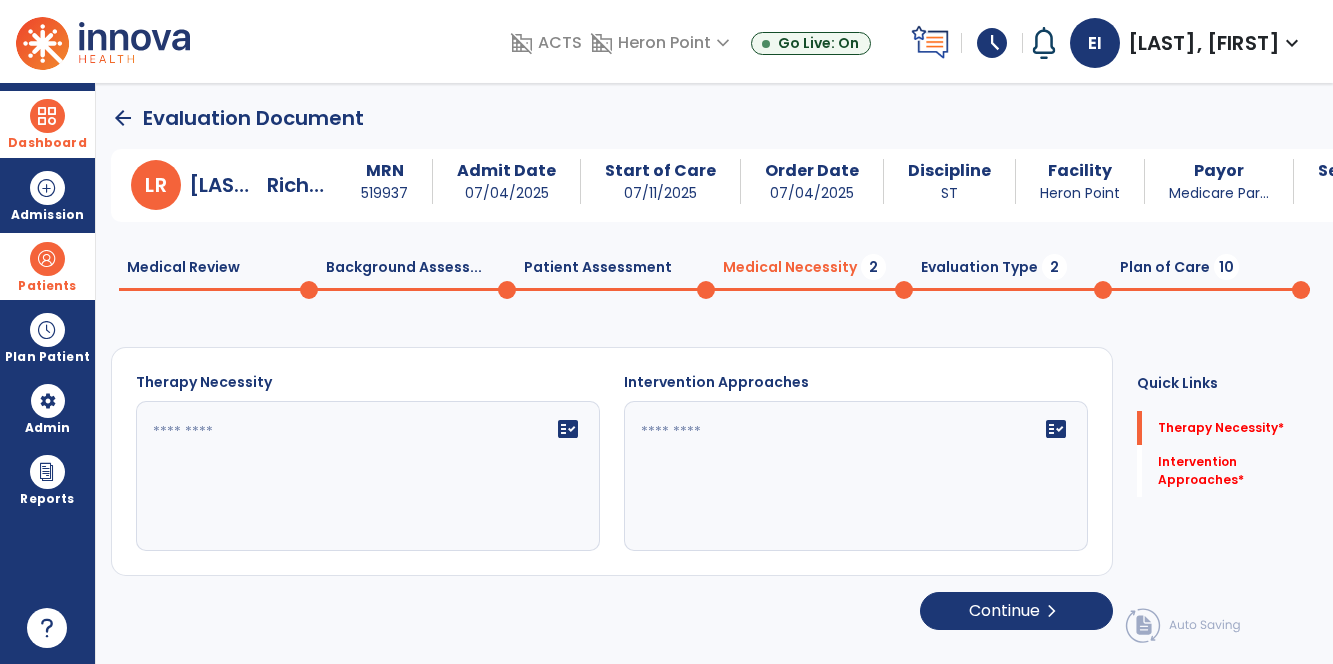 click 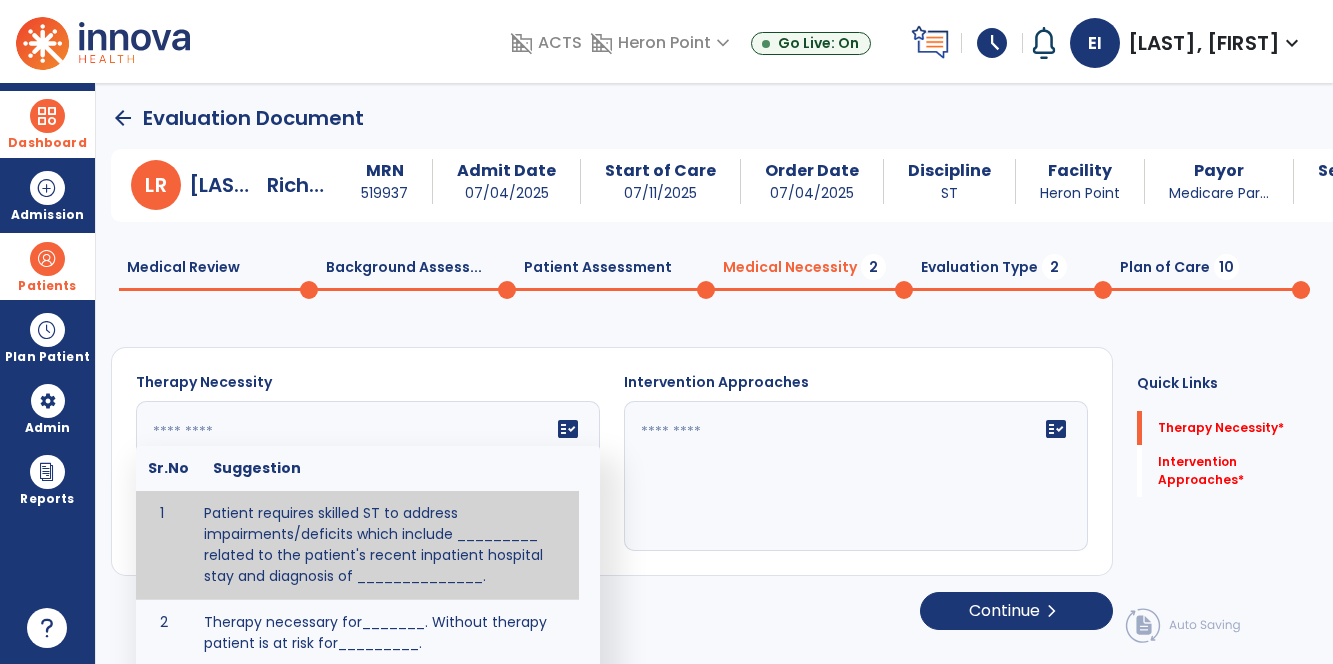 paste on "**********" 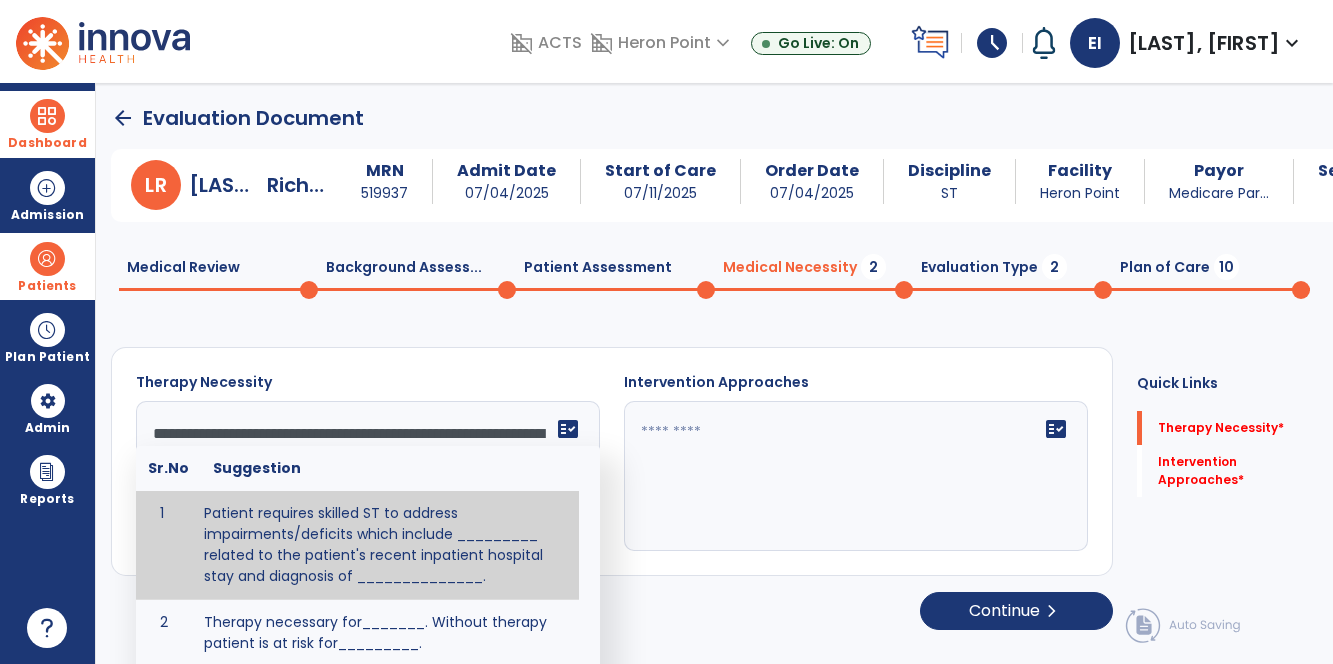 scroll, scrollTop: 63, scrollLeft: 0, axis: vertical 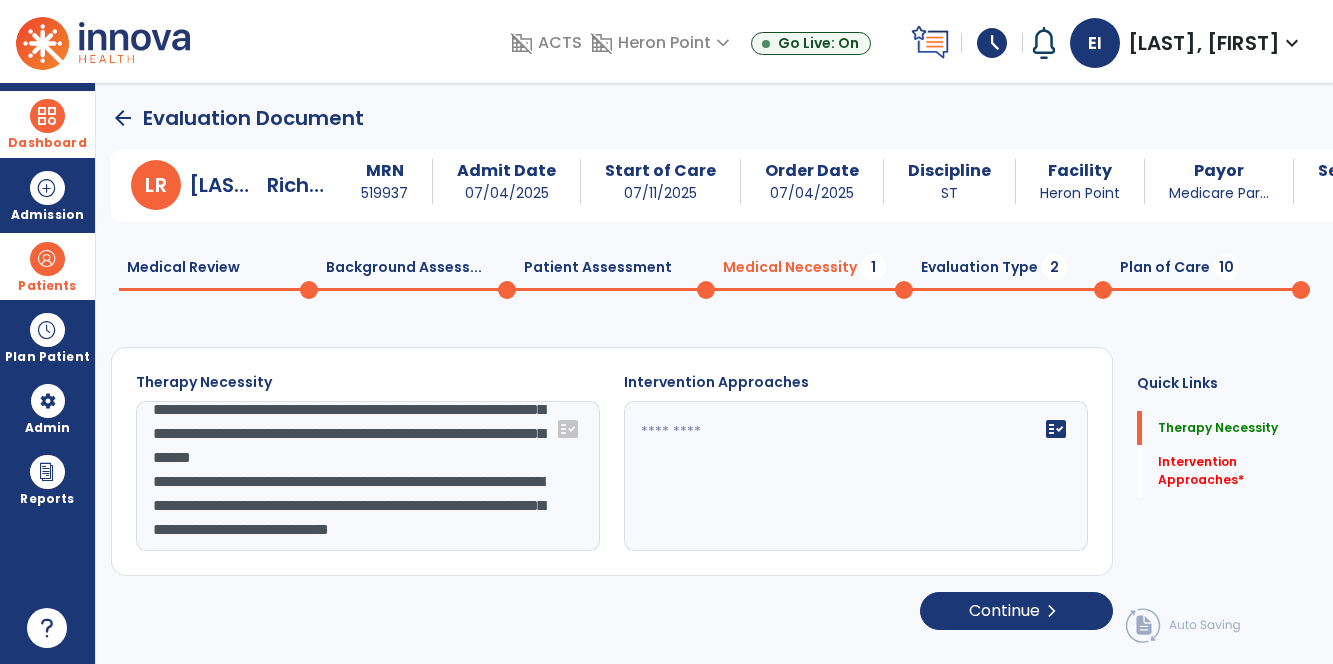 type on "**********" 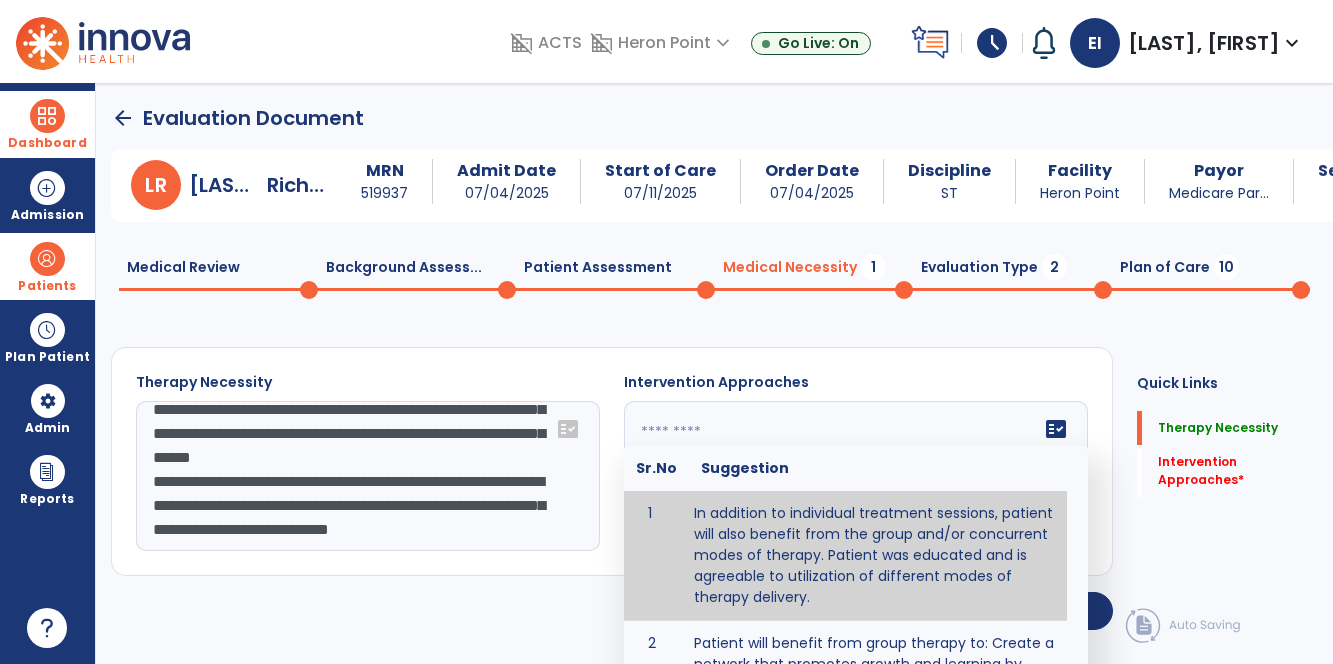 paste on "**********" 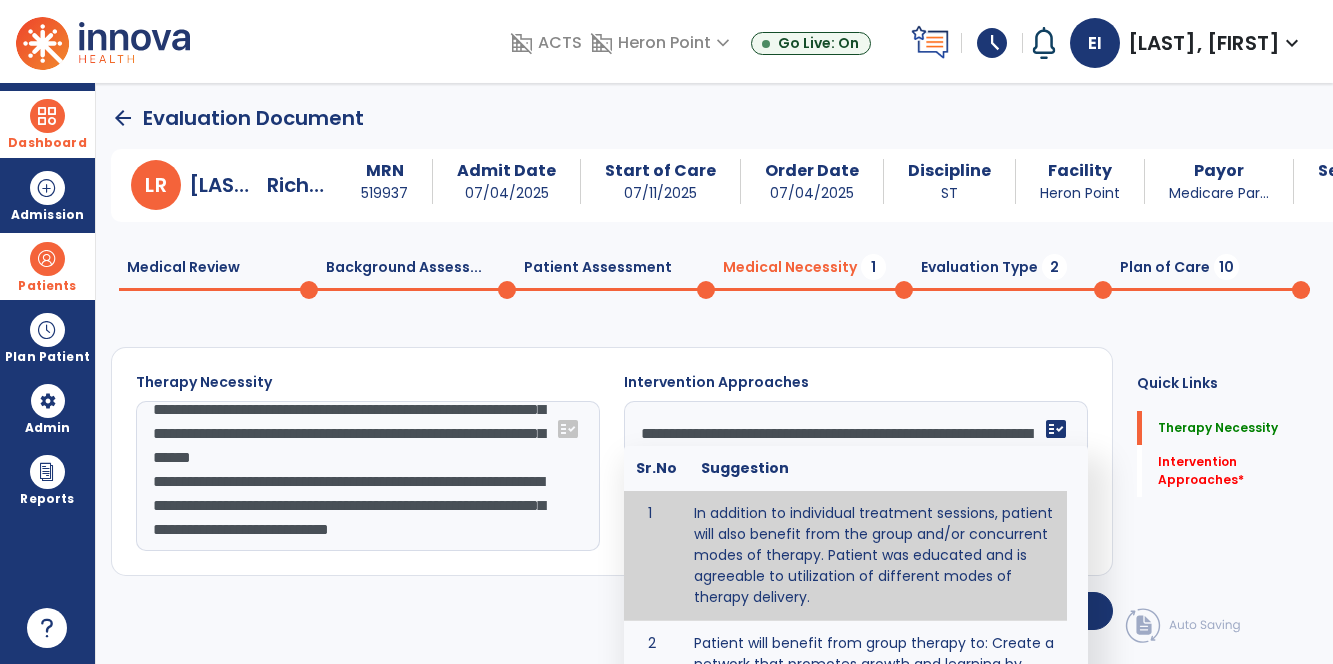 scroll, scrollTop: 15, scrollLeft: 0, axis: vertical 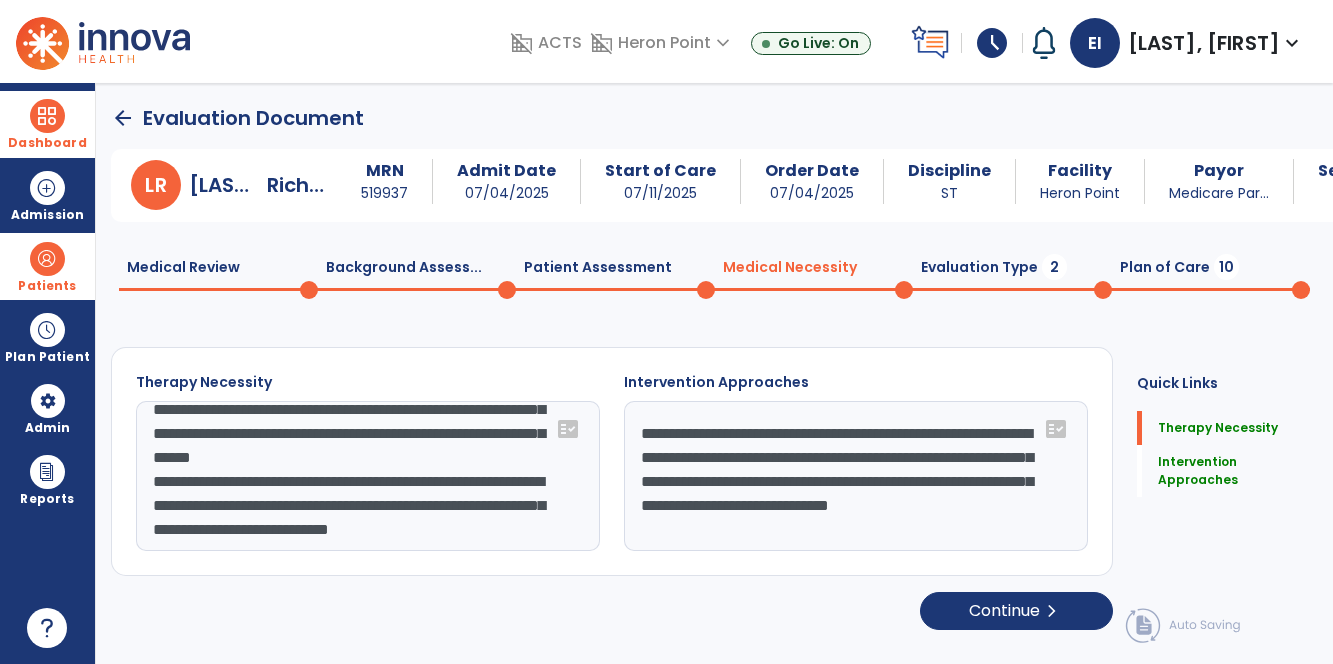 type on "**********" 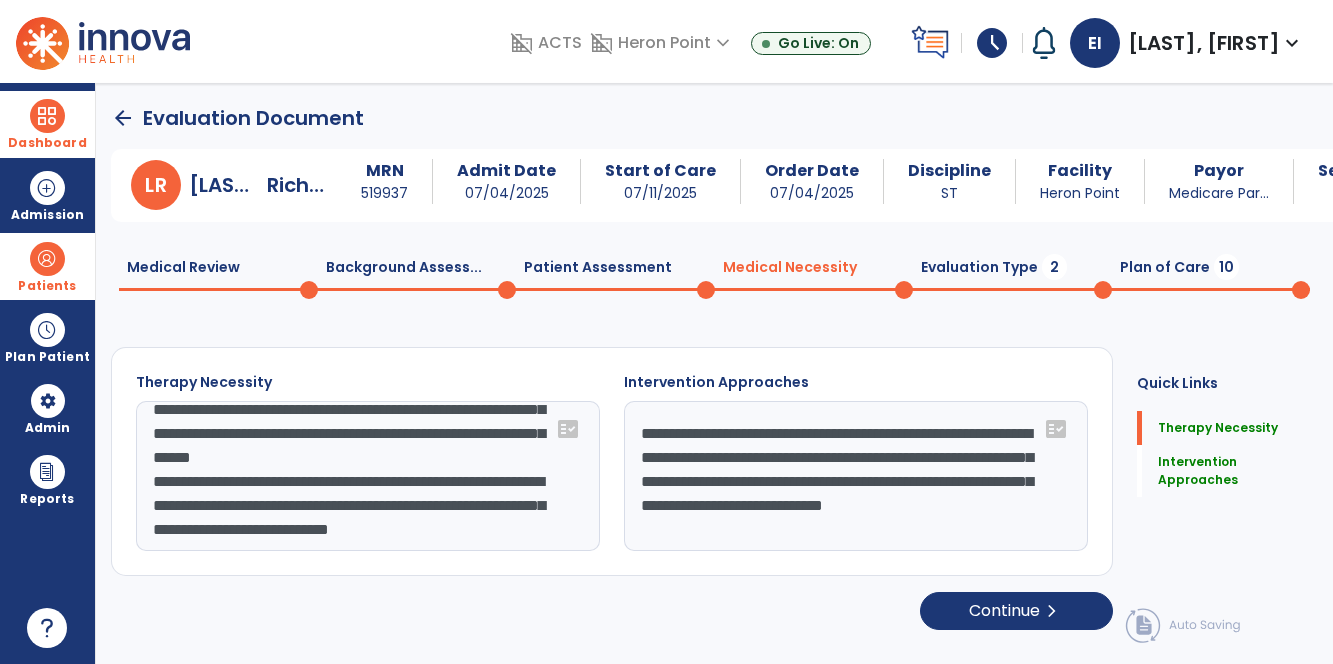 scroll, scrollTop: 0, scrollLeft: 0, axis: both 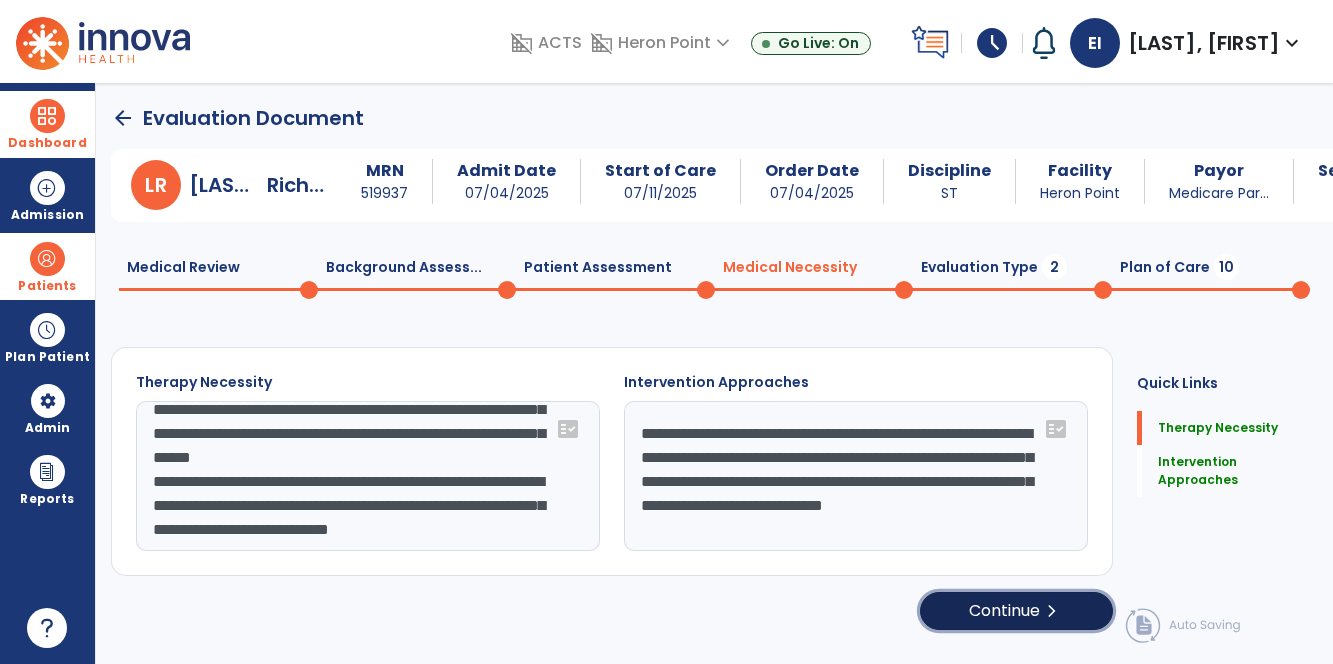 click on "Continue  chevron_right" 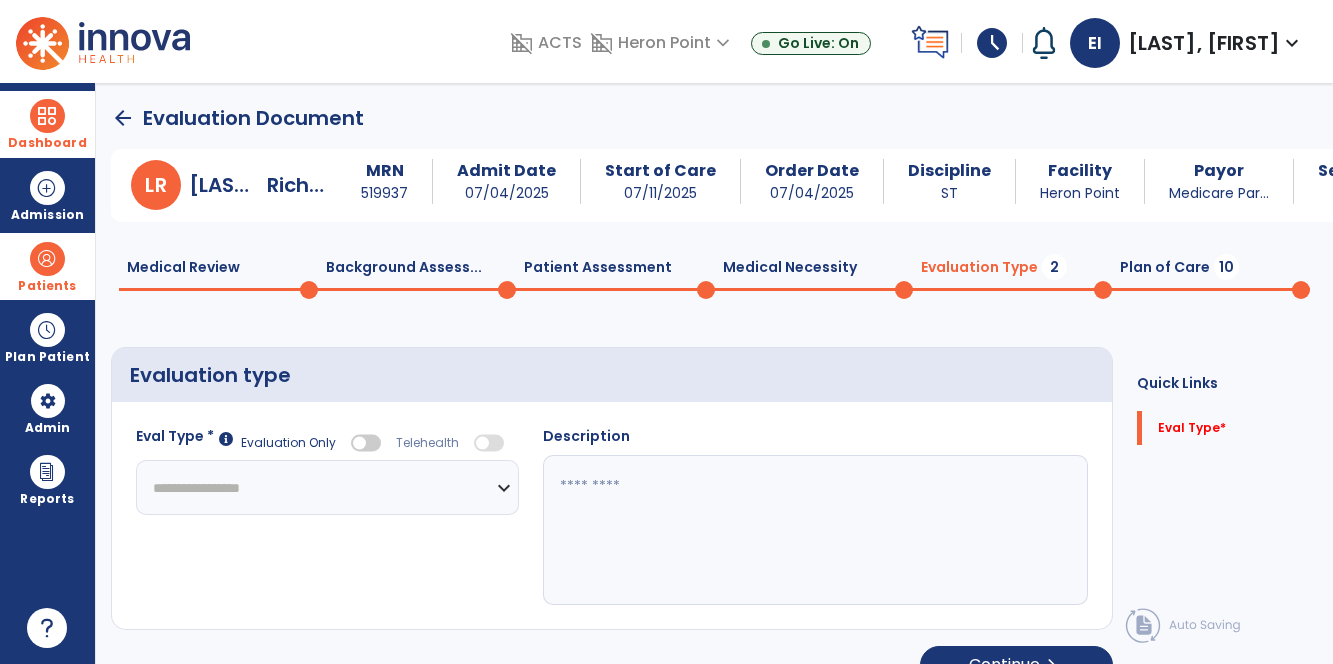 click 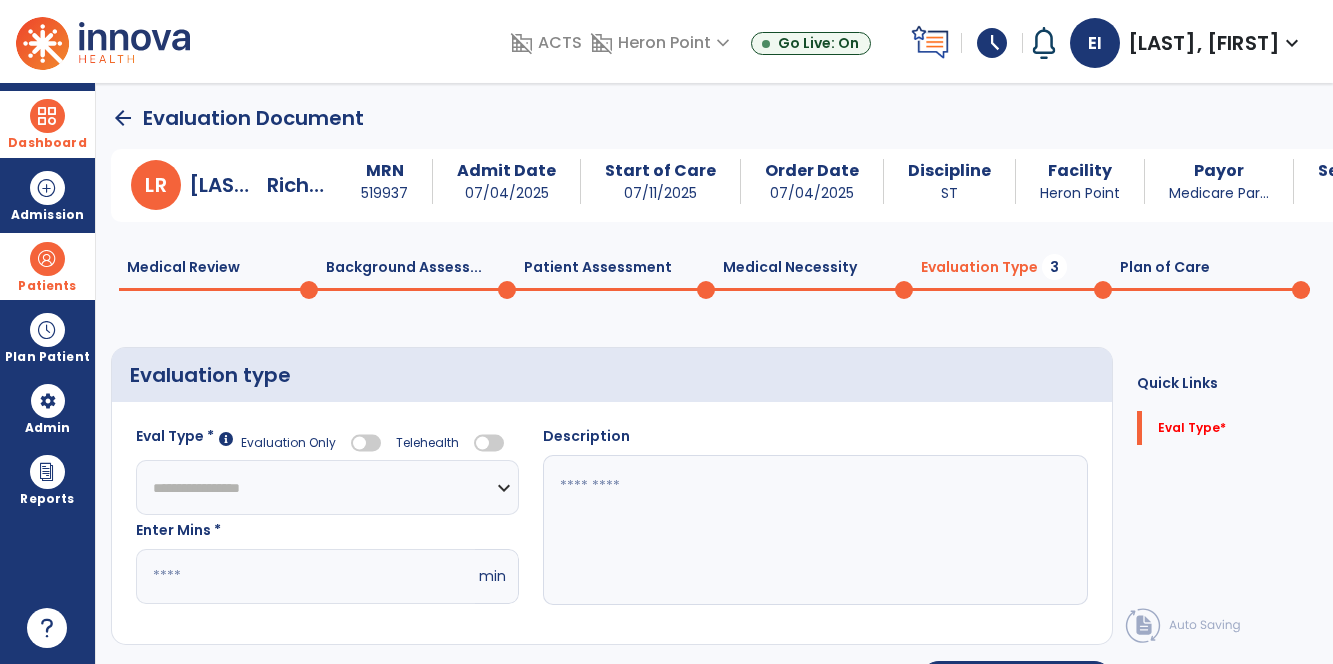 click on "*" 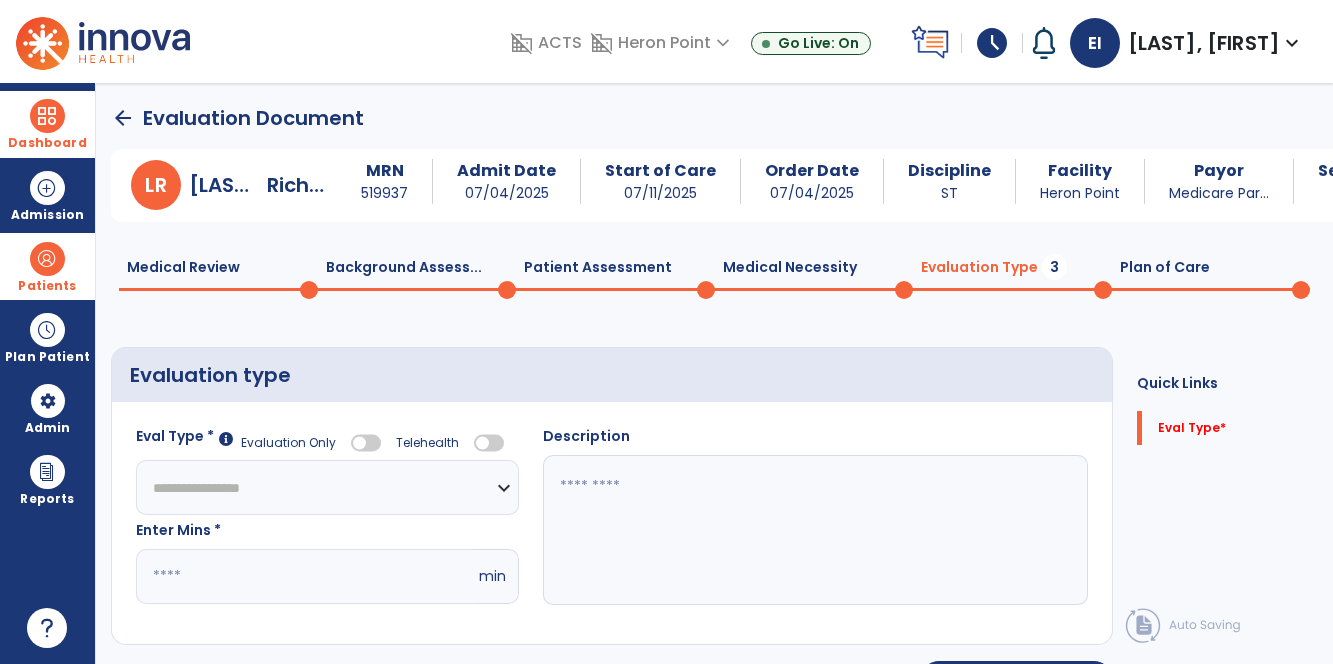 click on "**********" 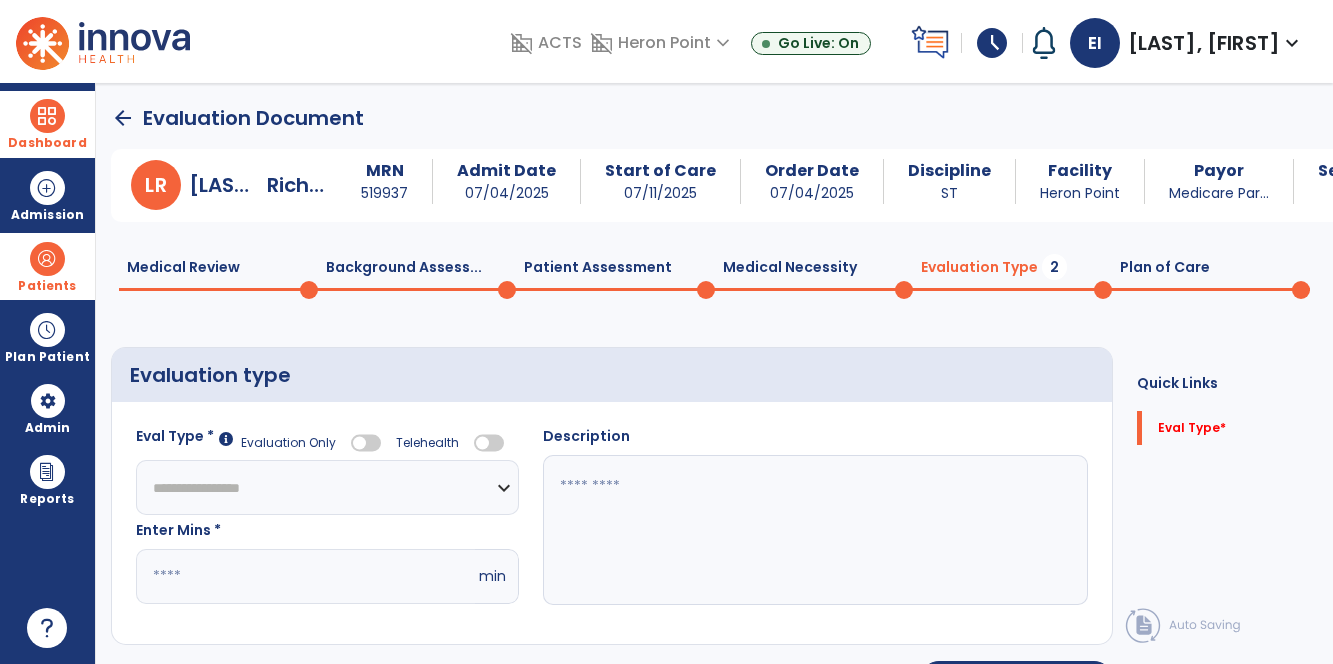select on "**********" 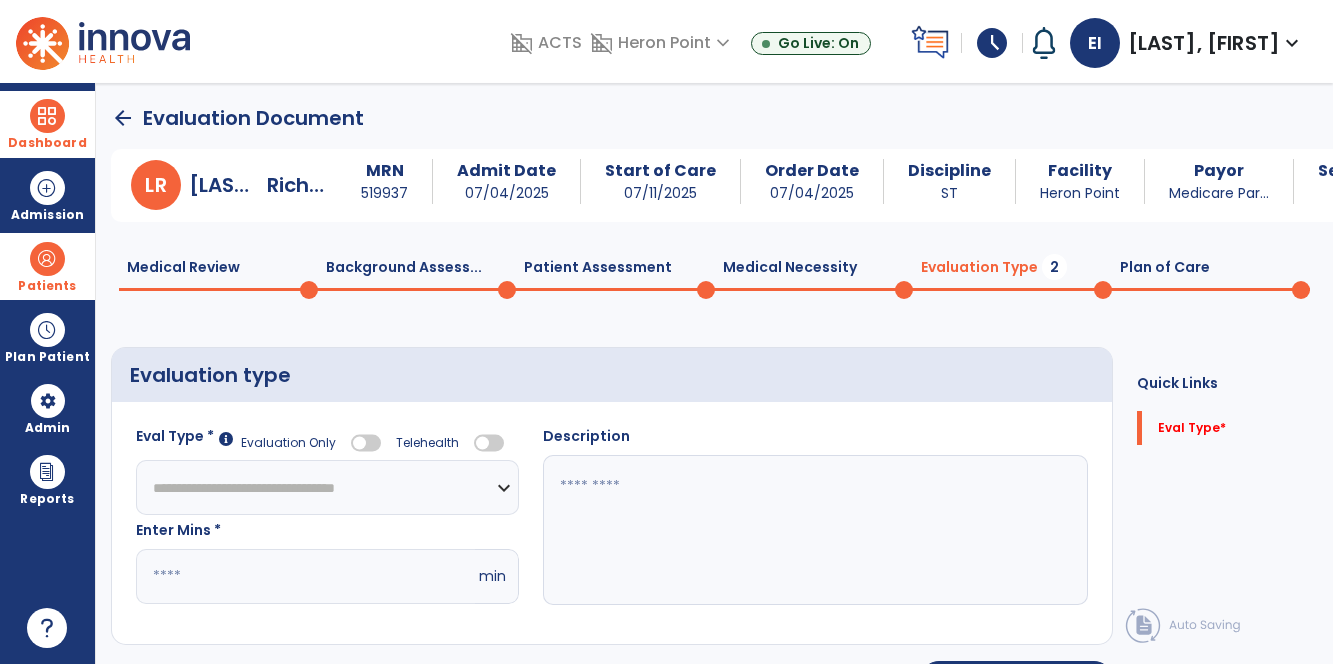 click on "**********" 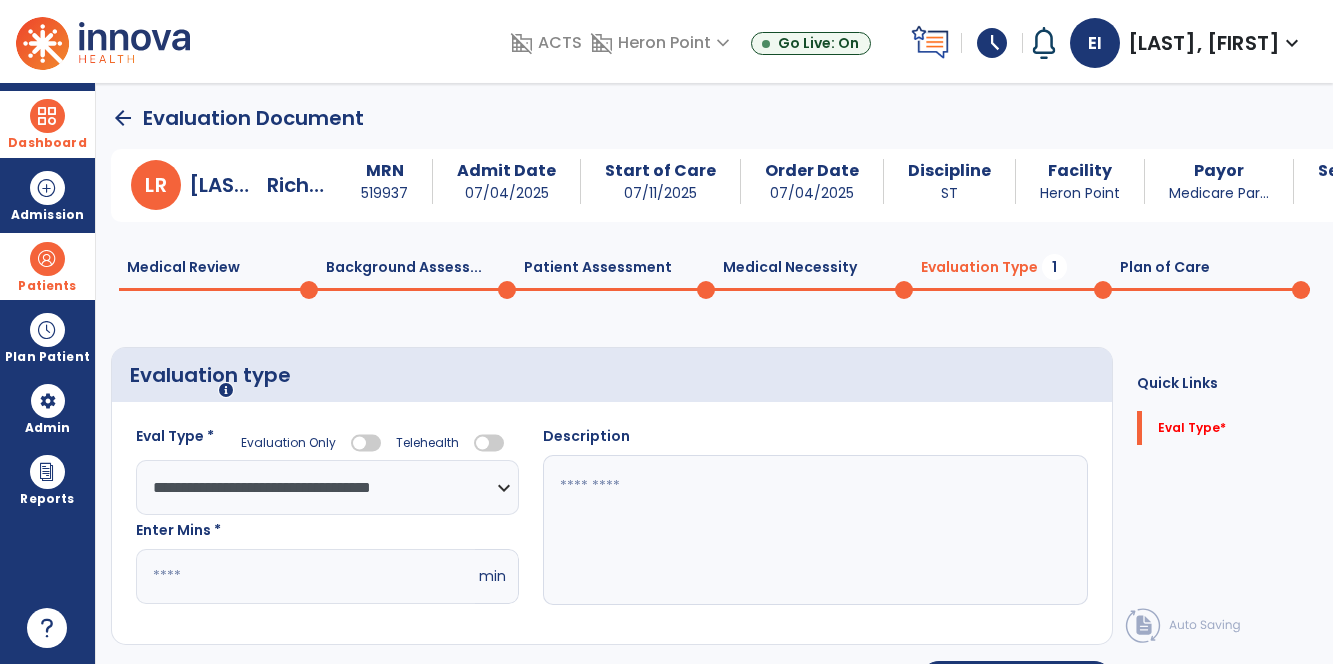 scroll, scrollTop: 49, scrollLeft: 0, axis: vertical 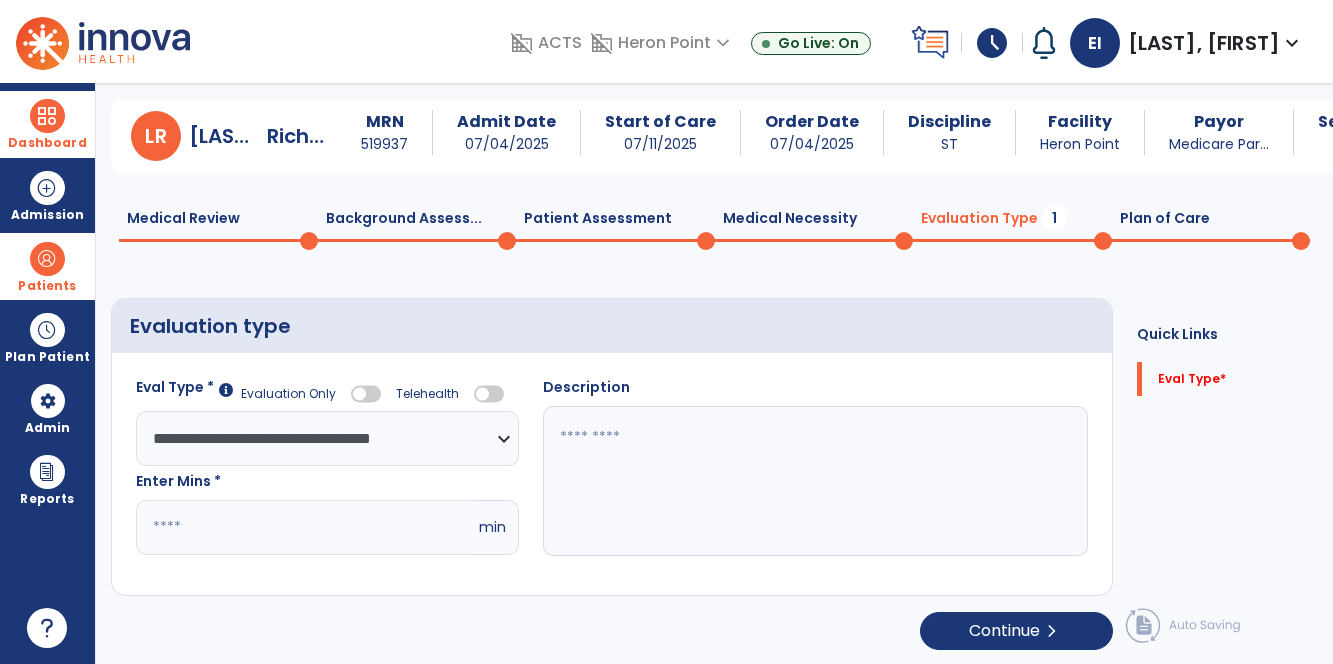 click 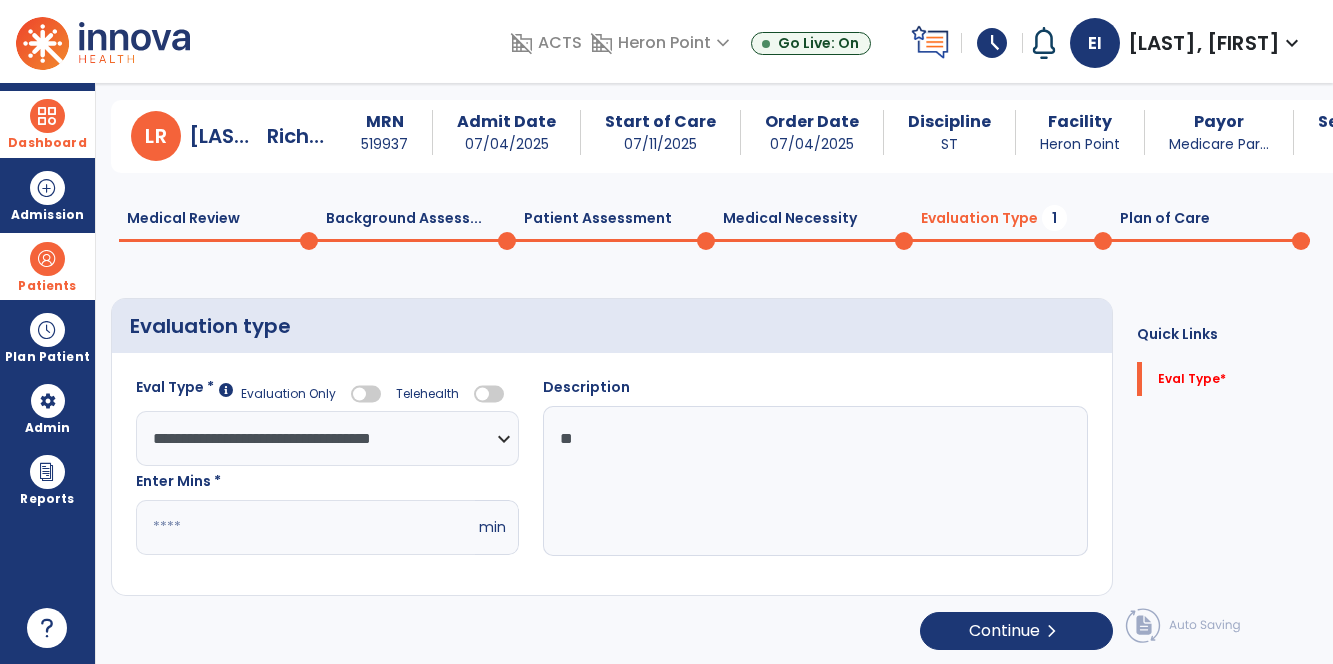 type on "*" 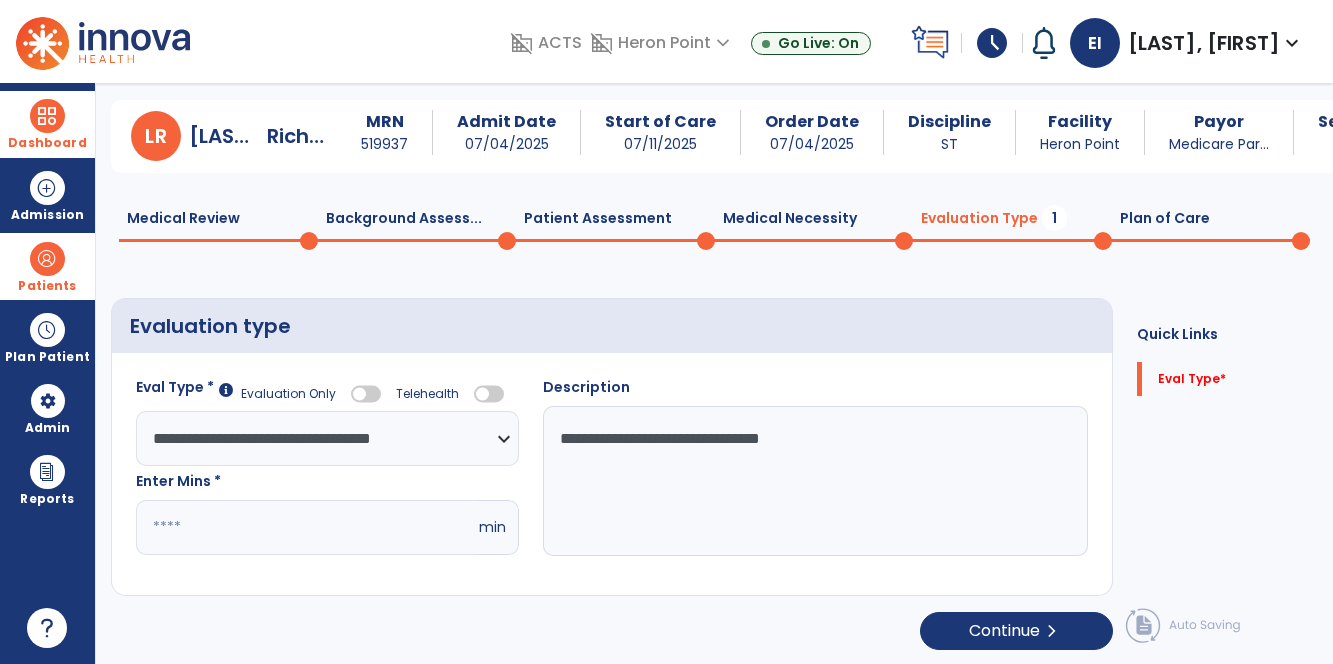 type on "**********" 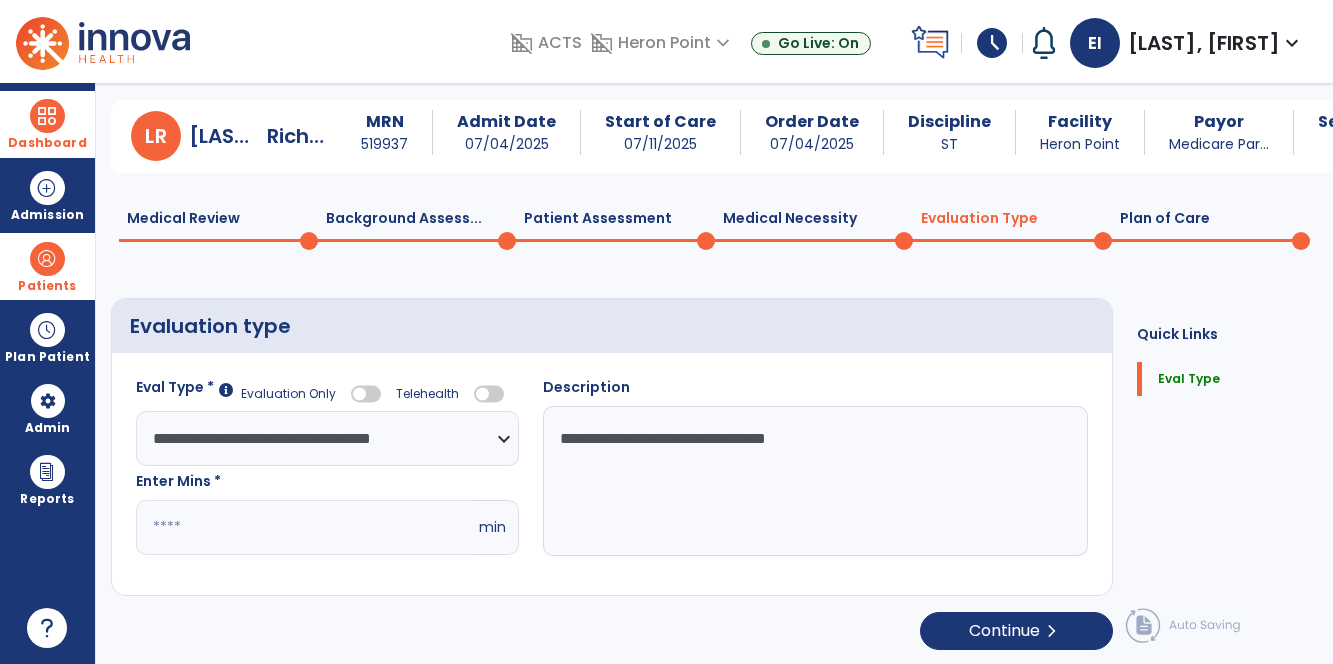 scroll, scrollTop: 49, scrollLeft: 0, axis: vertical 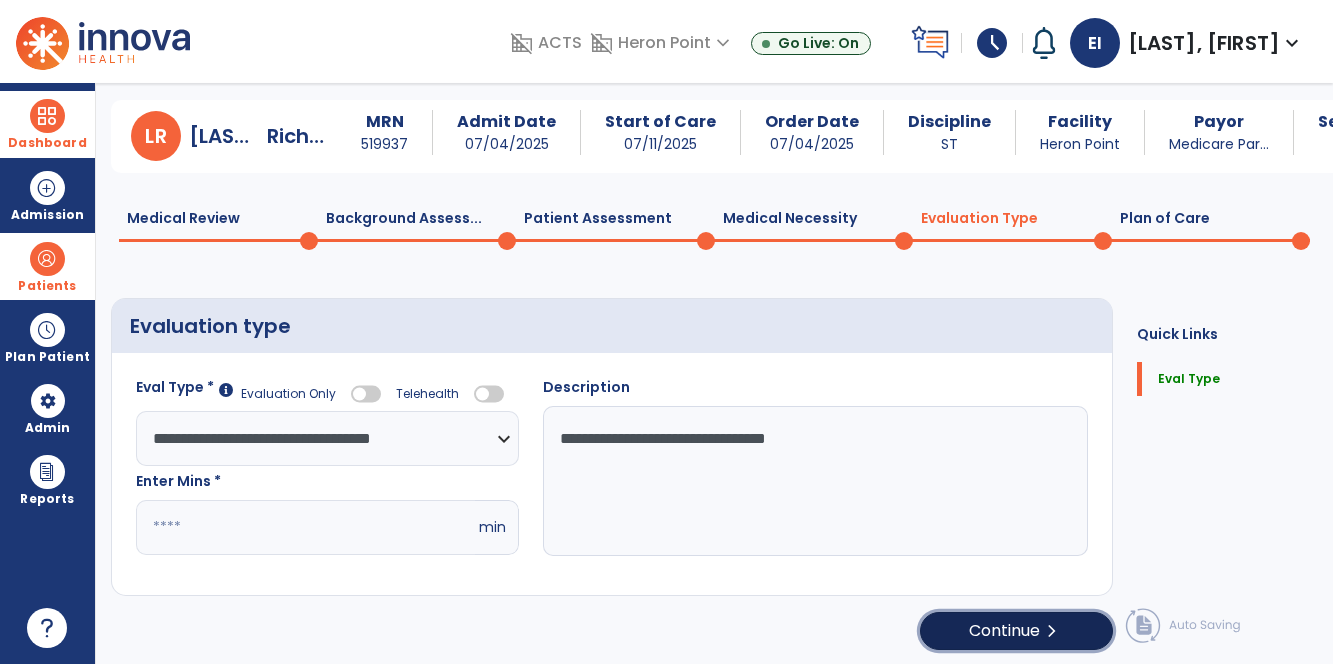 click on "Continue  chevron_right" 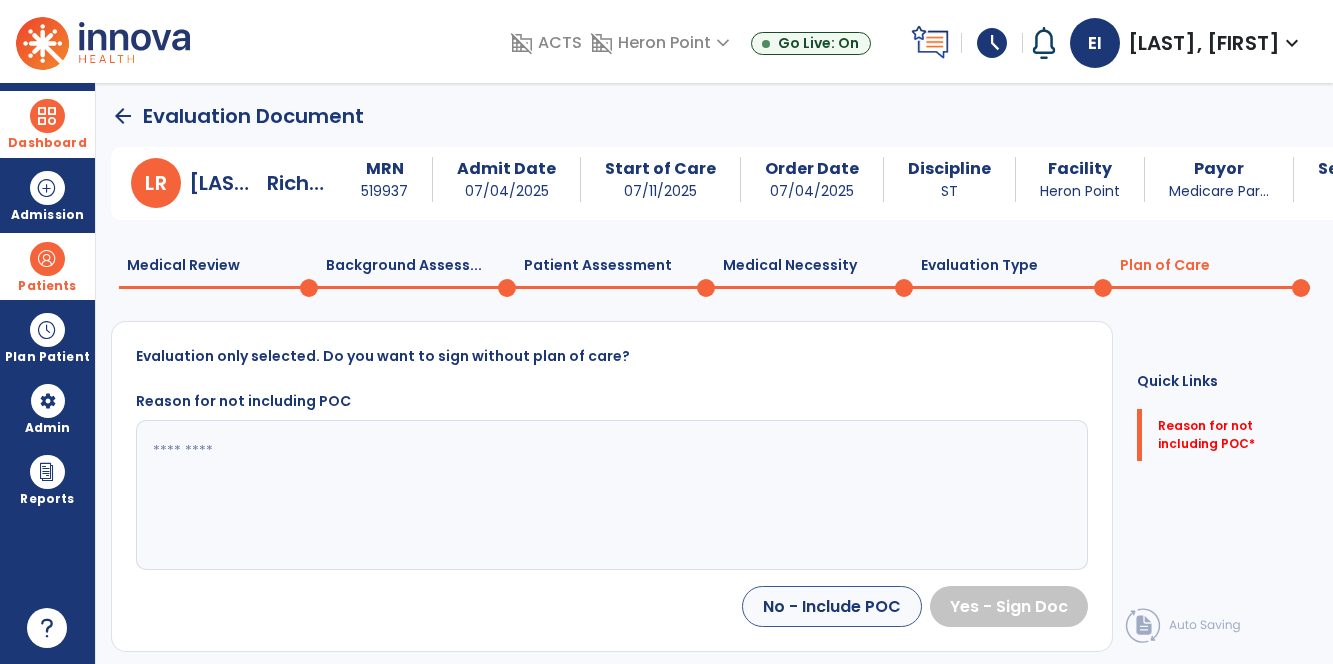 scroll, scrollTop: 0, scrollLeft: 0, axis: both 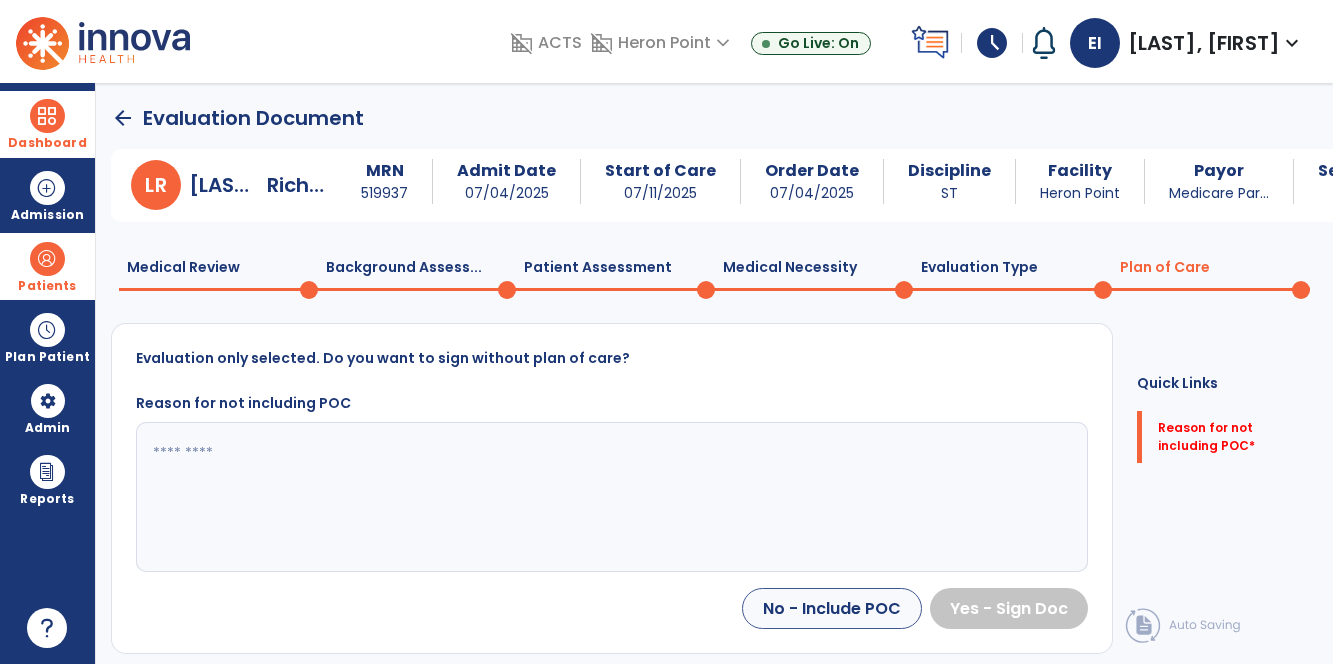 click 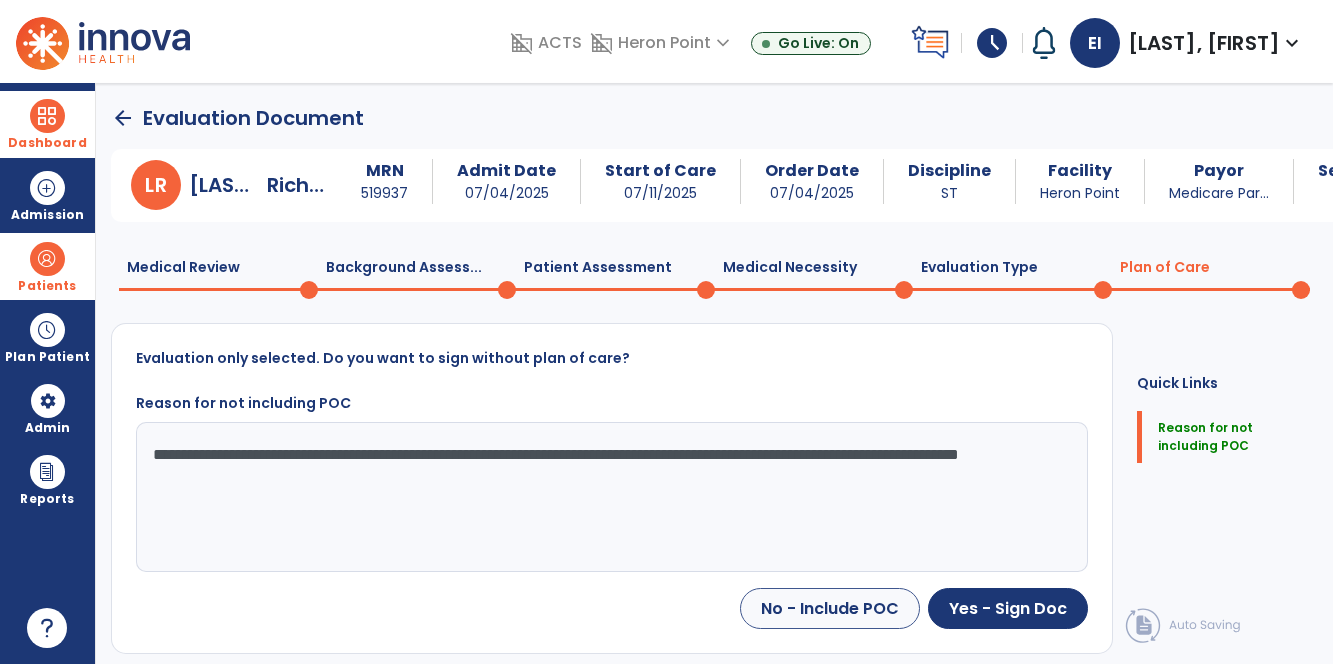 click on "**********" 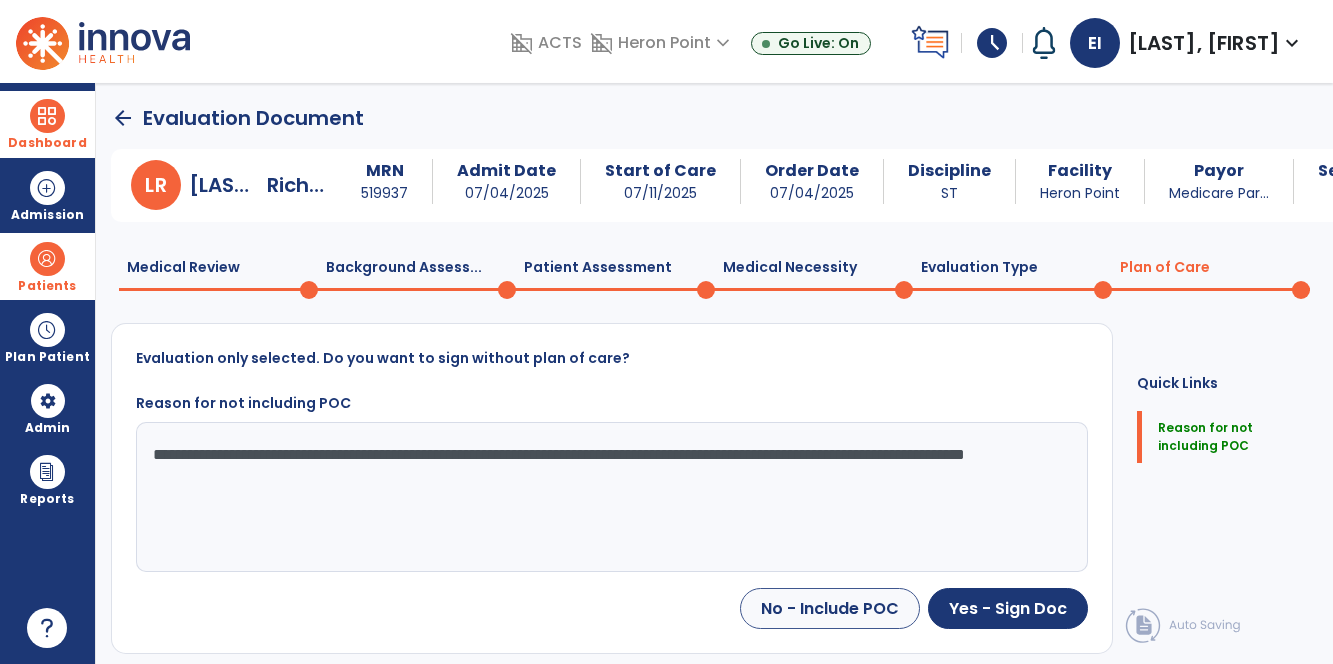 click on "**********" 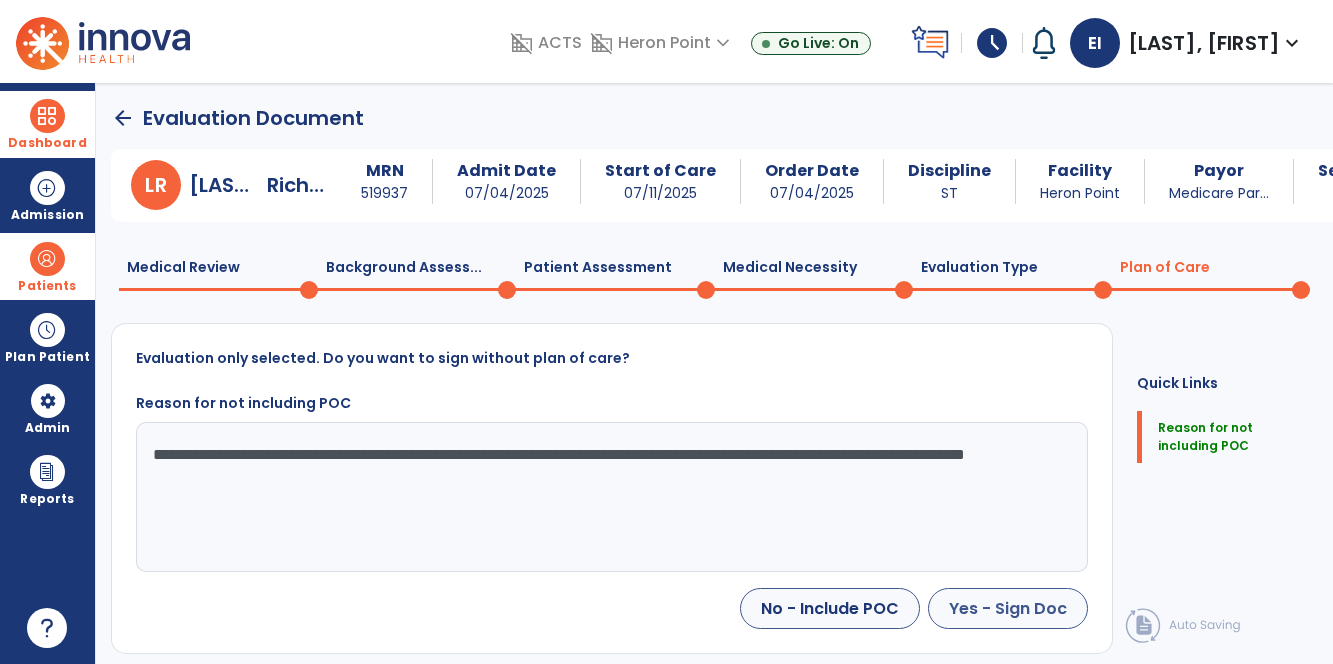 type on "**********" 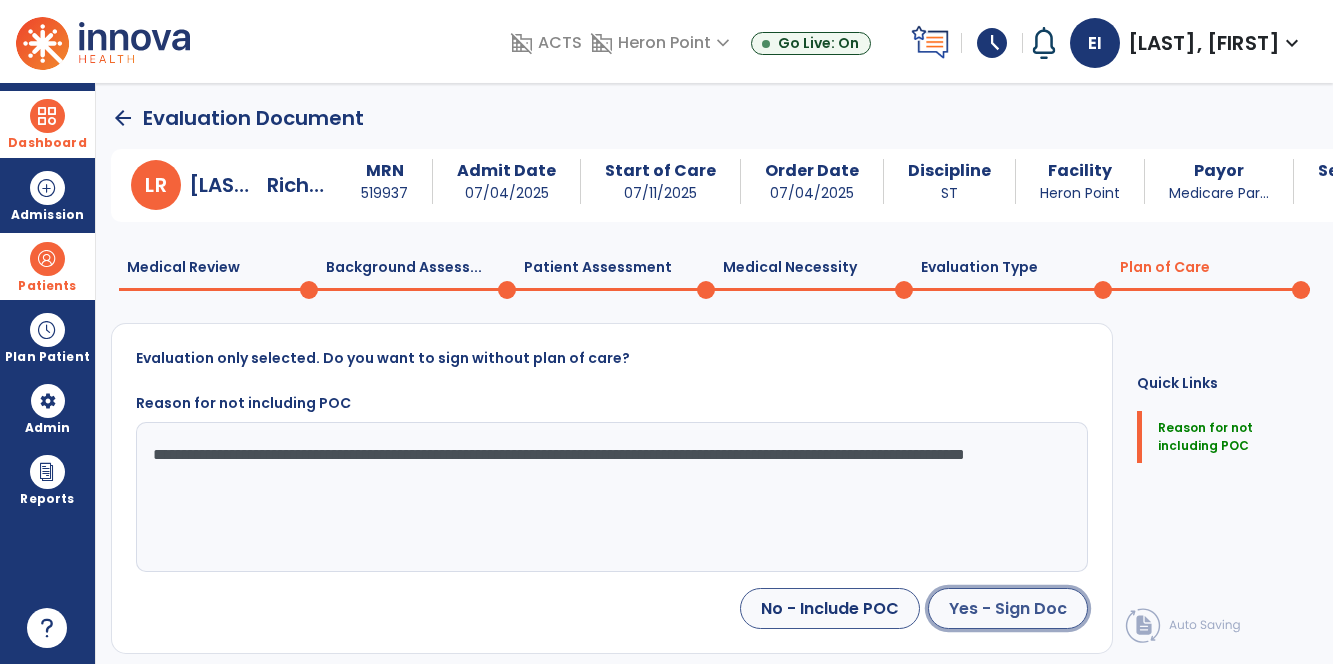 click on "Yes - Sign Doc" 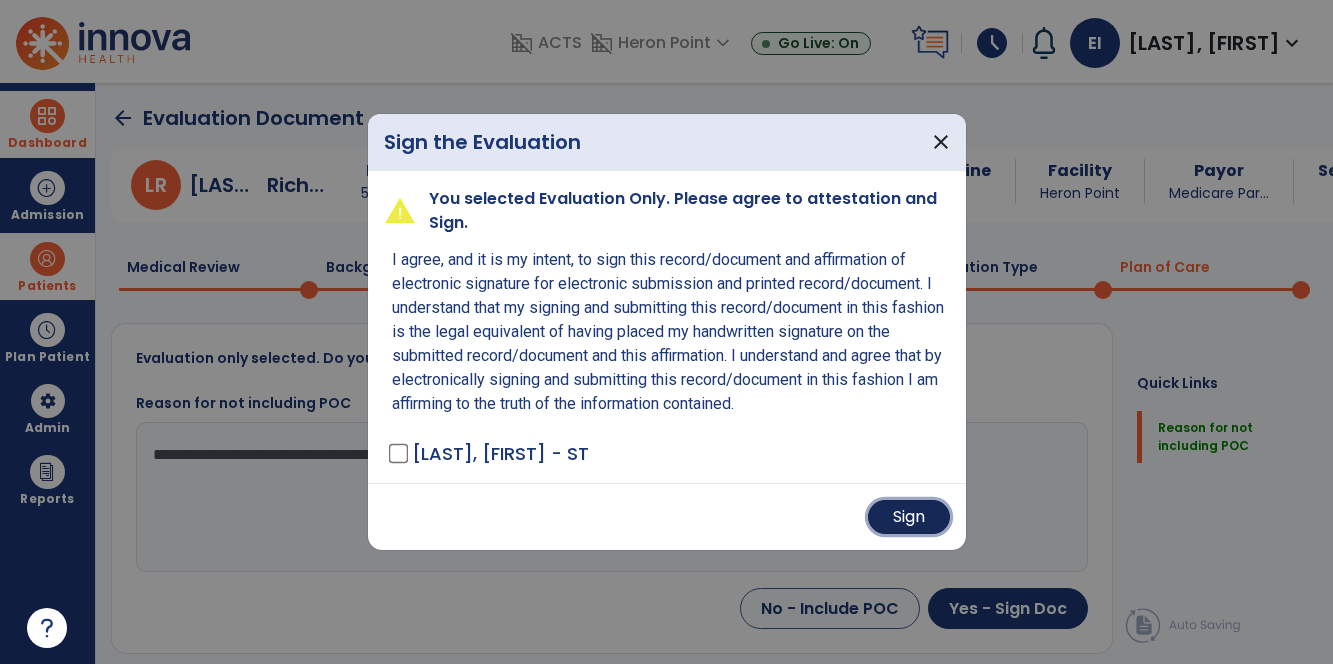 click on "Sign" at bounding box center [909, 517] 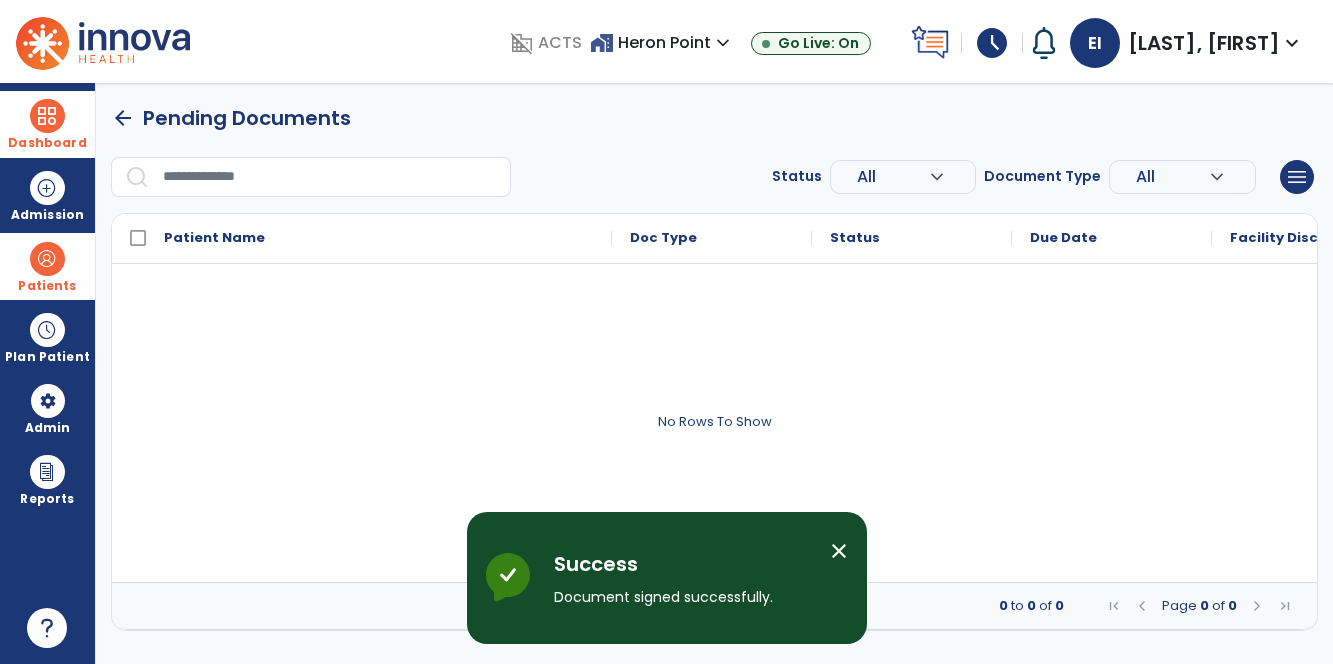 scroll, scrollTop: 0, scrollLeft: 0, axis: both 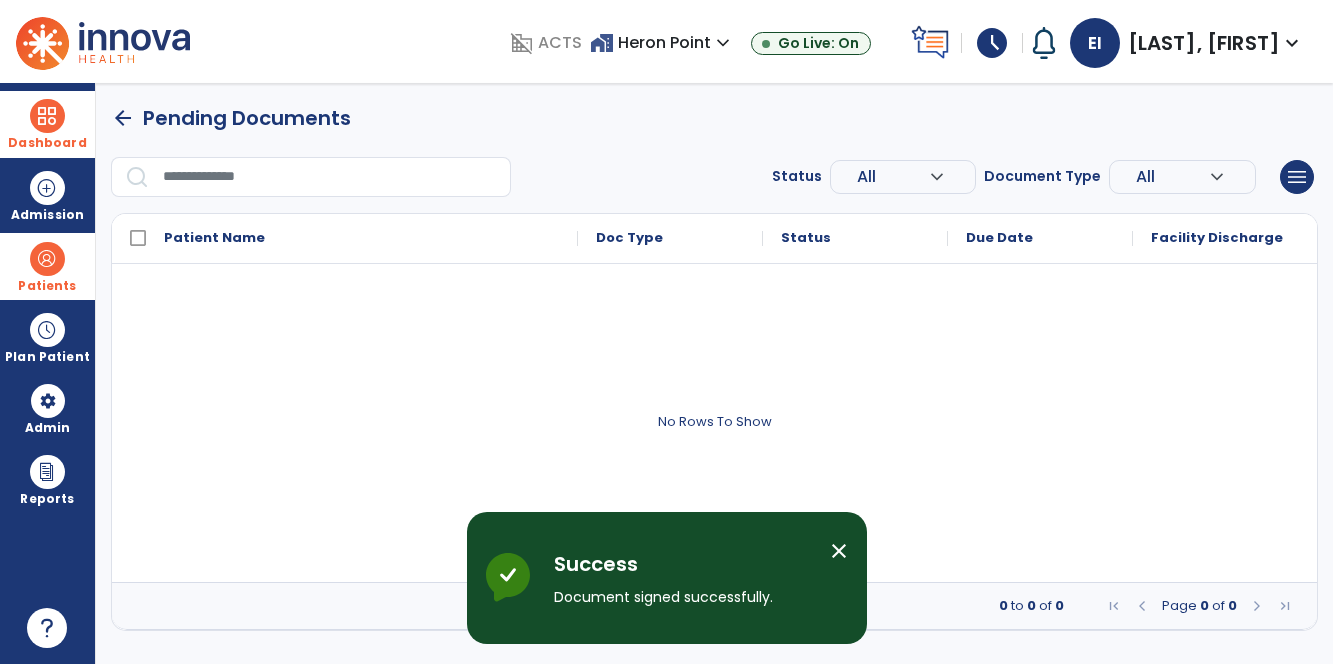click on "schedule" at bounding box center (992, 43) 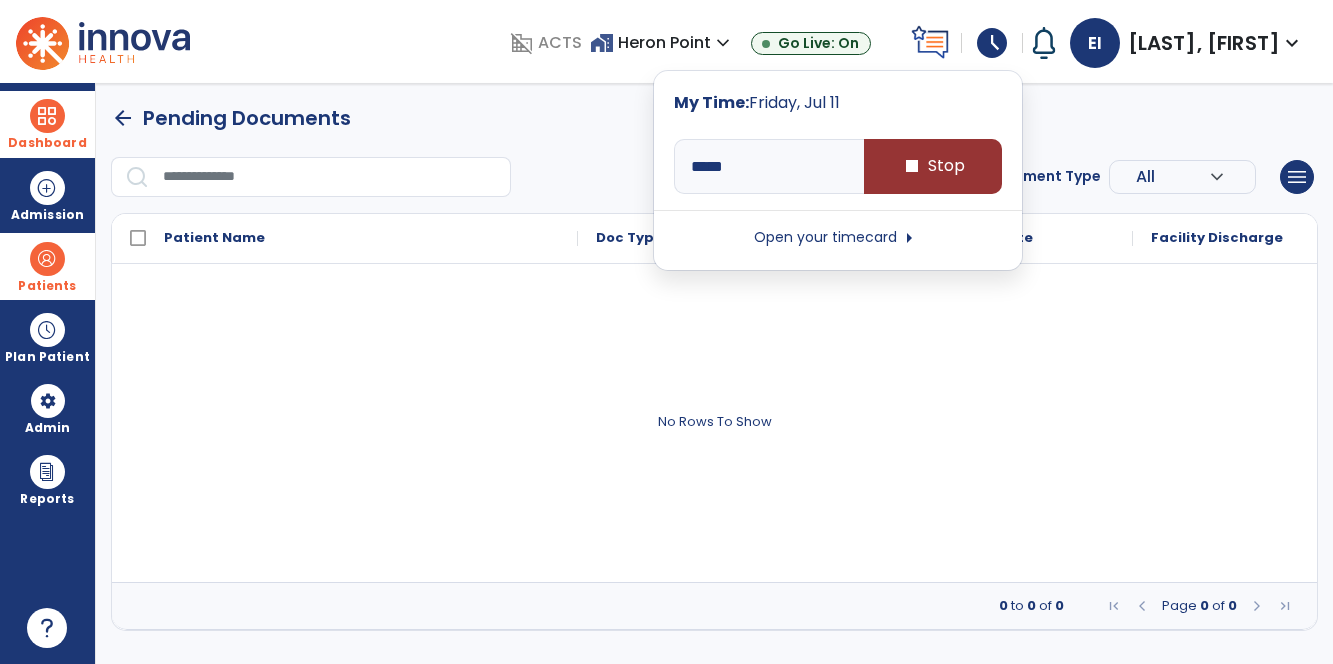 click on "stop  Stop" at bounding box center (933, 166) 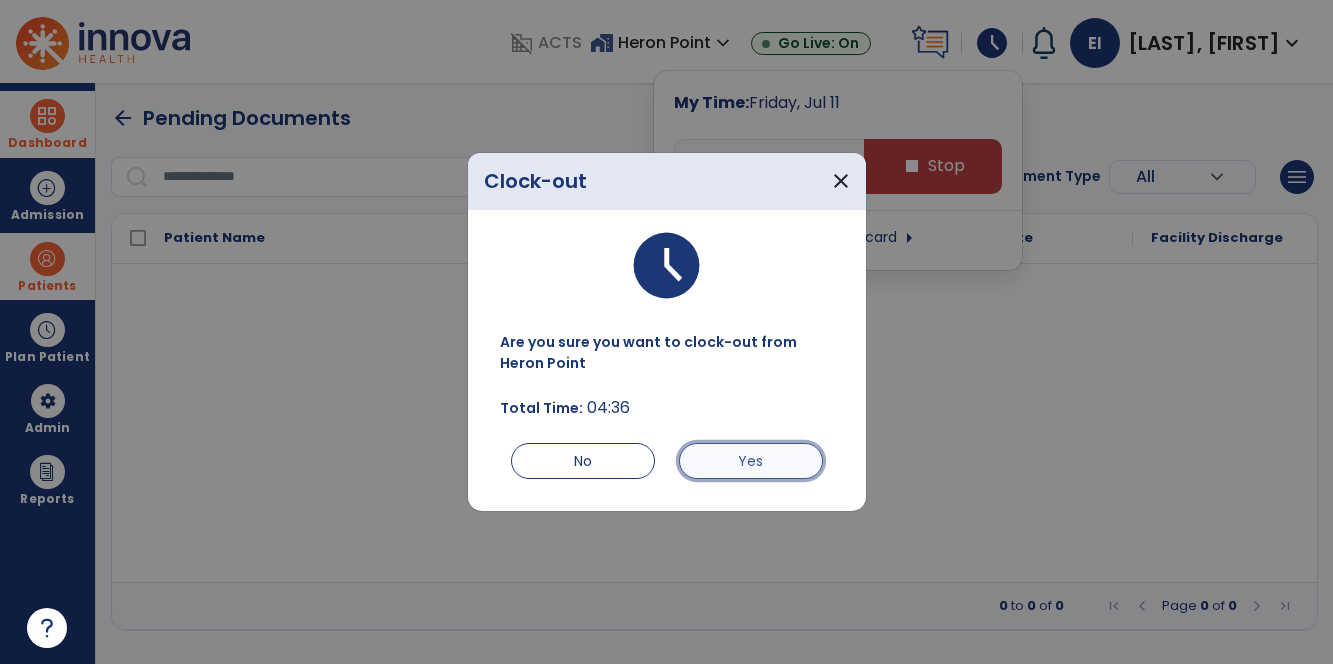 click on "Yes" at bounding box center (751, 461) 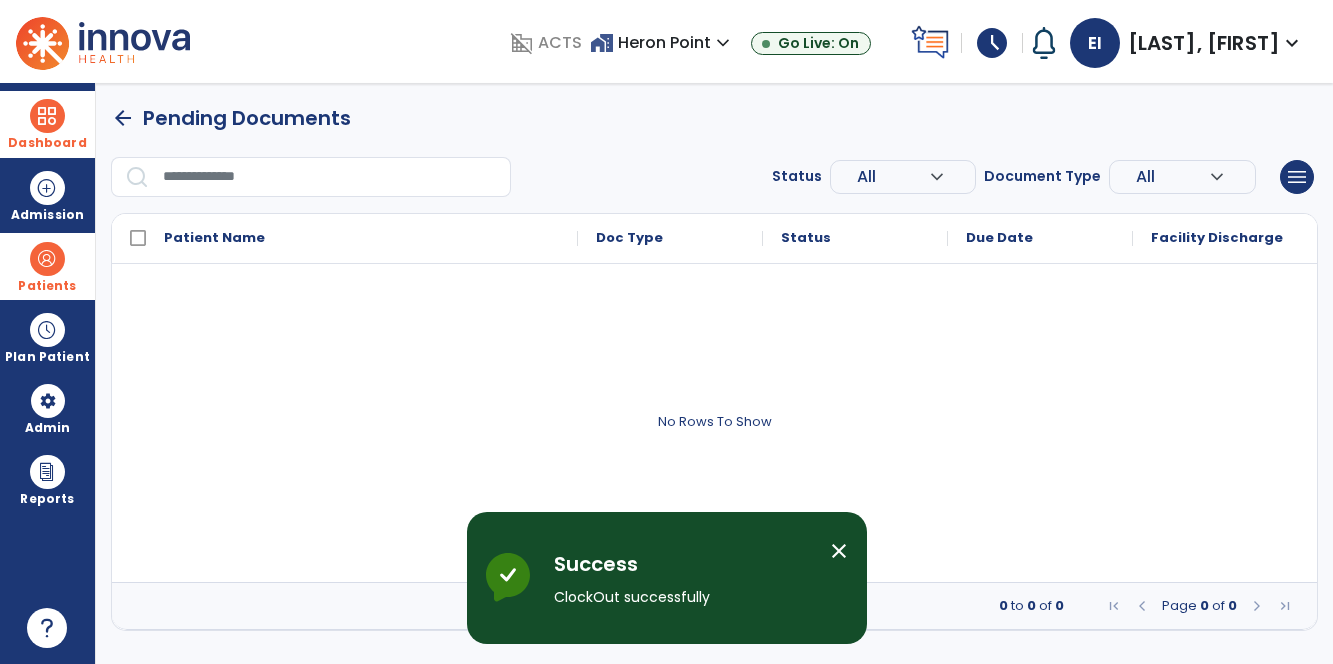 click on "Dashboard" at bounding box center [47, 124] 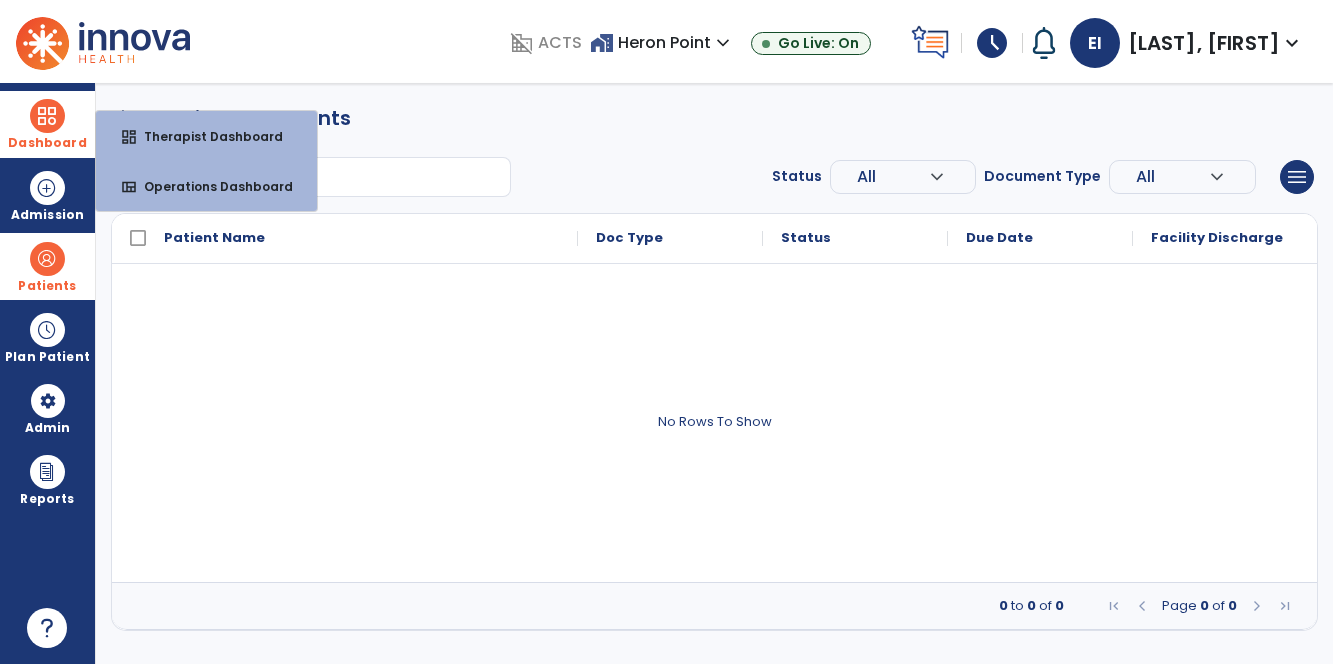 click at bounding box center (47, 116) 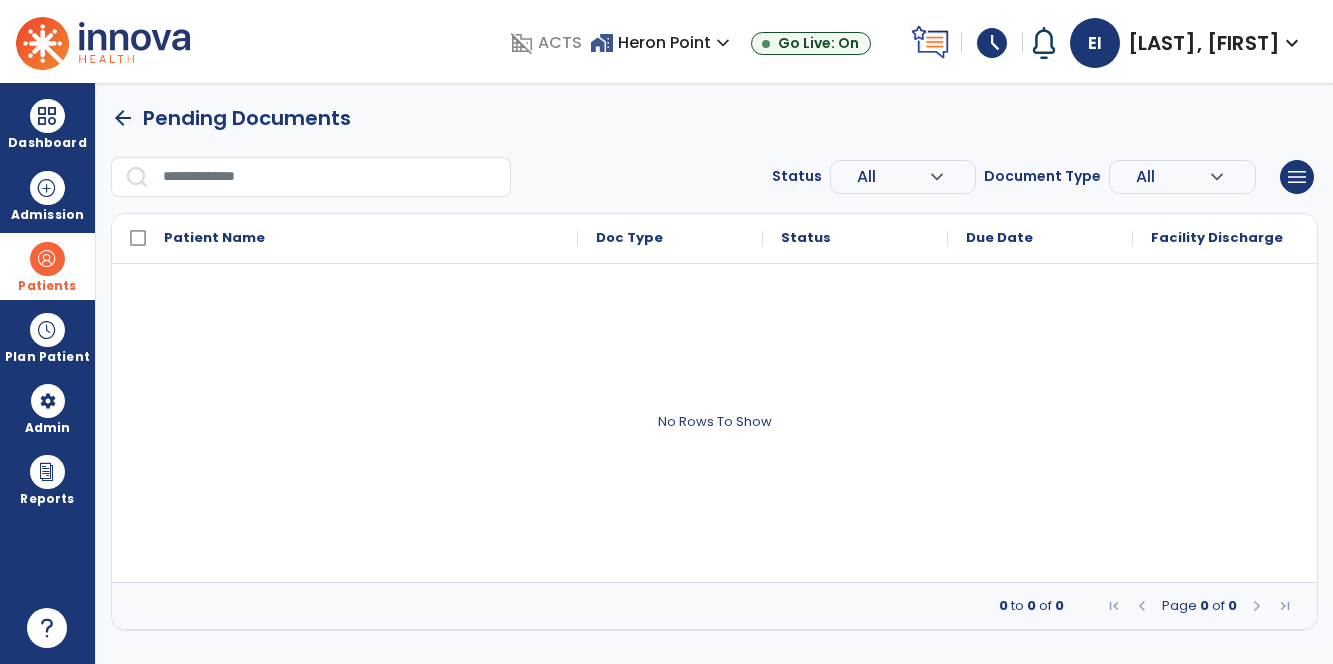 click on "arrow_back" at bounding box center (123, 118) 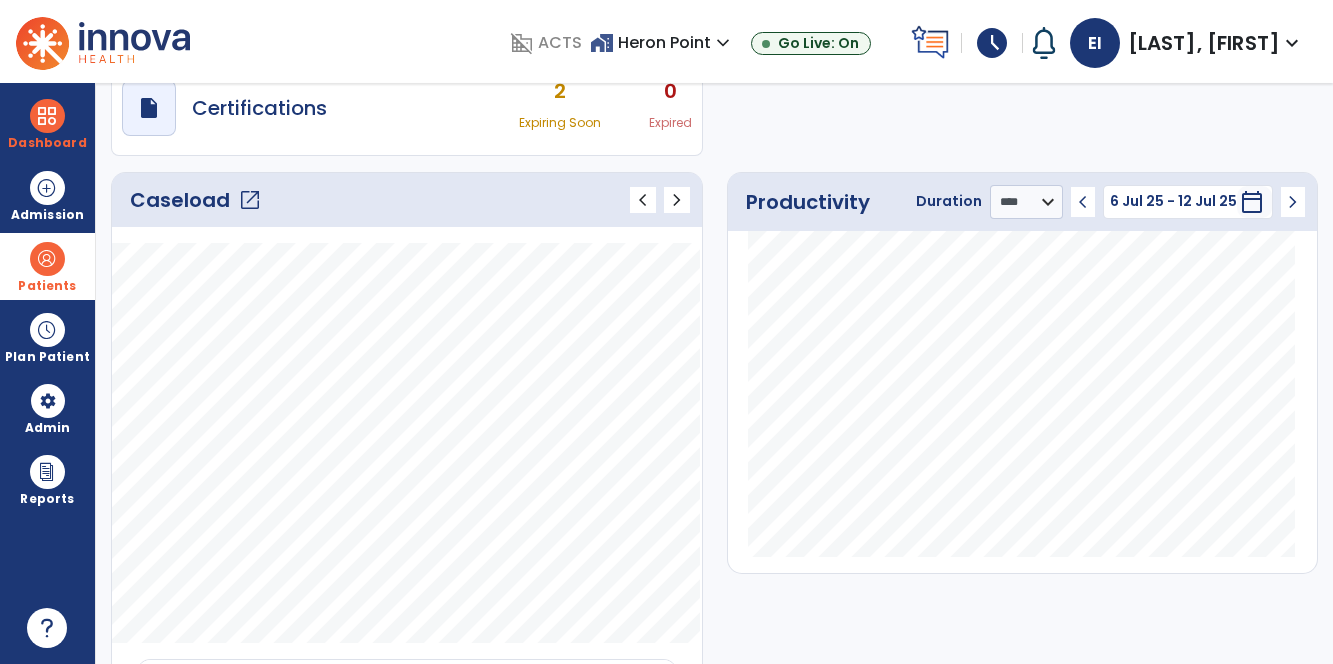 scroll, scrollTop: 196, scrollLeft: 0, axis: vertical 